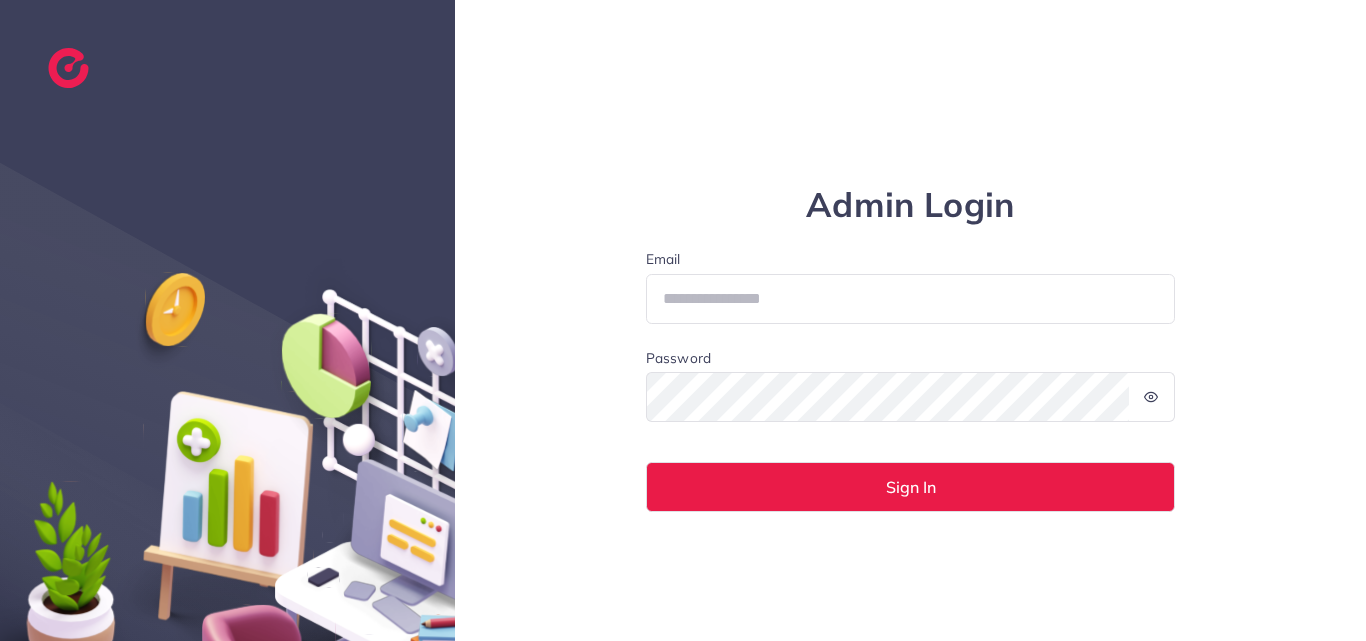 click at bounding box center [227, 320] 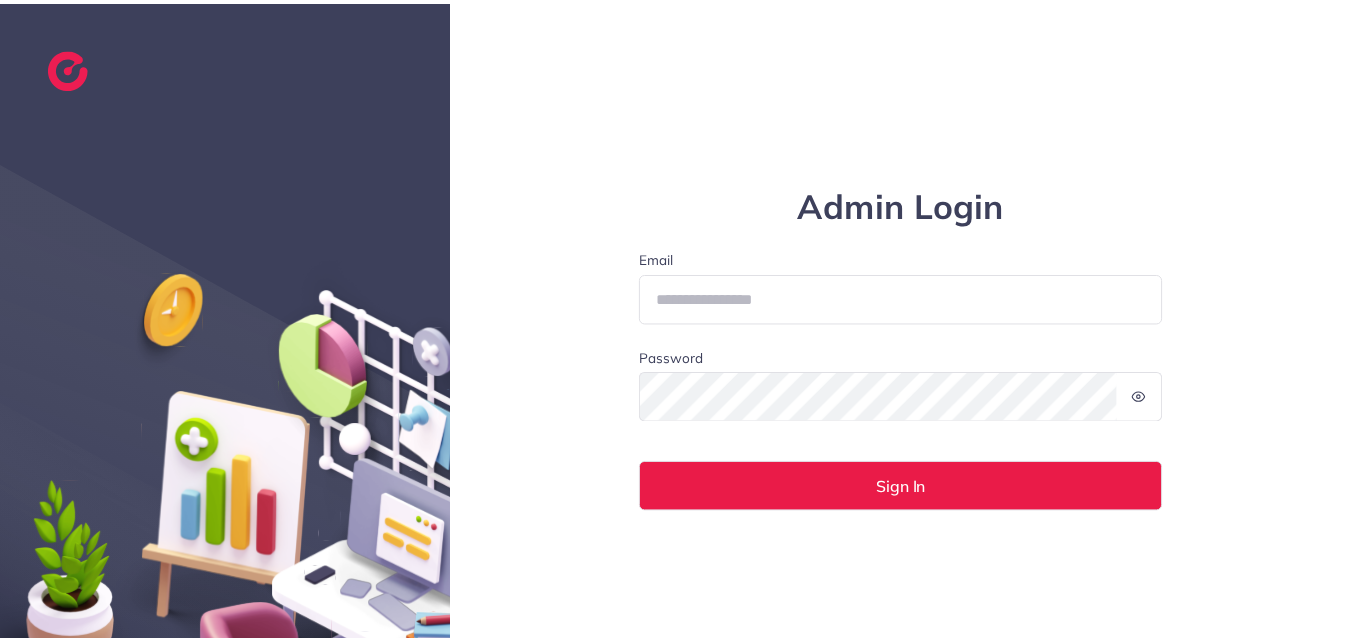 scroll, scrollTop: 0, scrollLeft: 0, axis: both 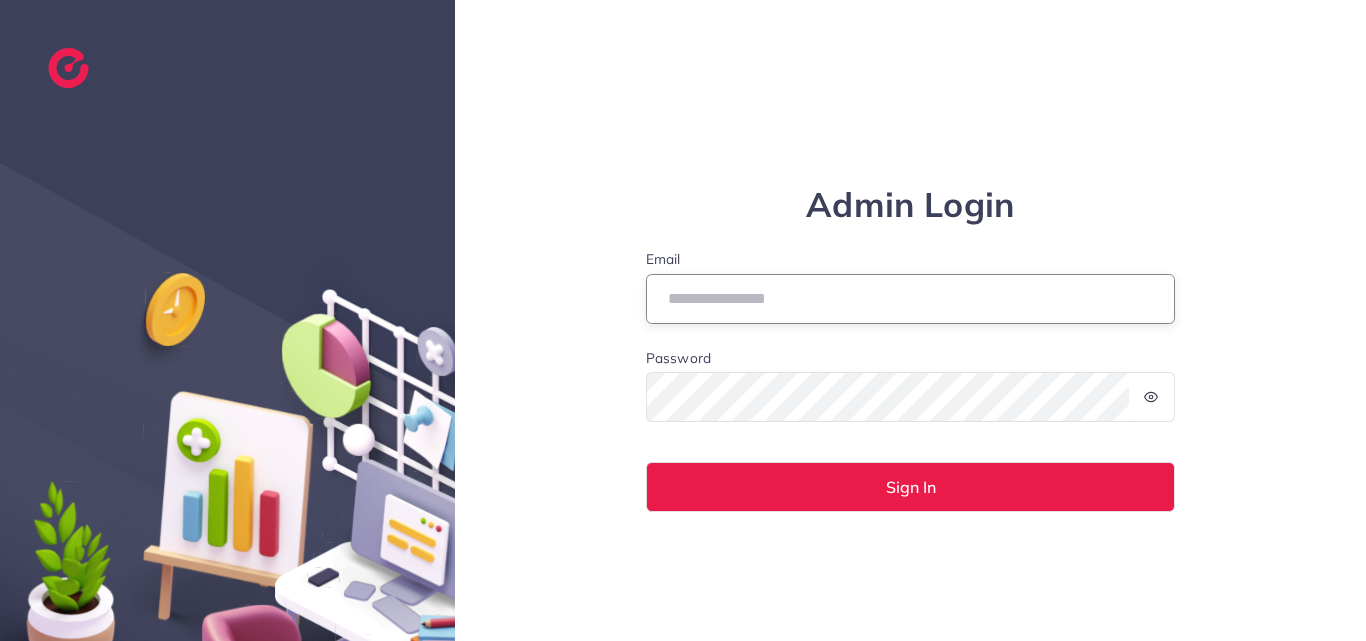 click on "Email" at bounding box center [911, 299] 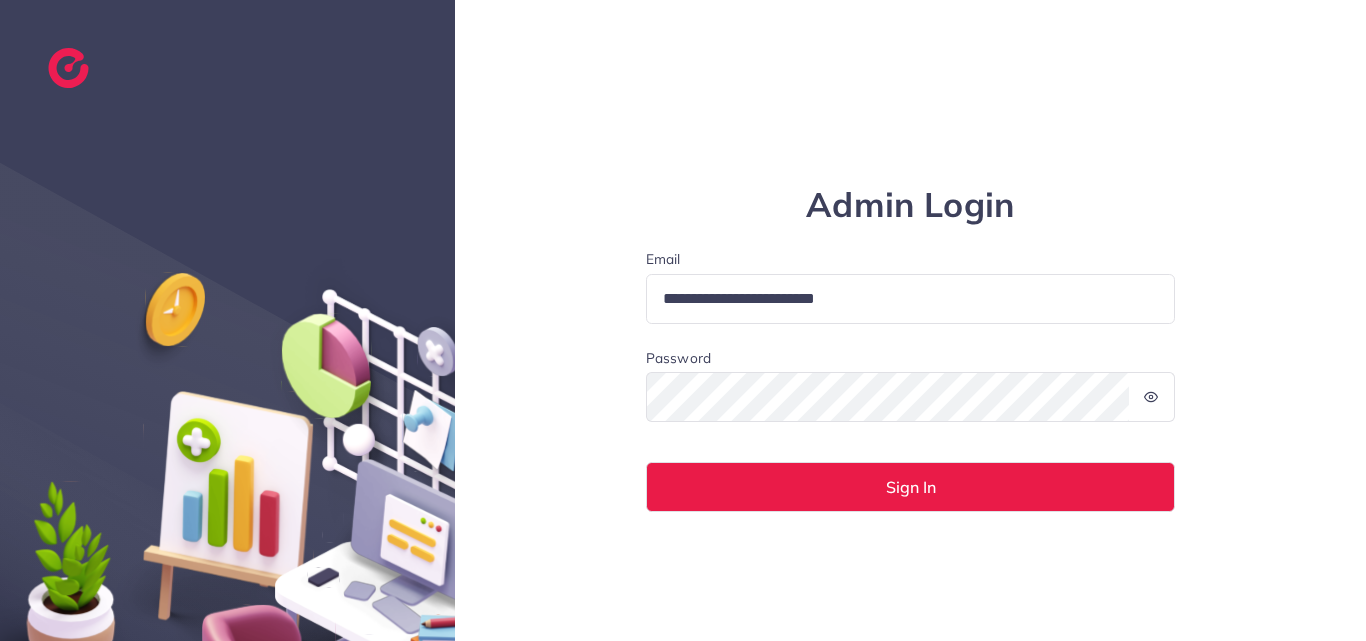 click on "**********" at bounding box center [910, 320] 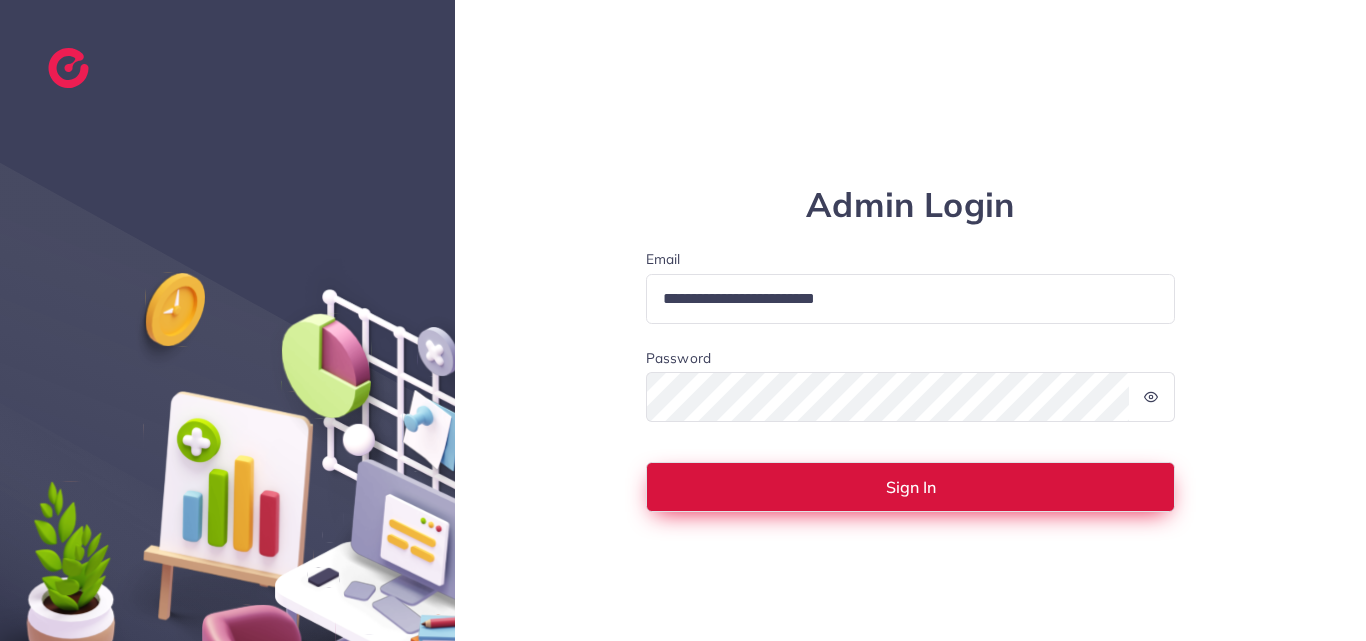 click on "Sign In" at bounding box center [911, 487] 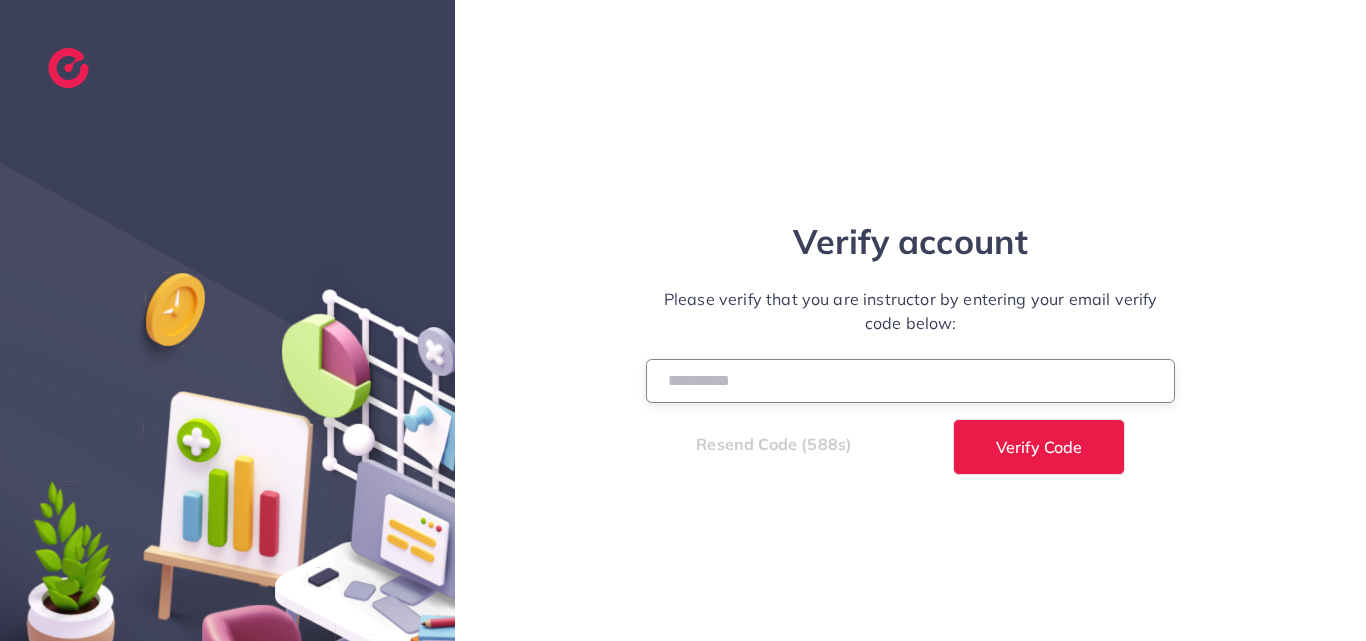 click at bounding box center (911, 380) 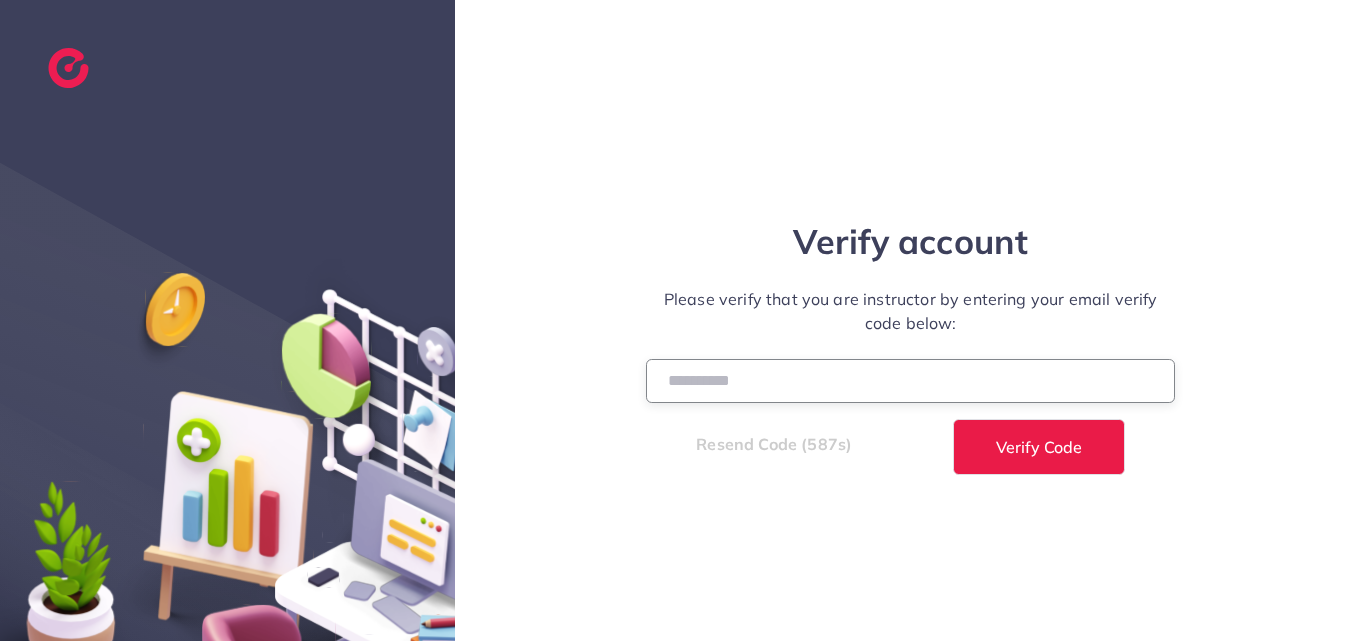 paste on "******" 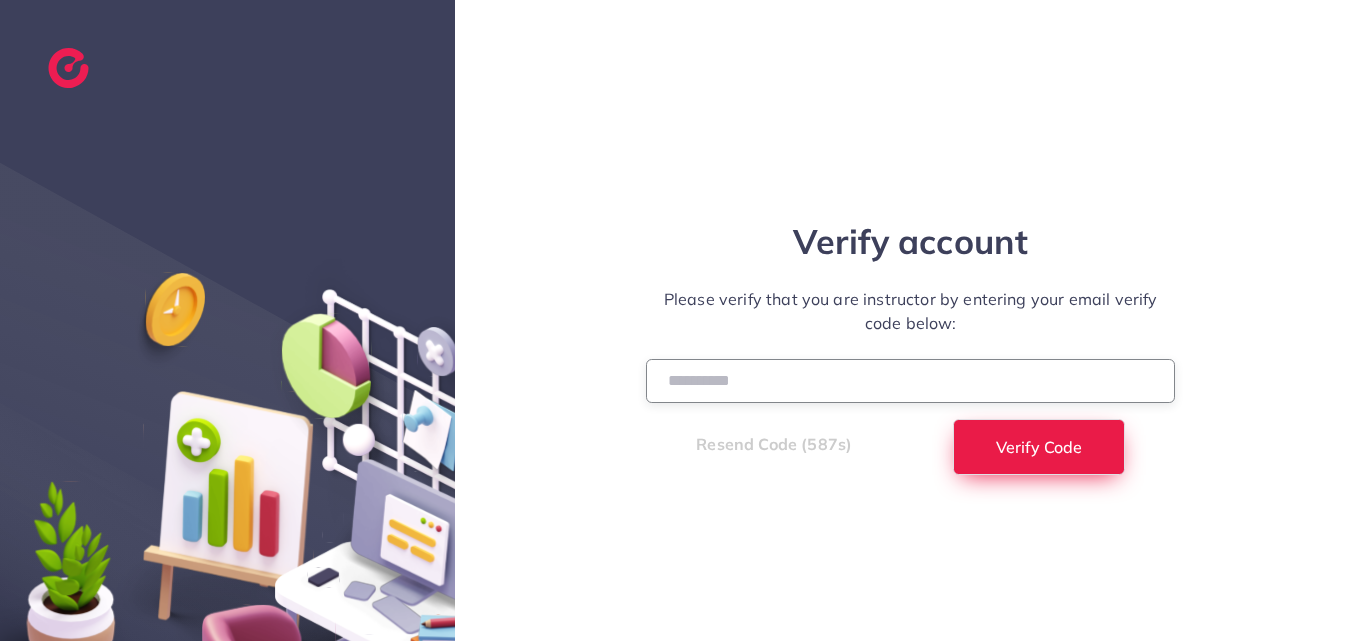 type on "******" 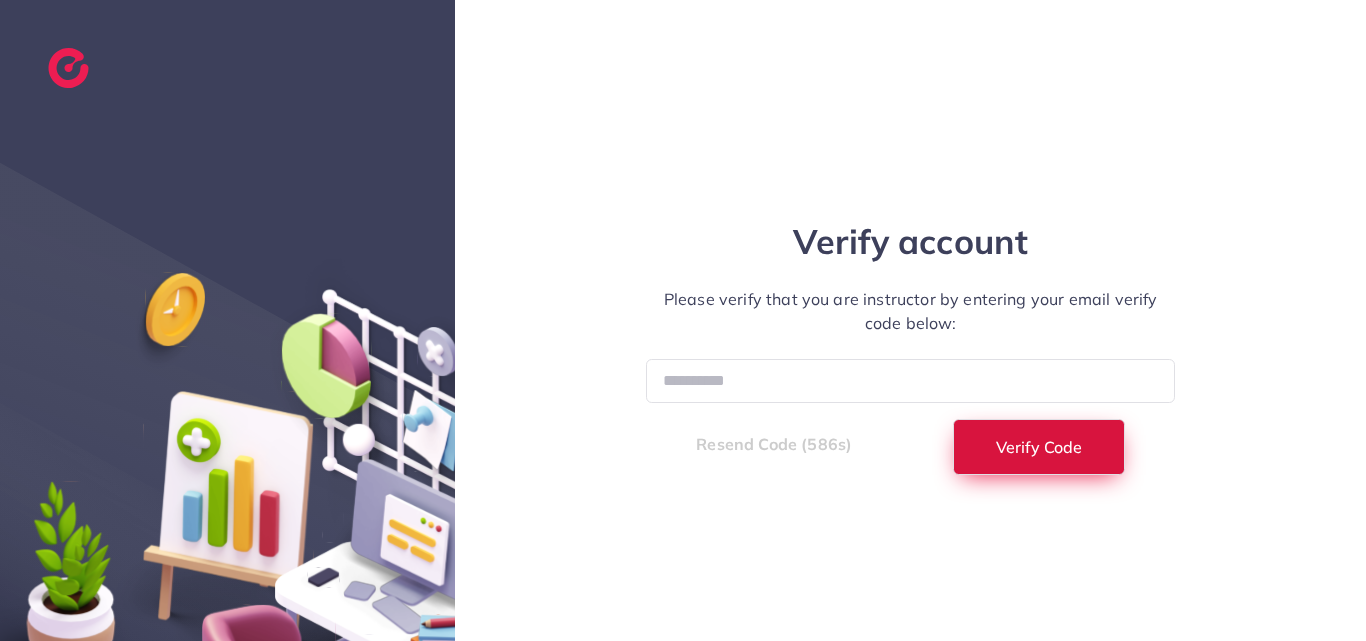 click on "Verify Code" at bounding box center [1039, 447] 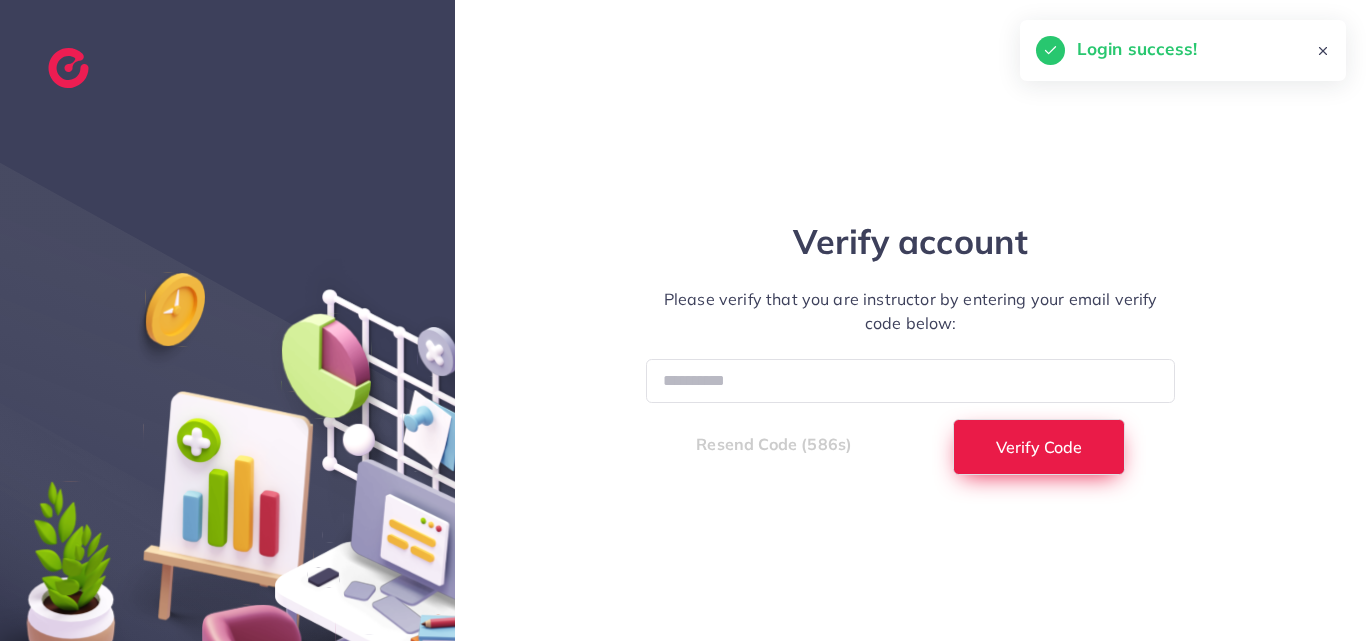 select on "*" 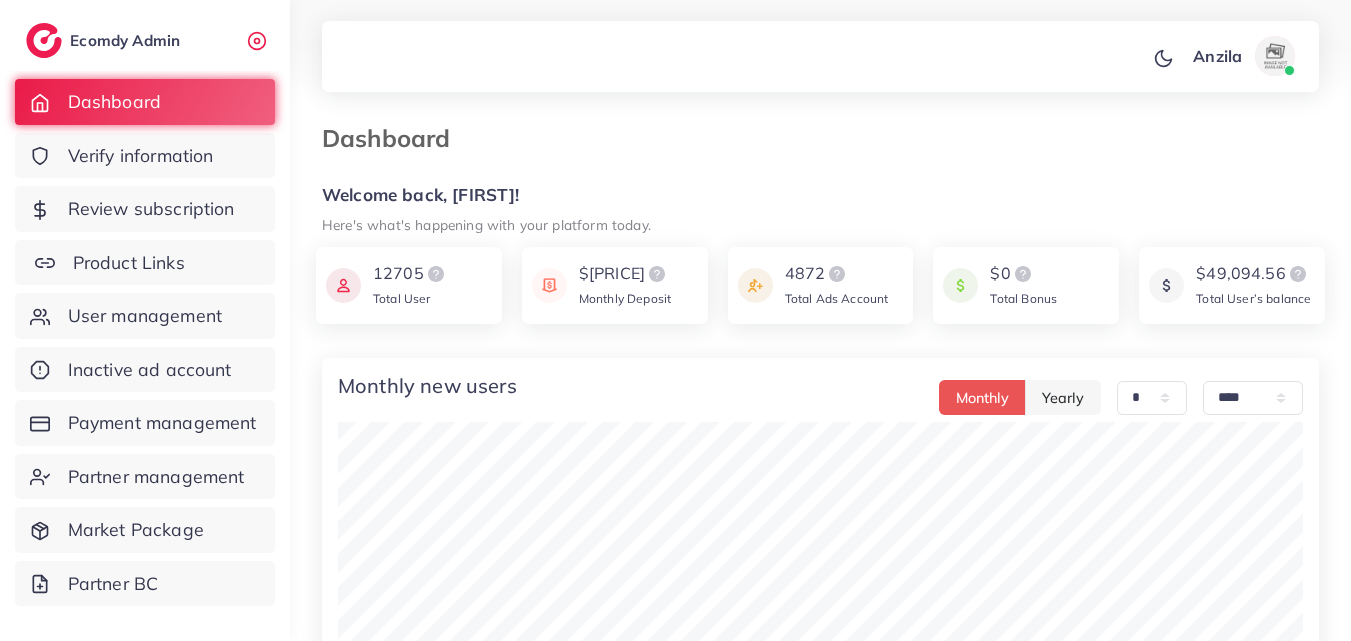 click on "Product Links" at bounding box center (129, 263) 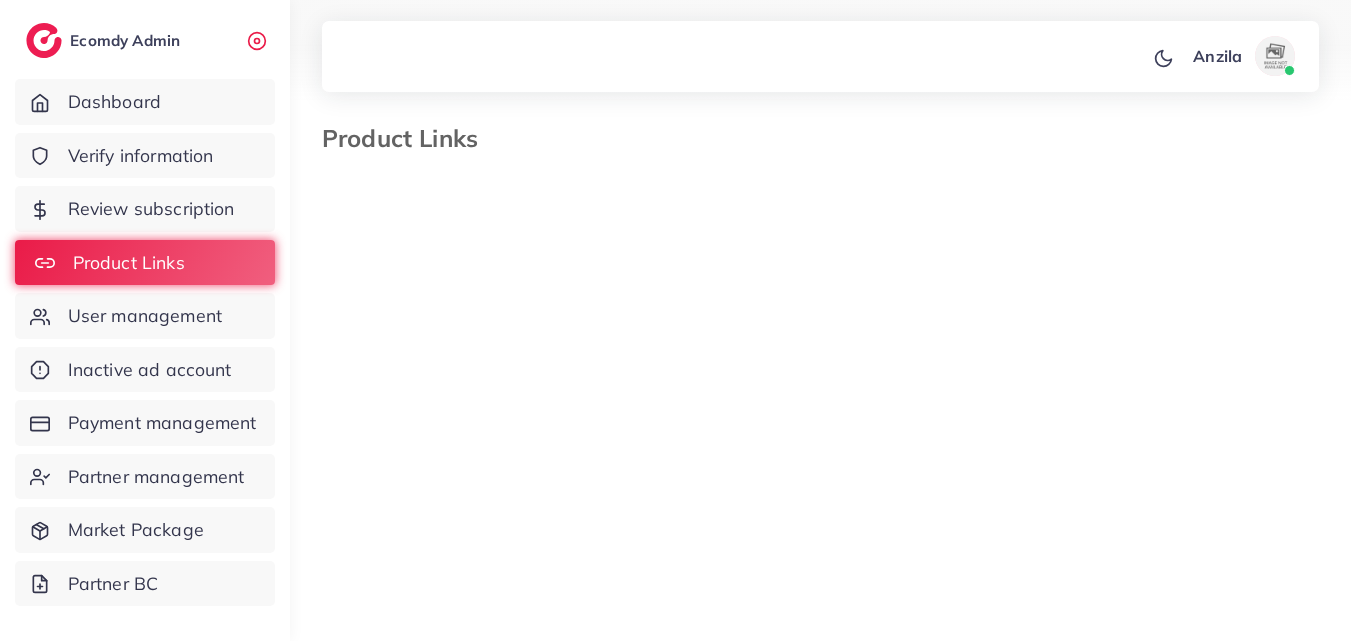 select on "*********" 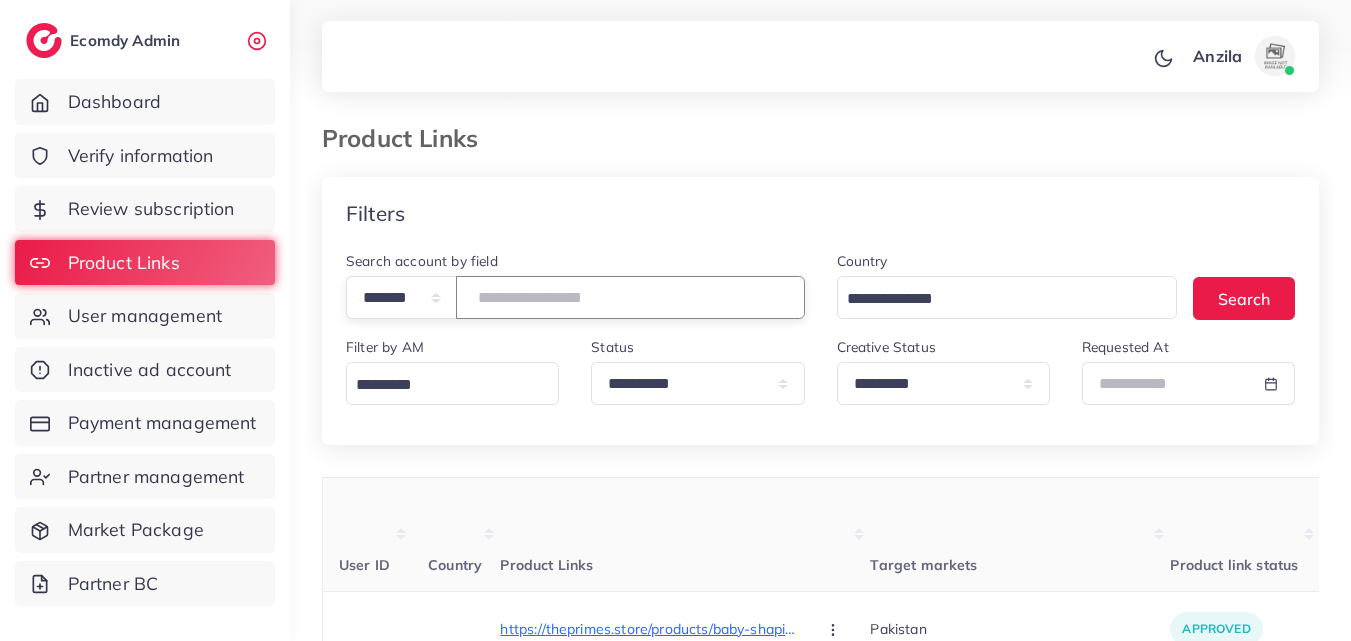 paste on "*******" 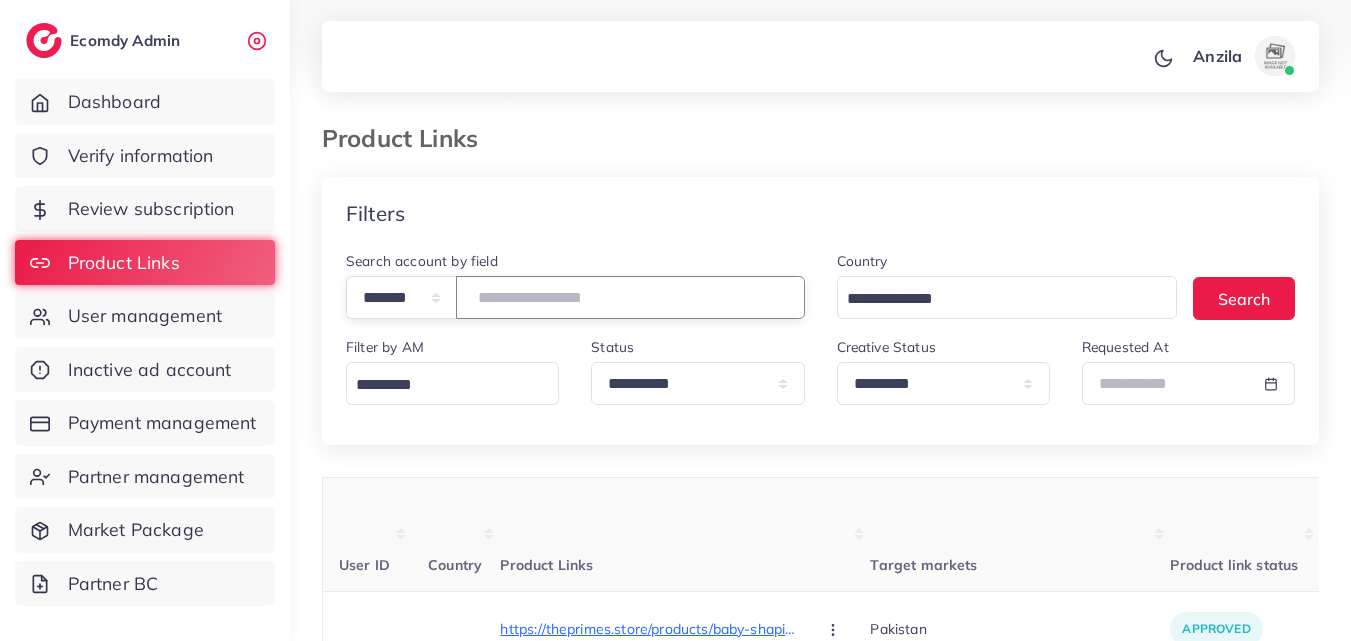 type on "*******" 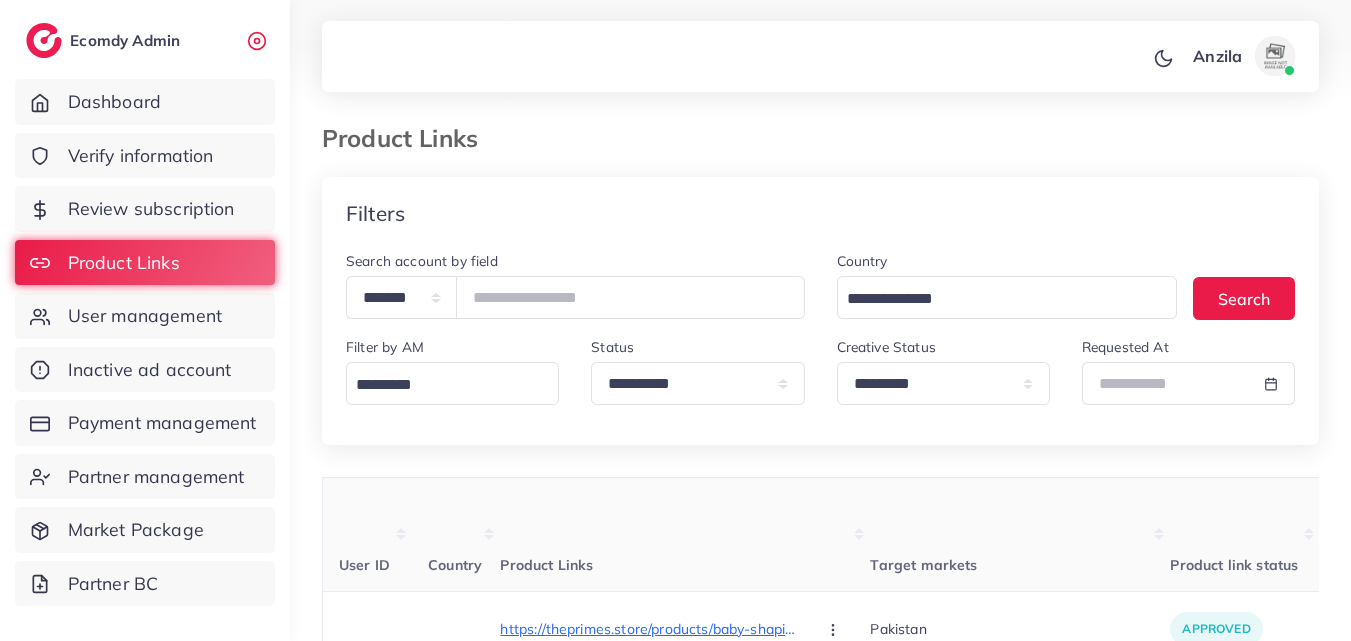 click on "Product Links" at bounding box center (685, 535) 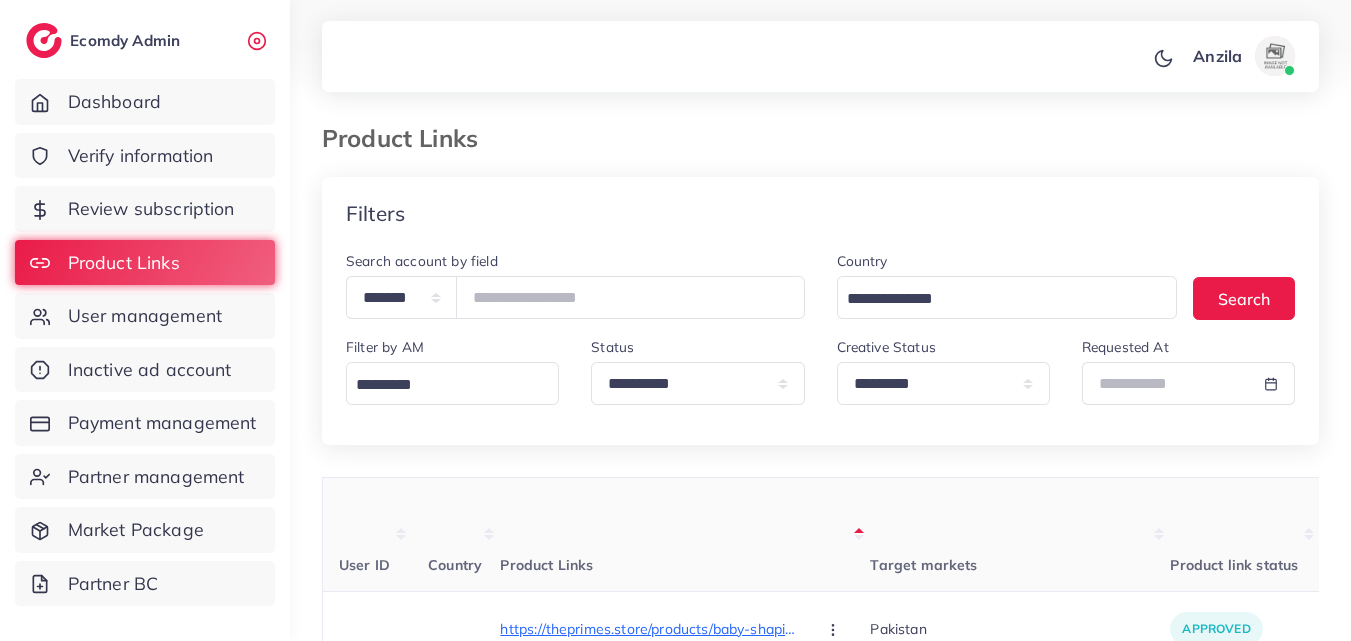 scroll, scrollTop: 200, scrollLeft: 0, axis: vertical 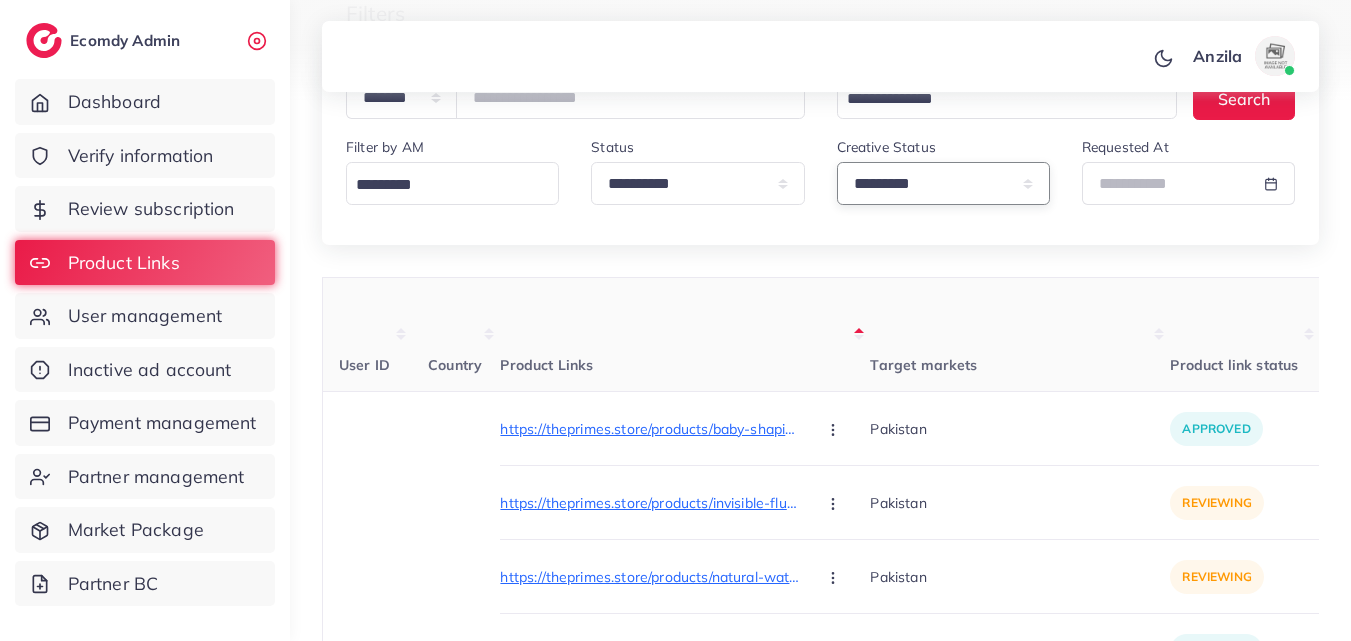 click on "**********" at bounding box center (943, 183) 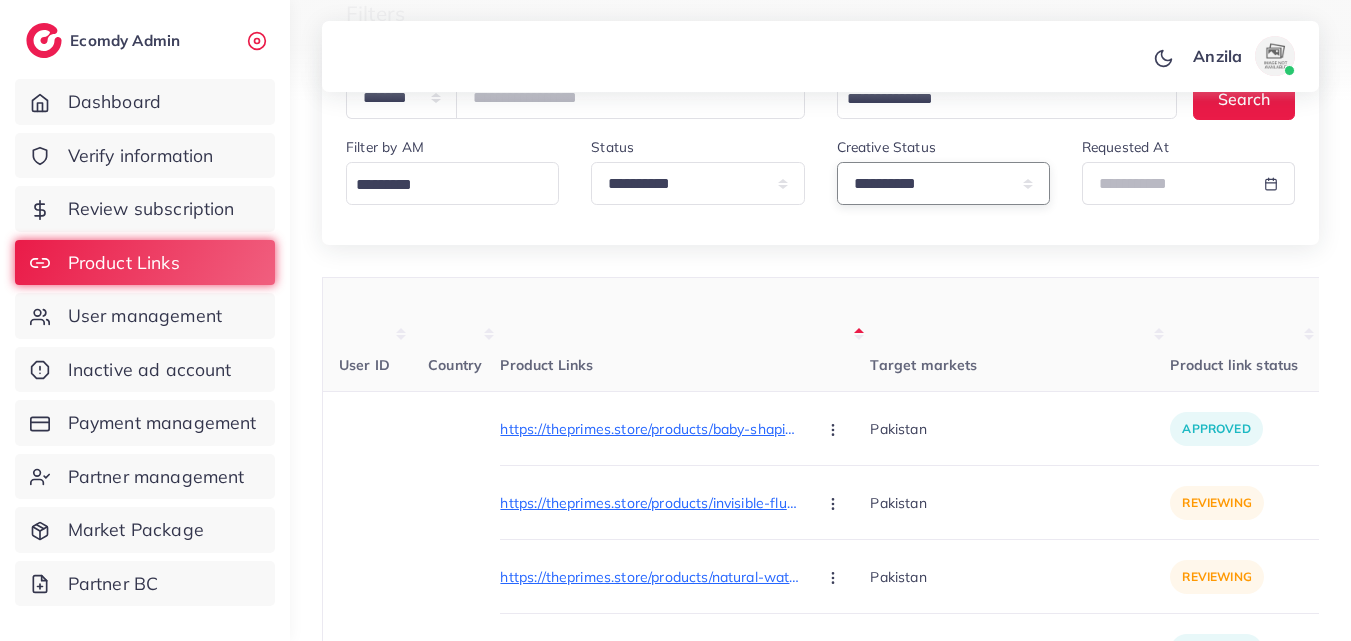 click on "**********" at bounding box center [943, 183] 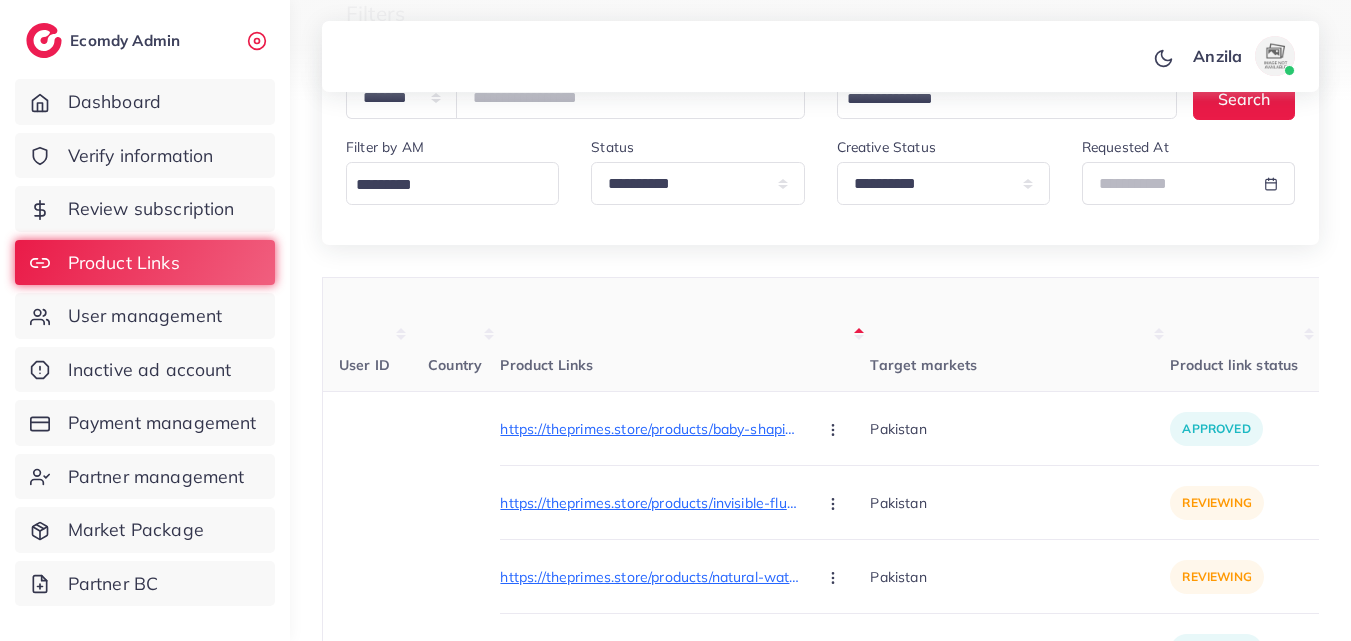 click on "Target markets" at bounding box center [1020, 335] 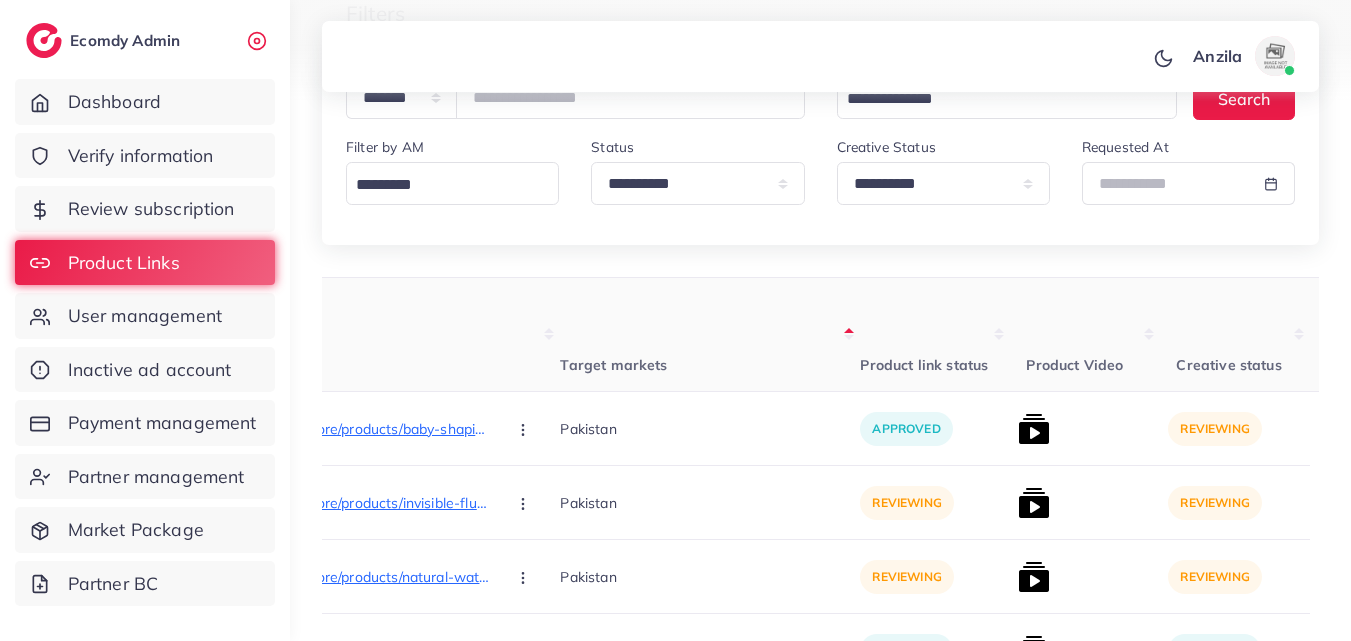 scroll, scrollTop: 0, scrollLeft: 400, axis: horizontal 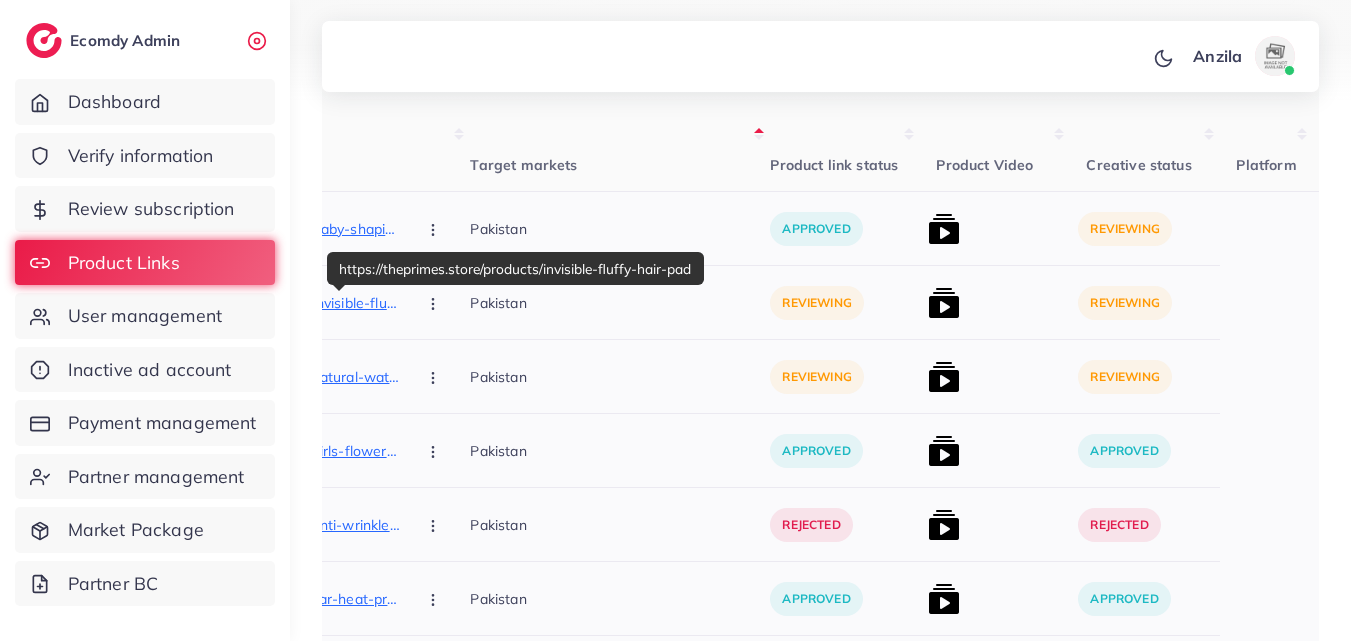 click on "https://theprimes.store/products/invisible-fluffy-hair-pad" at bounding box center [250, 303] 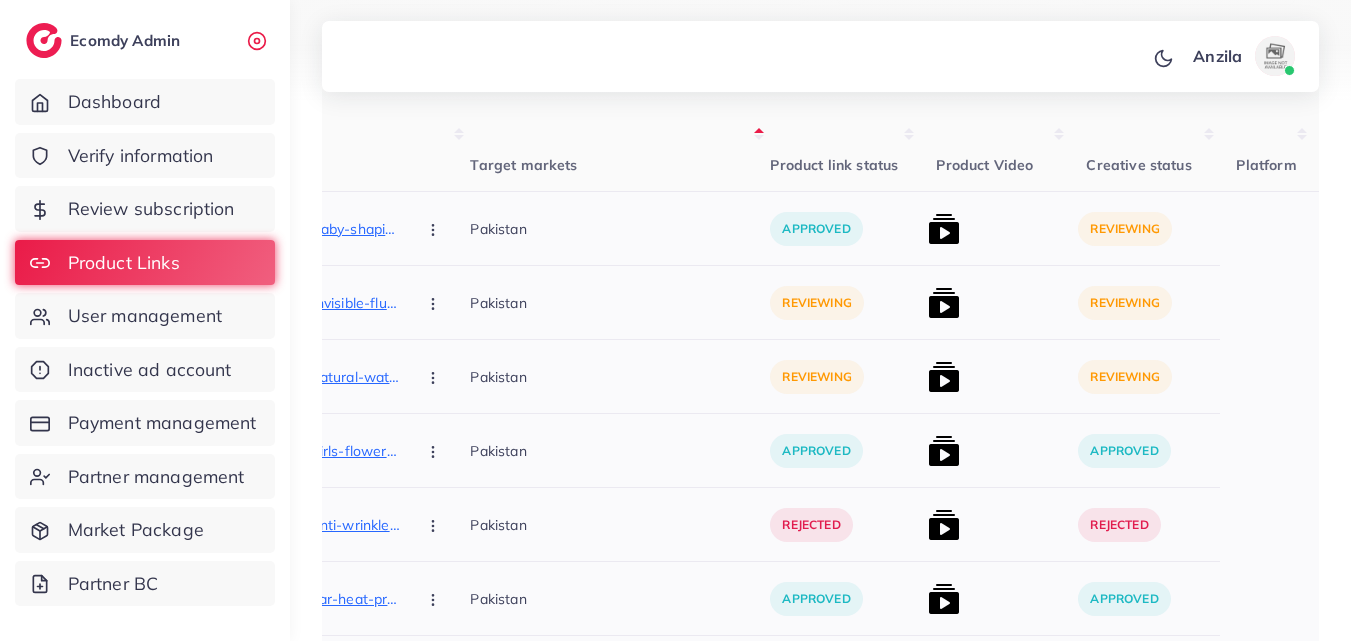 click 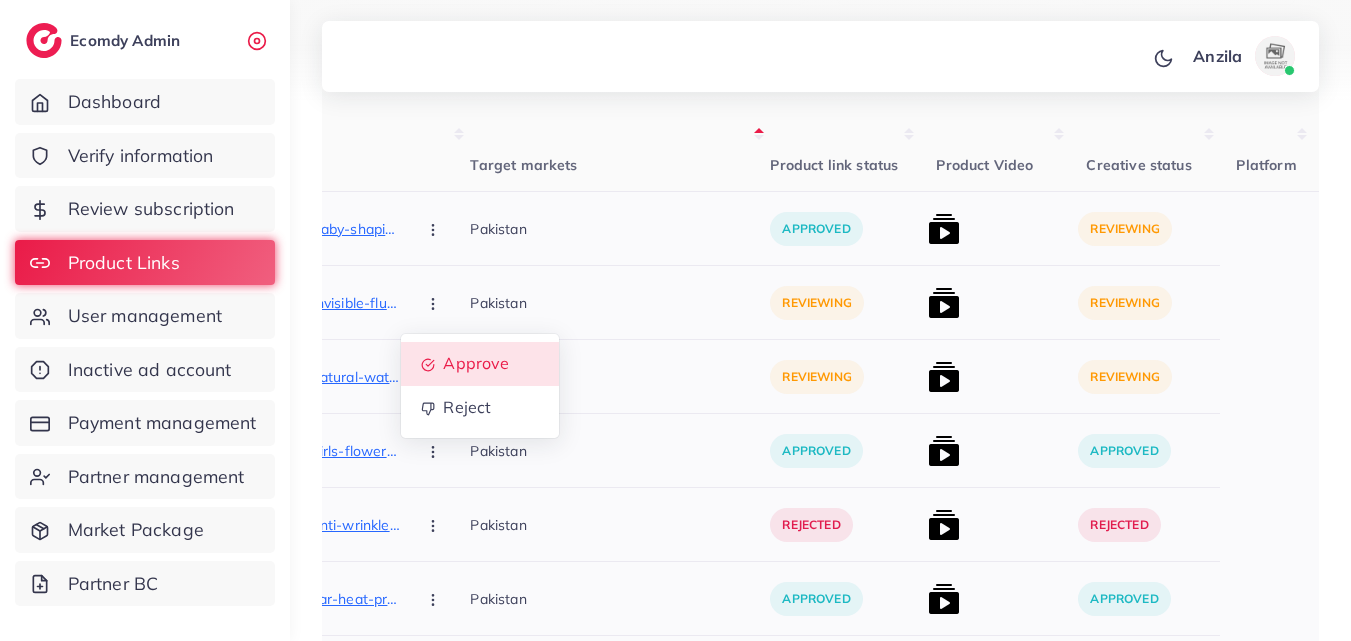 click on "Approve" at bounding box center [477, 364] 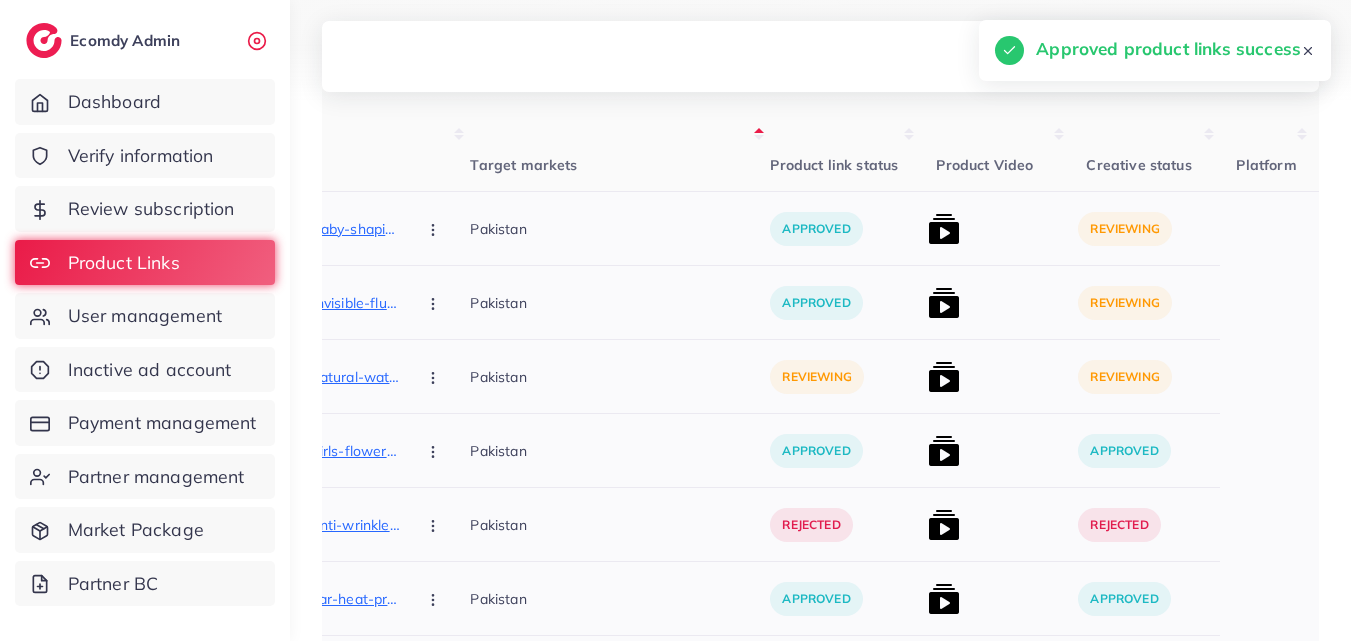 click on "https://theprimes.store/products/natural-waterproof-eyebrow-pen" at bounding box center (250, 377) 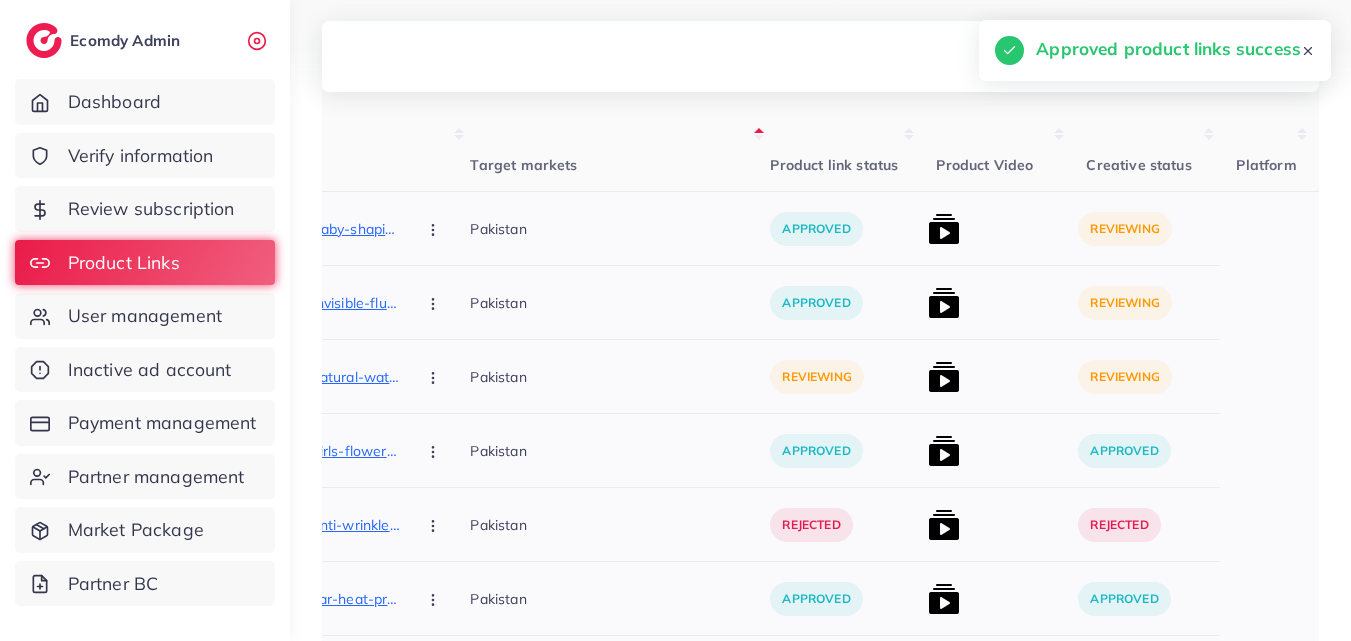 click at bounding box center [435, 376] 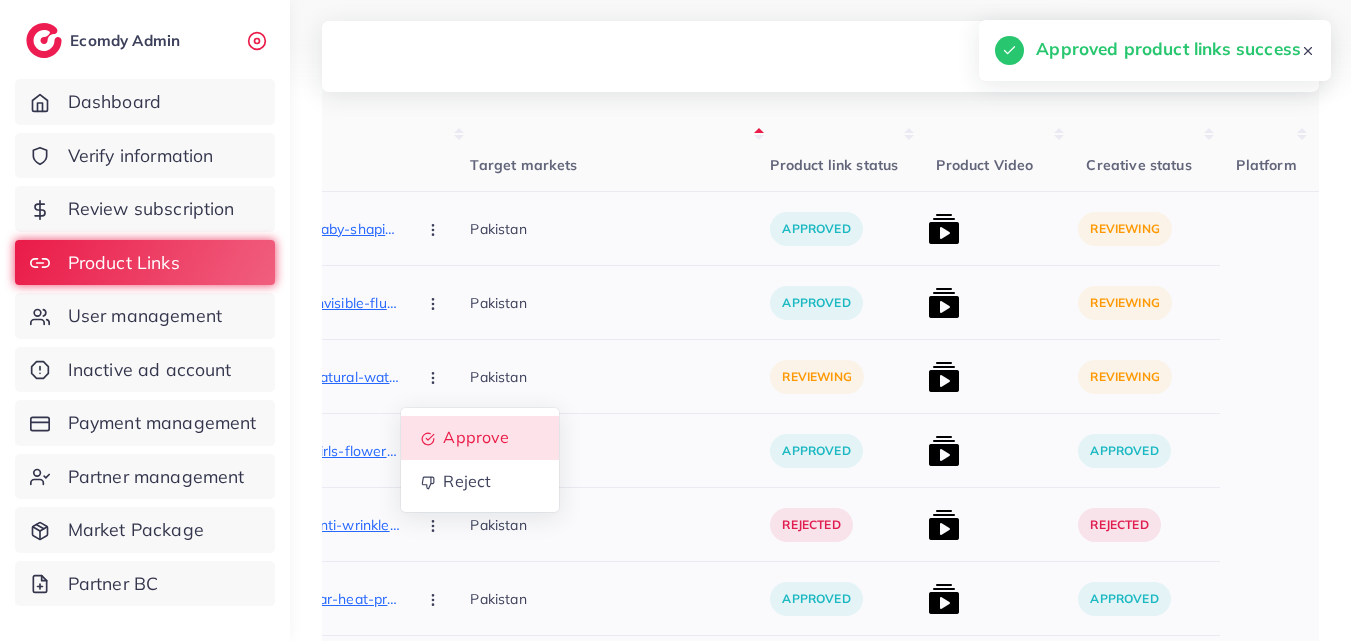 click on "Approve" at bounding box center [480, 438] 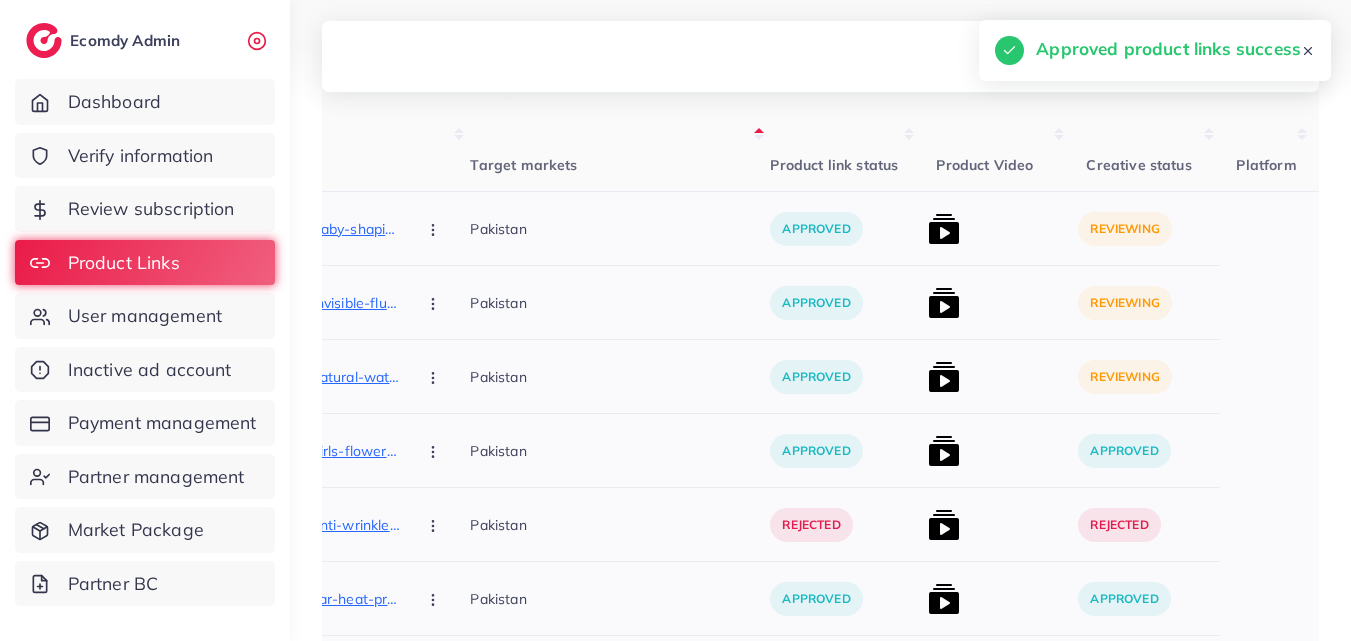 click at bounding box center (944, 377) 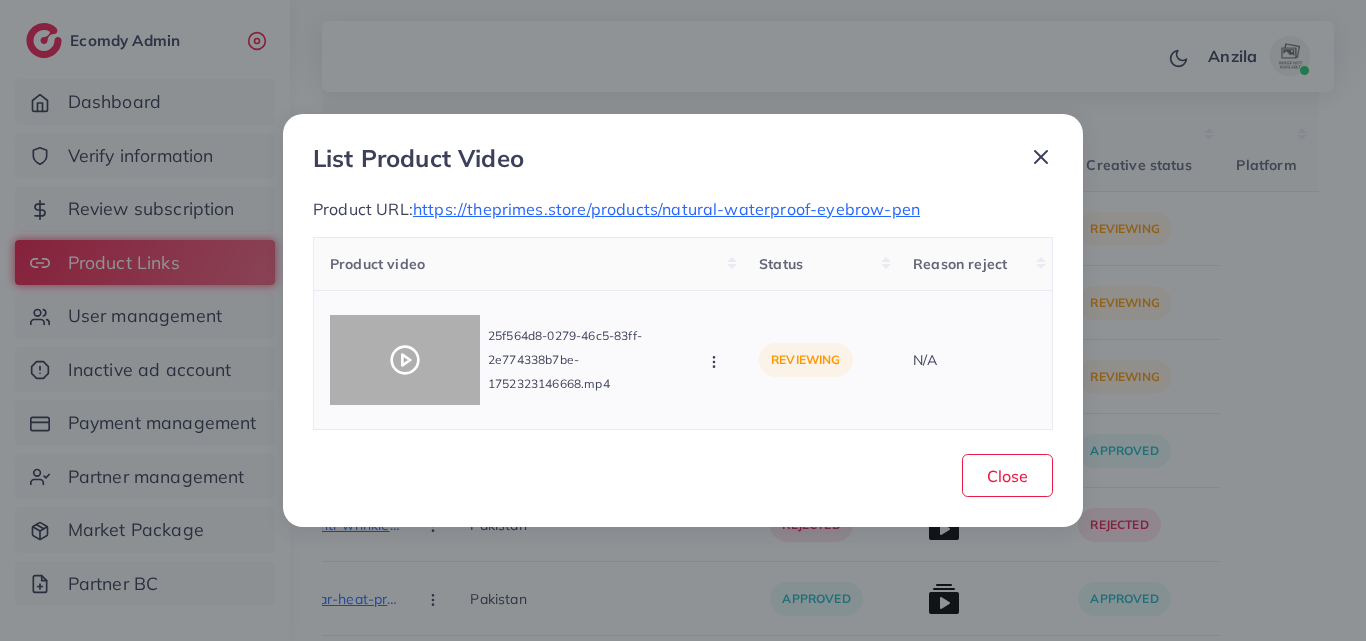click 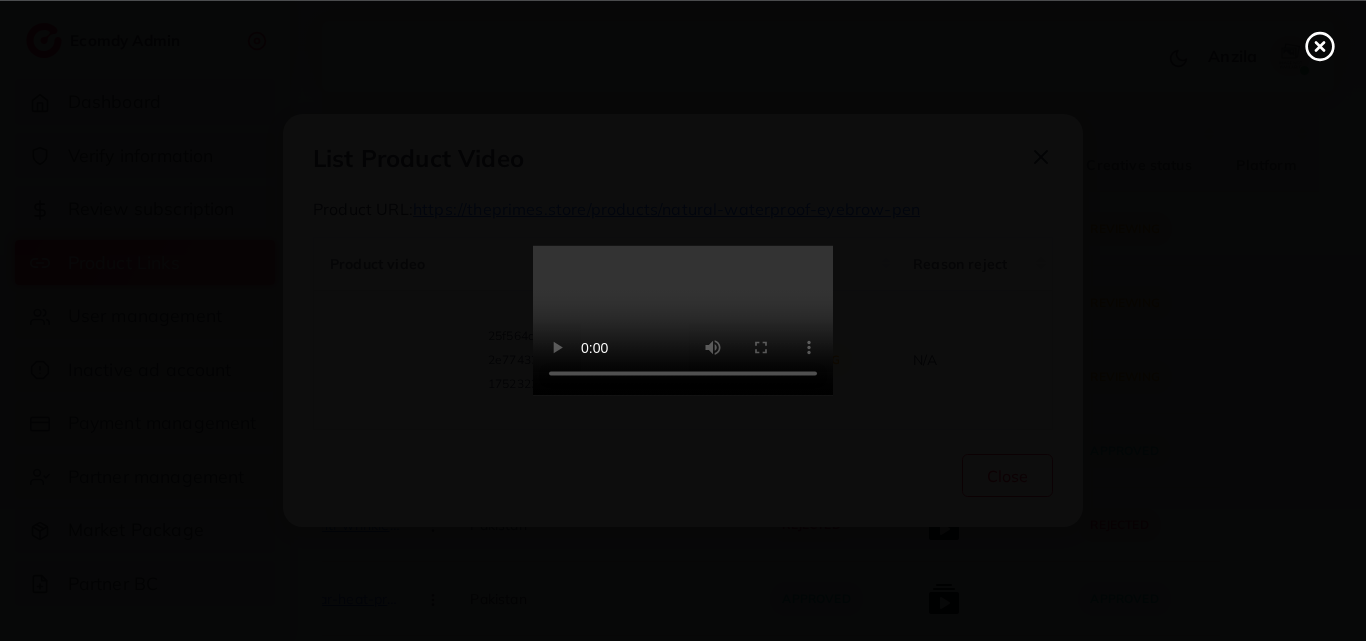 click at bounding box center [683, 321] 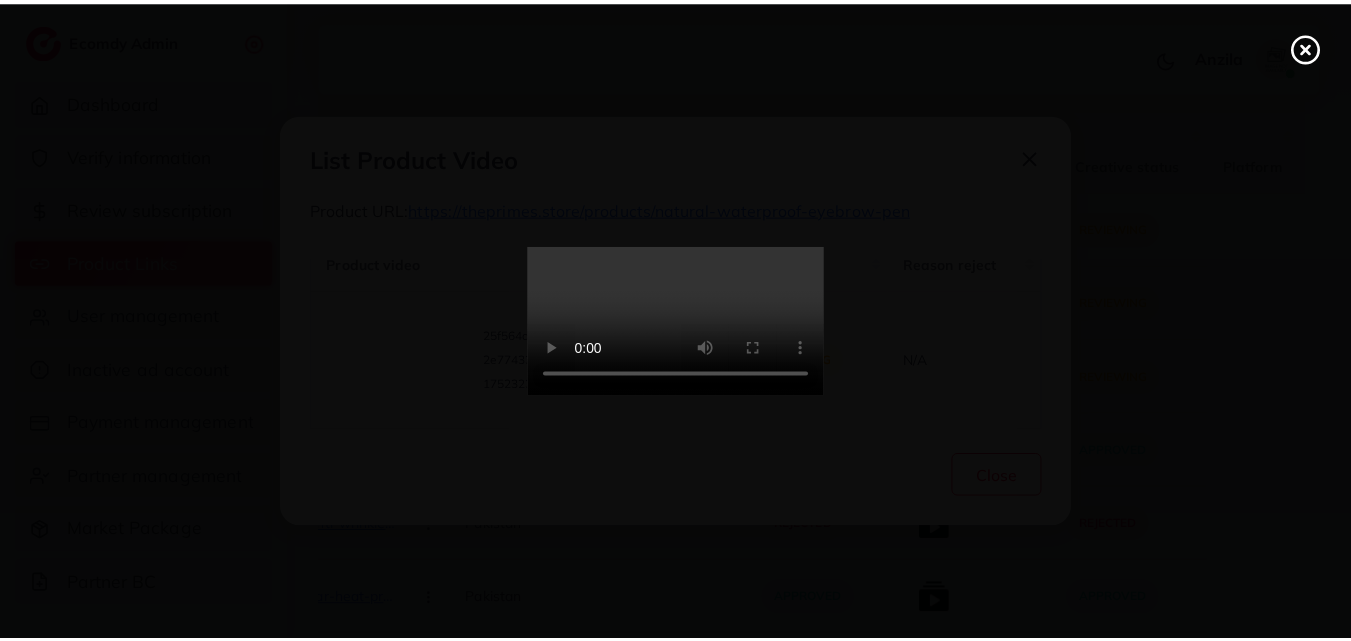 scroll, scrollTop: 0, scrollLeft: 0, axis: both 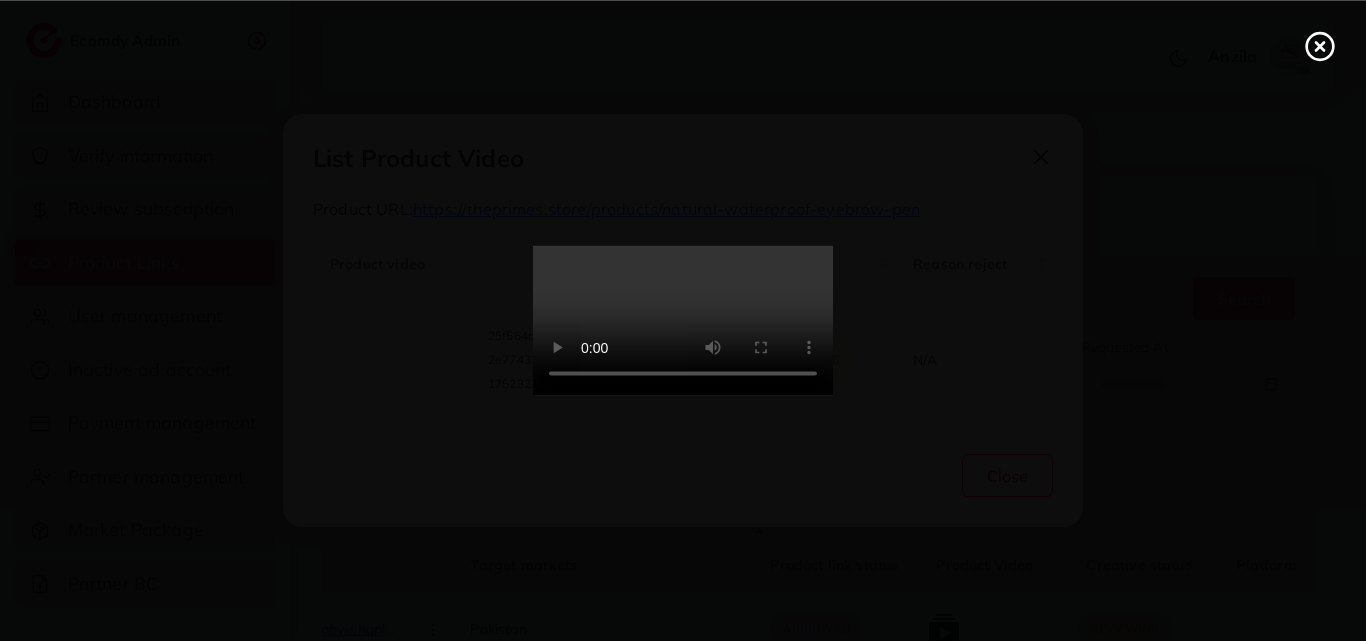 click 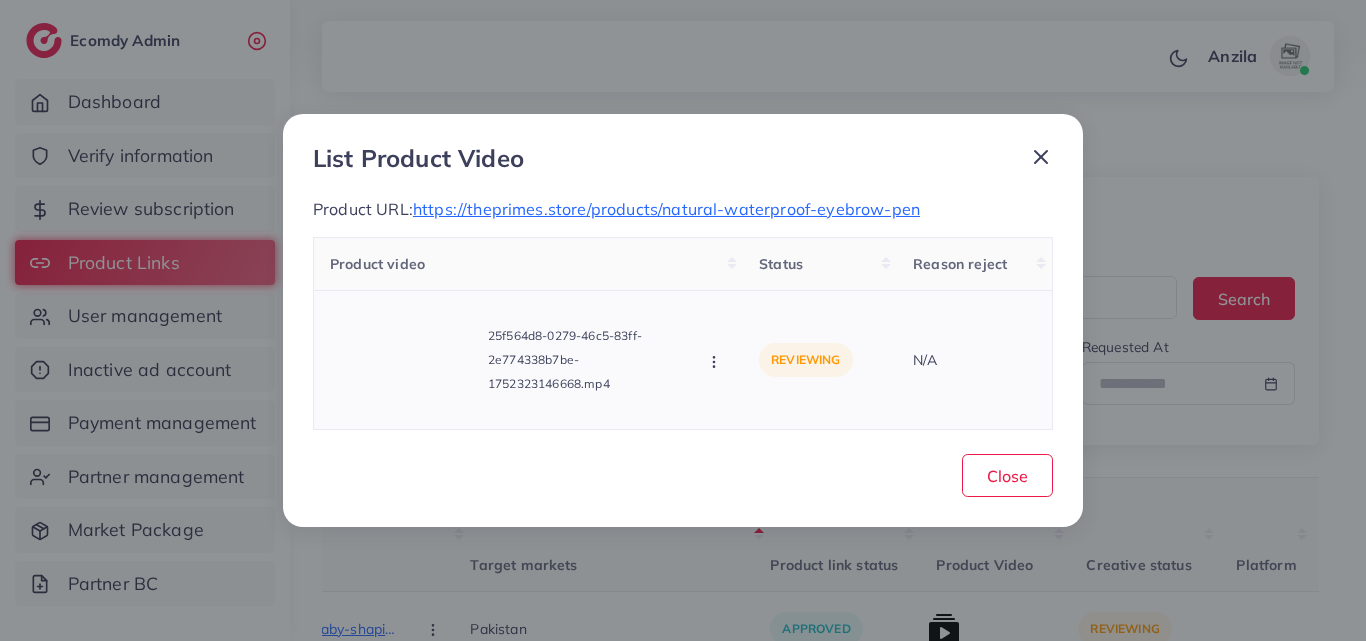 click 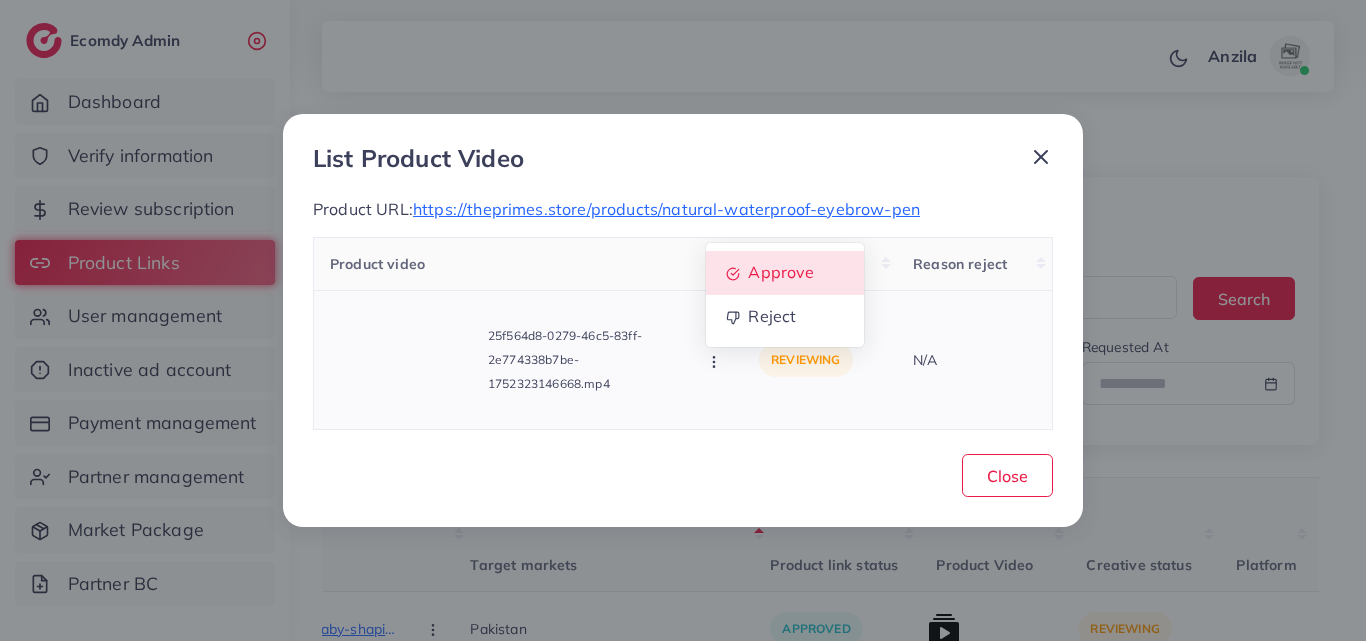 click on "Approve" at bounding box center (782, 272) 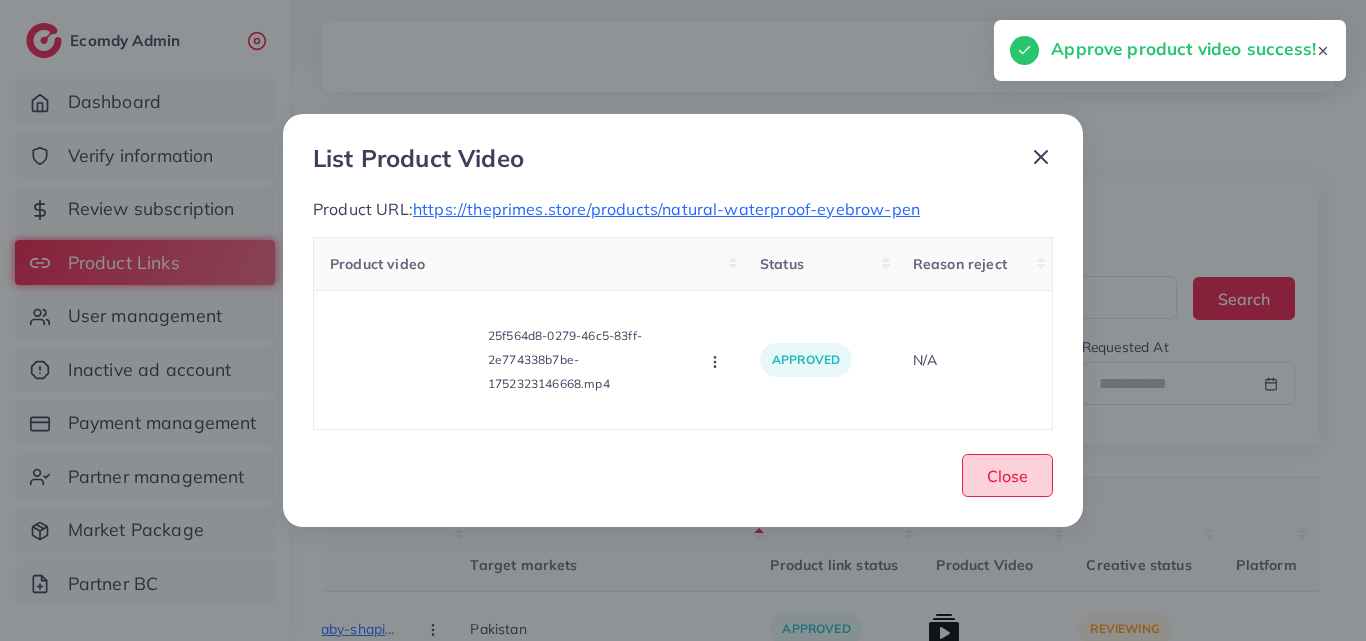 click on "Close" at bounding box center (1007, 475) 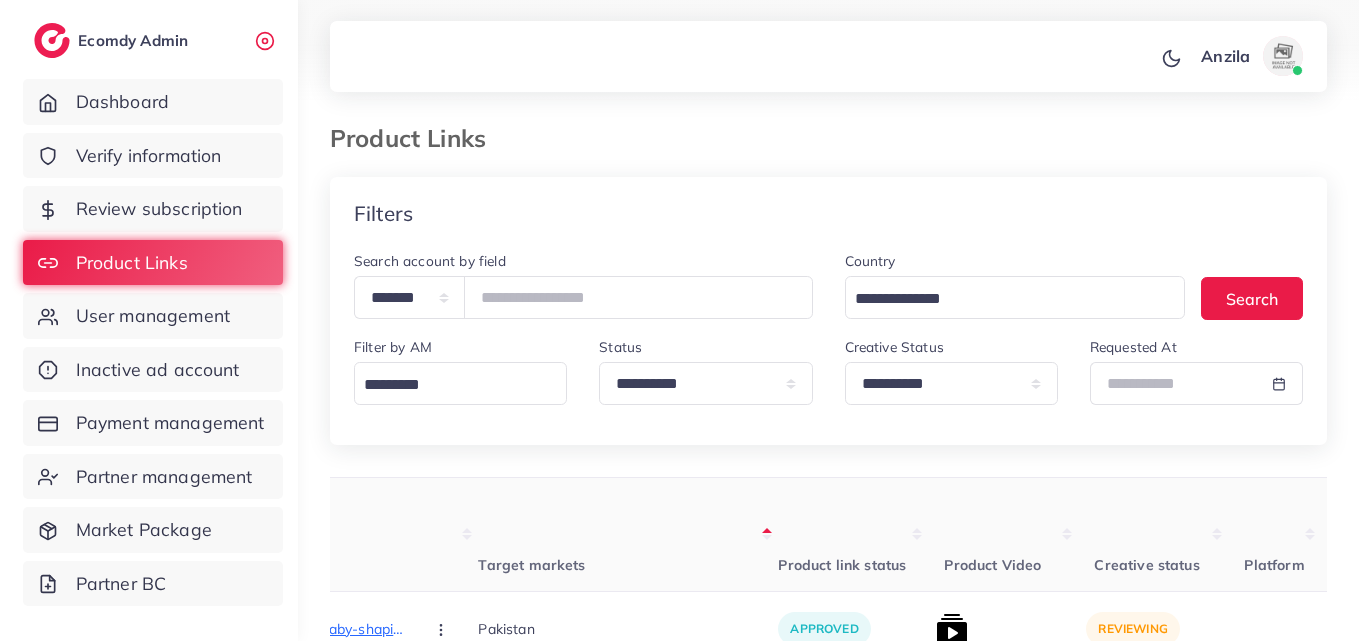 scroll, scrollTop: 200, scrollLeft: 0, axis: vertical 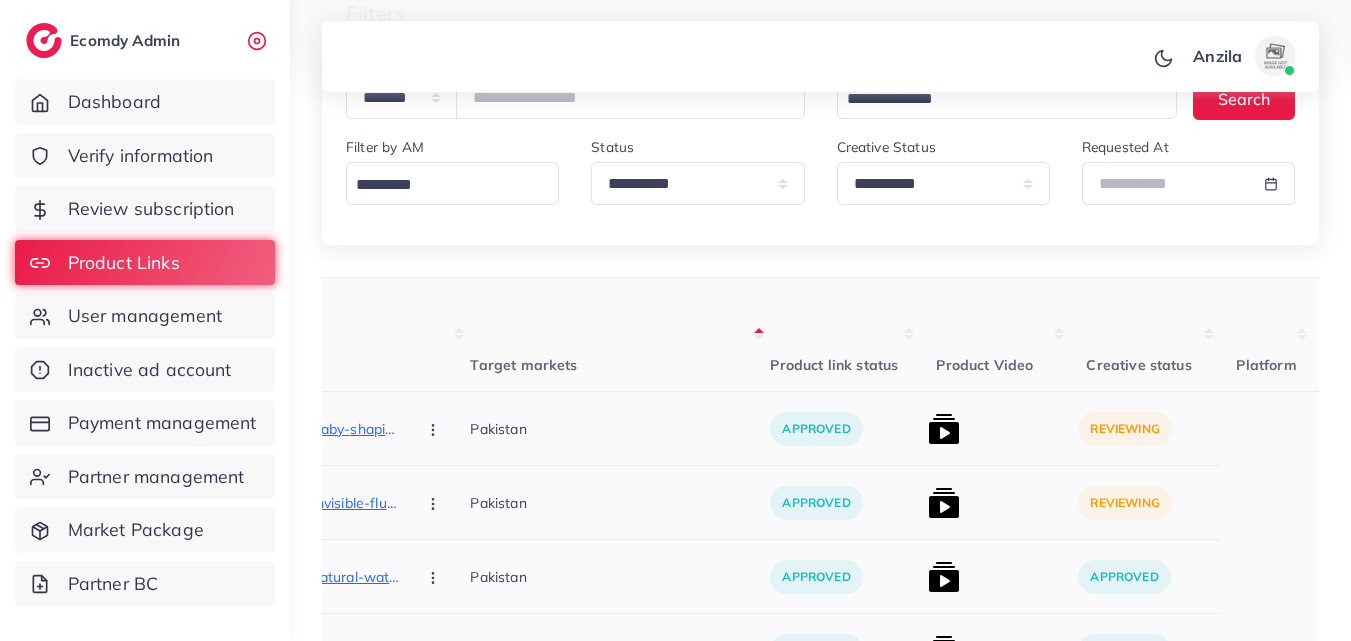 click at bounding box center (944, 429) 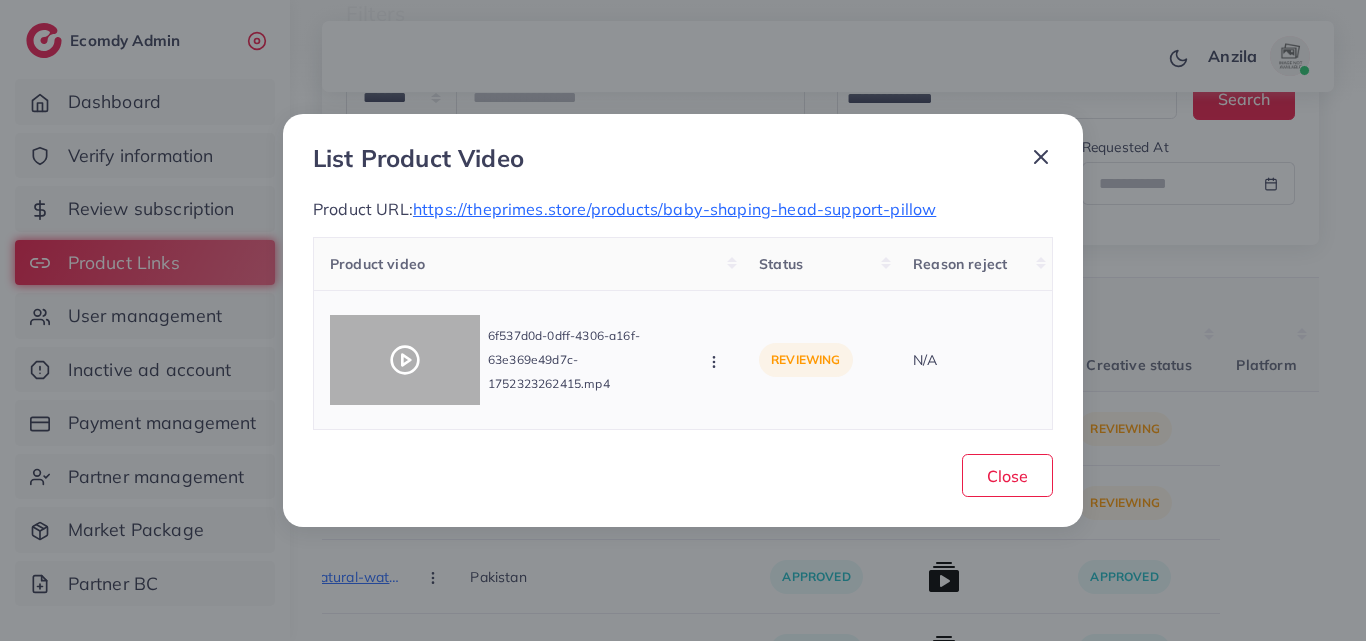 click at bounding box center [405, 360] 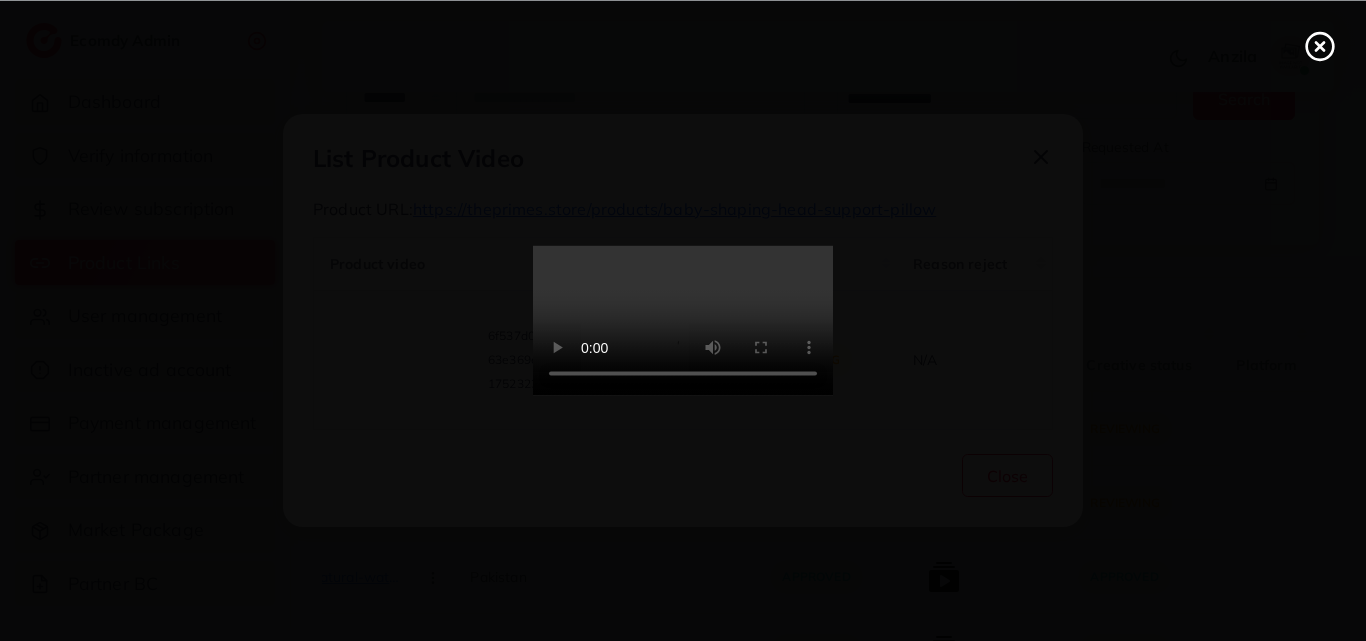 click at bounding box center (683, 321) 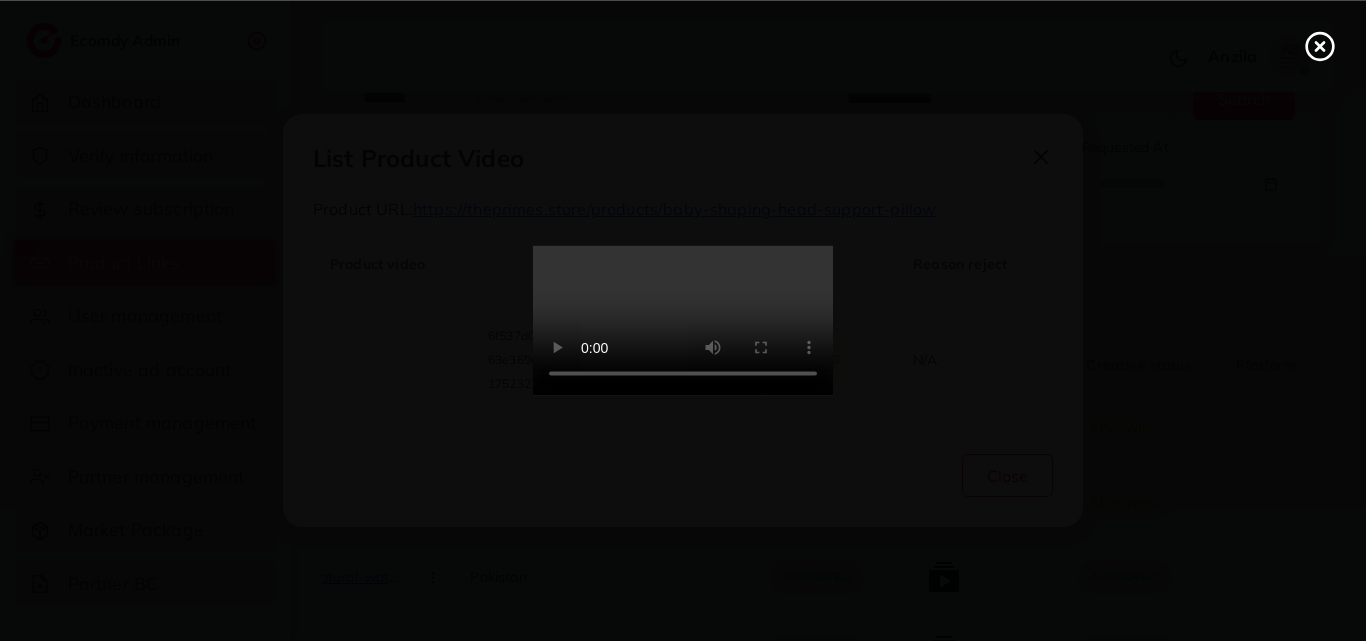 click at bounding box center (683, 321) 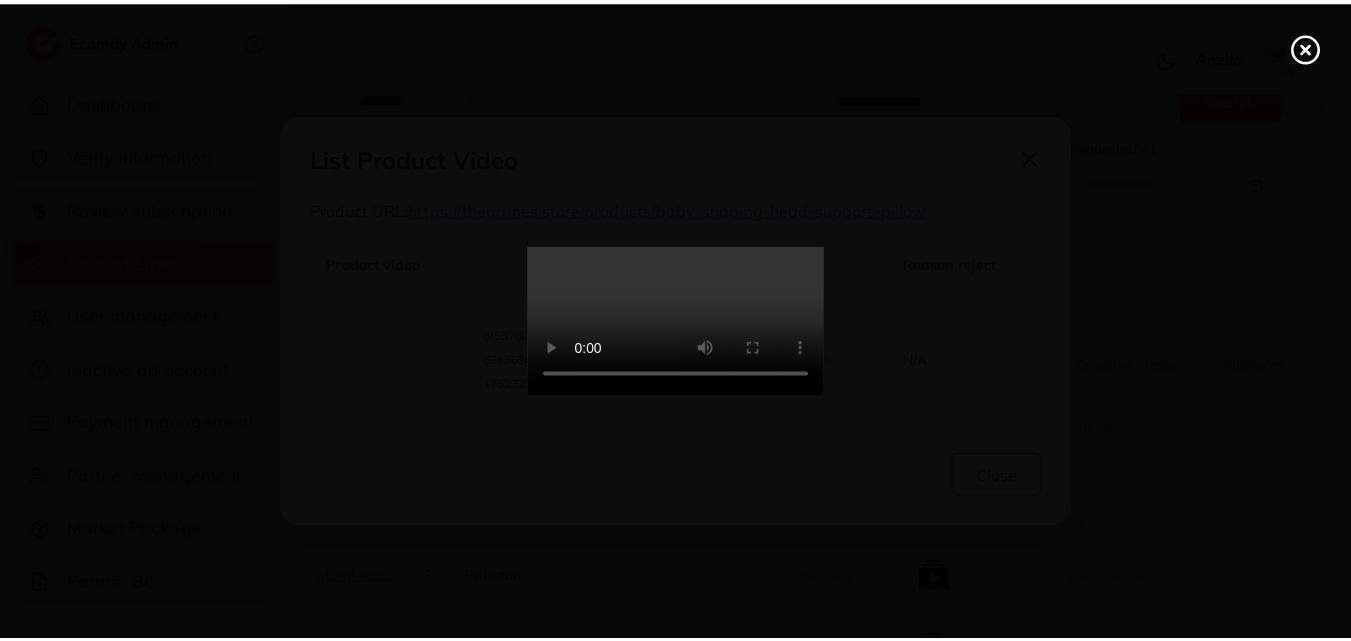 scroll, scrollTop: 0, scrollLeft: 0, axis: both 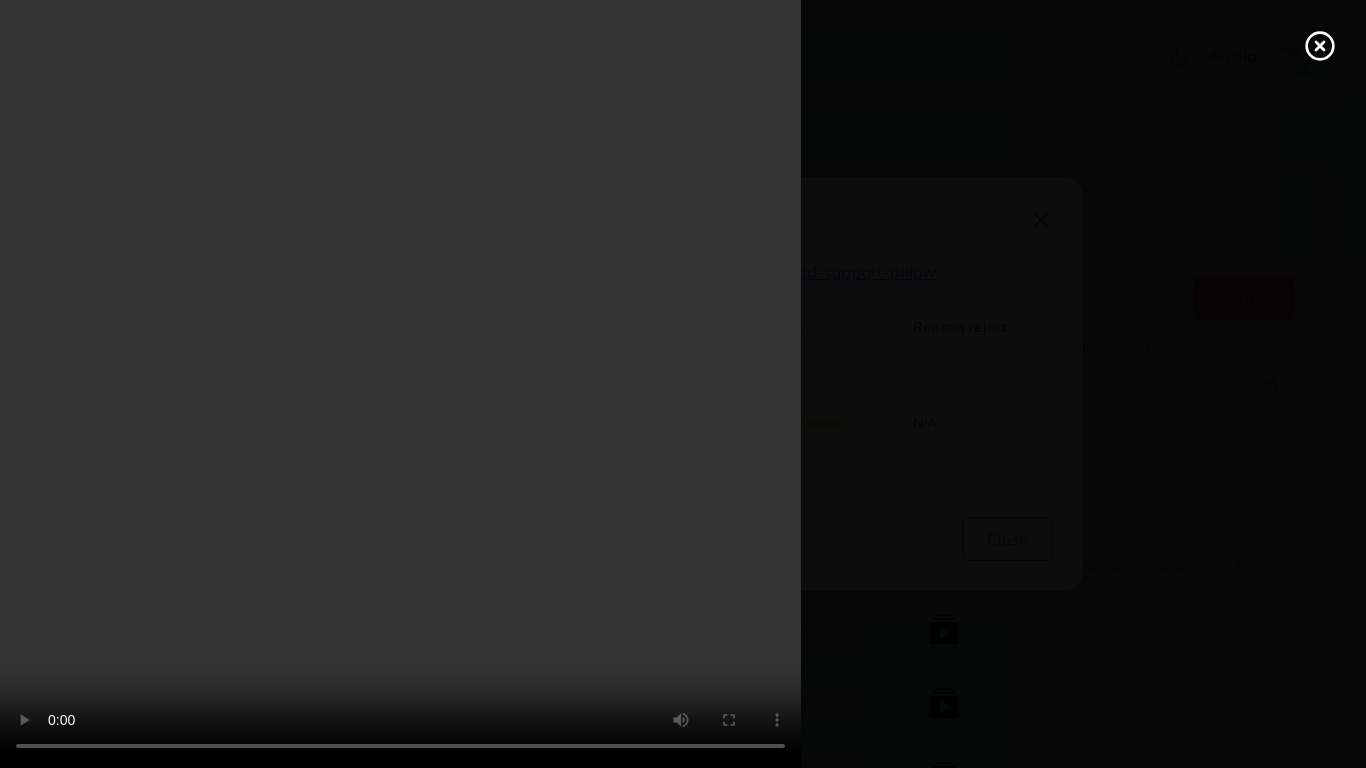 click at bounding box center (683, 384) 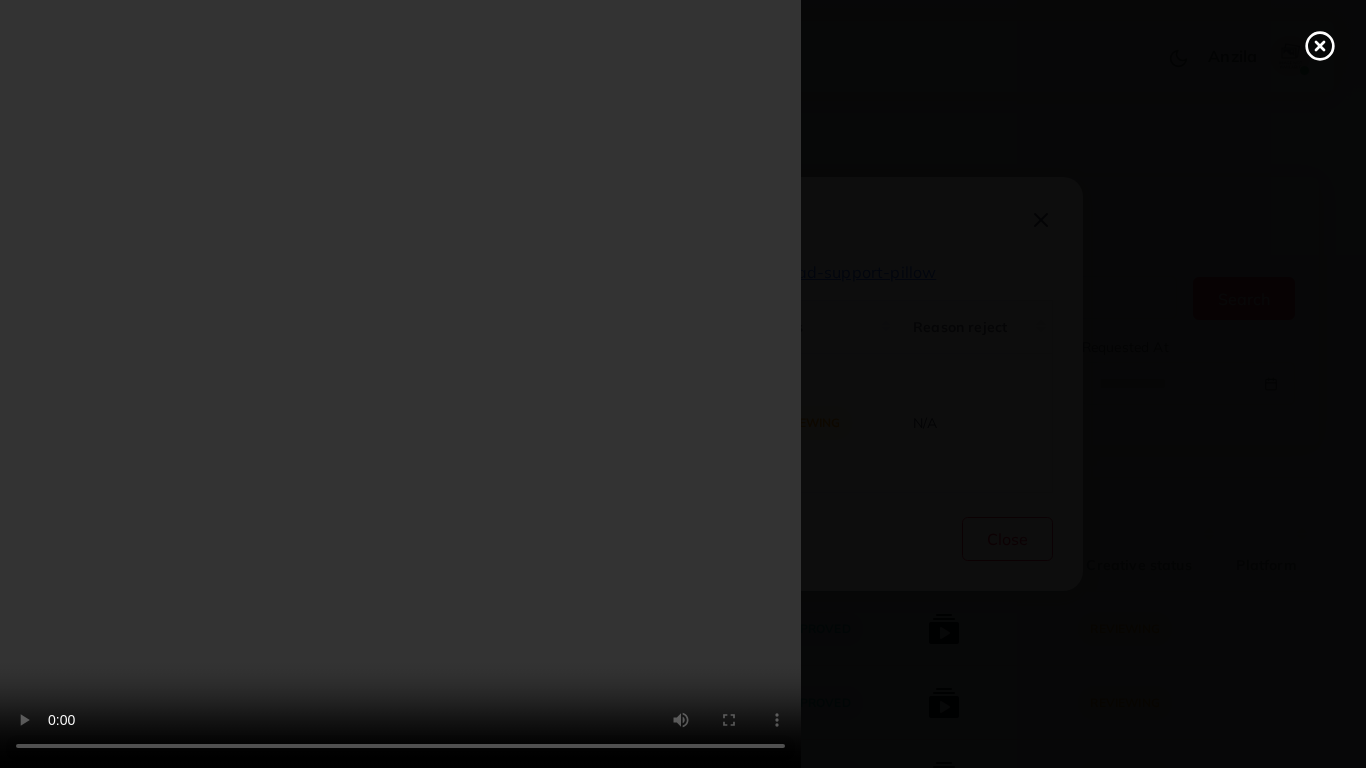 click at bounding box center [683, 384] 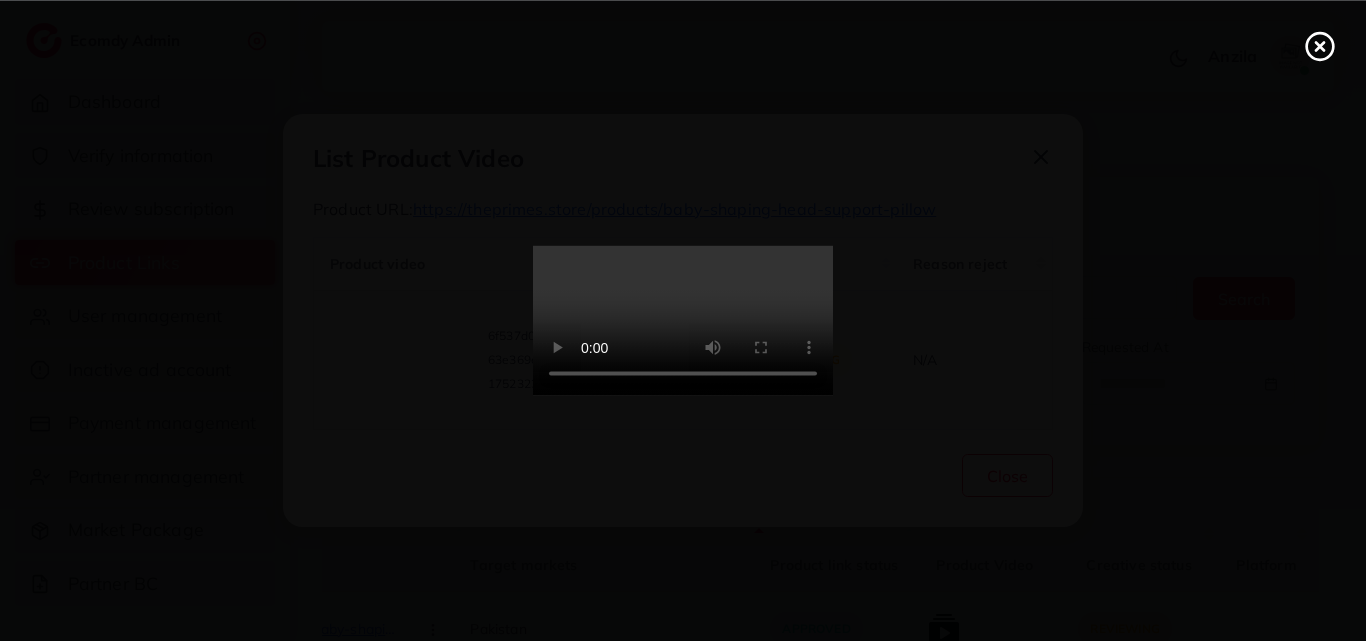 click 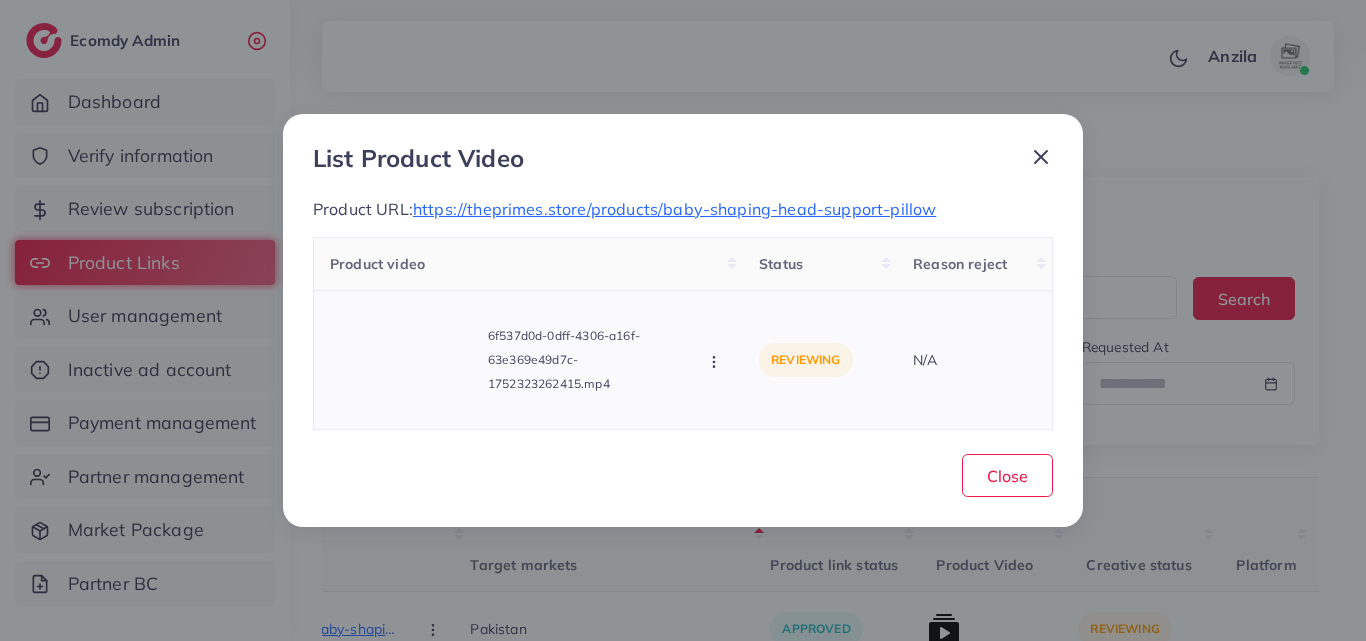 click on "6f537d0d-0dff-4306-a16f-63e369e49d7c-1752323262415.mp4 Approve Reject" at bounding box center (528, 360) 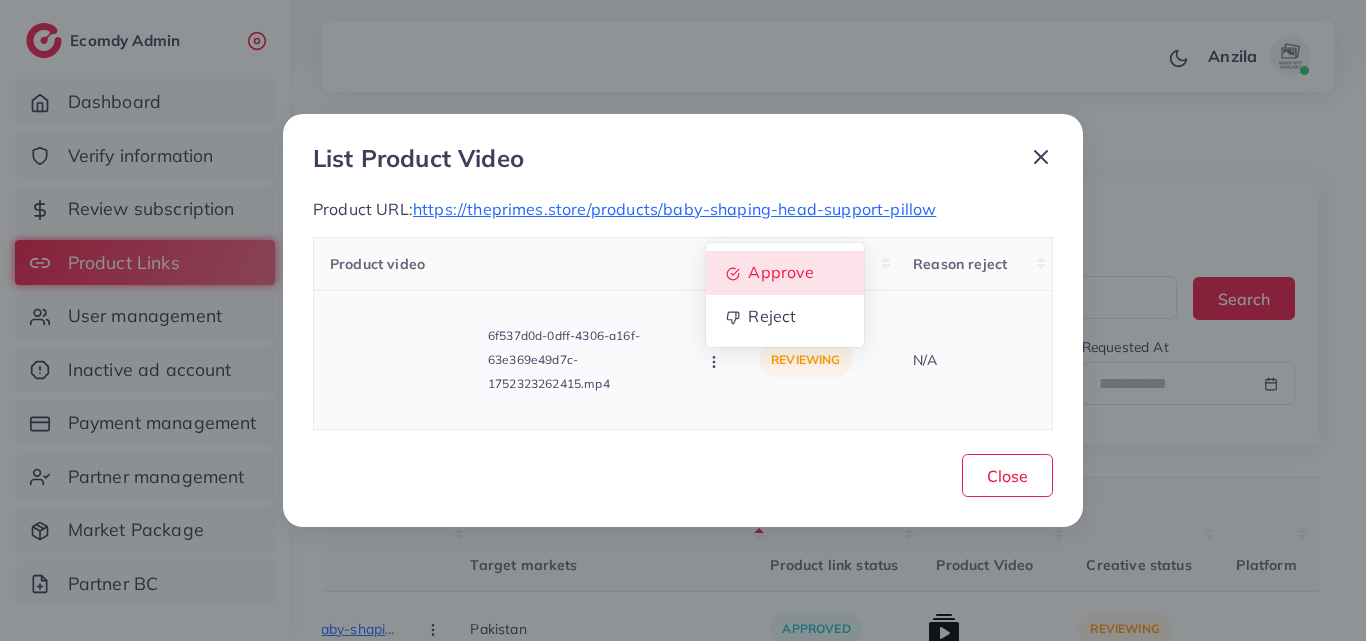 click on "Approve" at bounding box center (785, 273) 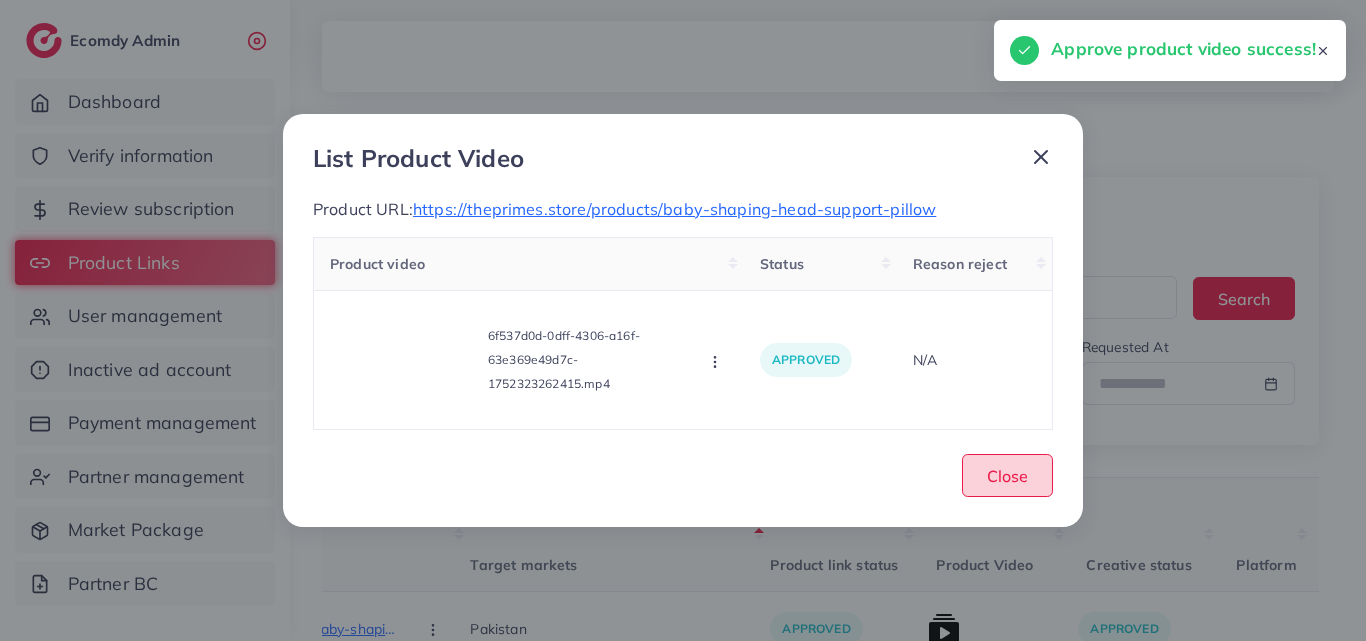 click on "Close" at bounding box center (1007, 476) 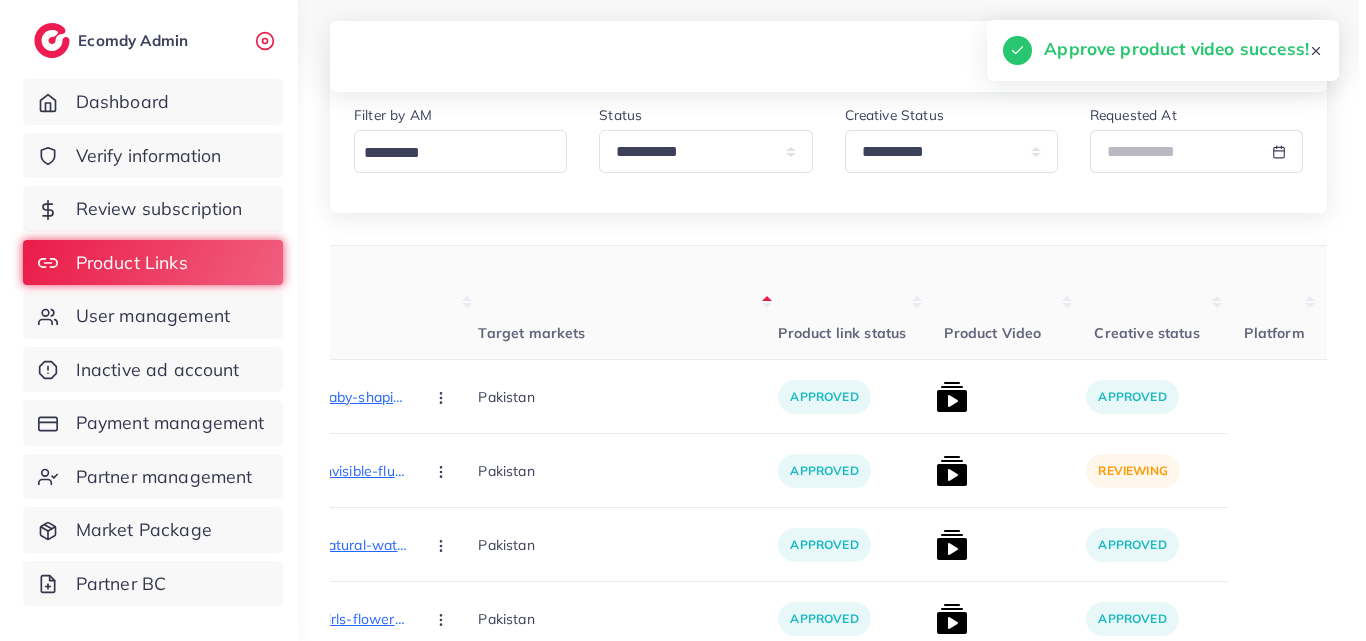 scroll, scrollTop: 300, scrollLeft: 0, axis: vertical 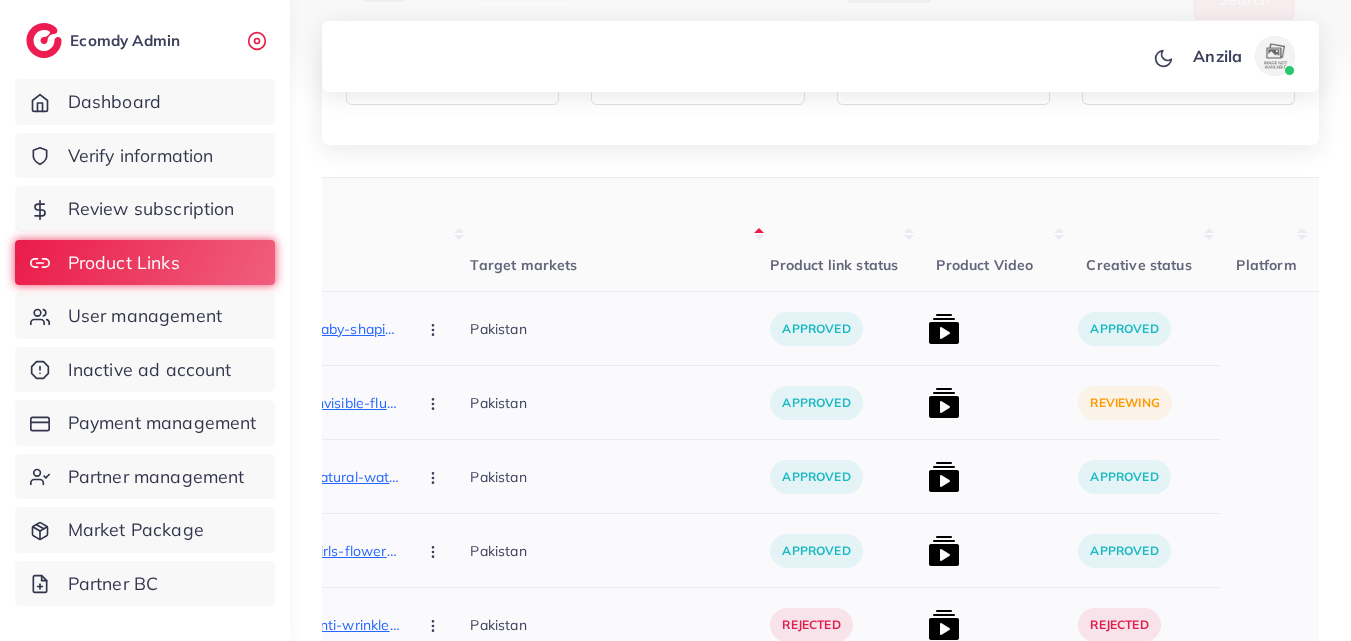 click at bounding box center (944, 403) 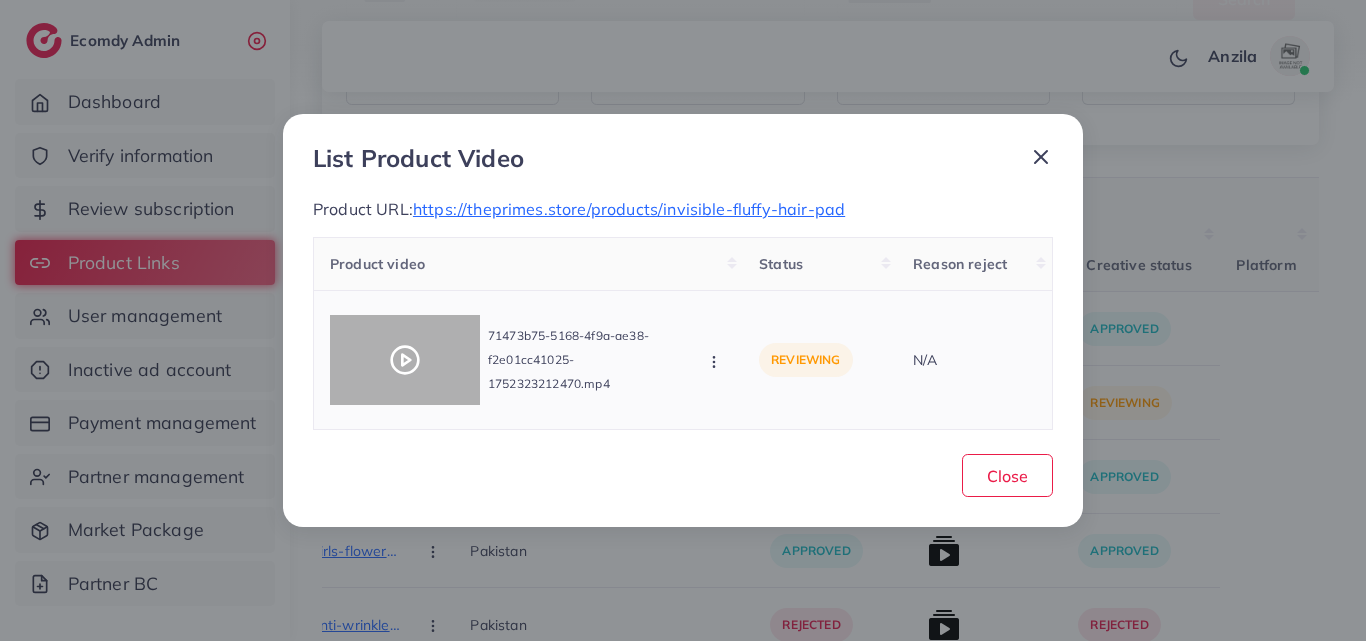 click 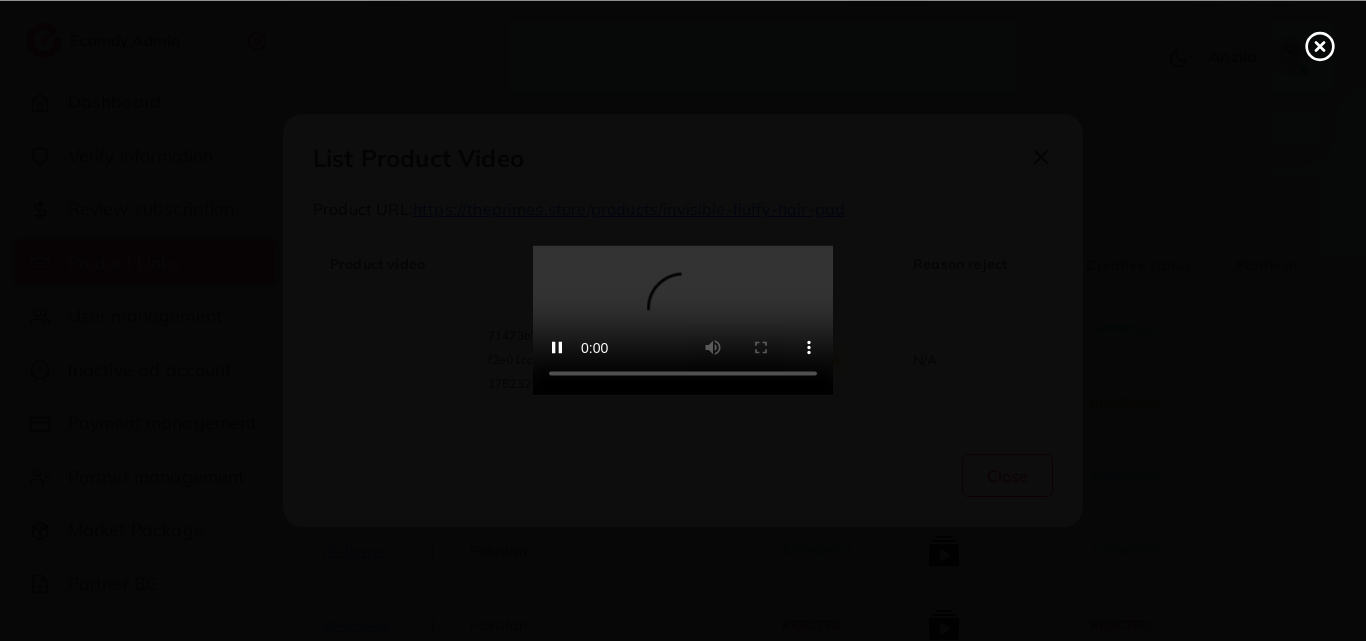 click at bounding box center [683, 321] 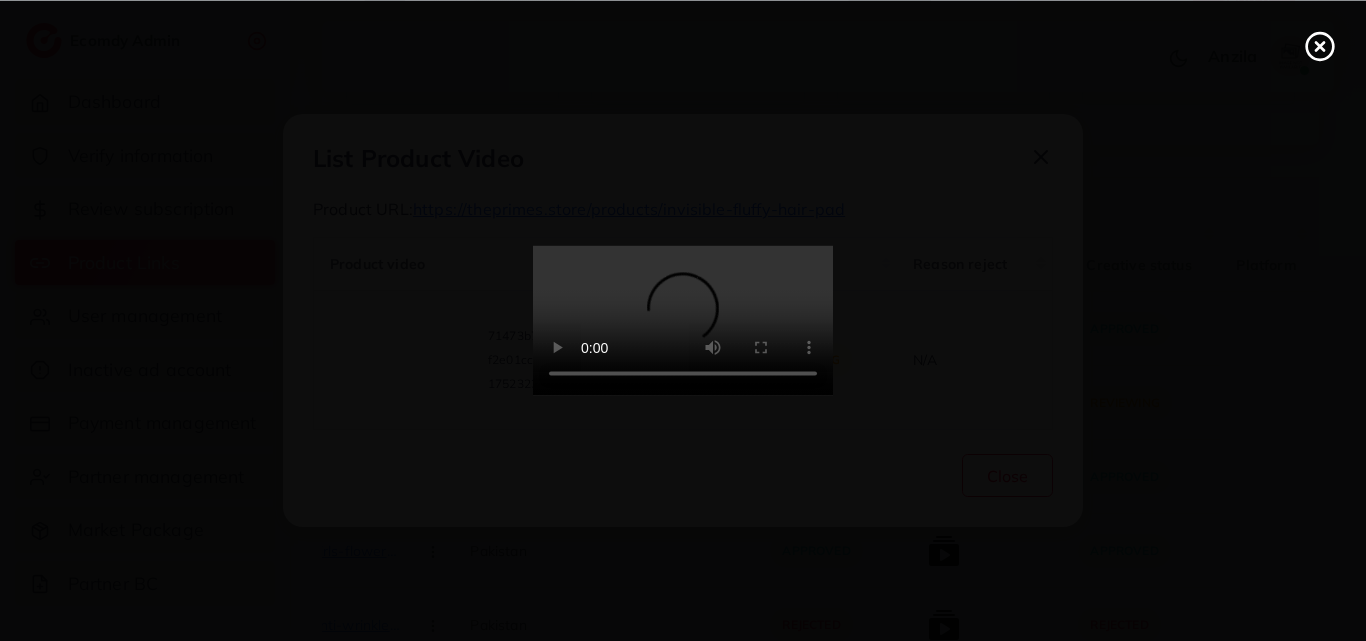click at bounding box center [683, 321] 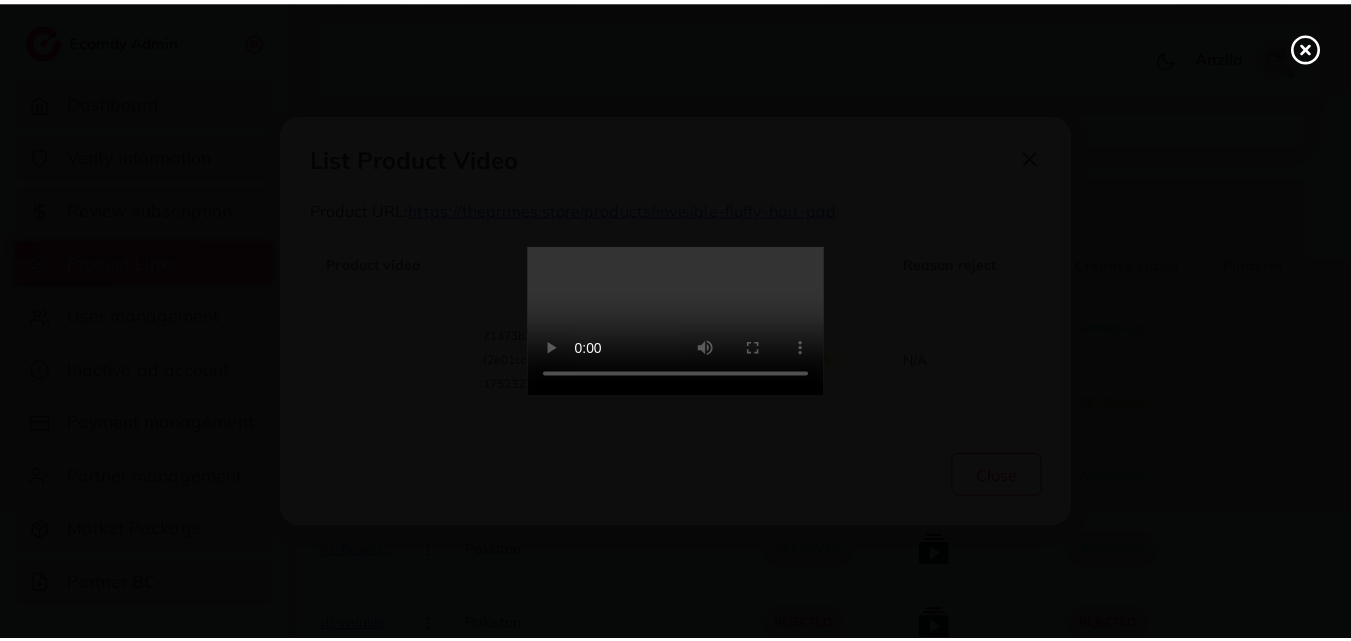 scroll, scrollTop: 0, scrollLeft: 0, axis: both 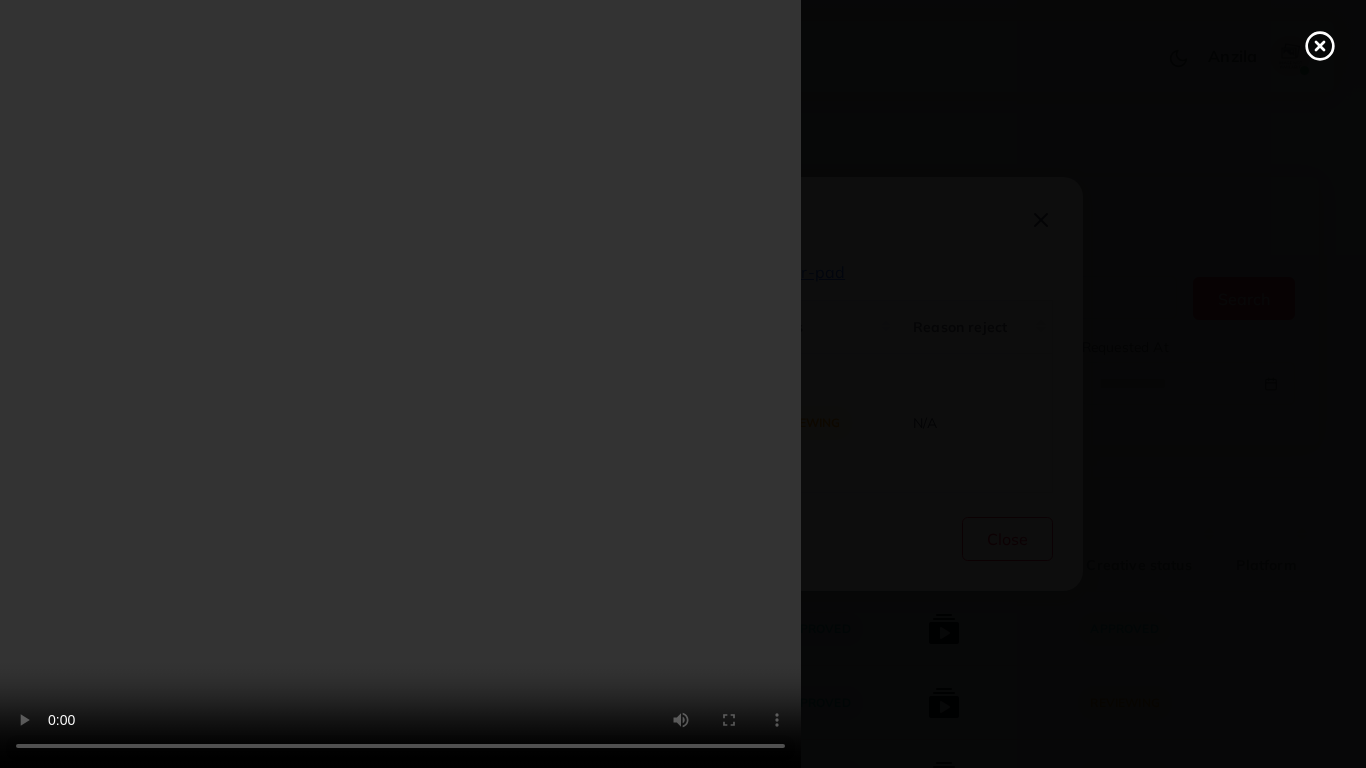 click at bounding box center [683, 384] 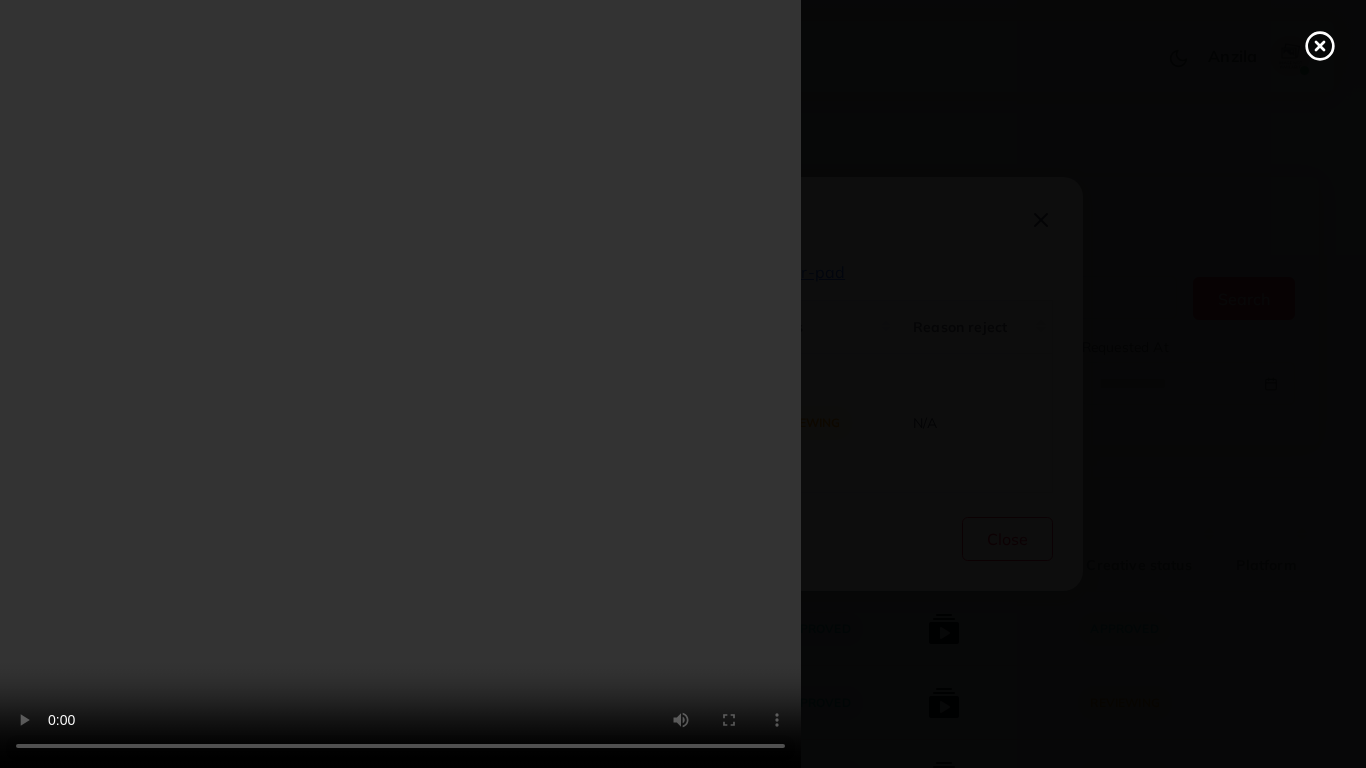 type 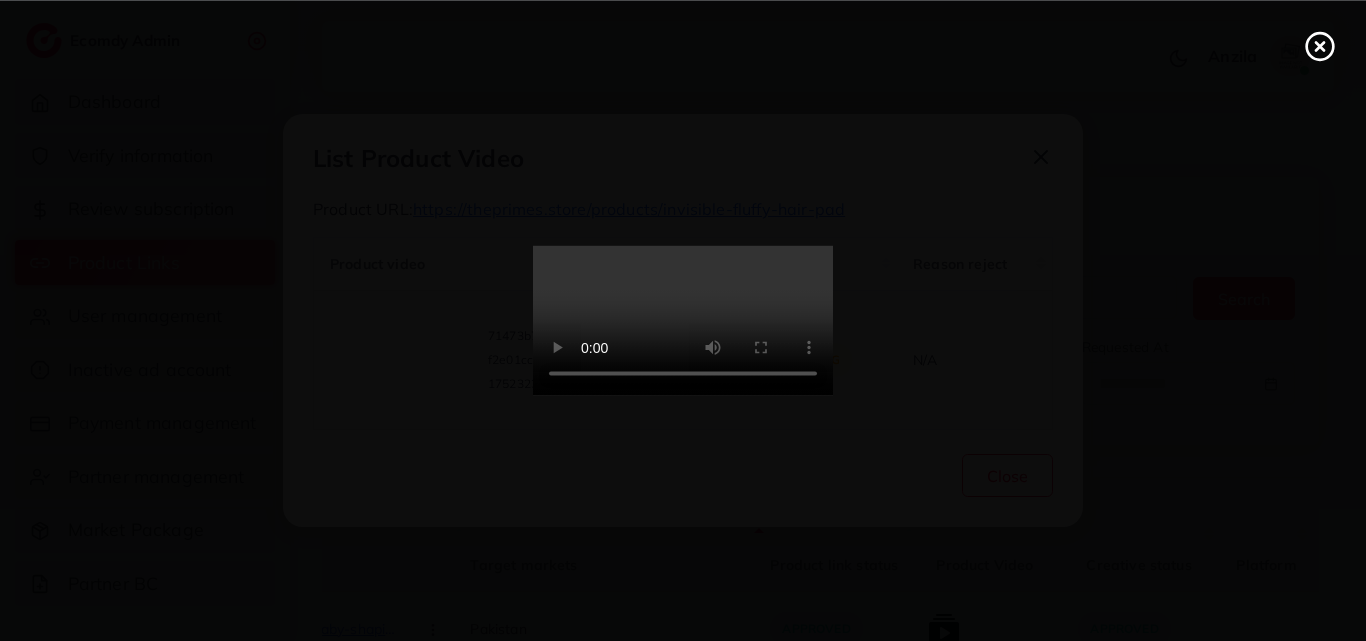 click 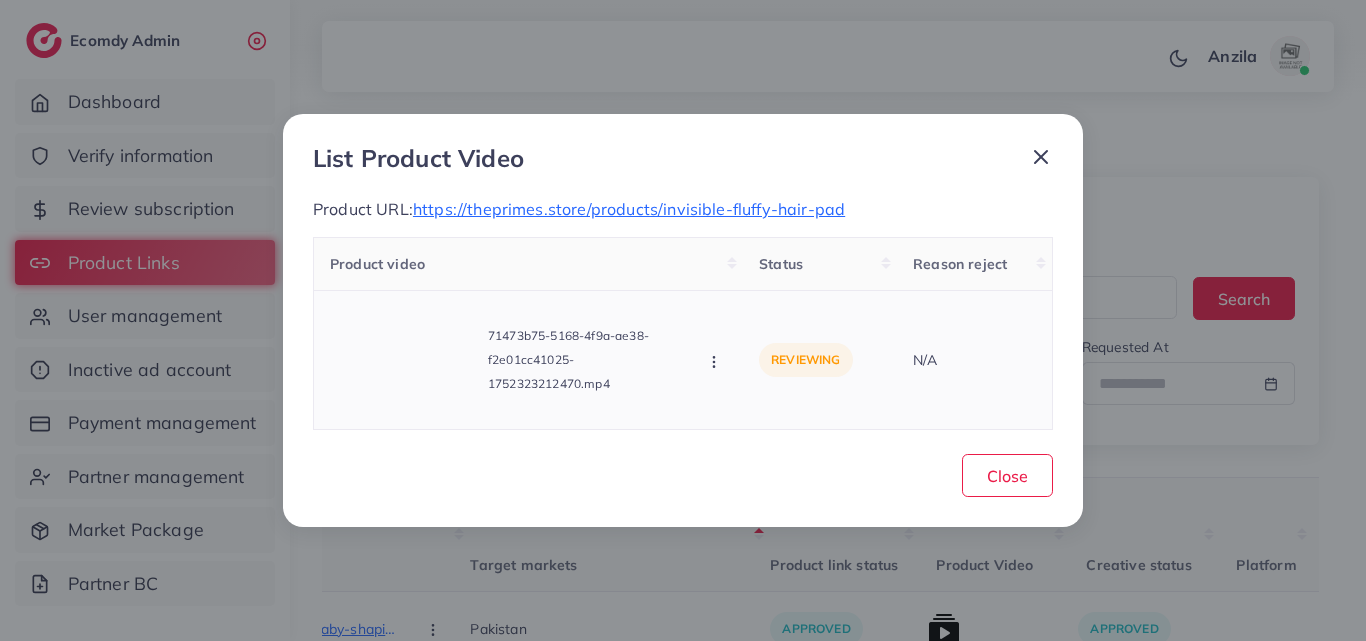 click 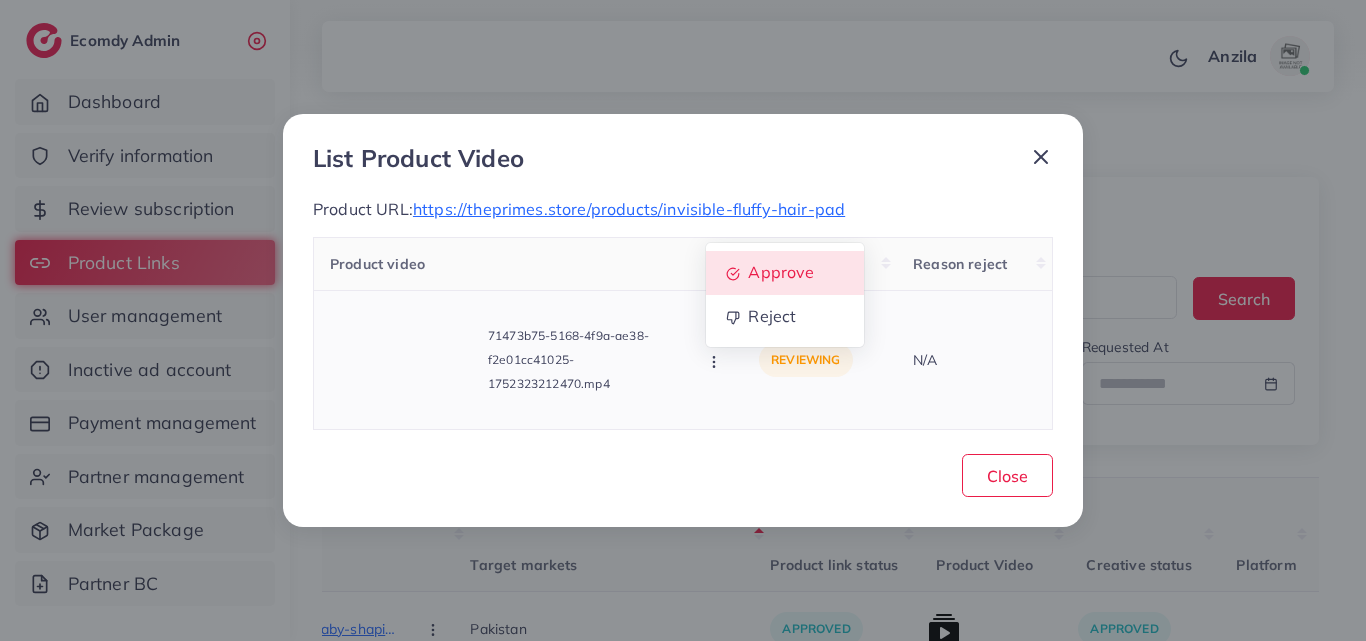 click on "Approve" at bounding box center [785, 273] 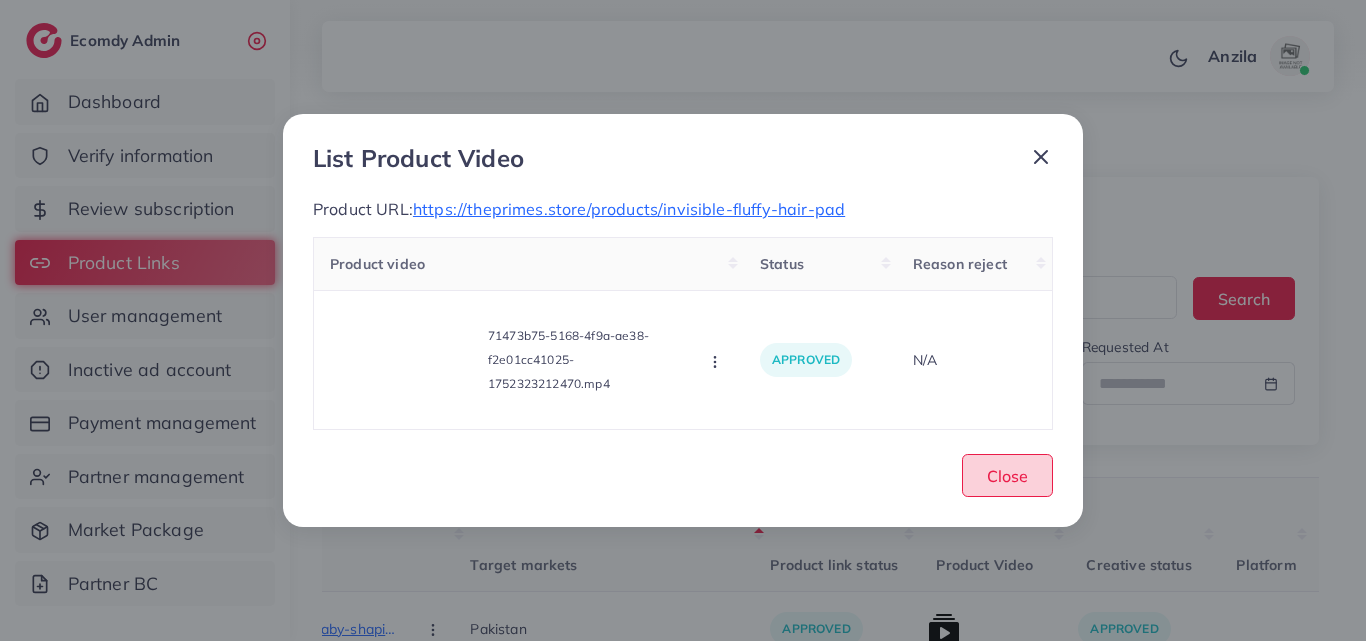 click on "Close" at bounding box center [1007, 476] 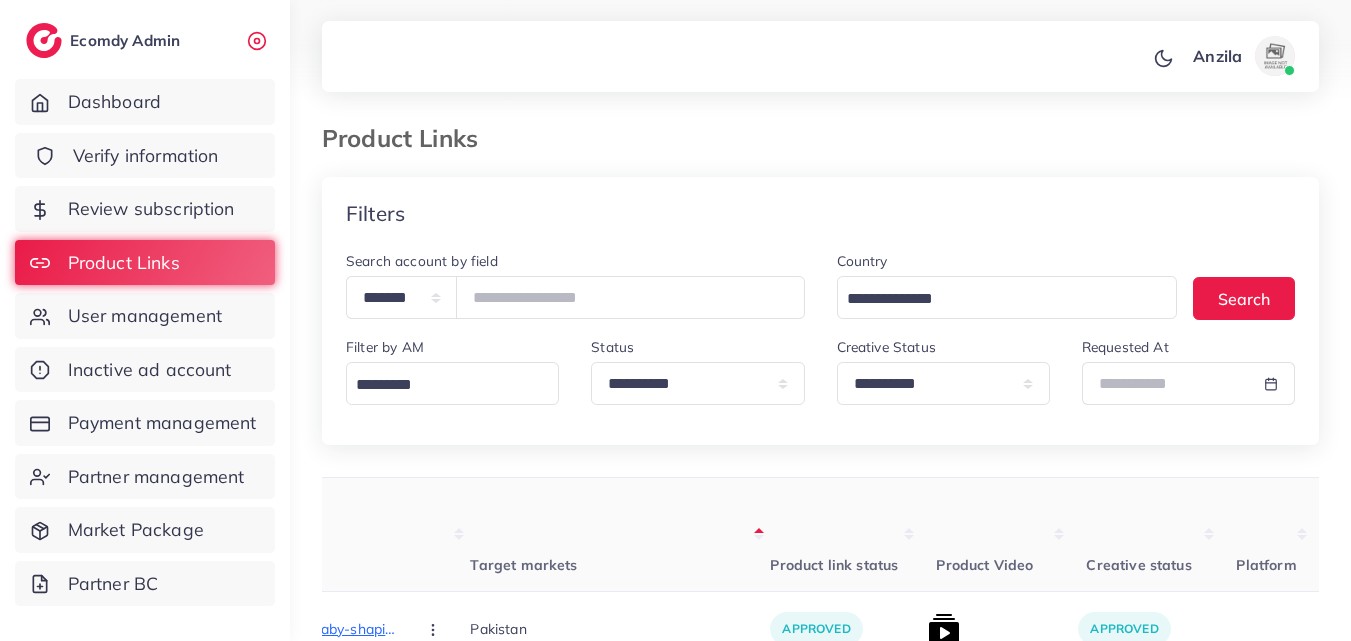 click on "Verify information" at bounding box center [145, 156] 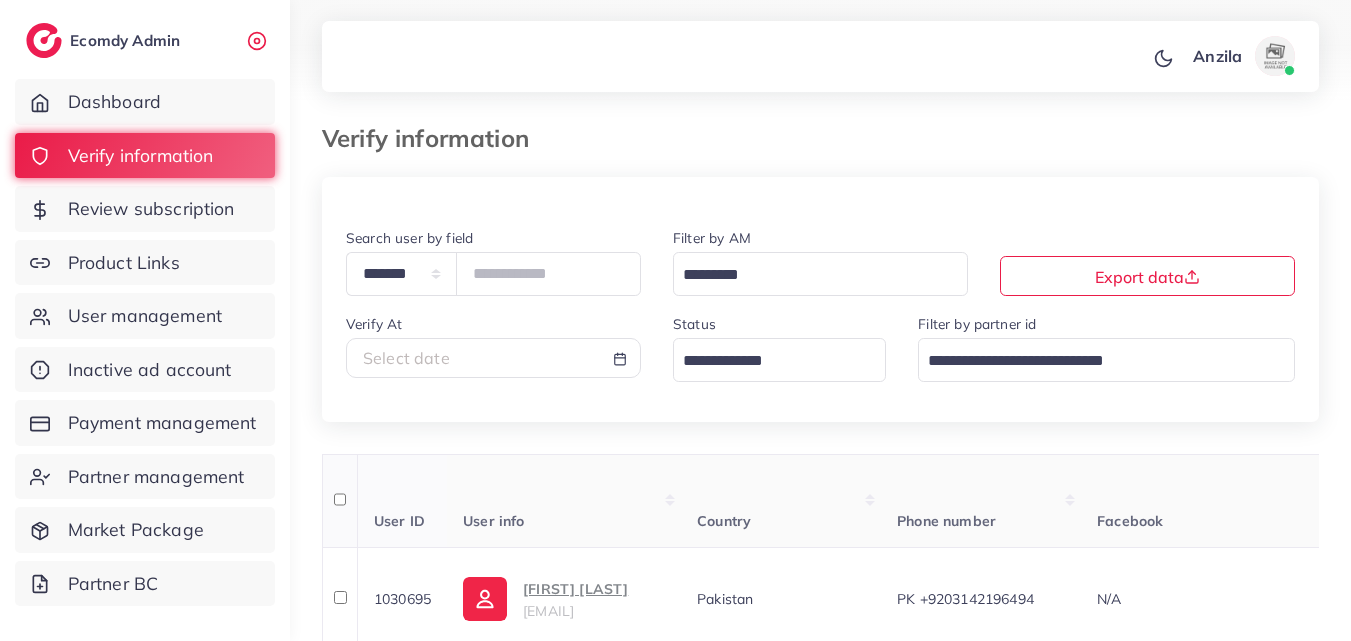 click on "User info" at bounding box center (564, 501) 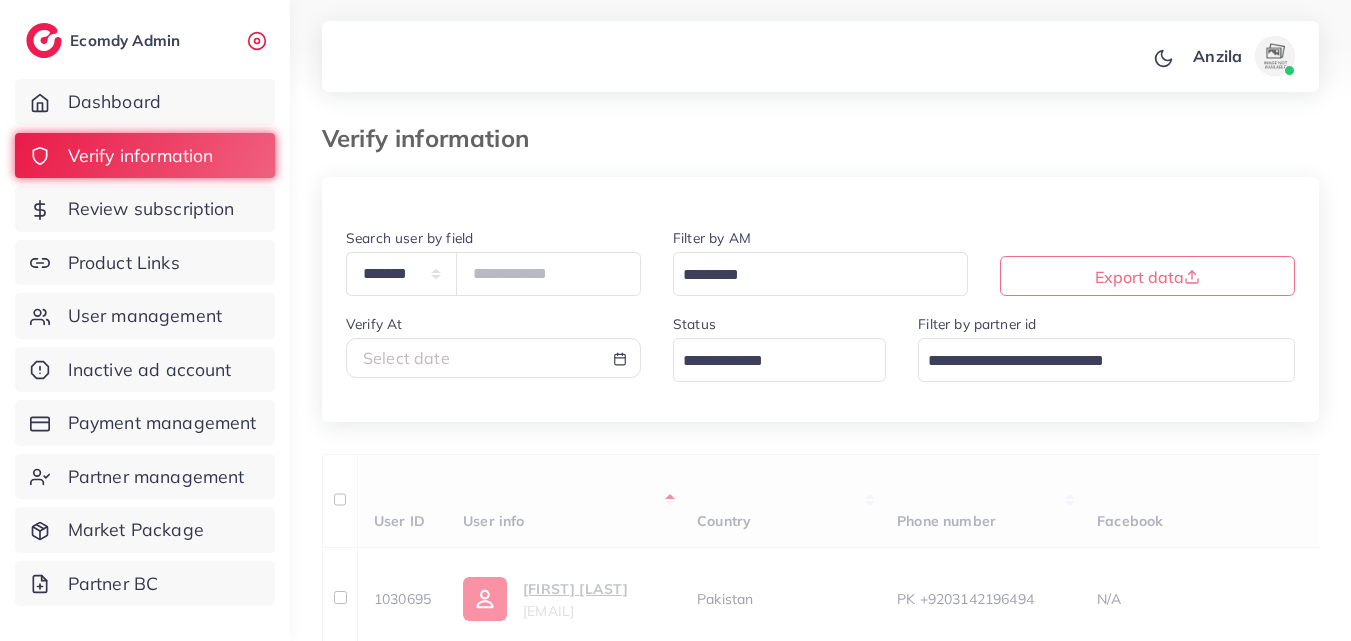click on "User ID User info Country Phone number Facebook WhatsApp Telegram Product Url Platform Industry Screenshots Current plan Belong to partner Create At Status Reason reject Review by Verify At Belong to AM Actions            1030695   [FIRST] [LAST]  herlenscompany@[EMAIL]  Pakistan   PK [PHONE]   N/A   [PHONE]   N/A   https://herlens.store/collections/premium-colored-lenses   Pakistan - approved   shopify   e-commerce   adreach_new_package   12667   [DATE], [TIME]   approved   N/A  1013603 [DATE], [TIME]   N/A  Approve Reject Assign to AM      1030693   [FIRST]  zainwalana65@[EMAIL]  Pakistan   VN [PHONE]   N/A   [PHONE]   N/A   https://pirhanawings.store/products/new-waterproof-mobile-cover   Pakistan - approved   shopify   e-commerce   adreach_new_package   12667   [DATE], [TIME]   approved   N/A  1013603 [DATE], [TIME]   N/A  Approve Reject Assign to AM      1030692   [FIRST]  zainab001456@[EMAIL]  Pakistan   PK [PHONE]   N/A" at bounding box center (820, 1974) 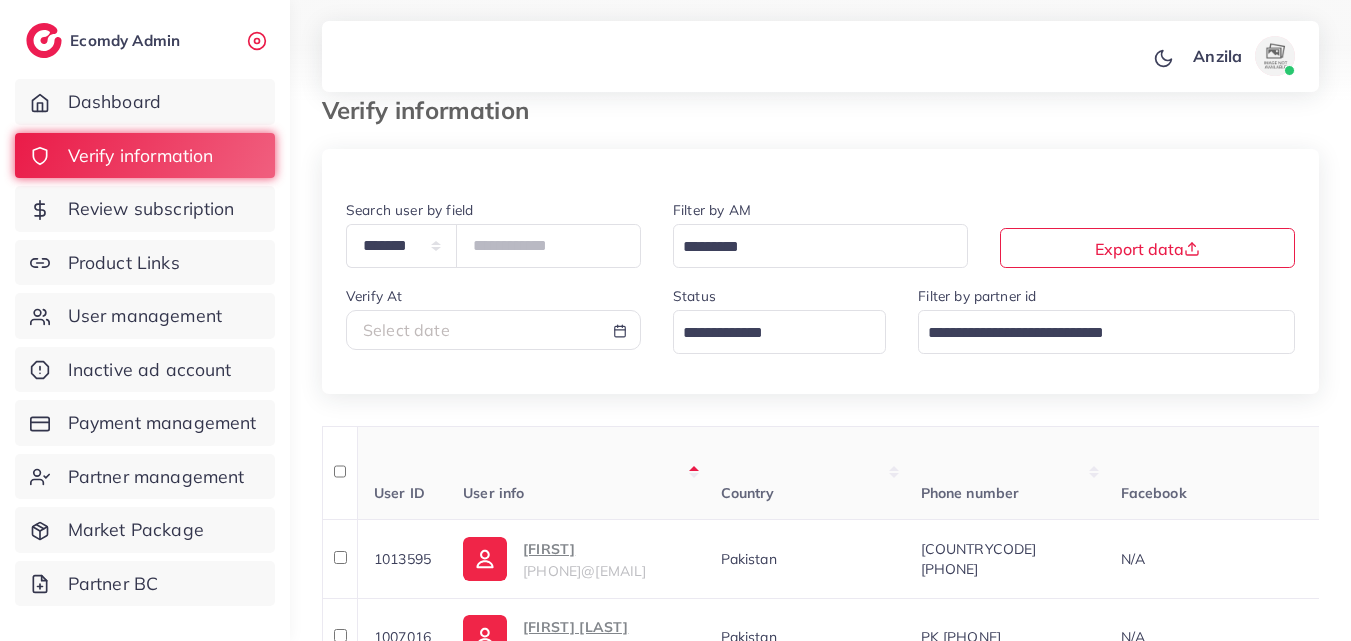 scroll, scrollTop: 100, scrollLeft: 0, axis: vertical 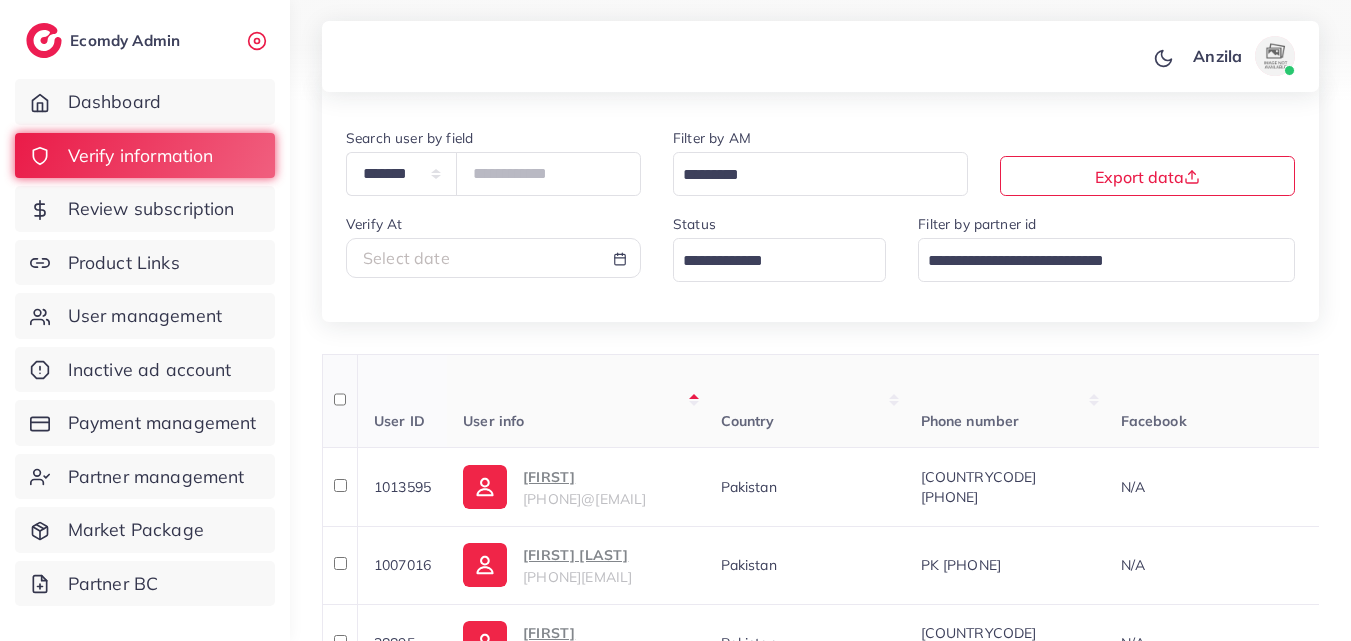 click on "User info" at bounding box center [575, 401] 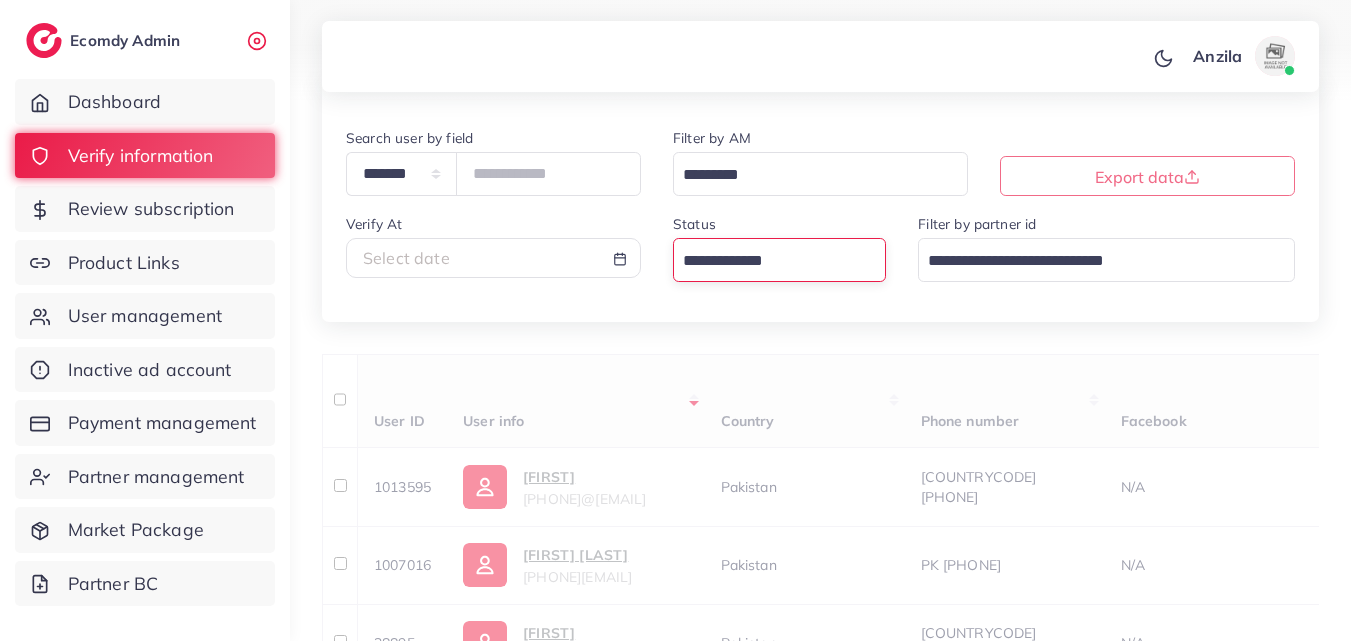 click at bounding box center [768, 261] 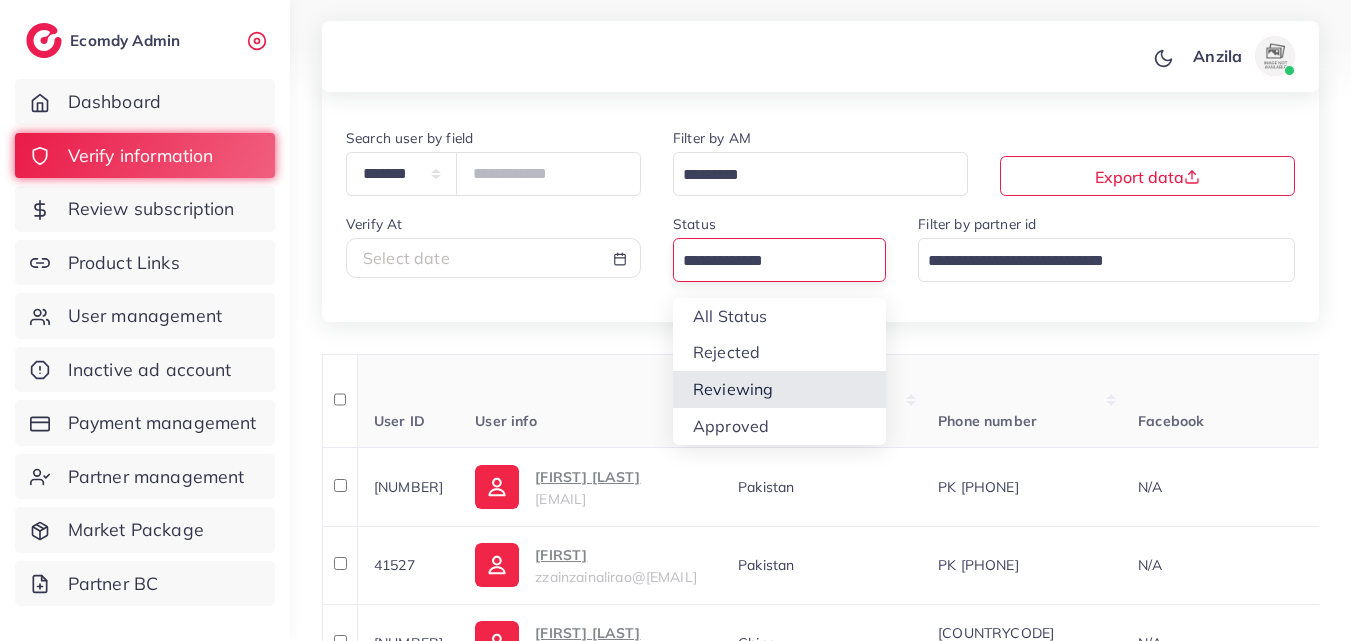 click on "**********" at bounding box center (820, 224) 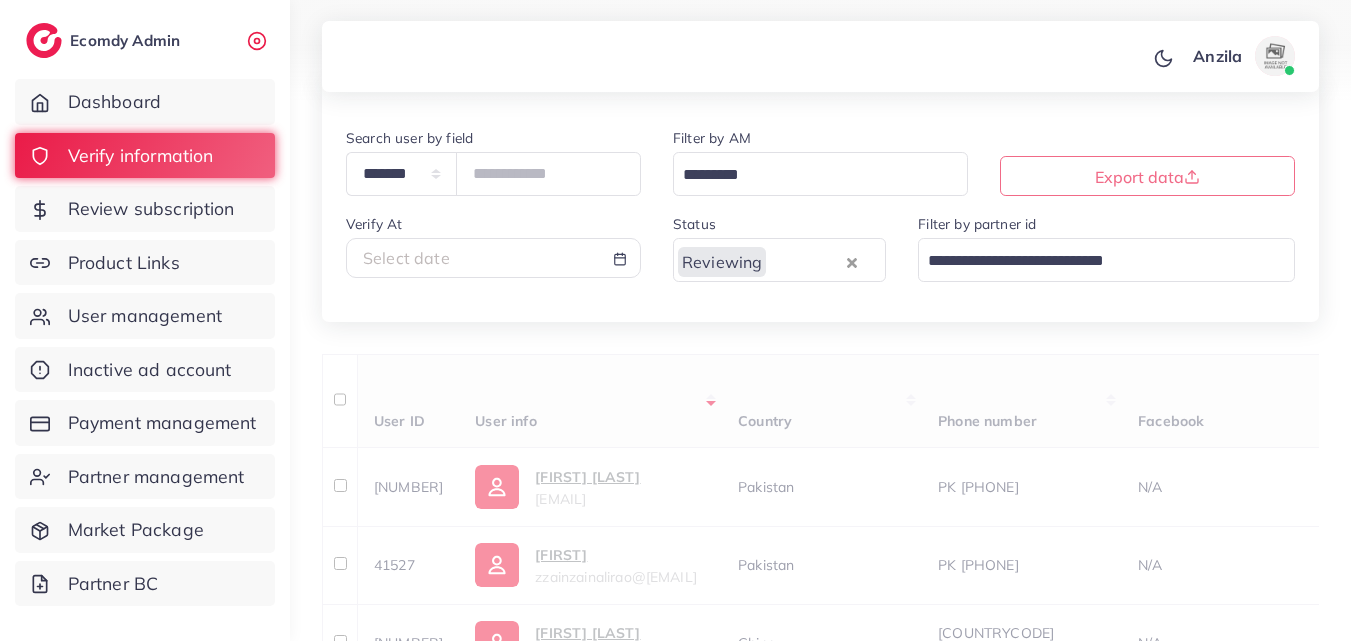 scroll, scrollTop: 0, scrollLeft: 0, axis: both 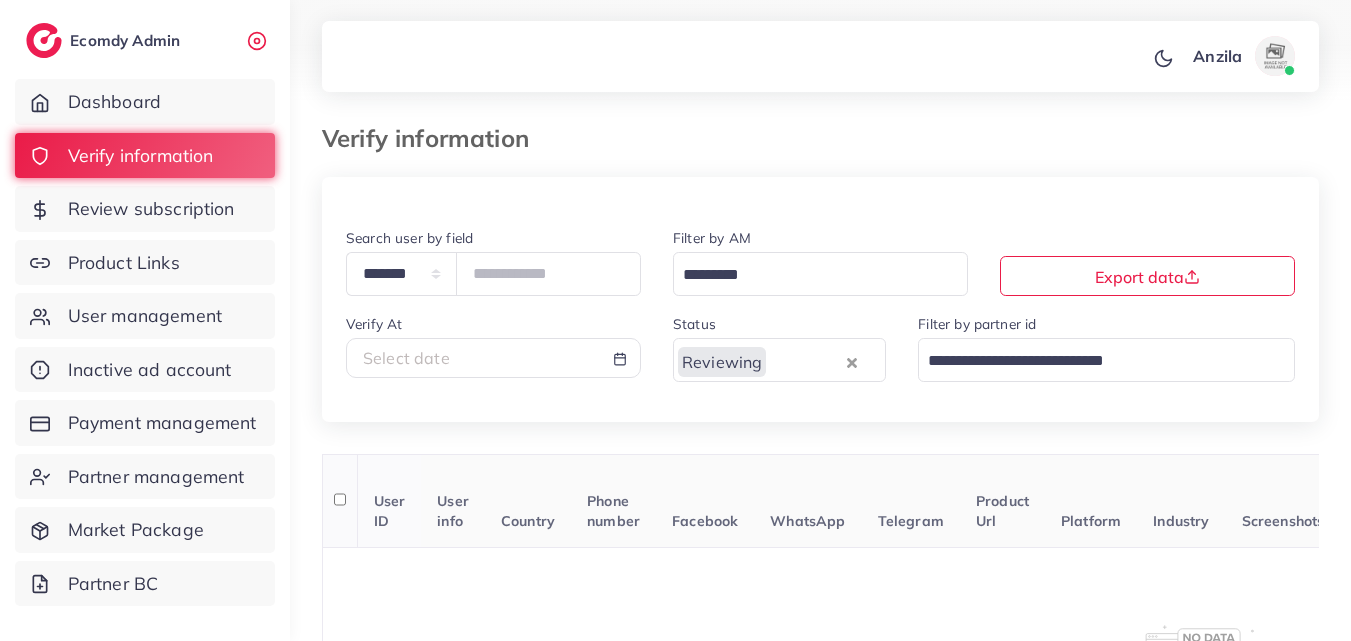 click on "Facebook" at bounding box center [705, 501] 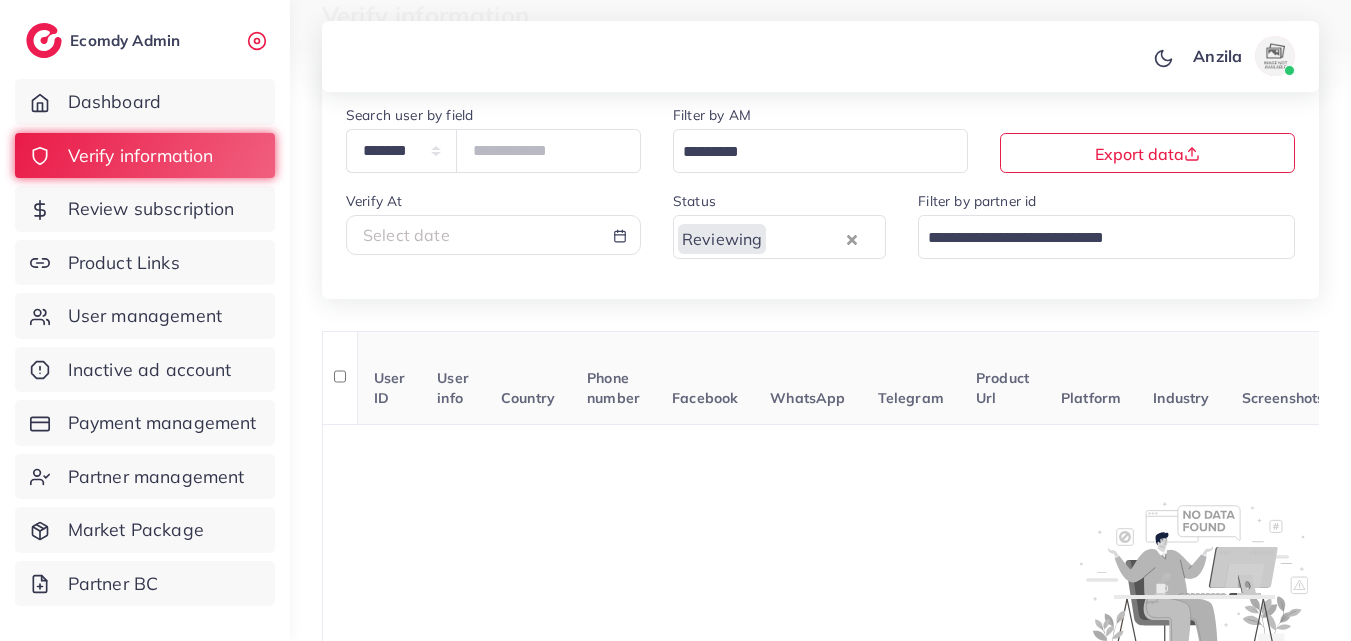 scroll, scrollTop: 122, scrollLeft: 0, axis: vertical 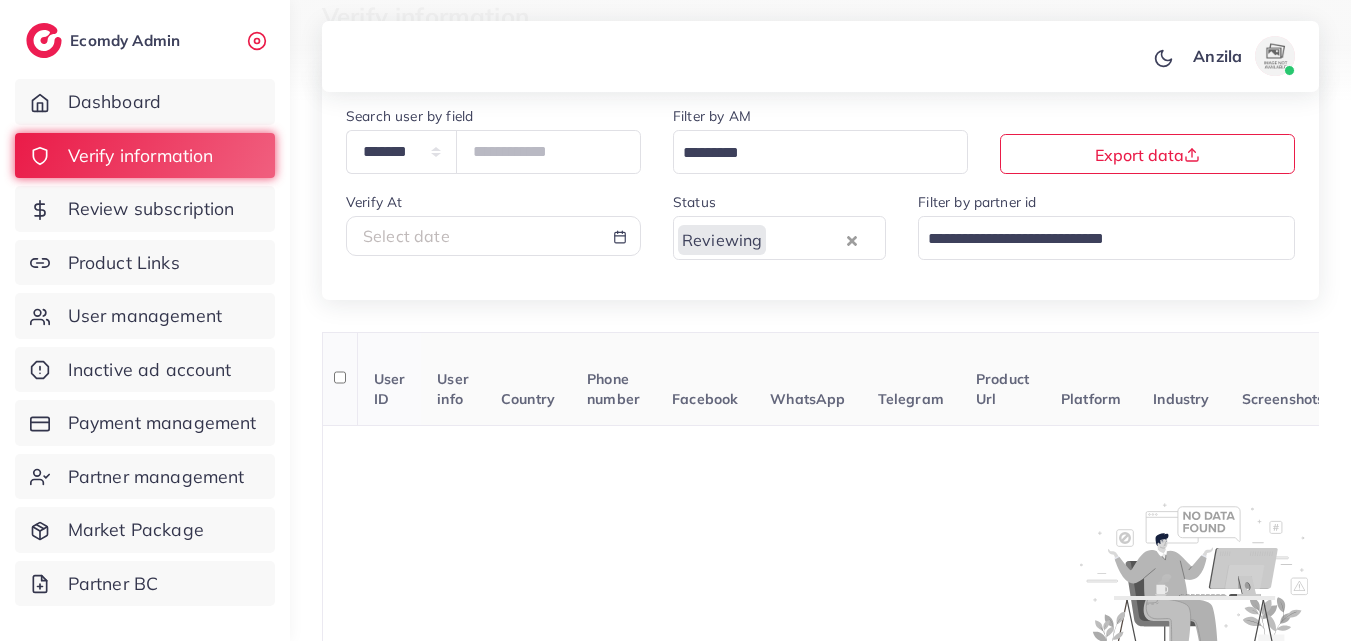 click on "Industry" at bounding box center [1181, 379] 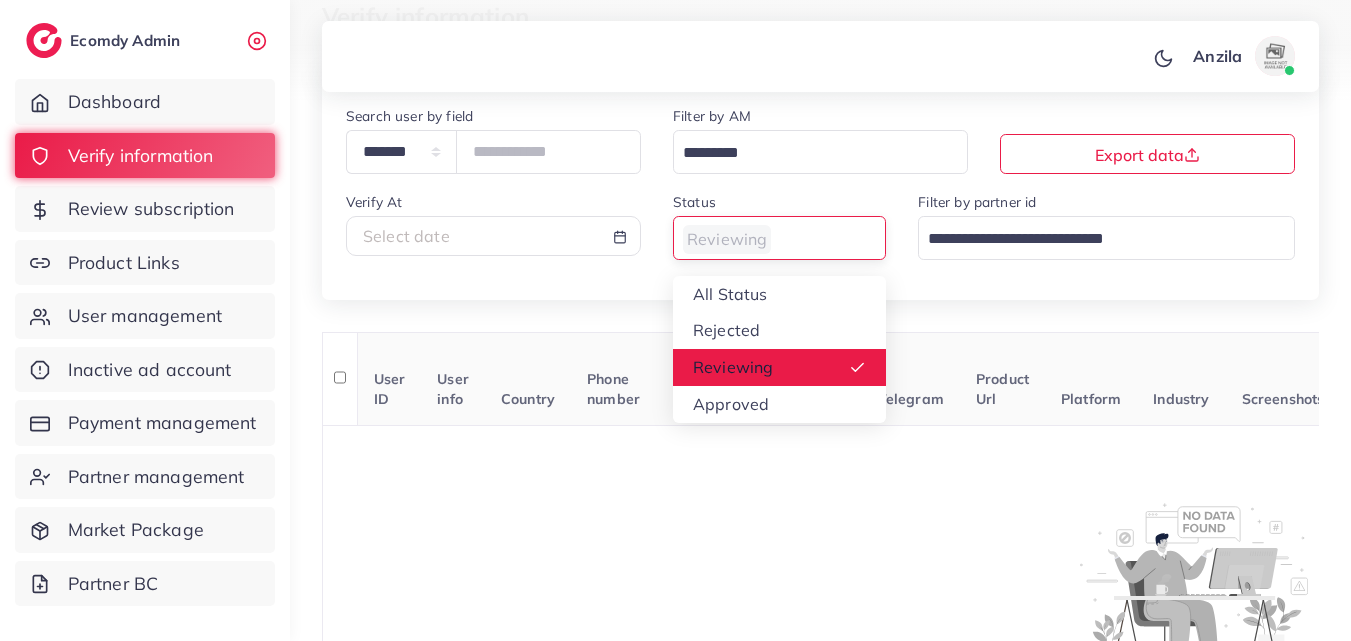 click on "Reviewing" at bounding box center [768, 237] 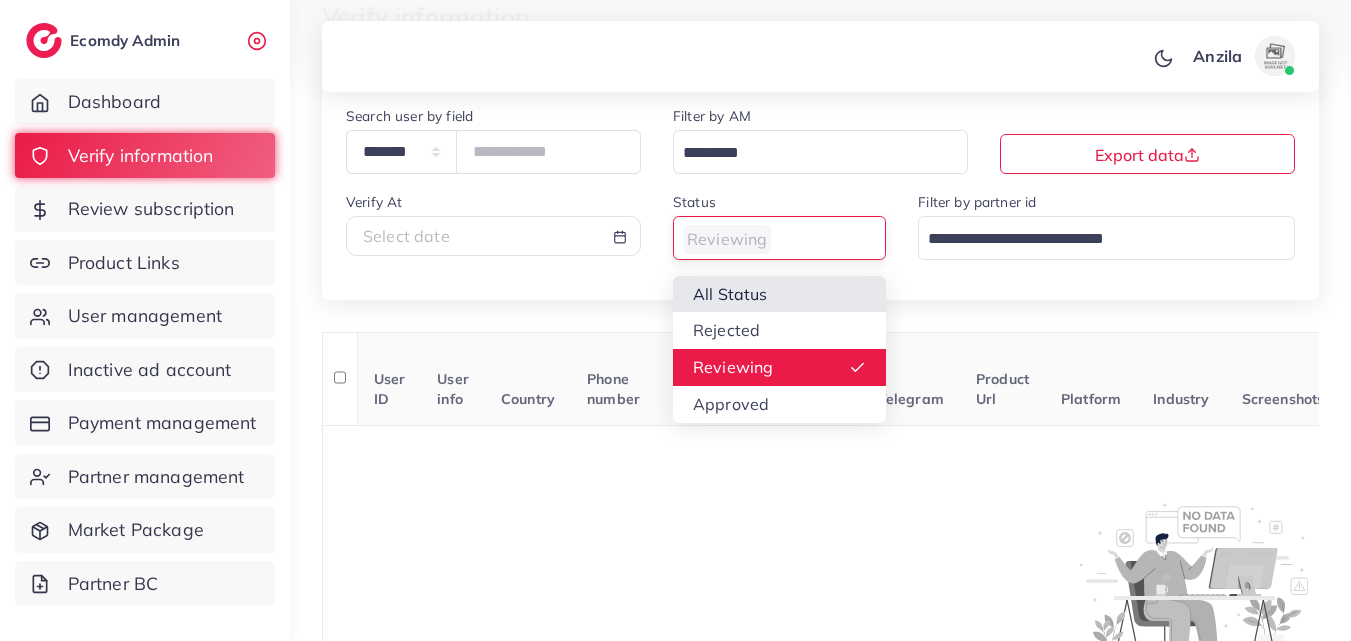 click on "Status
Reviewing
Loading...
All Status
Rejected
Reviewing
Approved" at bounding box center (779, 225) 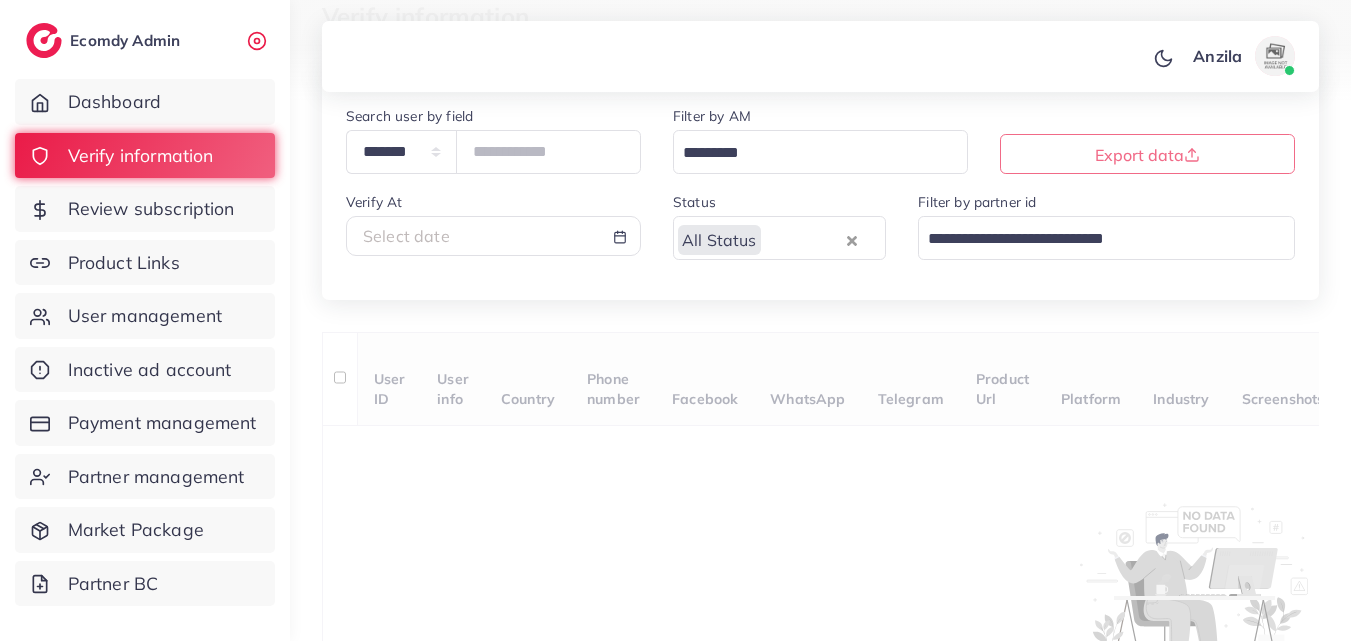 click on "Status
All Status
Loading..." at bounding box center (779, 233) 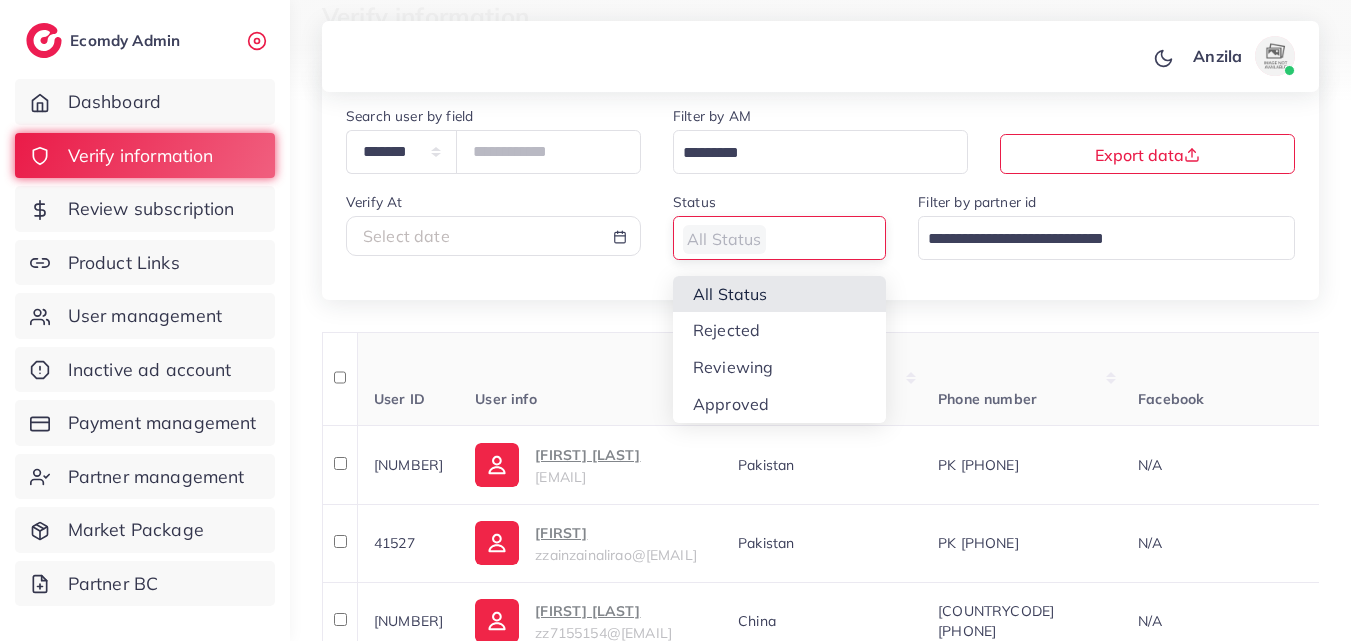 scroll, scrollTop: 0, scrollLeft: 0, axis: both 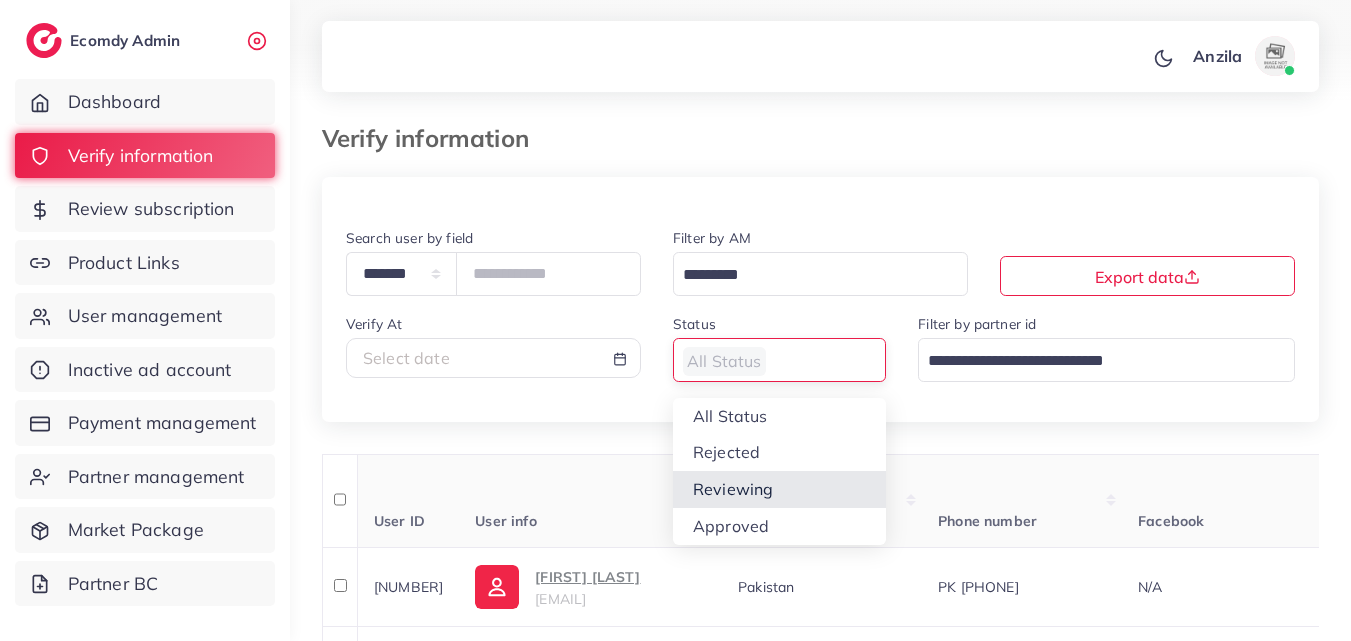 click on "User ID User info Country Phone number Facebook WhatsApp Telegram Product Url Platform Industry Screenshots Current plan Belong to partner Create At Status Reason reject Review by Verify At Belong to AM Actions            40302   [FIRST] [LAST]  zzeeshanmughal153@[EMAIL]  Pakistan   PK [PHONE]   N/A   N/A   N/A   N/A   N/A   N/A   N/A   metap_pakistan_001   12667   N/A   N/A   N/A  N/A N/A   N/A  Approve Reject Assign to AM      41527   [FIRST]  zzainzainalirao@[EMAIL]  Pakistan   PK [PHONE]   N/A   N/A   N/A   N/A   N/A   N/A   N/A   metap_pakistan_001   12667   N/A   N/A   N/A  N/A N/A   N/A  Approve Reject      41954" at bounding box center (820, 2125) 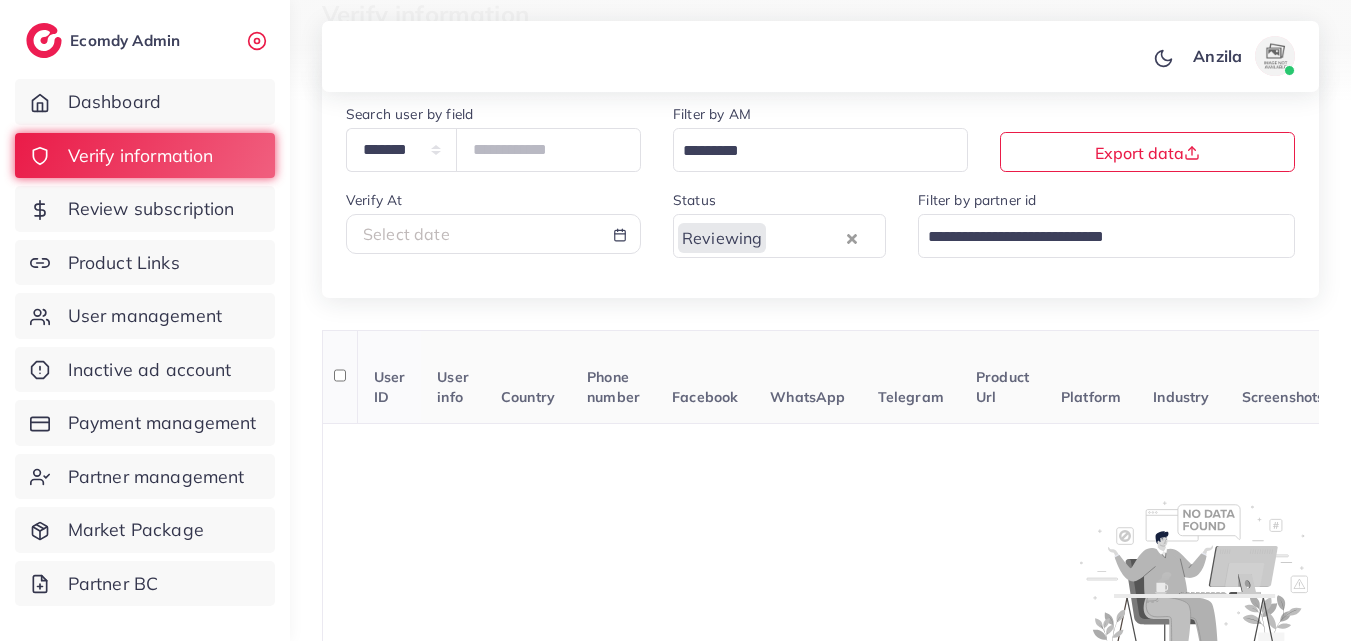 scroll, scrollTop: 300, scrollLeft: 0, axis: vertical 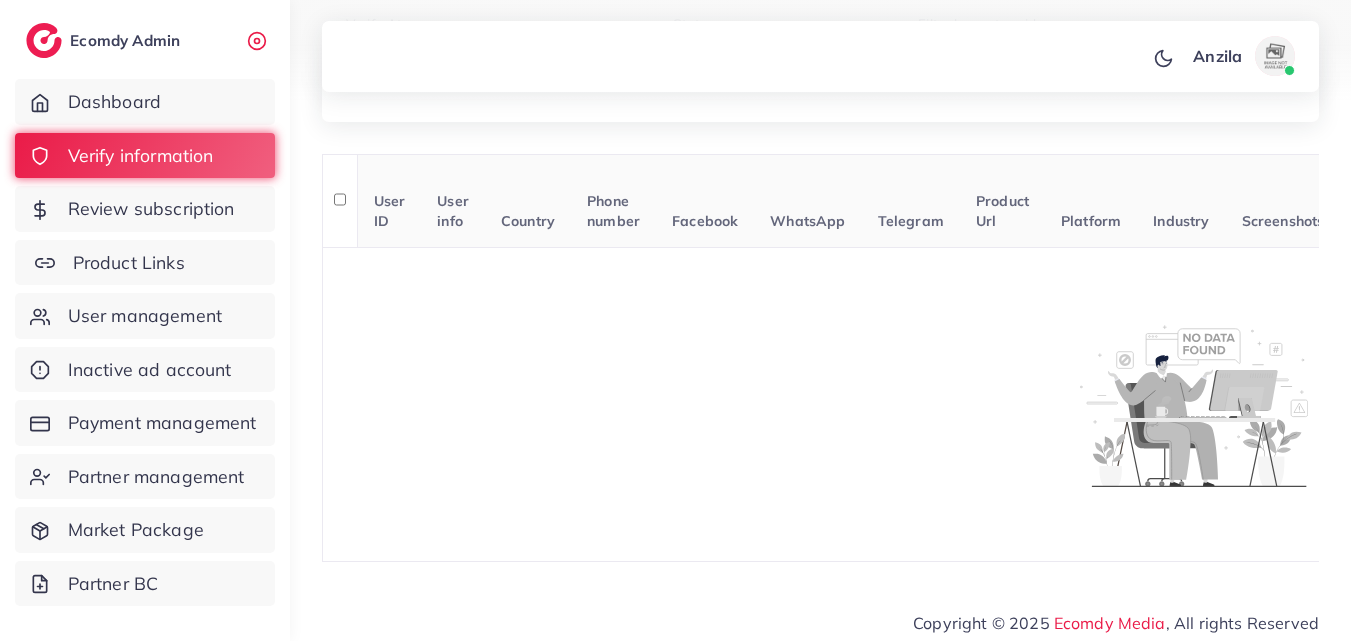 click on "Product Links" at bounding box center [129, 263] 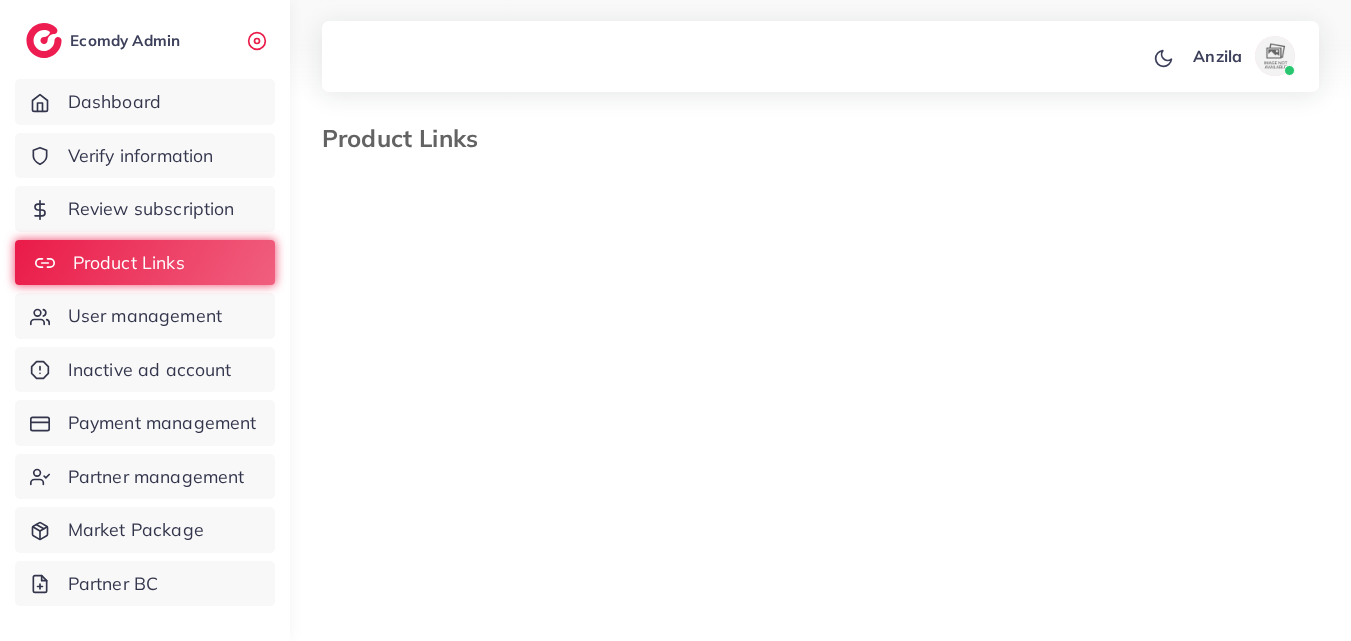select on "*********" 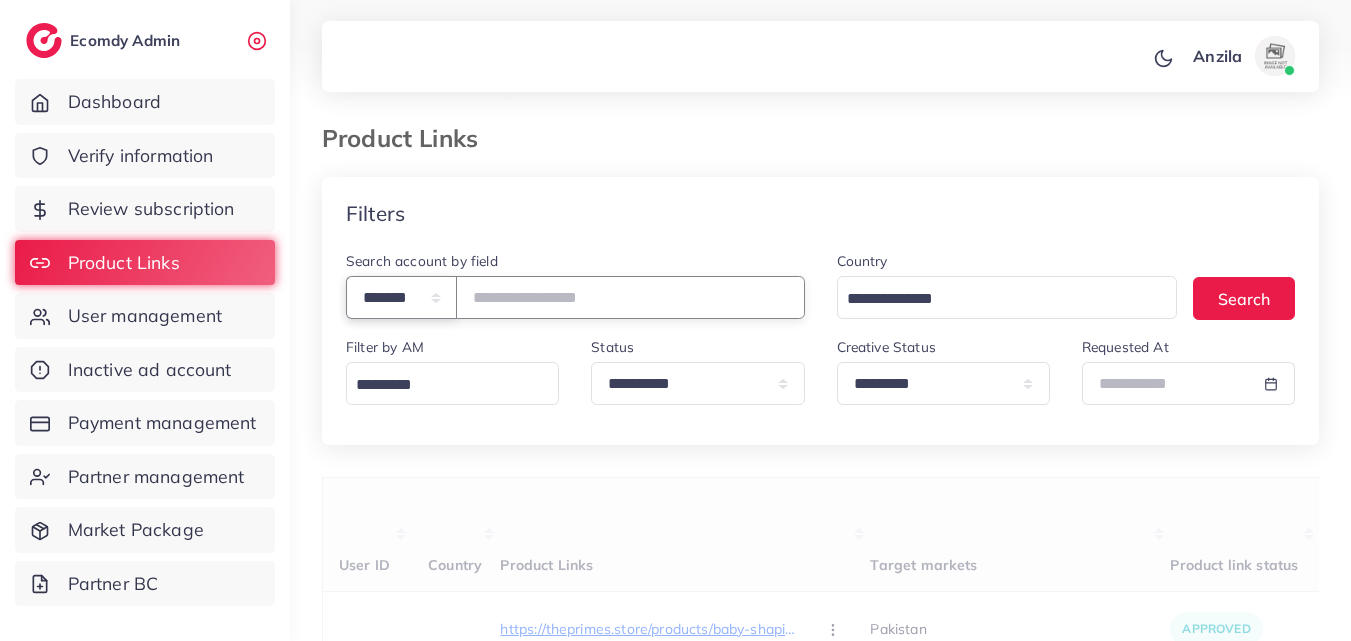 click on "**********" at bounding box center (401, 297) 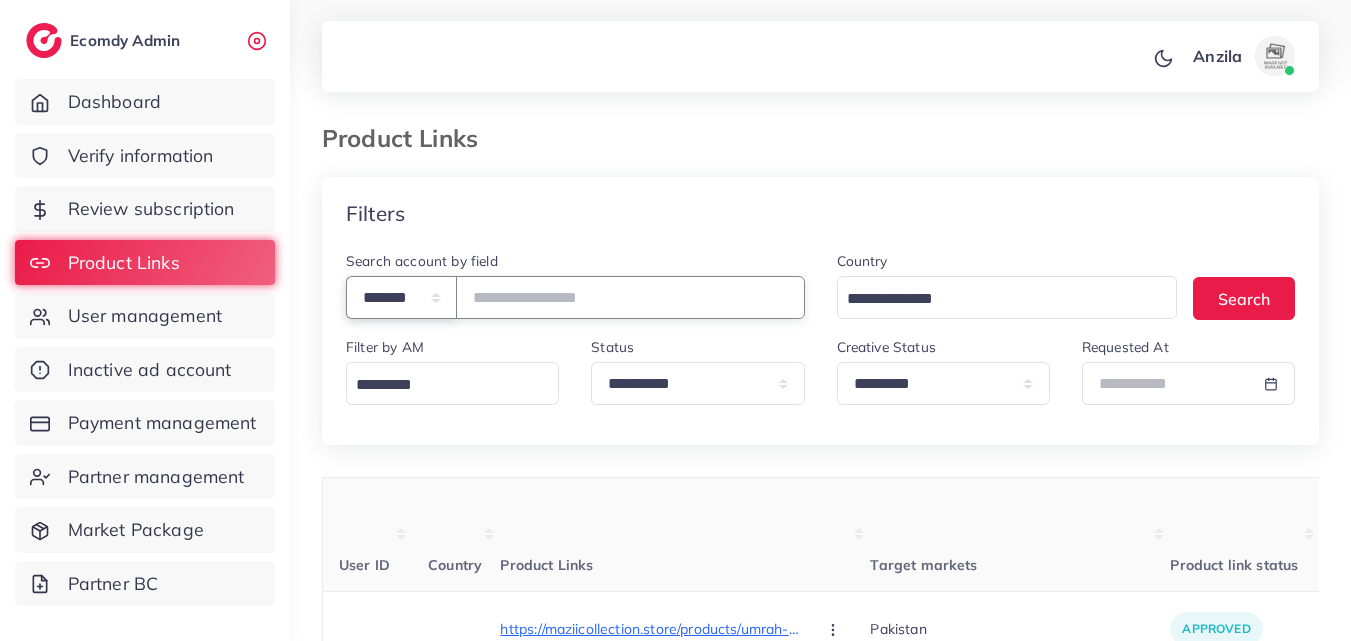select on "*****" 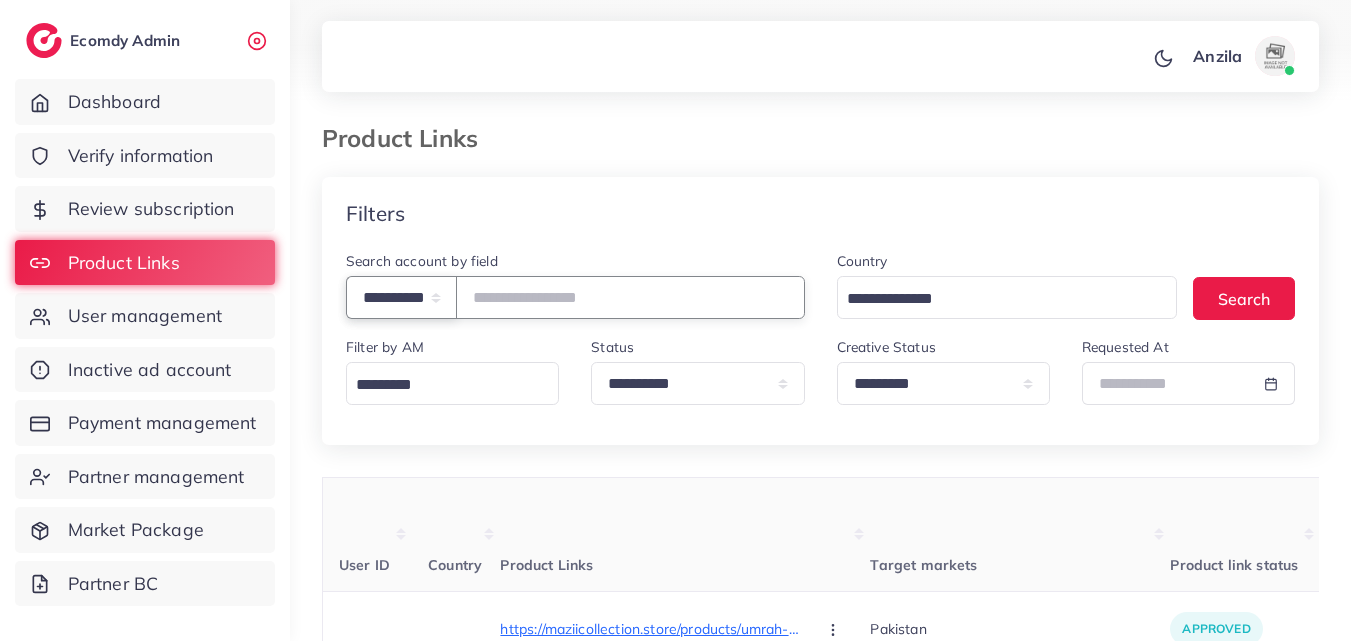 click on "**********" at bounding box center [401, 297] 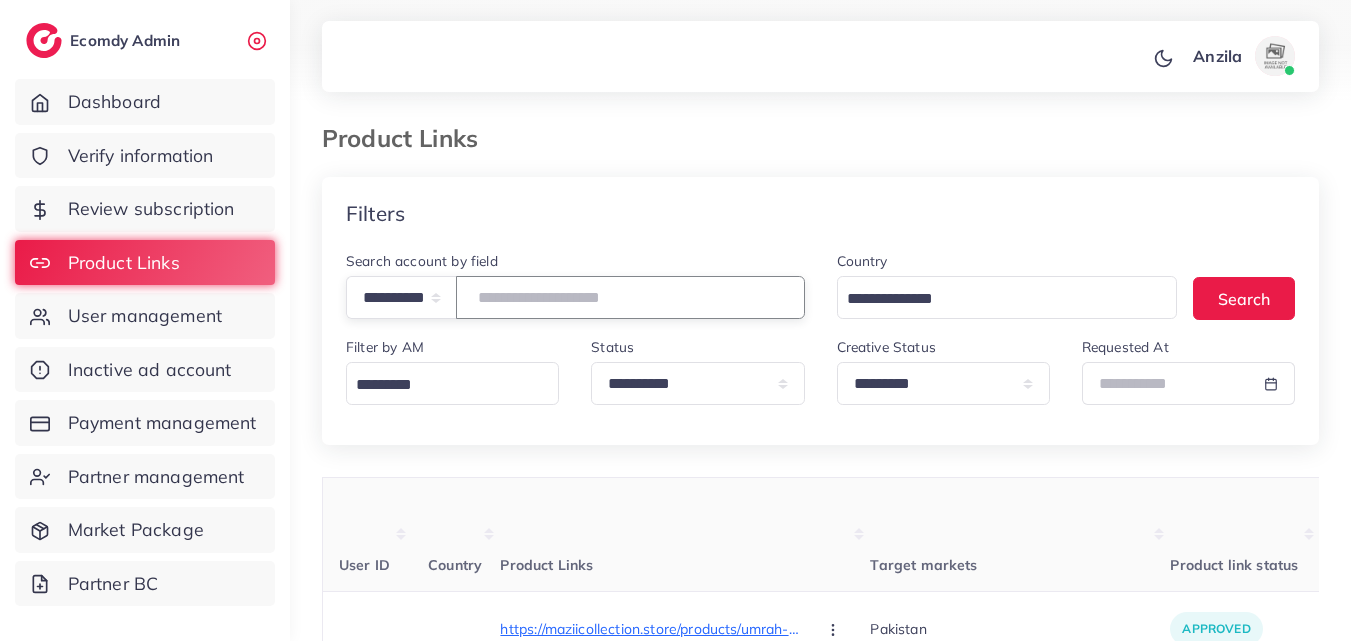 click at bounding box center (630, 297) 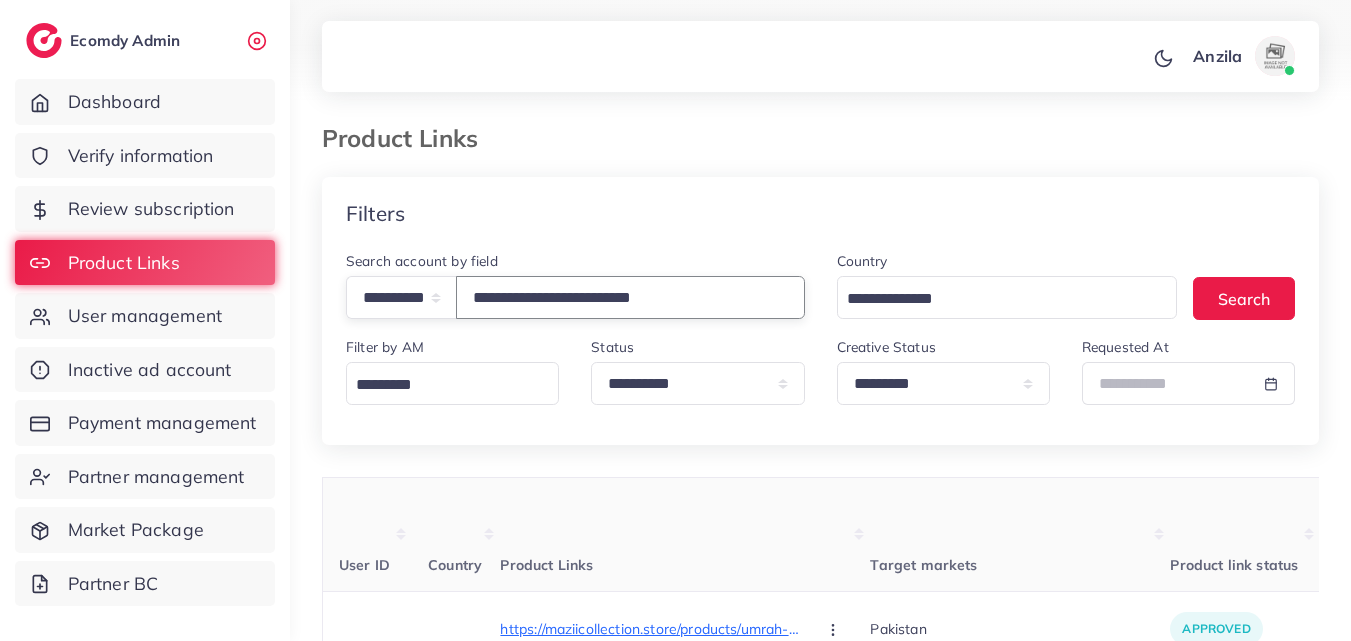 type on "**********" 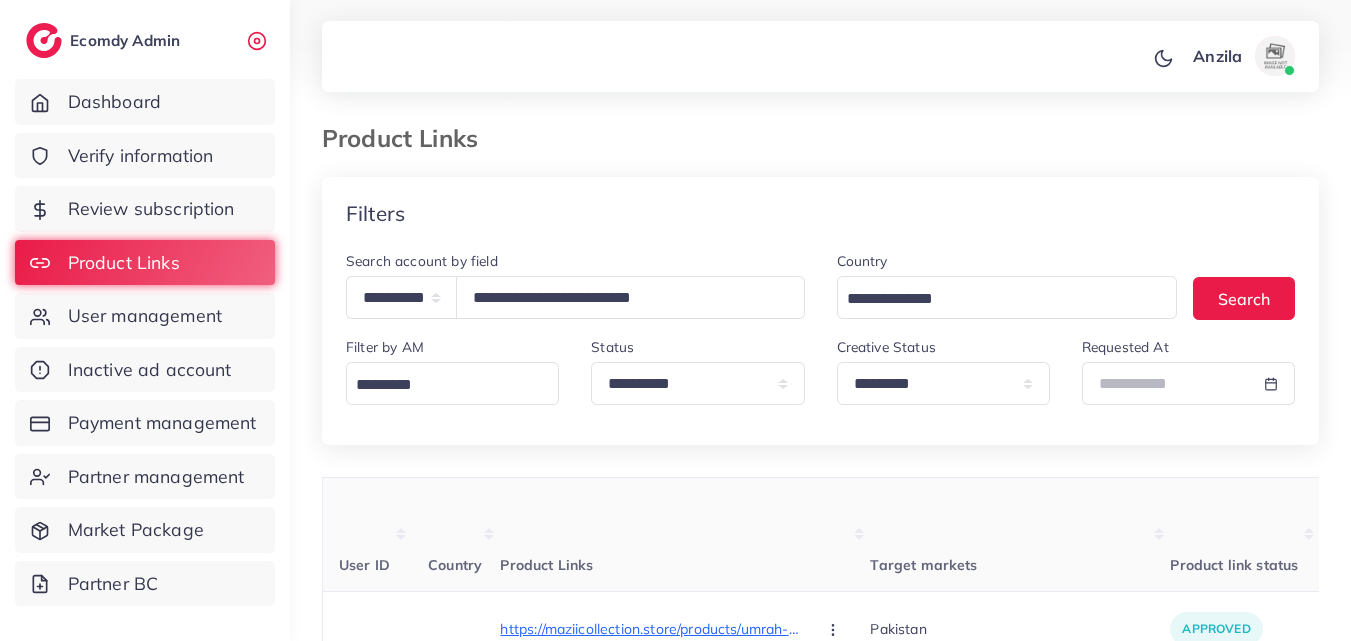 click on "Product Links" at bounding box center (685, 535) 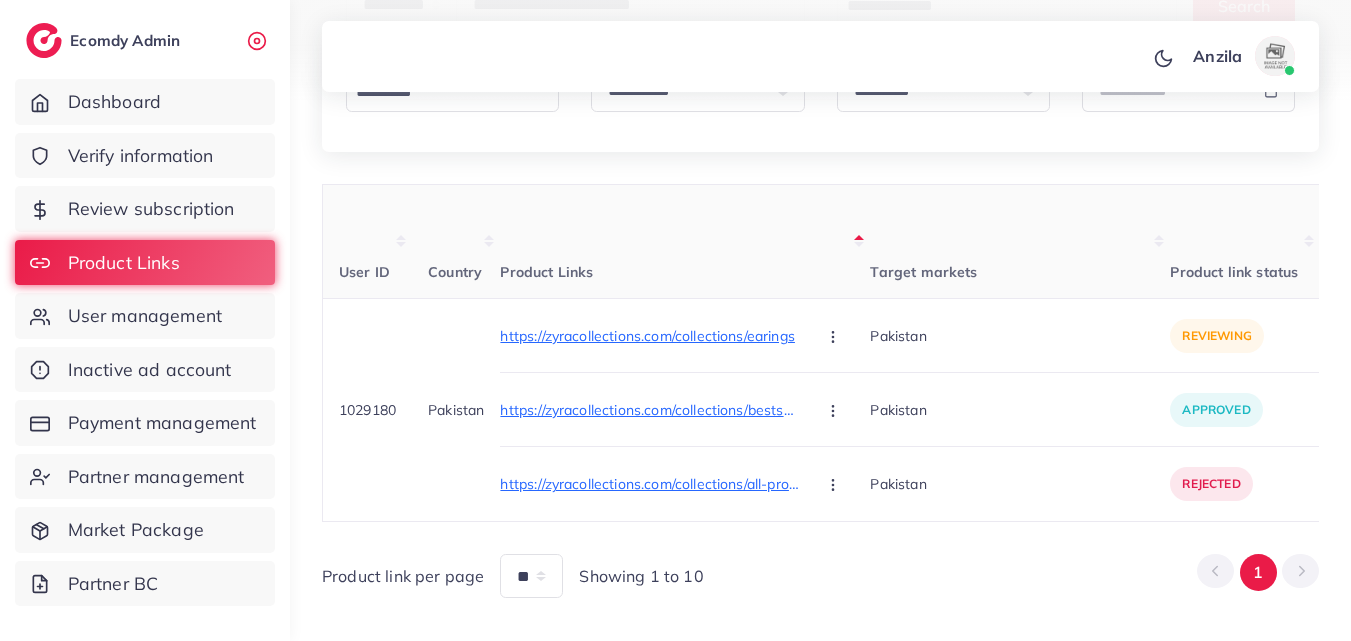 scroll, scrollTop: 300, scrollLeft: 0, axis: vertical 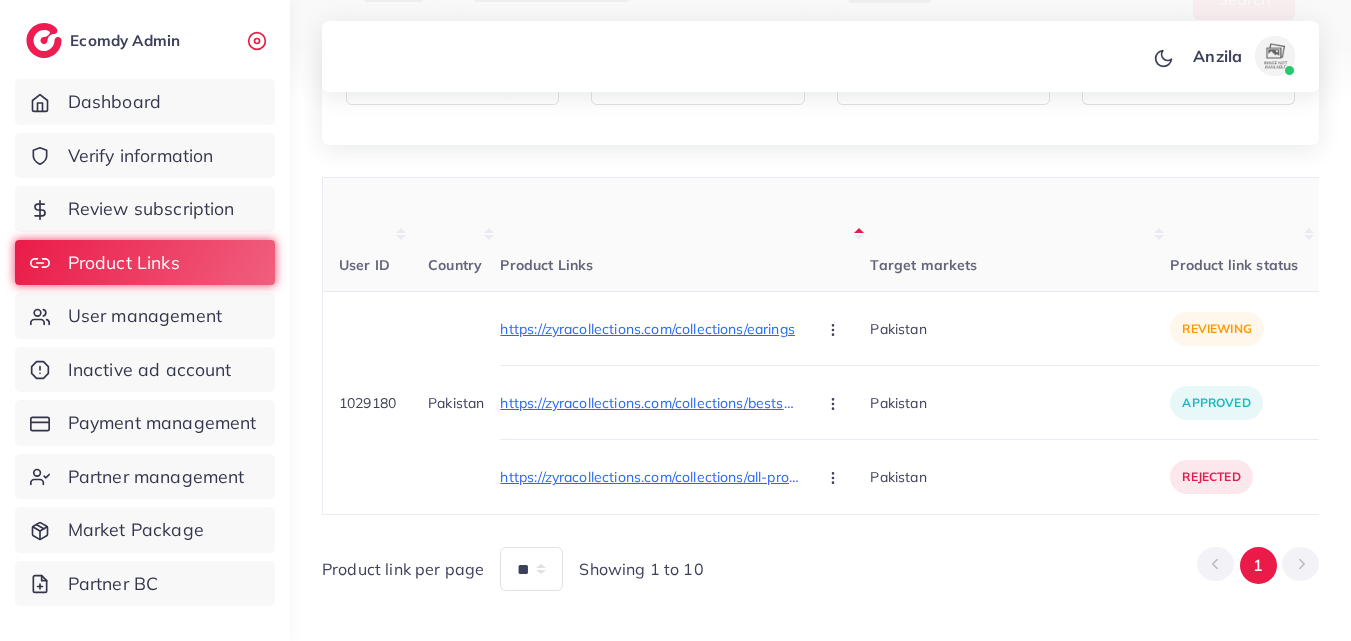 click on "Product Links" at bounding box center (685, 235) 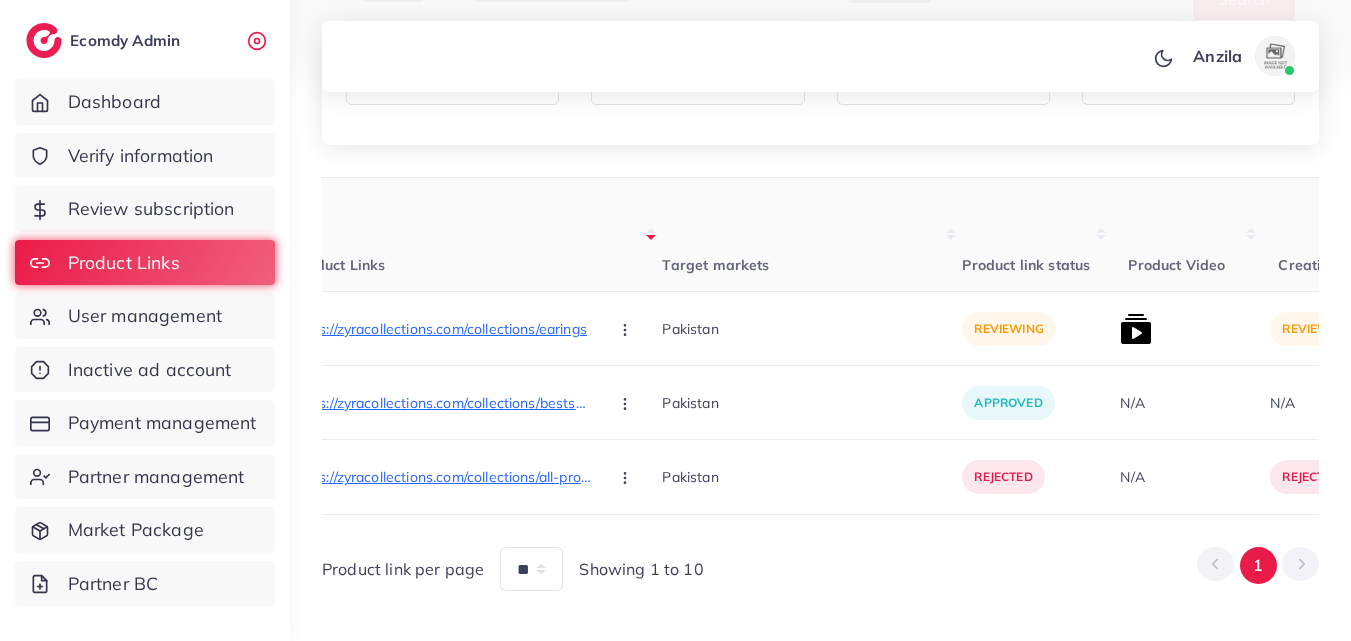 scroll, scrollTop: 0, scrollLeft: 280, axis: horizontal 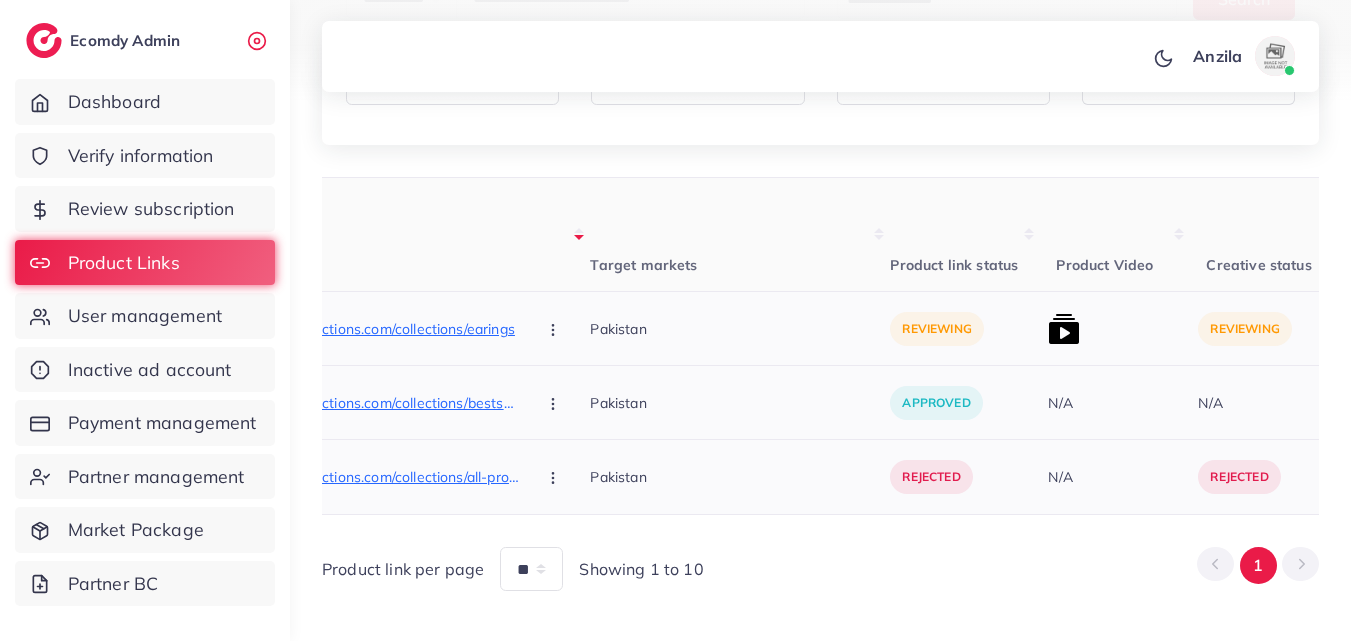 click on "https://zyracollections.com/collections/earings" at bounding box center [370, 329] 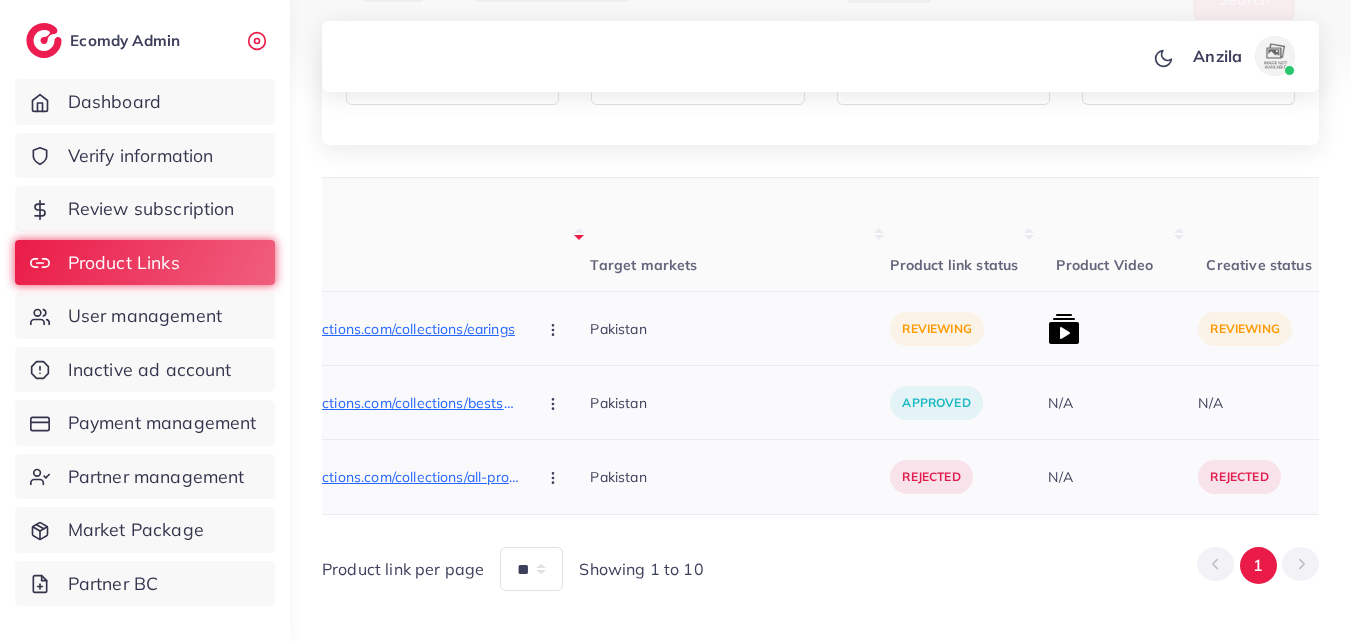 click on "Pakistan" at bounding box center (740, 329) 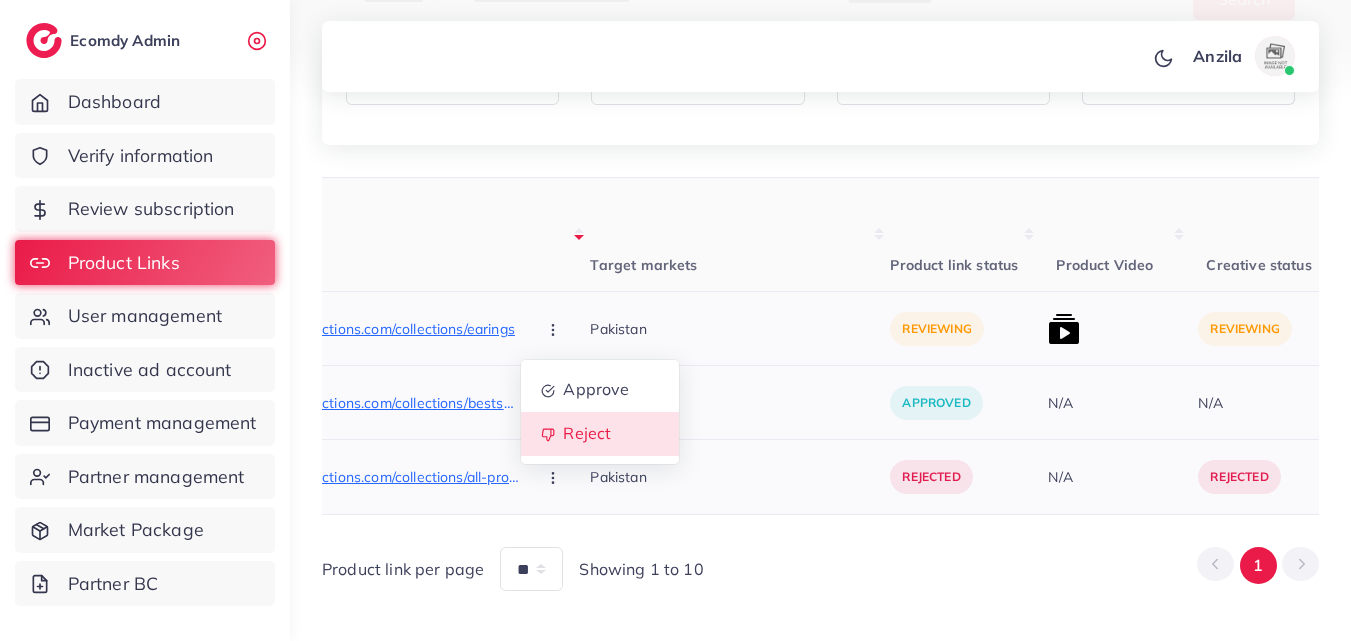 click on "Reject" at bounding box center (600, 434) 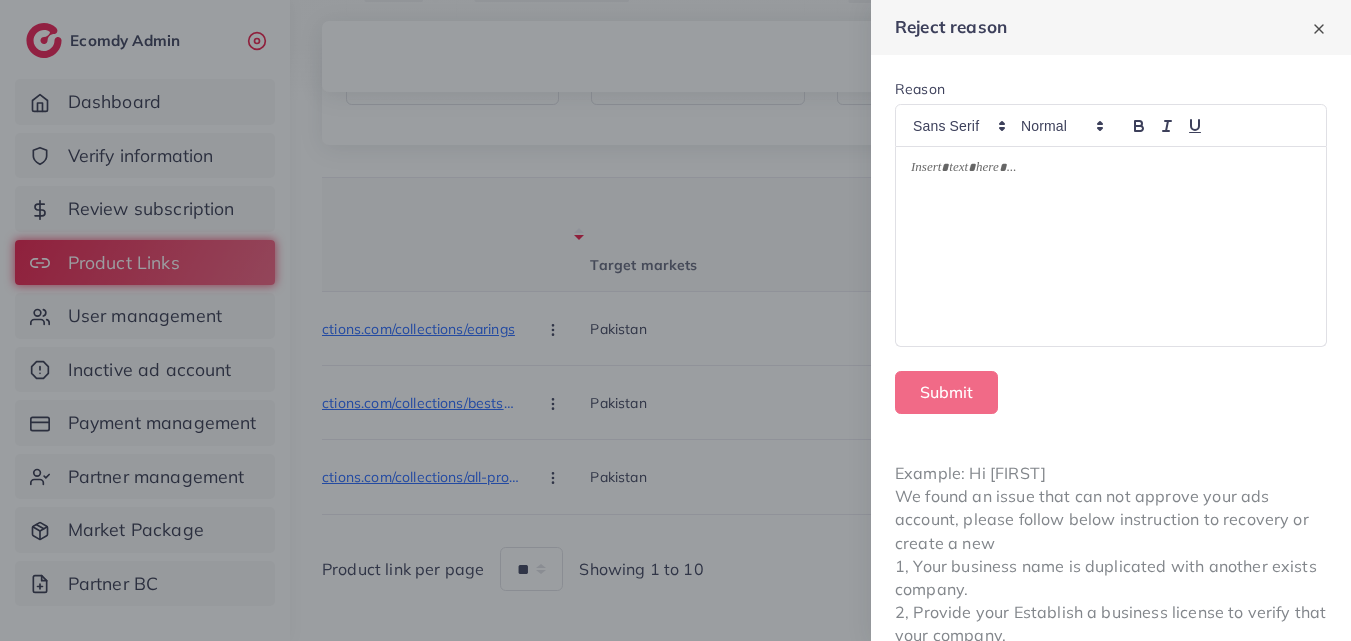 scroll, scrollTop: 0, scrollLeft: 0, axis: both 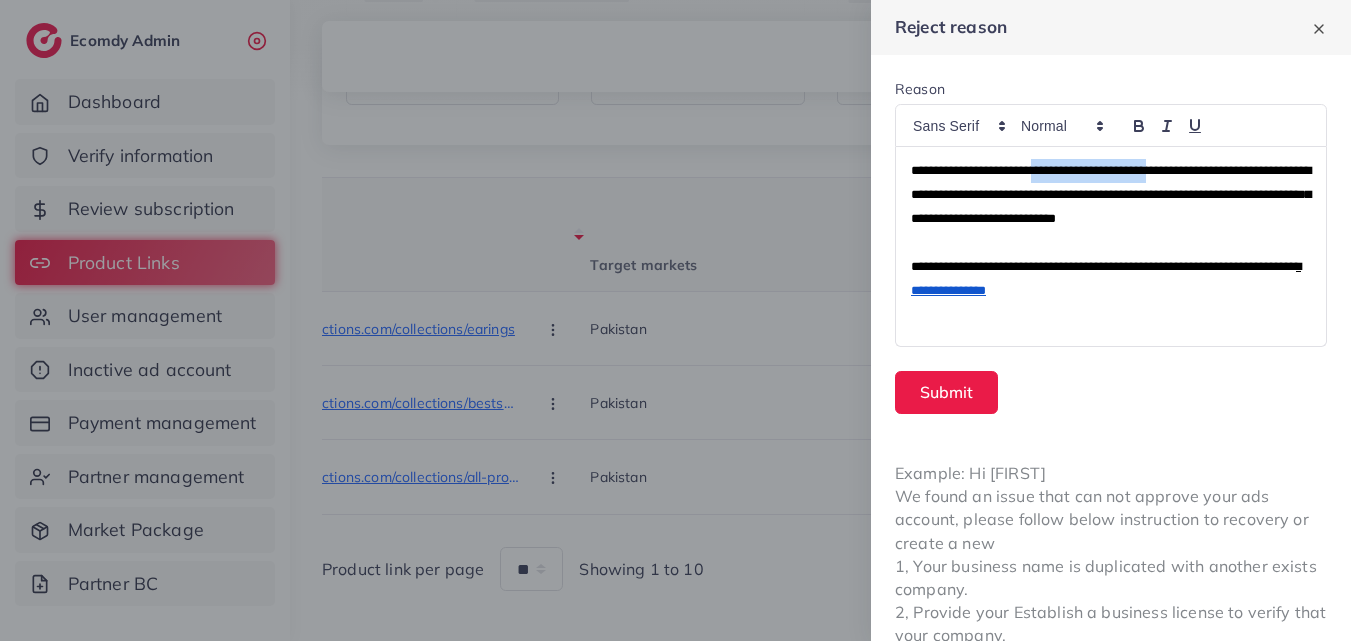 drag, startPoint x: 1069, startPoint y: 175, endPoint x: 1215, endPoint y: 178, distance: 146.03082 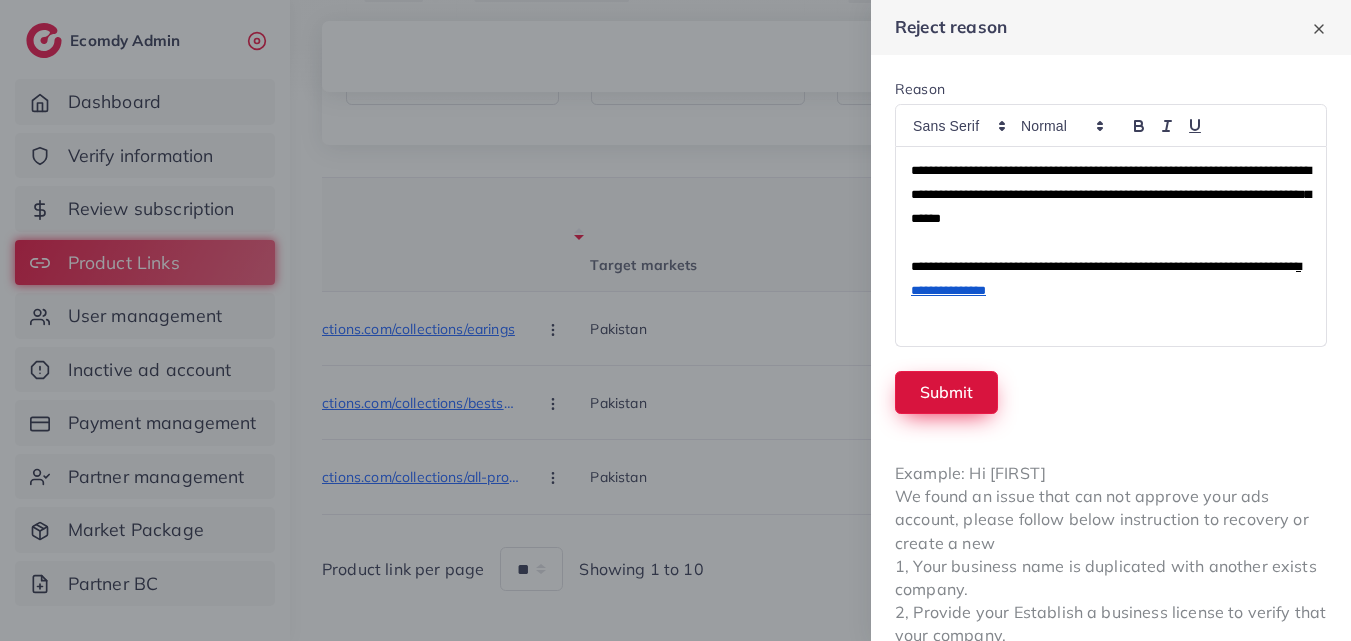 click on "Submit" at bounding box center (946, 392) 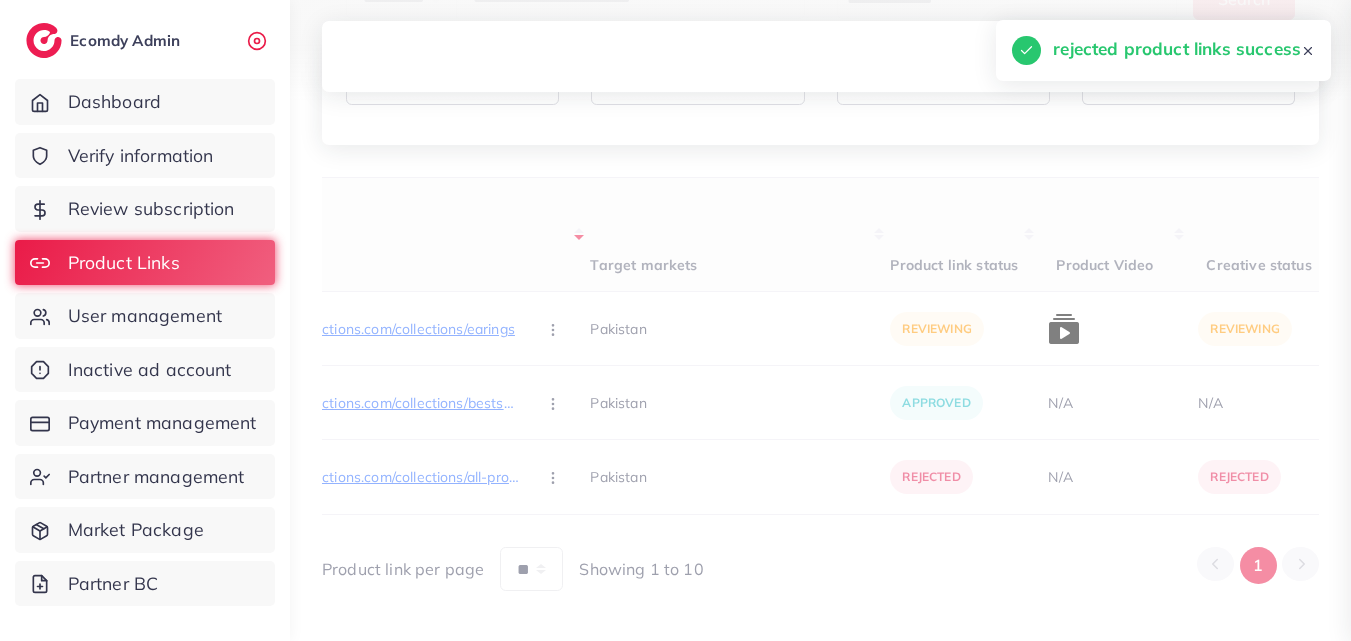 scroll, scrollTop: 210, scrollLeft: 0, axis: vertical 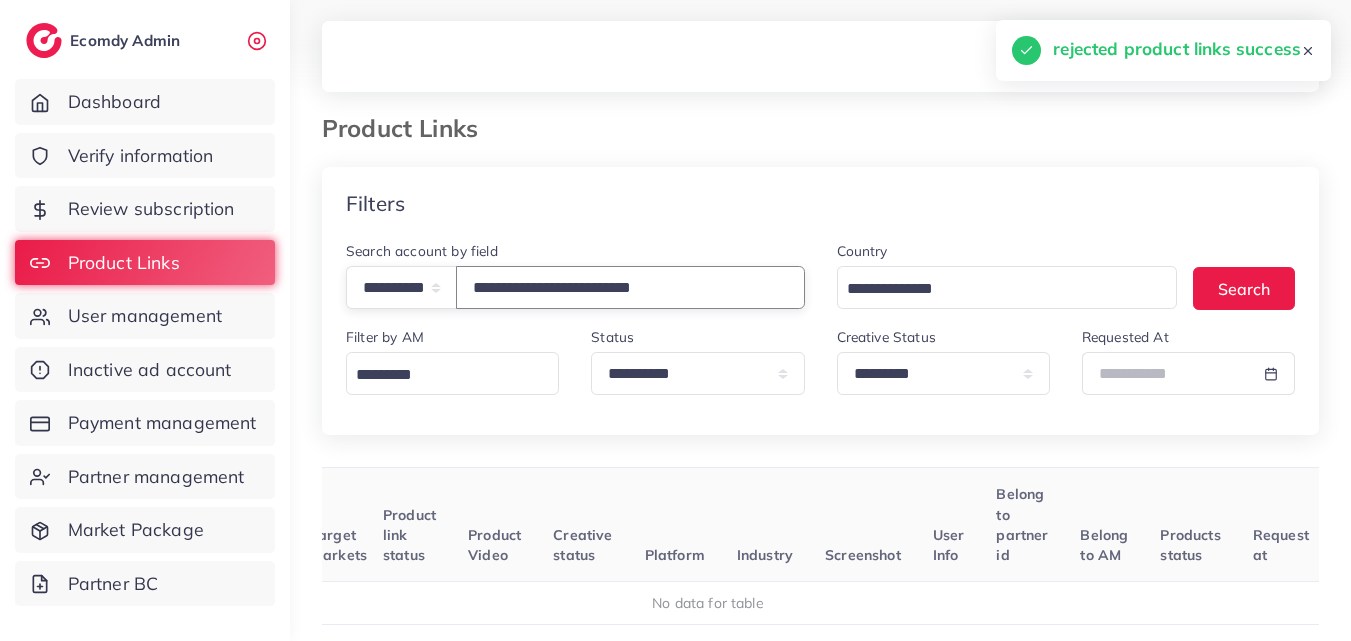 click on "**********" at bounding box center (630, 287) 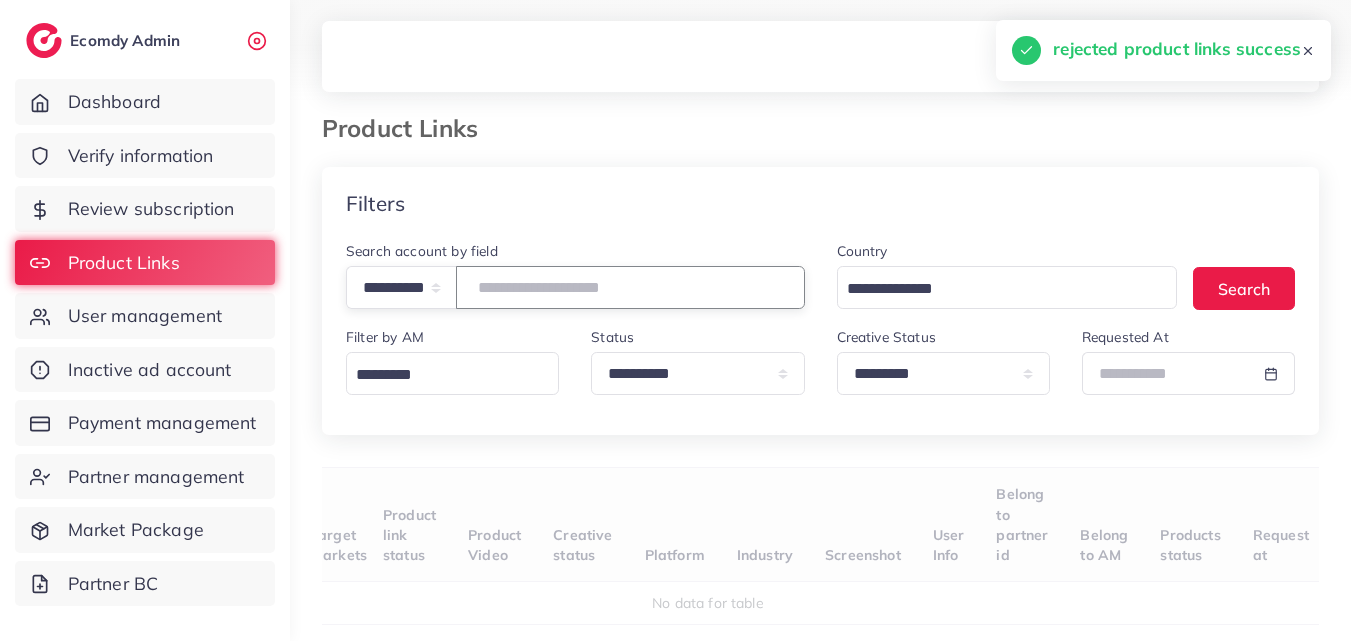 type 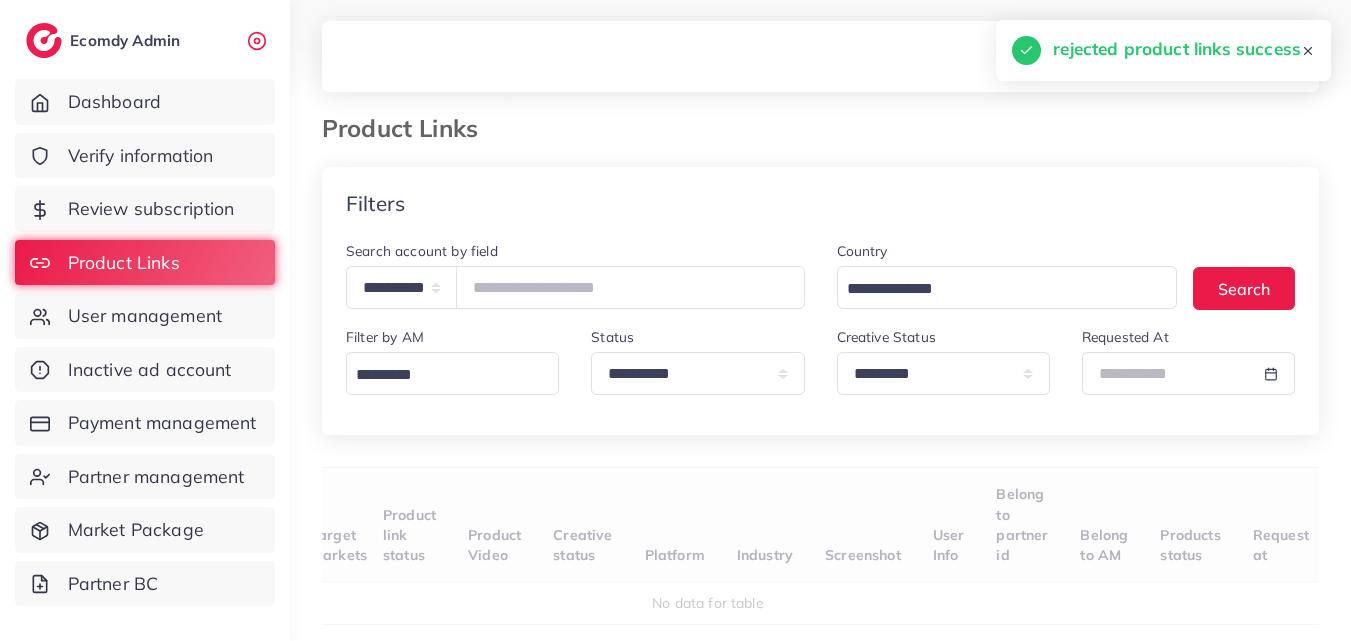 click on "Target markets" at bounding box center [346, 525] 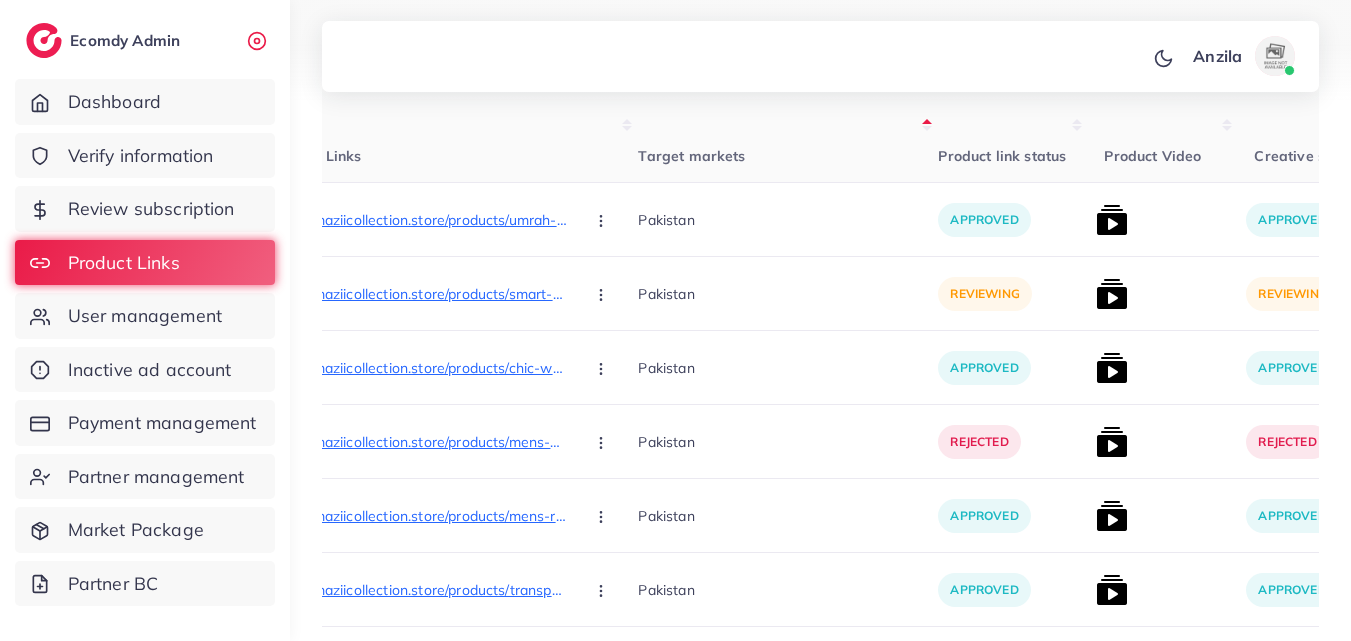 scroll, scrollTop: 410, scrollLeft: 0, axis: vertical 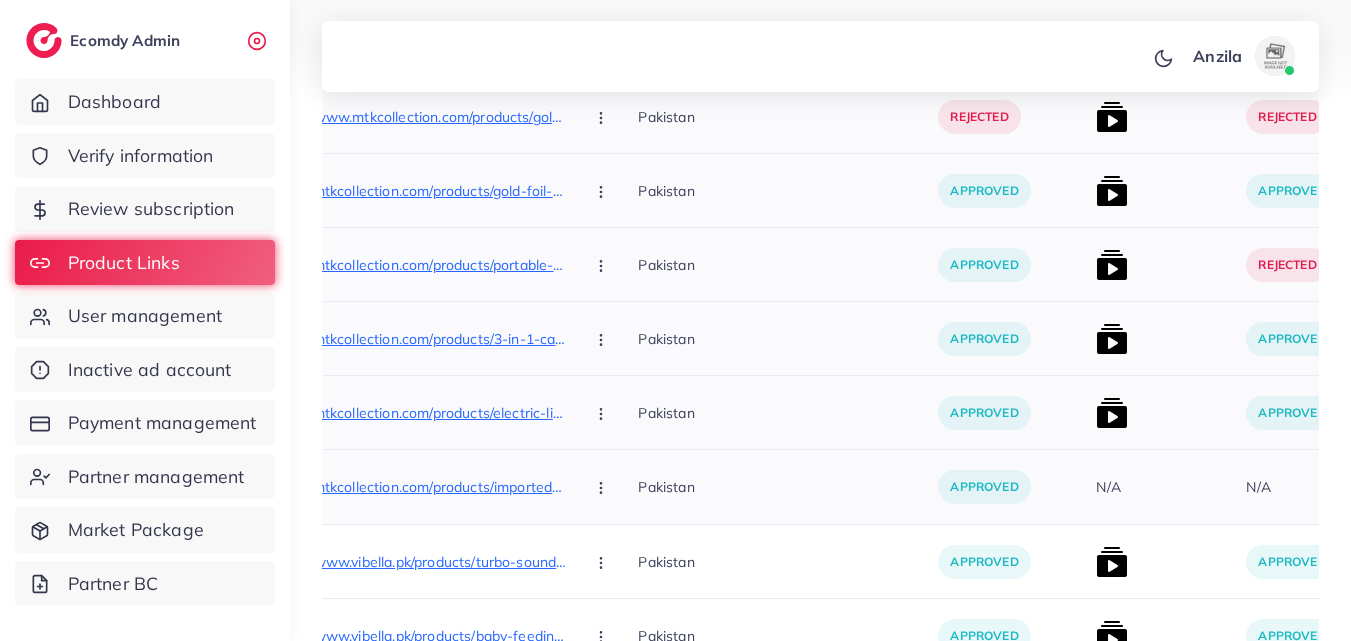 click on "Pakistan" at bounding box center (788, 413) 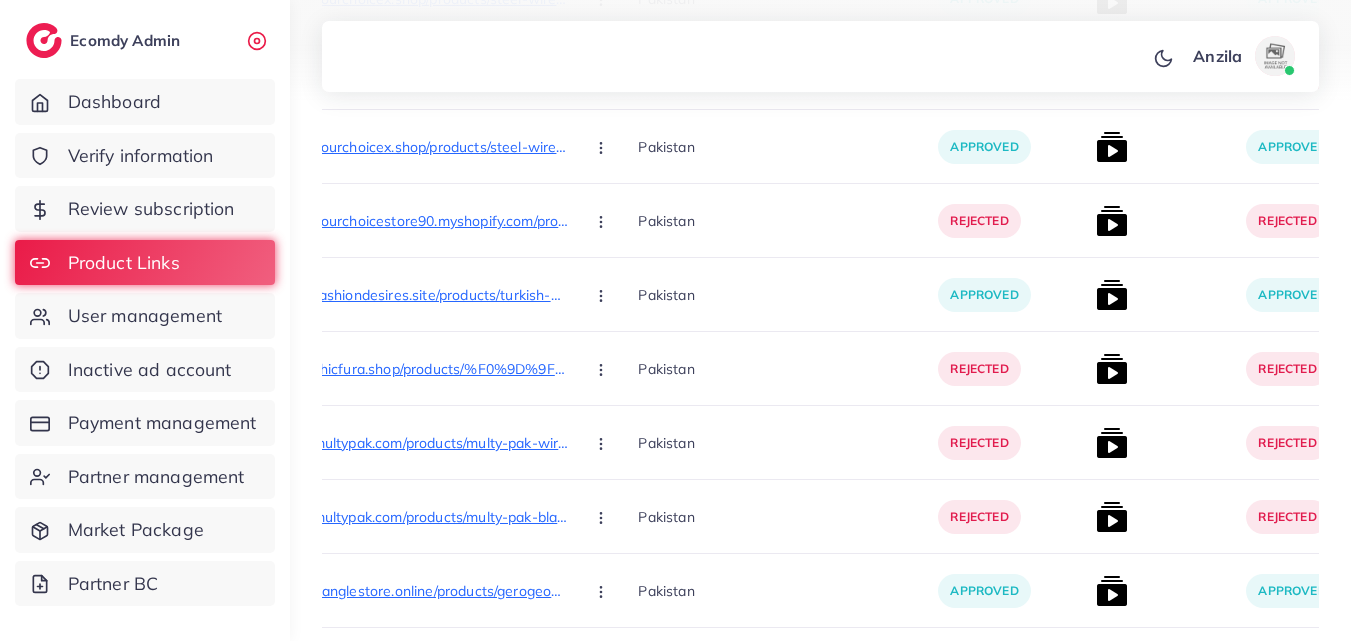 scroll, scrollTop: 5133, scrollLeft: 0, axis: vertical 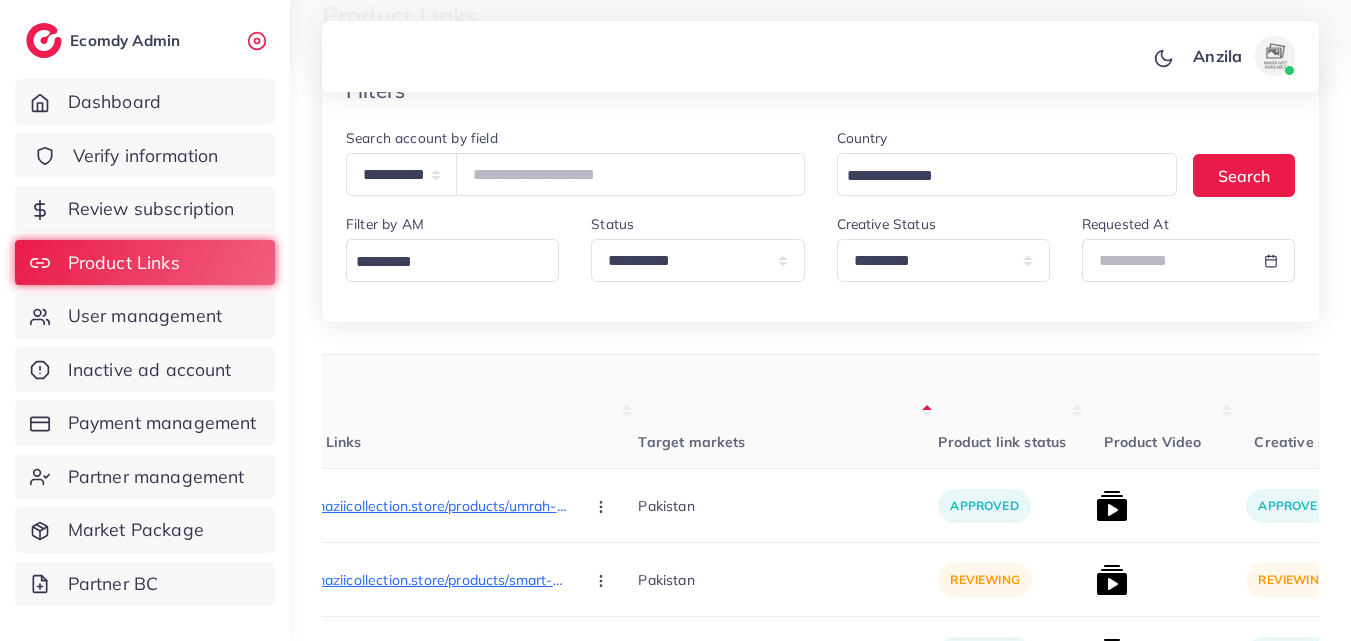click on "Verify information" at bounding box center [146, 156] 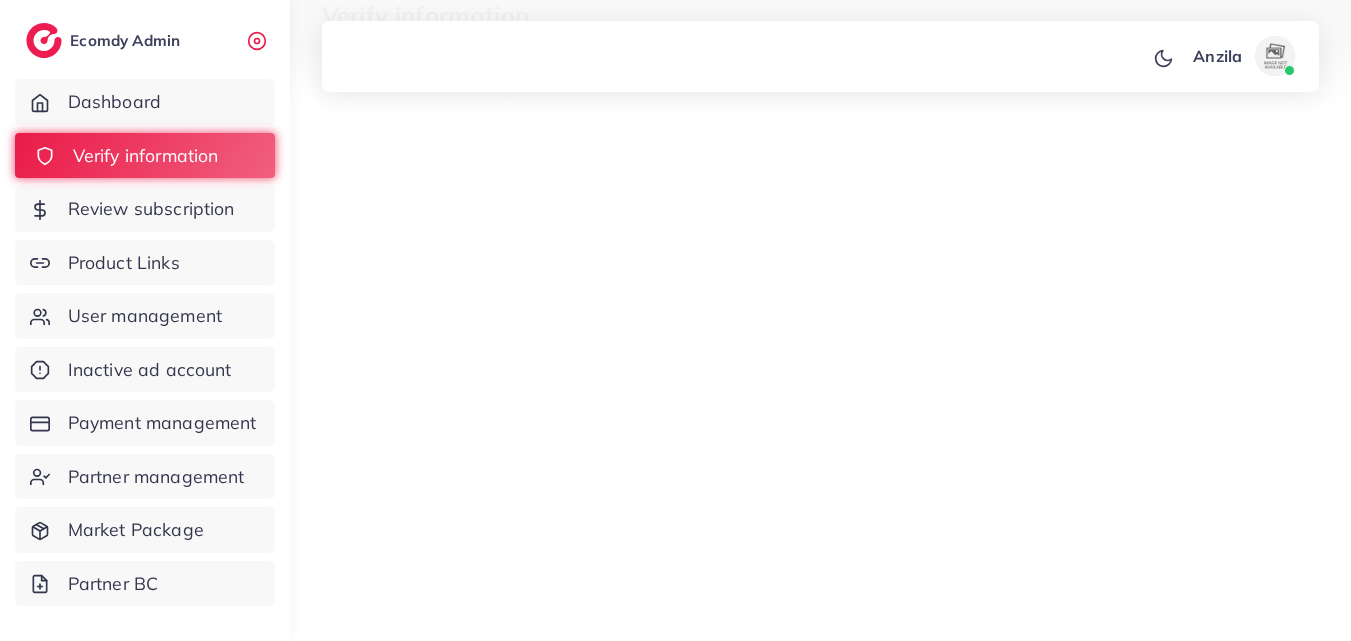 scroll, scrollTop: 0, scrollLeft: 0, axis: both 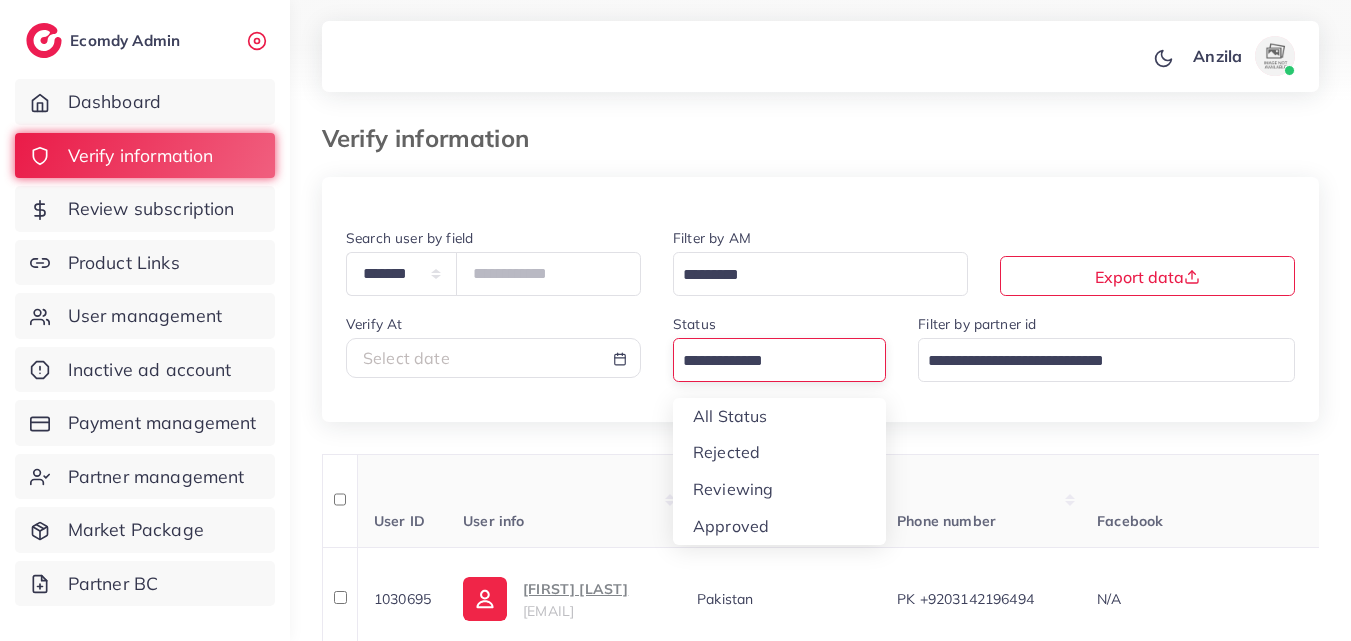 click at bounding box center (768, 361) 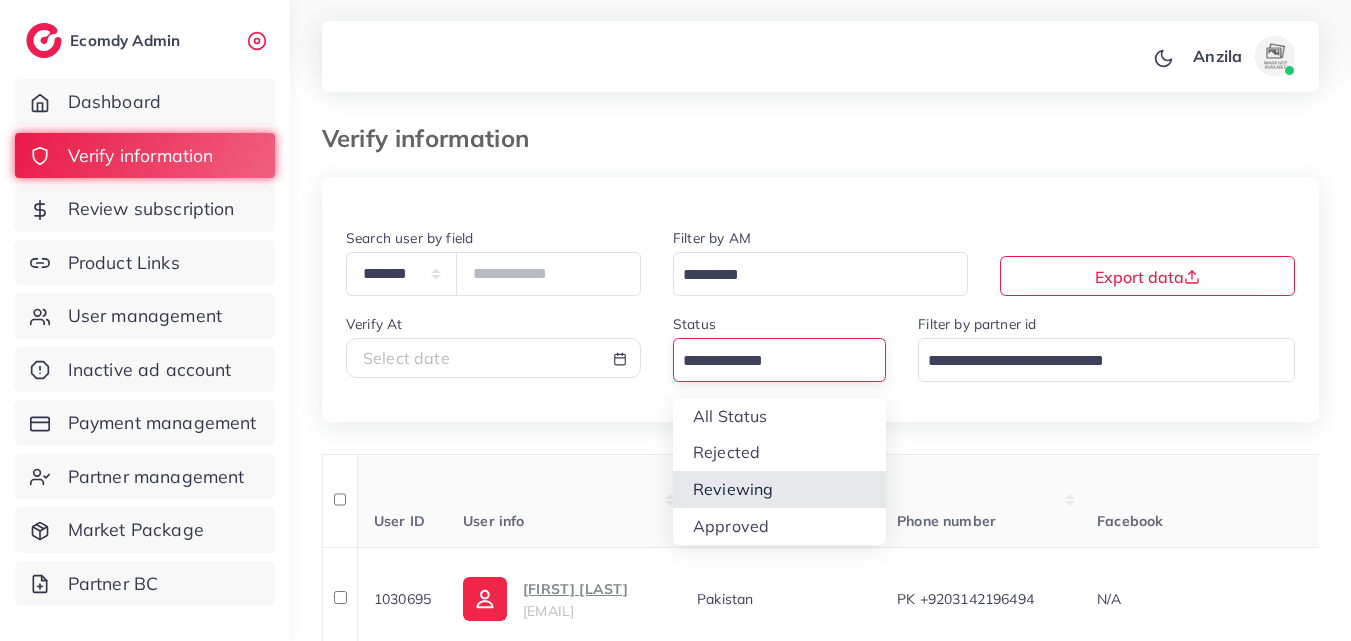 click on "**********" at bounding box center [820, 1835] 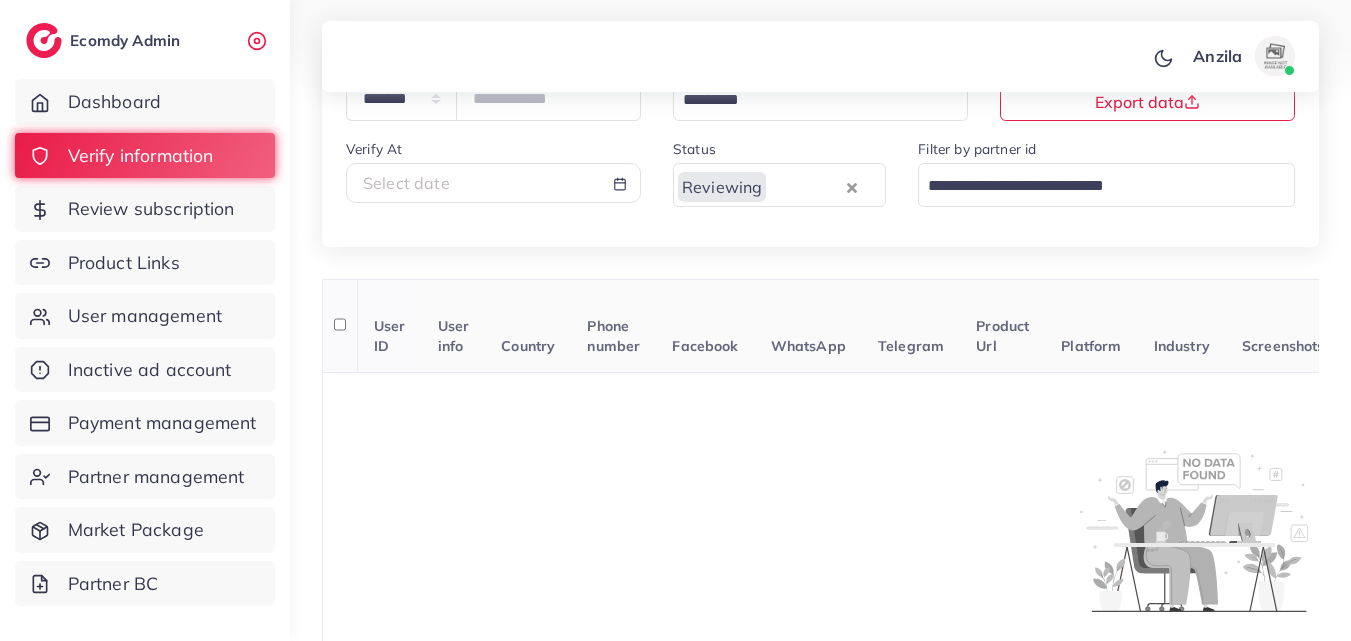 scroll, scrollTop: 322, scrollLeft: 0, axis: vertical 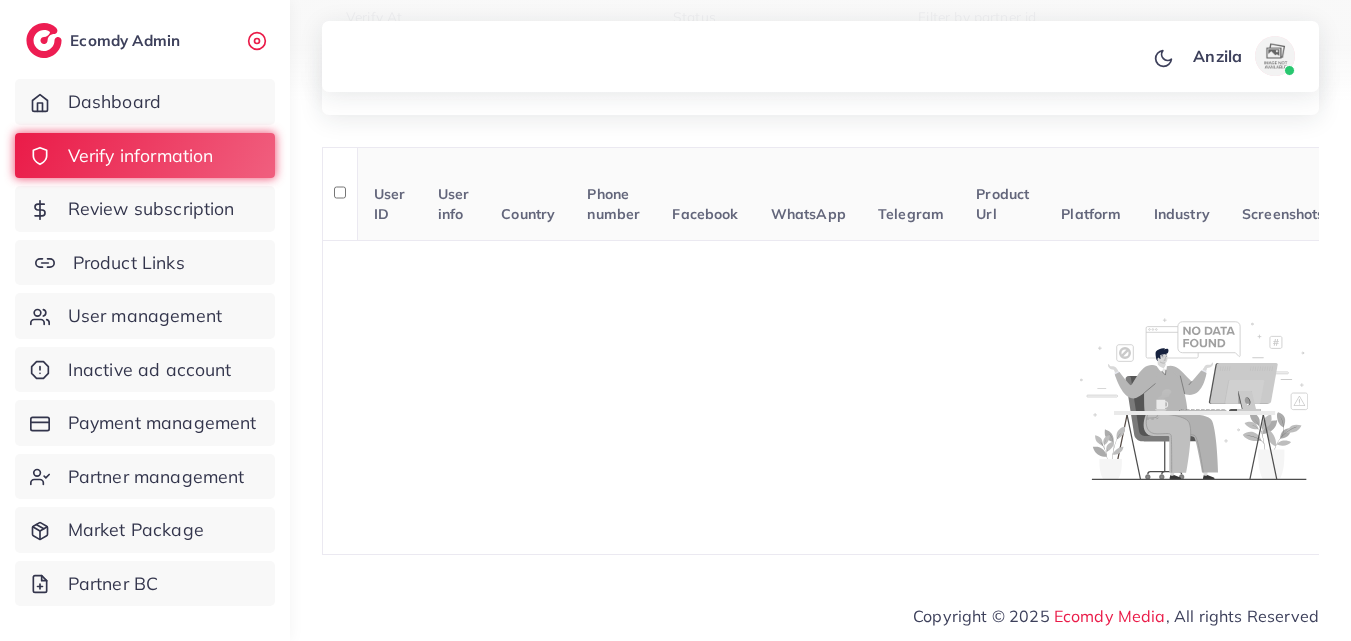 click on "Product Links" at bounding box center [145, 263] 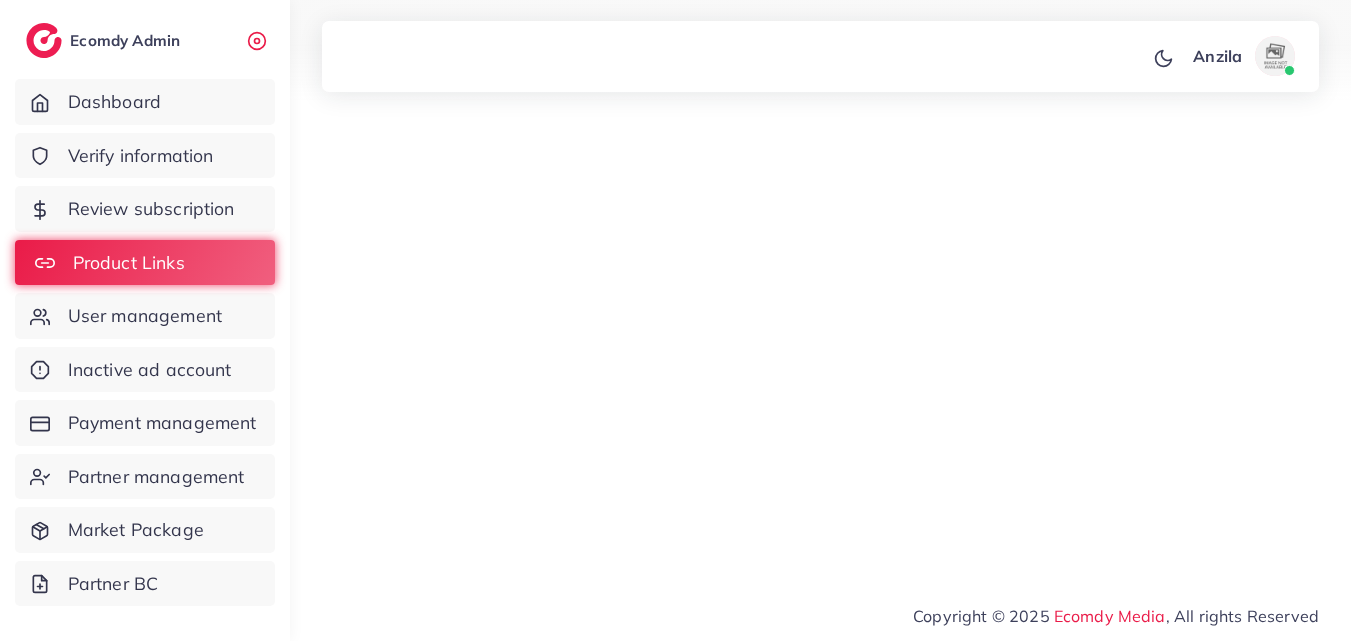 scroll, scrollTop: 0, scrollLeft: 0, axis: both 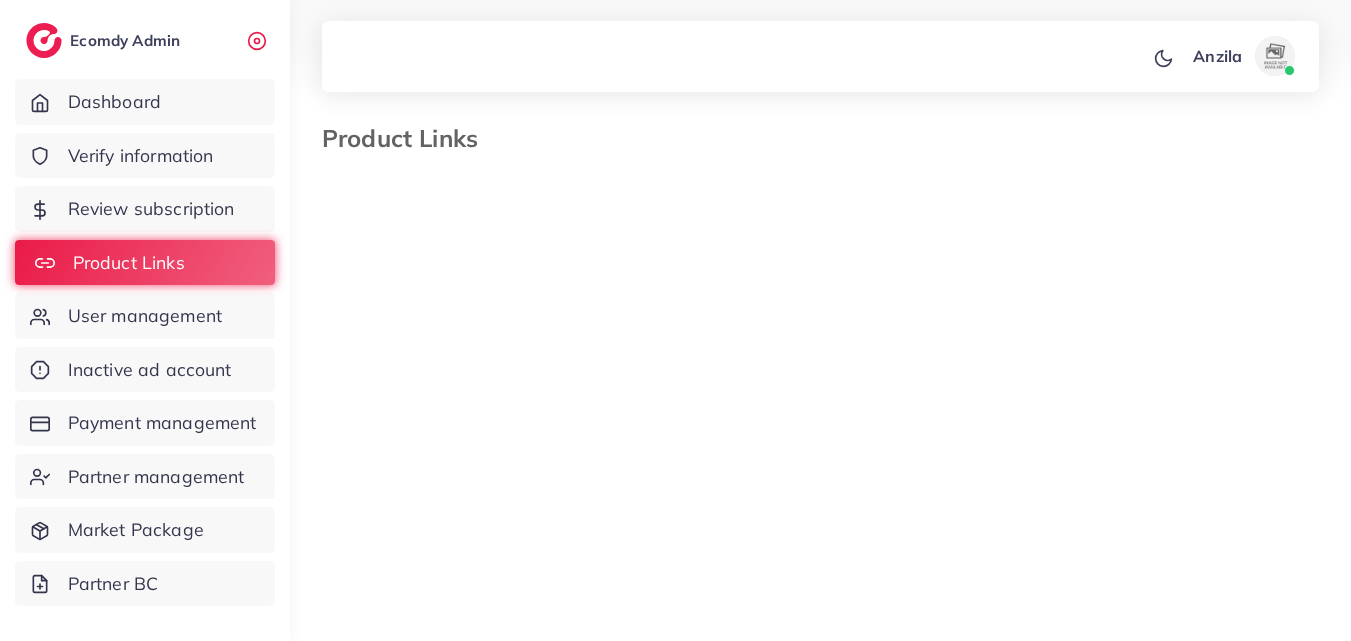 select on "*********" 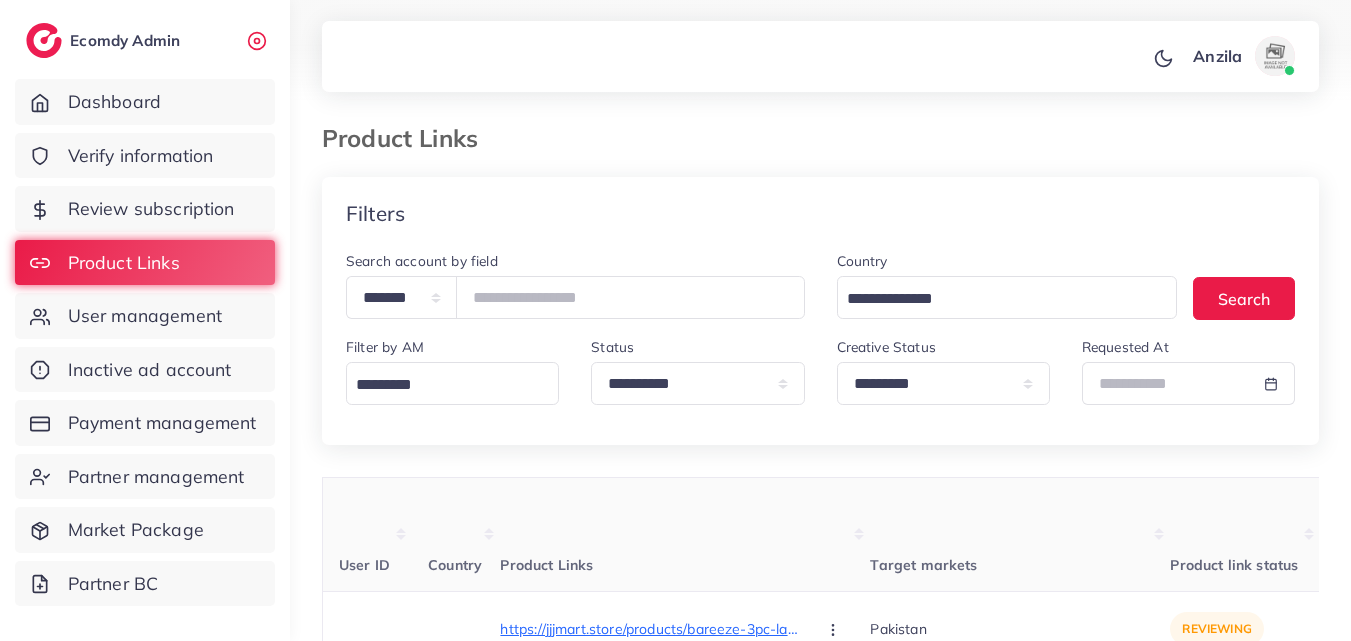 click on "Product Links" at bounding box center (685, 535) 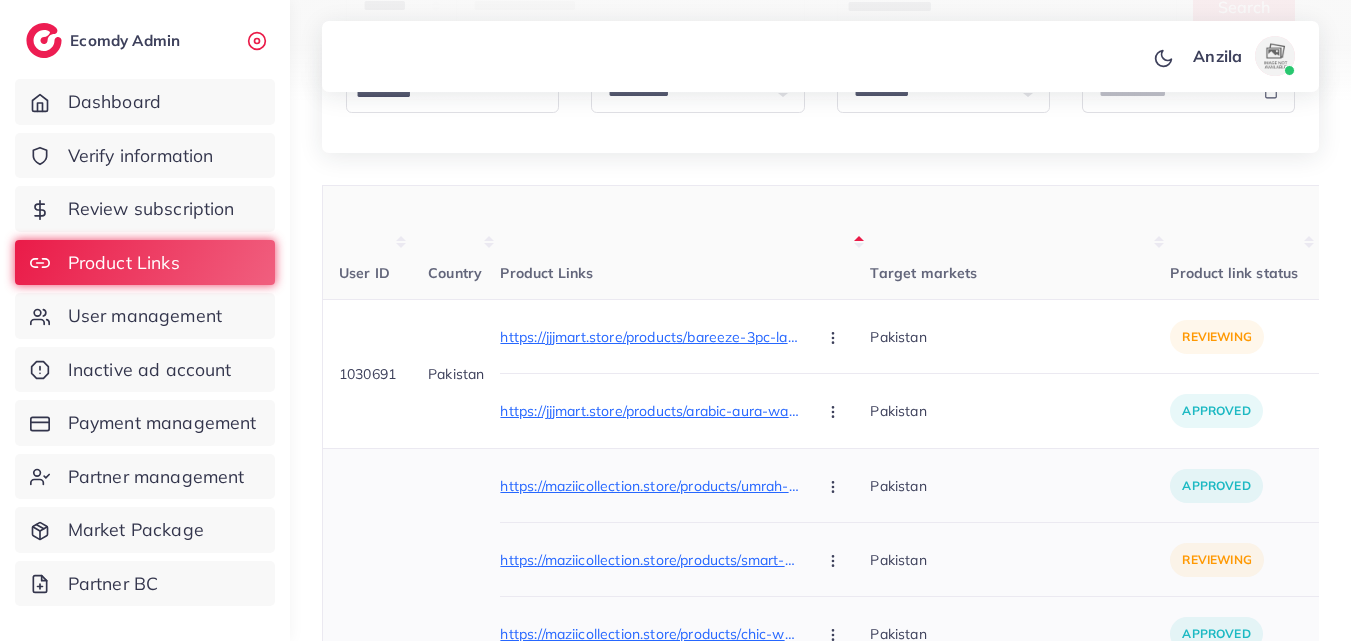 scroll, scrollTop: 300, scrollLeft: 0, axis: vertical 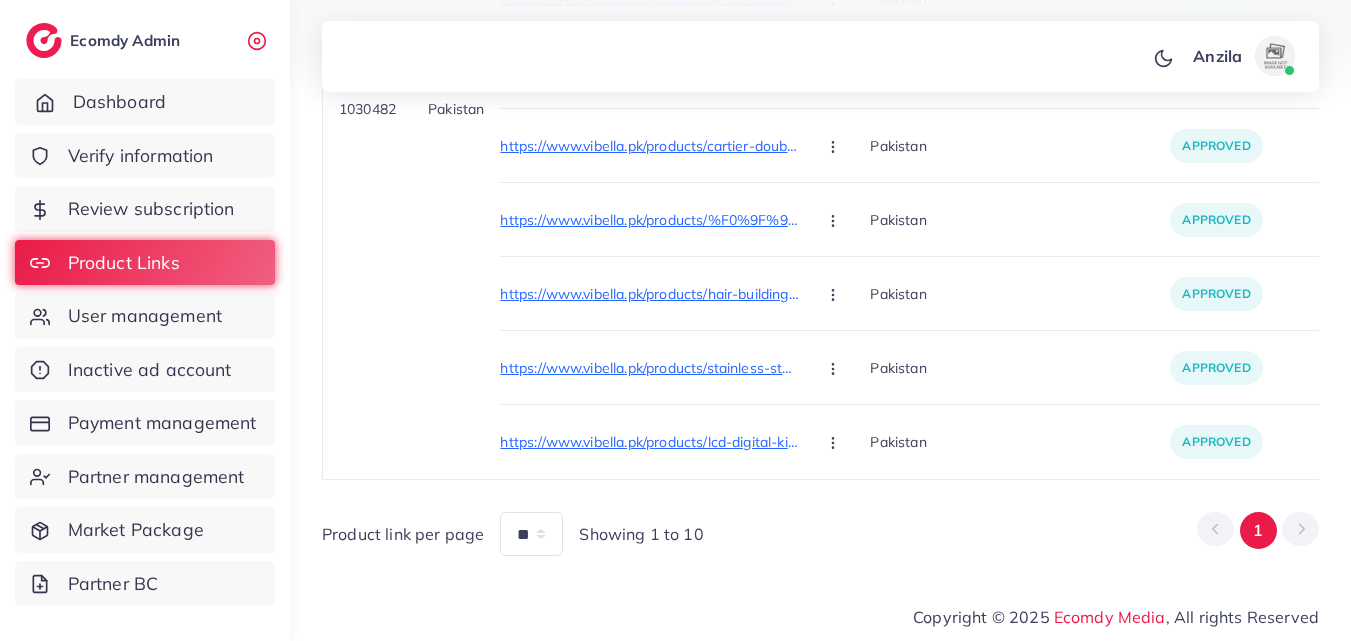 click on "Dashboard" at bounding box center [145, 102] 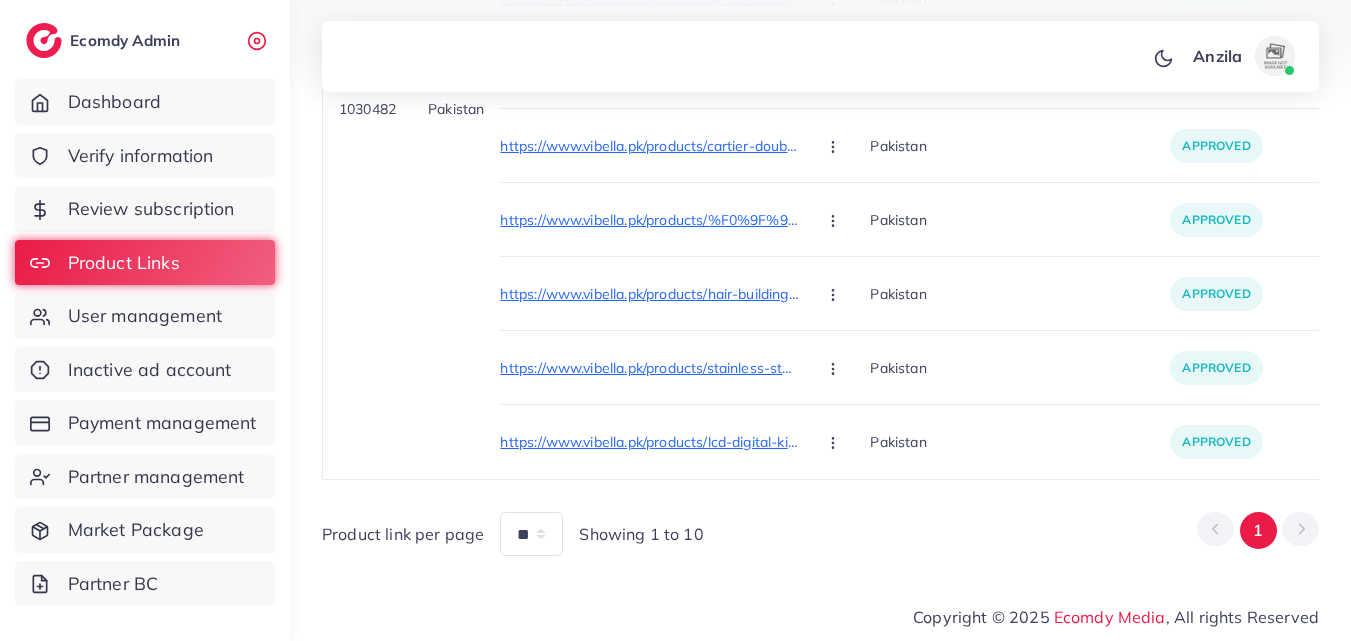 scroll, scrollTop: 0, scrollLeft: 0, axis: both 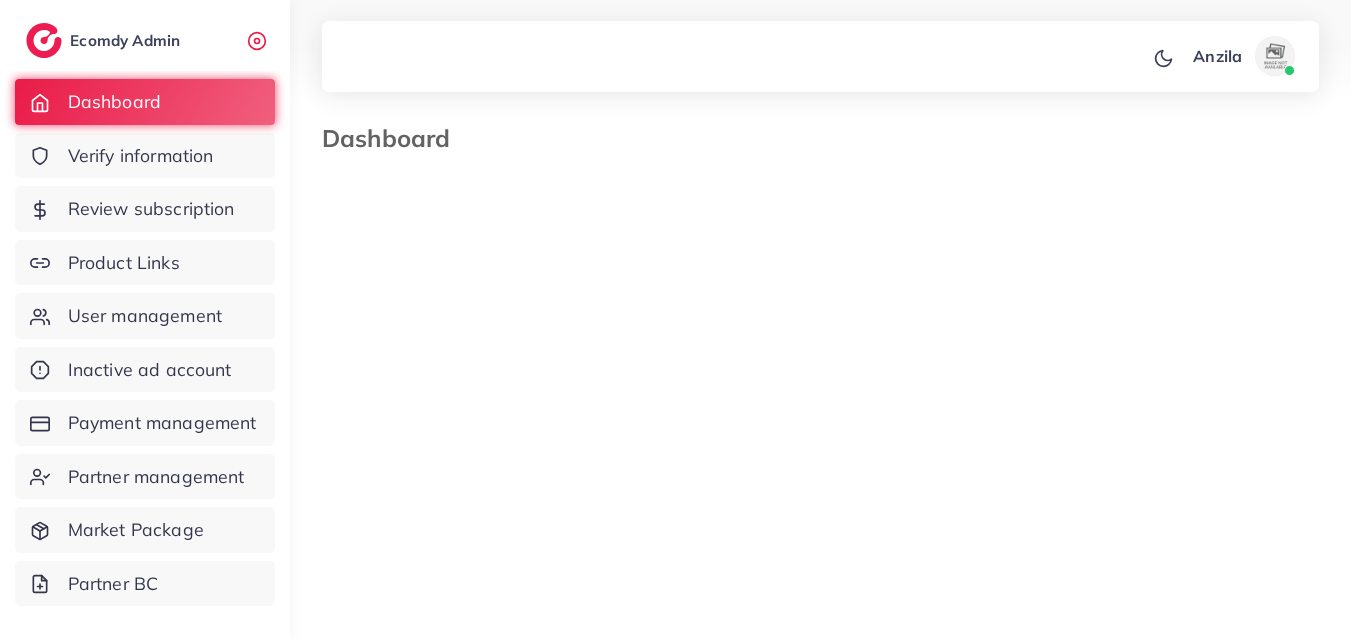 click on "Dashboard Verify information Review subscription Product Links User management Inactive ad account Payment management Partner management Market Package Partner BC" at bounding box center (145, 348) 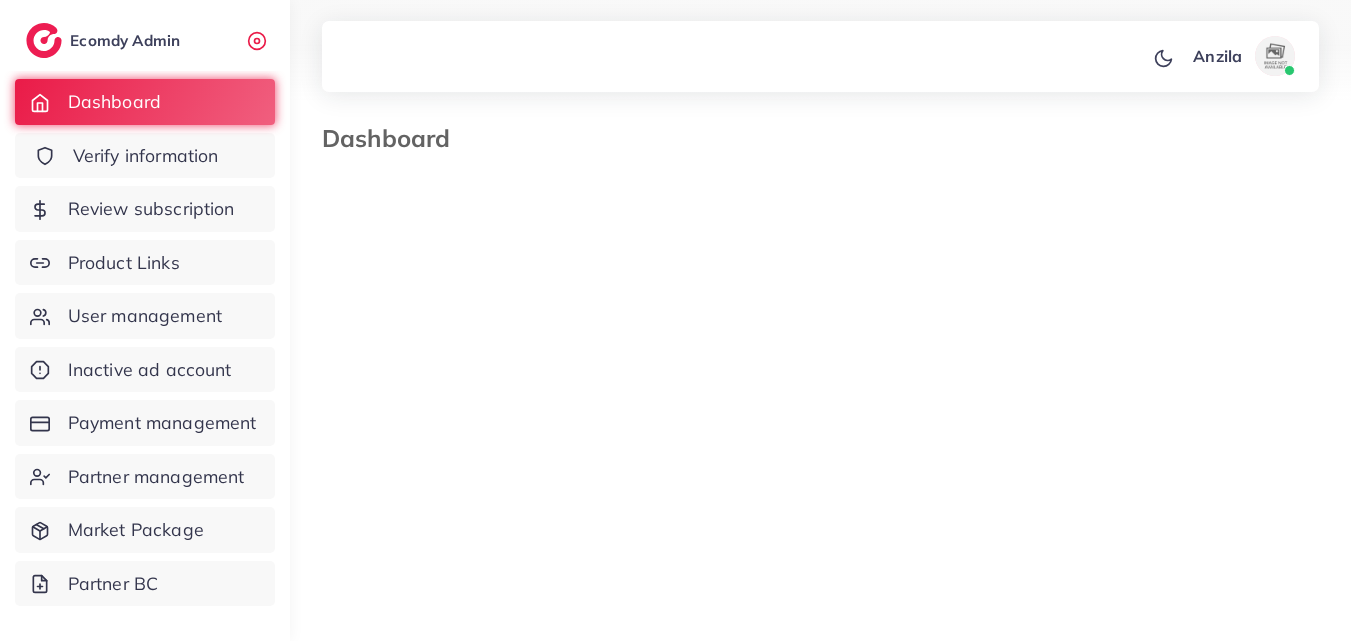 click on "Verify information" at bounding box center [145, 156] 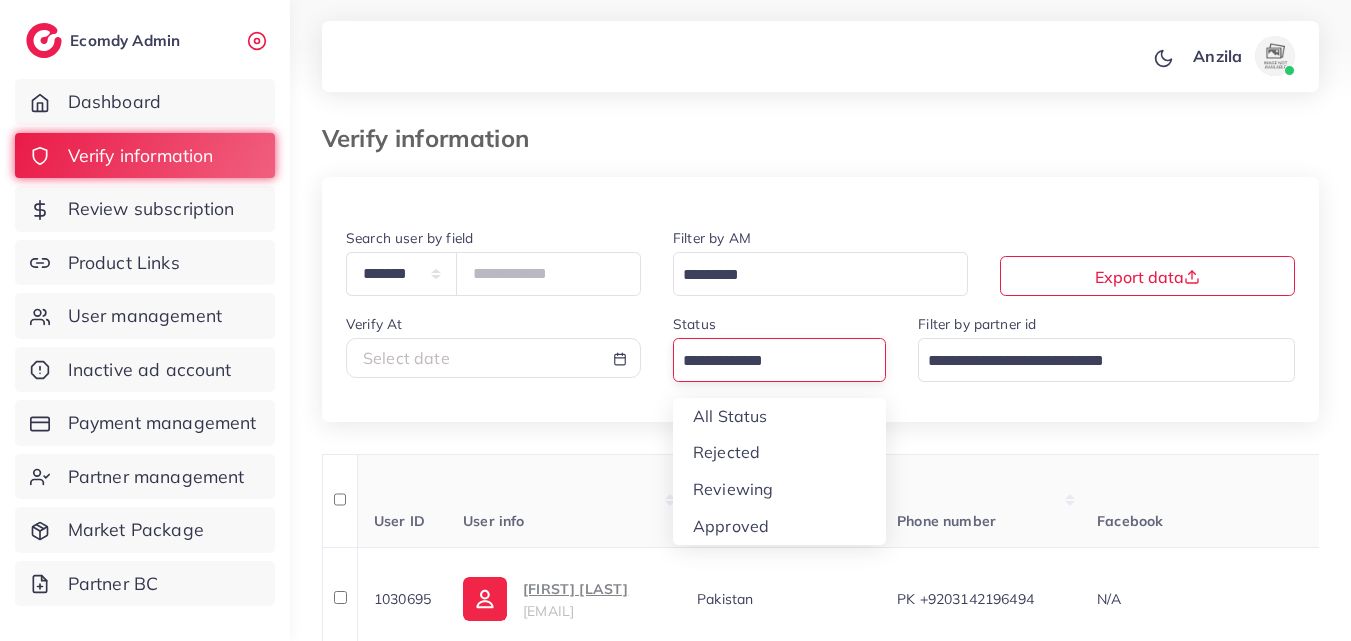 click at bounding box center (768, 361) 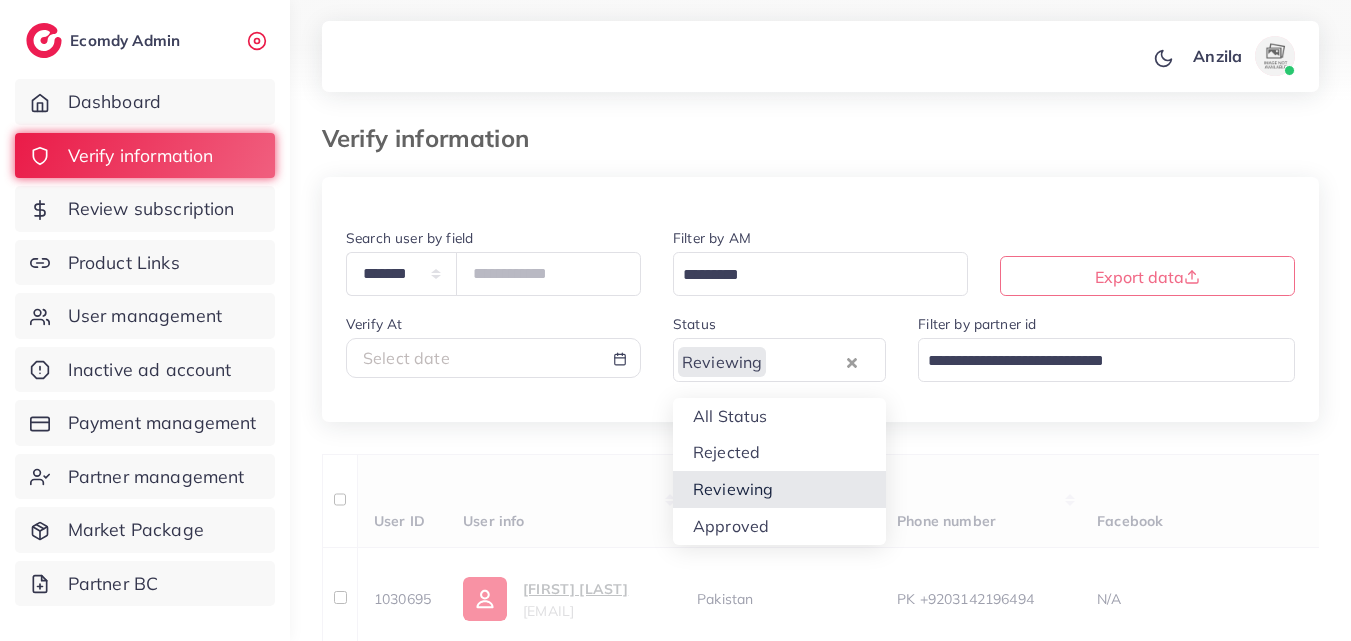click on "**********" at bounding box center (820, 1860) 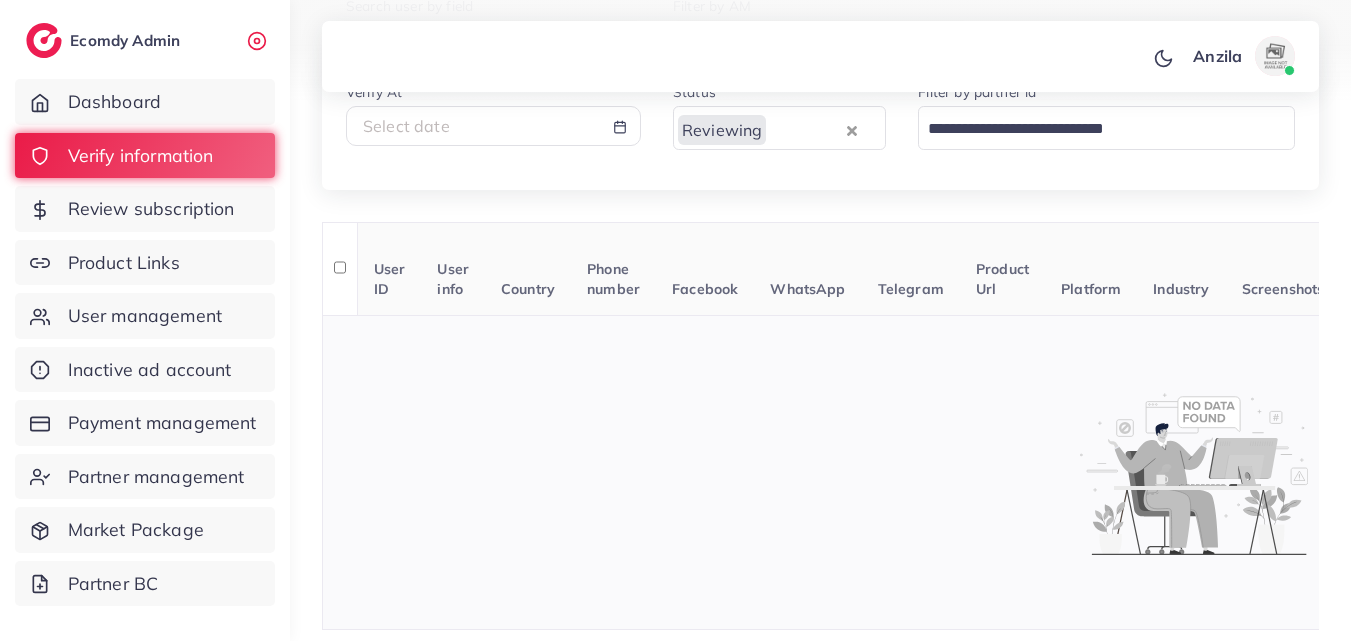 scroll, scrollTop: 122, scrollLeft: 0, axis: vertical 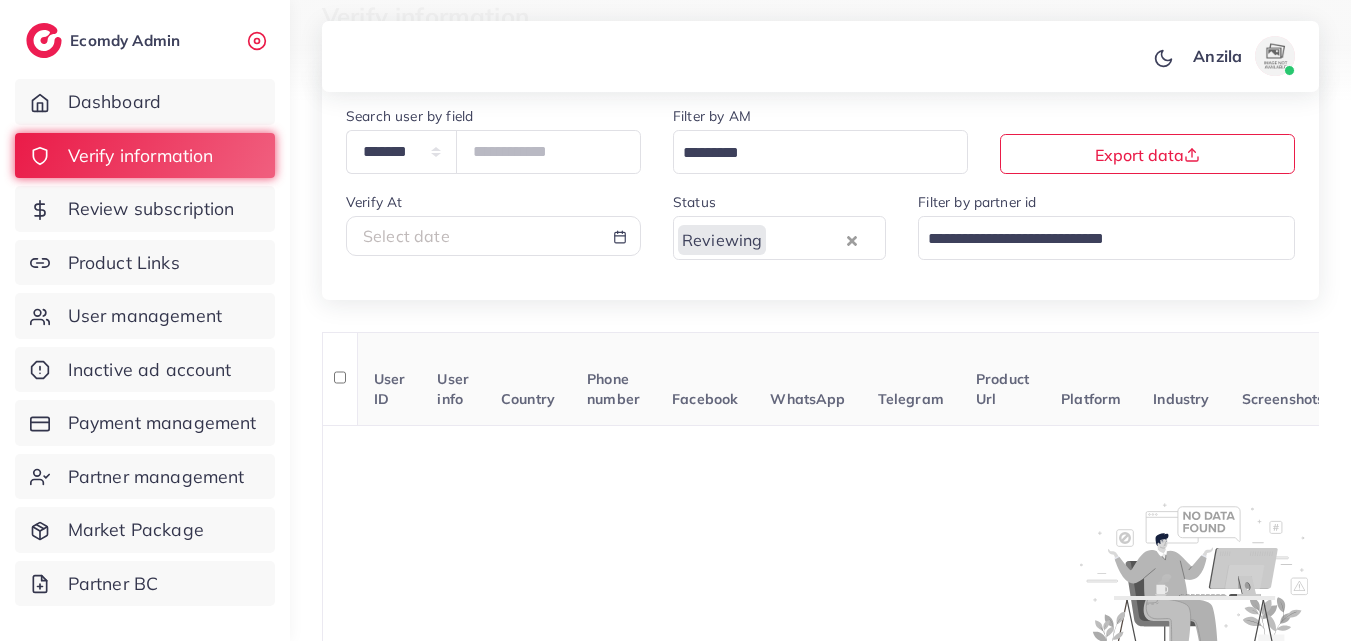 click on "Select date" at bounding box center [493, 236] 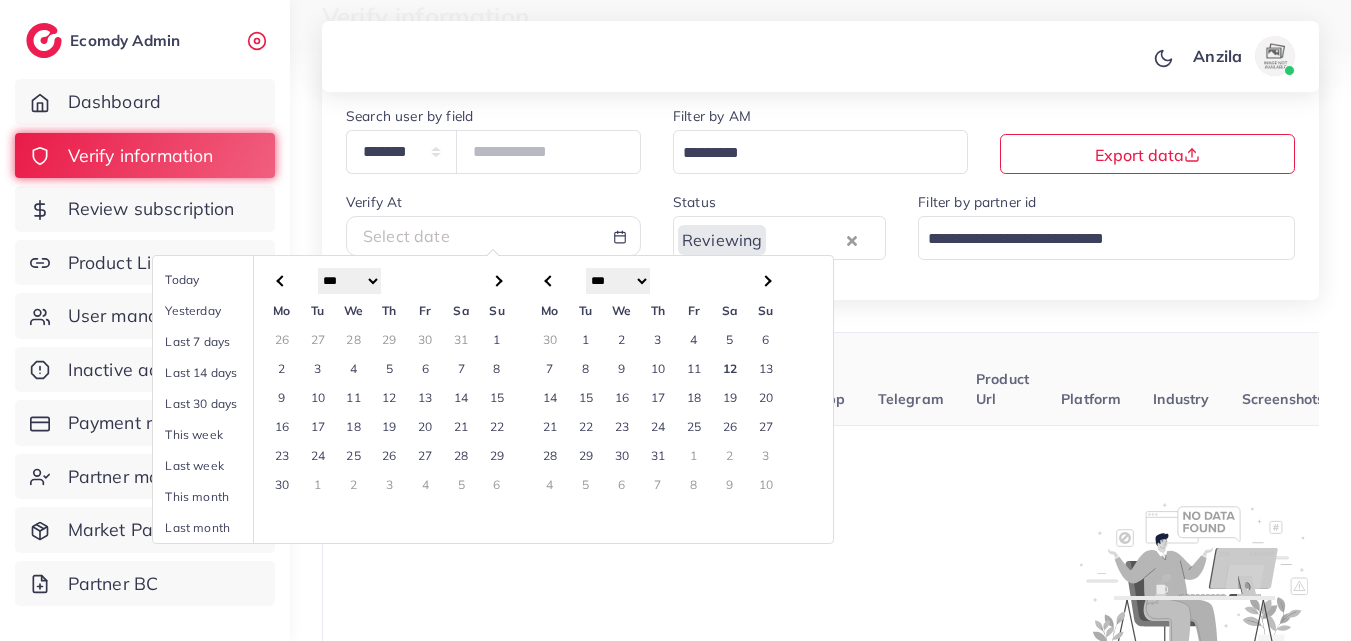 click on "Select date" at bounding box center [493, 236] 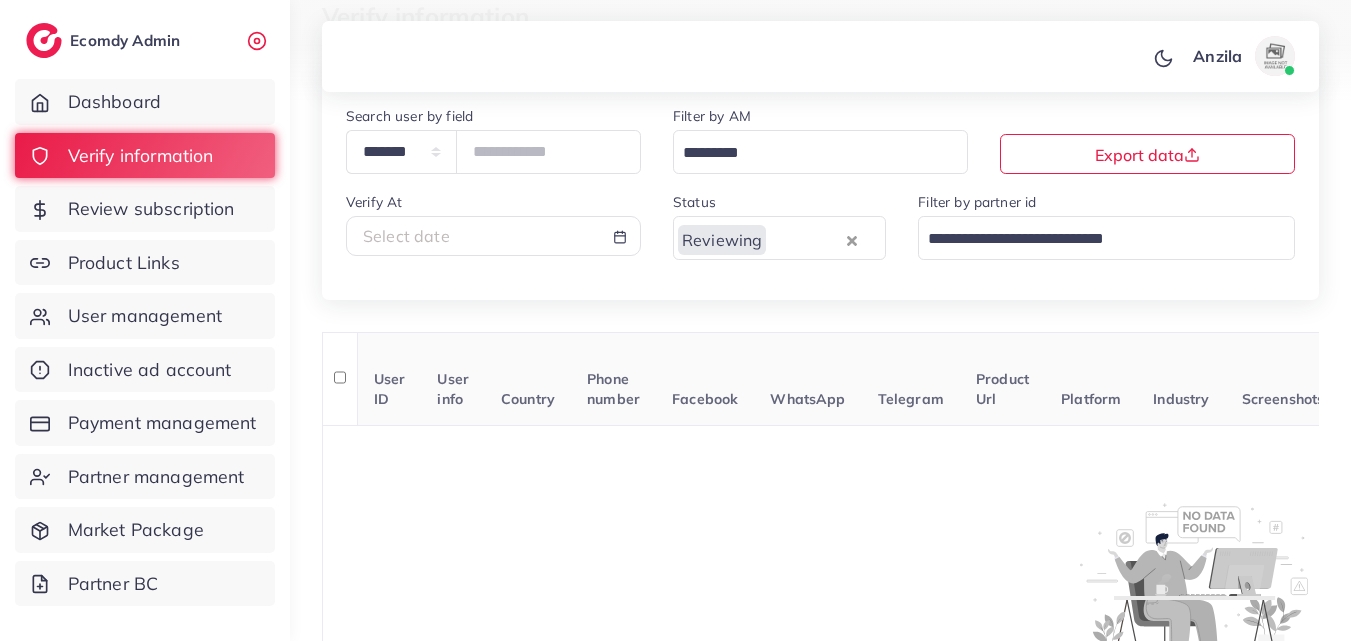 click on "Select date" at bounding box center [493, 236] 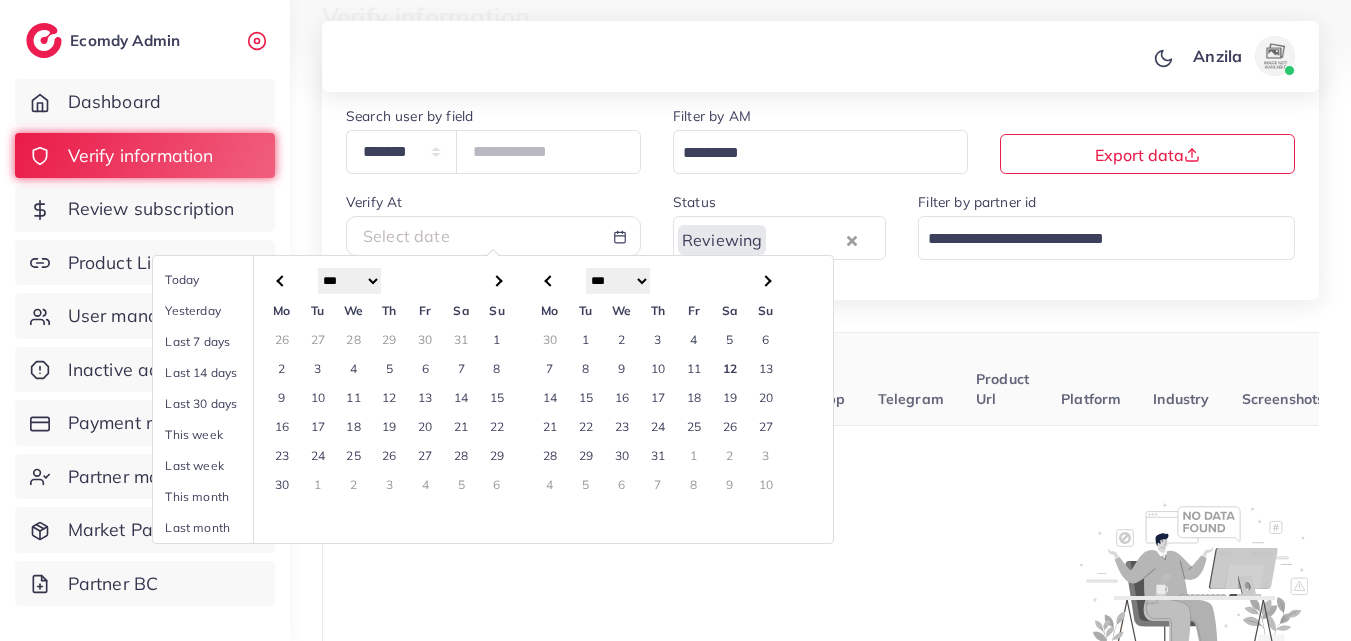 click on "11" at bounding box center [694, 368] 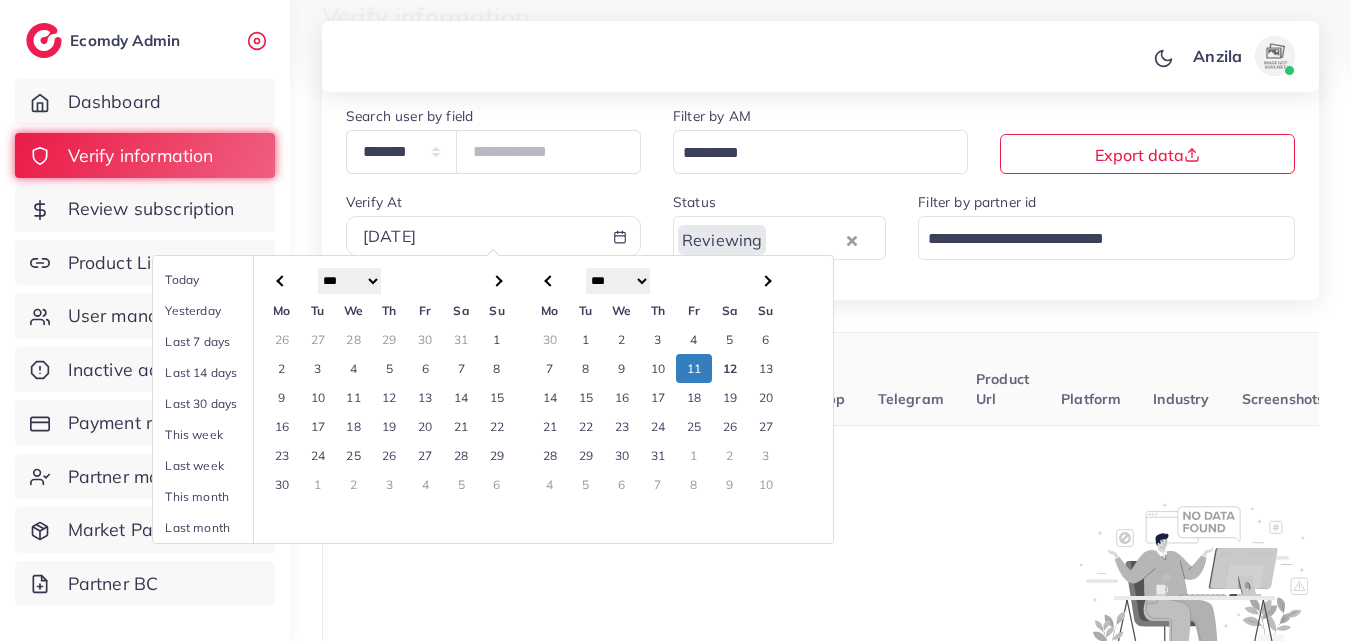 click on "11" at bounding box center (694, 368) 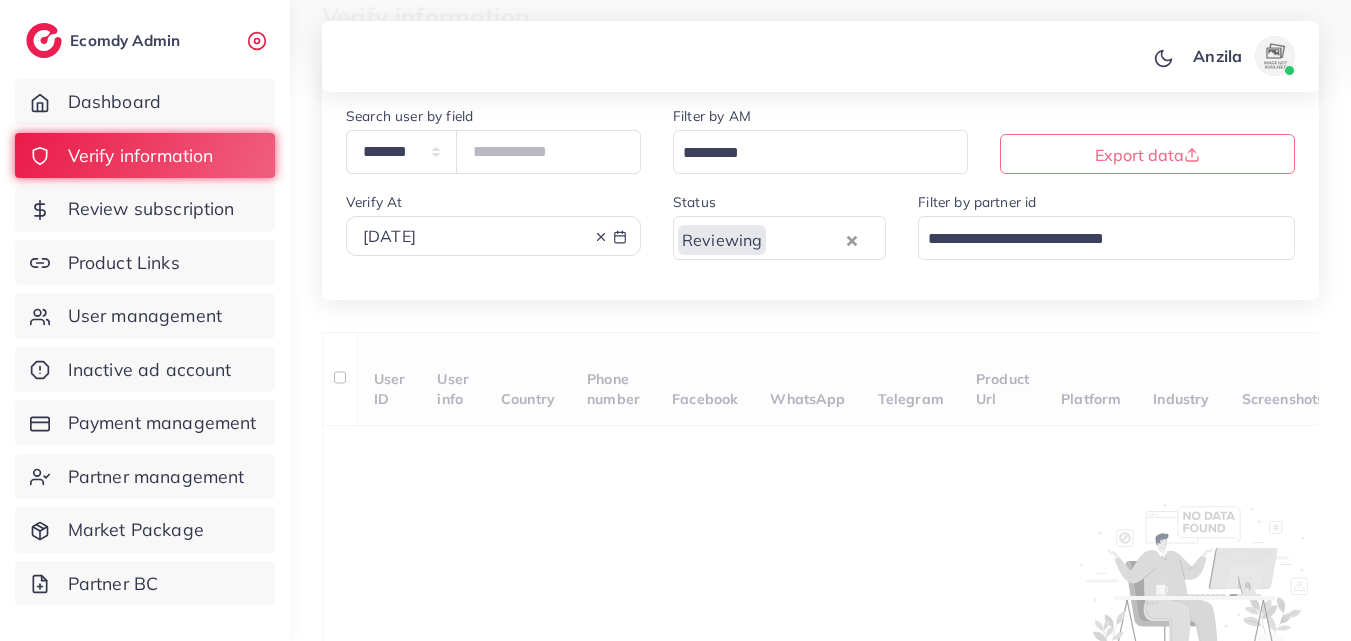 scroll, scrollTop: 0, scrollLeft: 0, axis: both 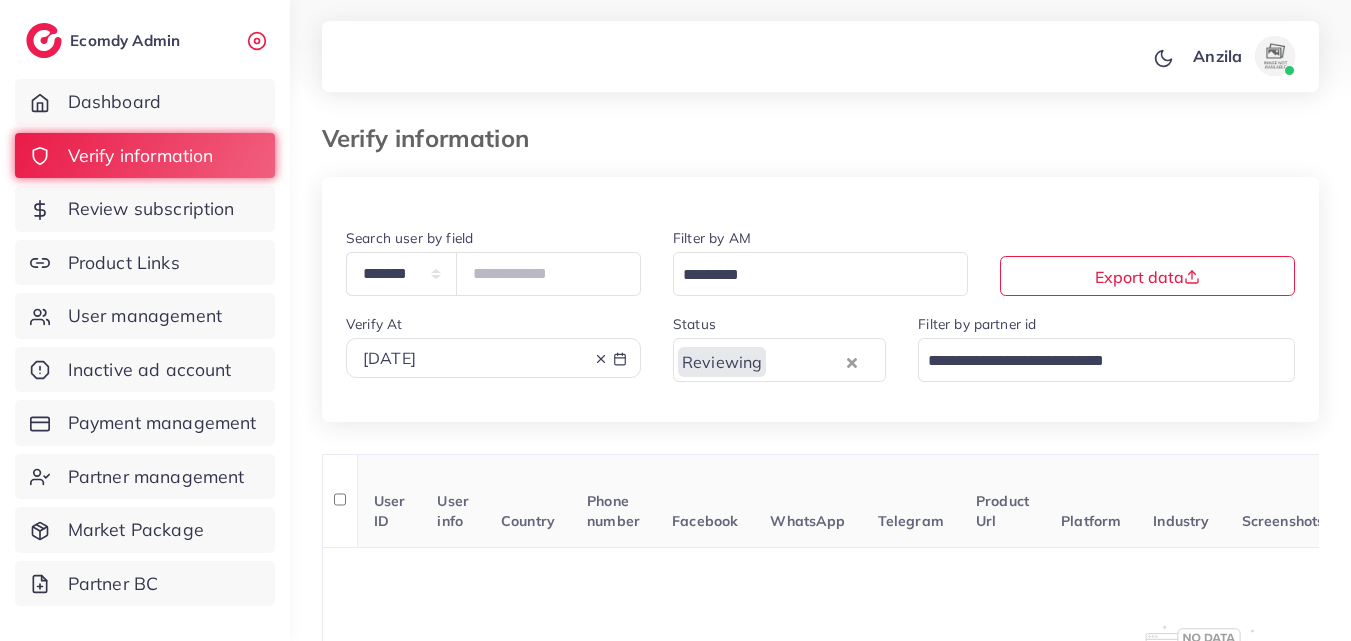 click at bounding box center (805, 361) 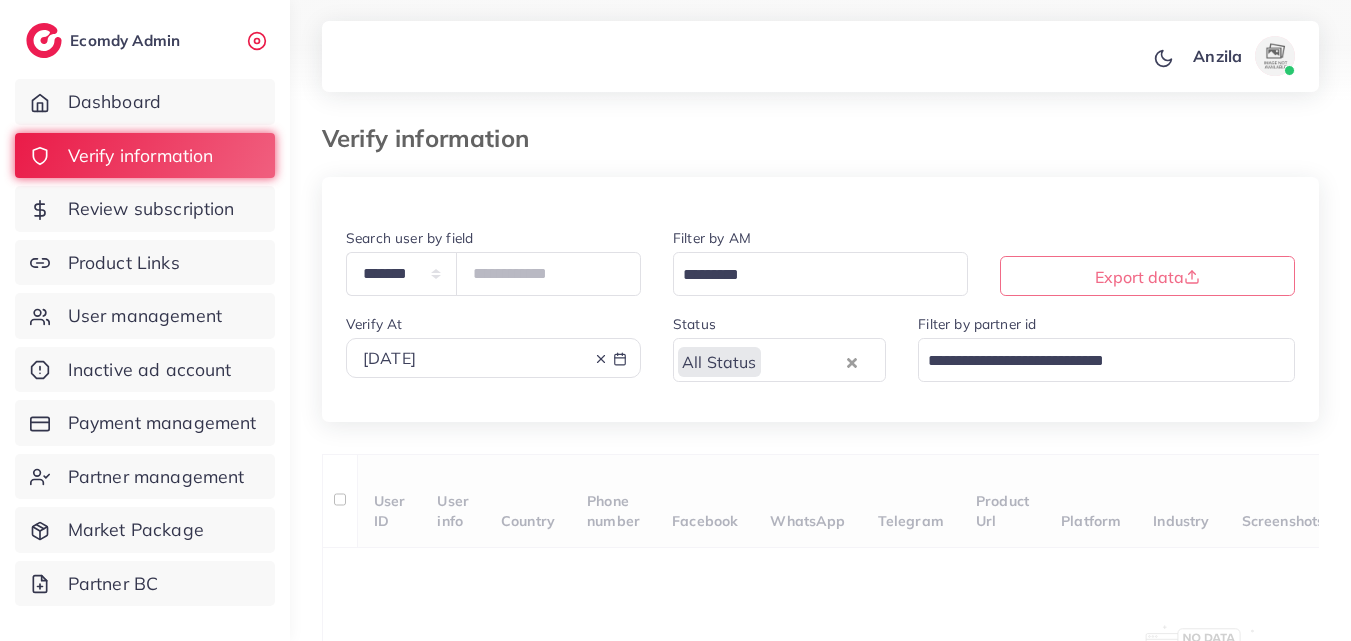 click on "**********" at bounding box center [820, 324] 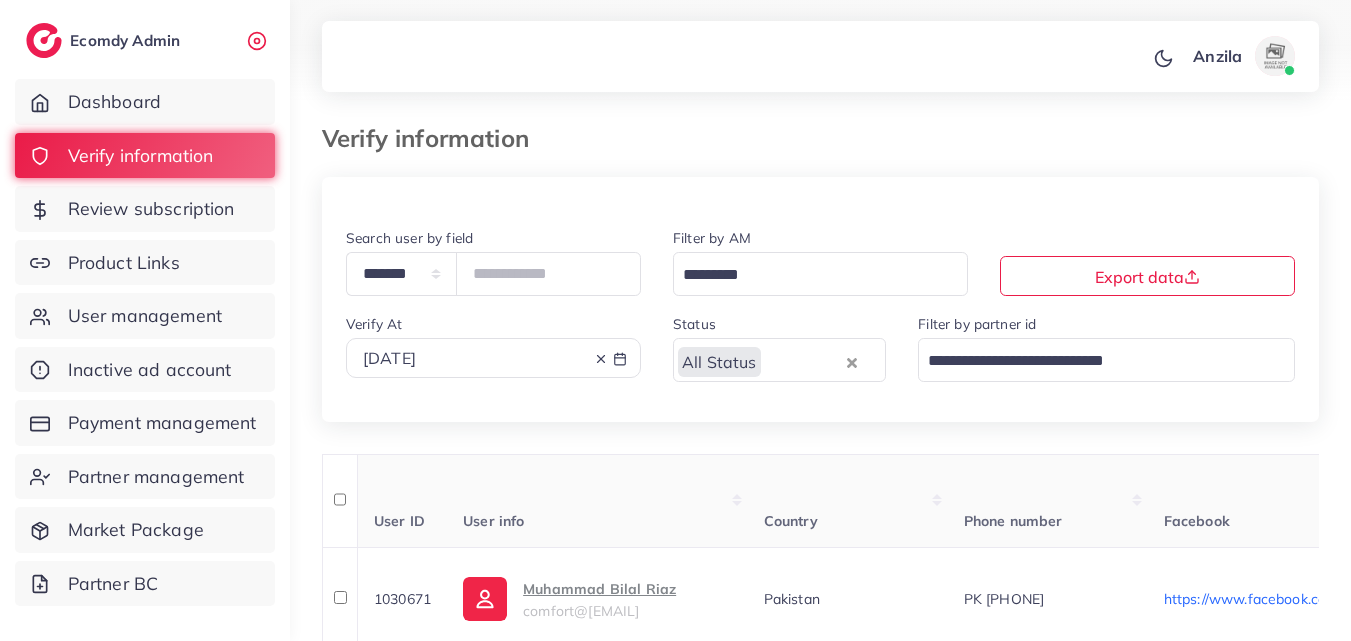 click on "Status
All Status
Loading..." at bounding box center (779, 347) 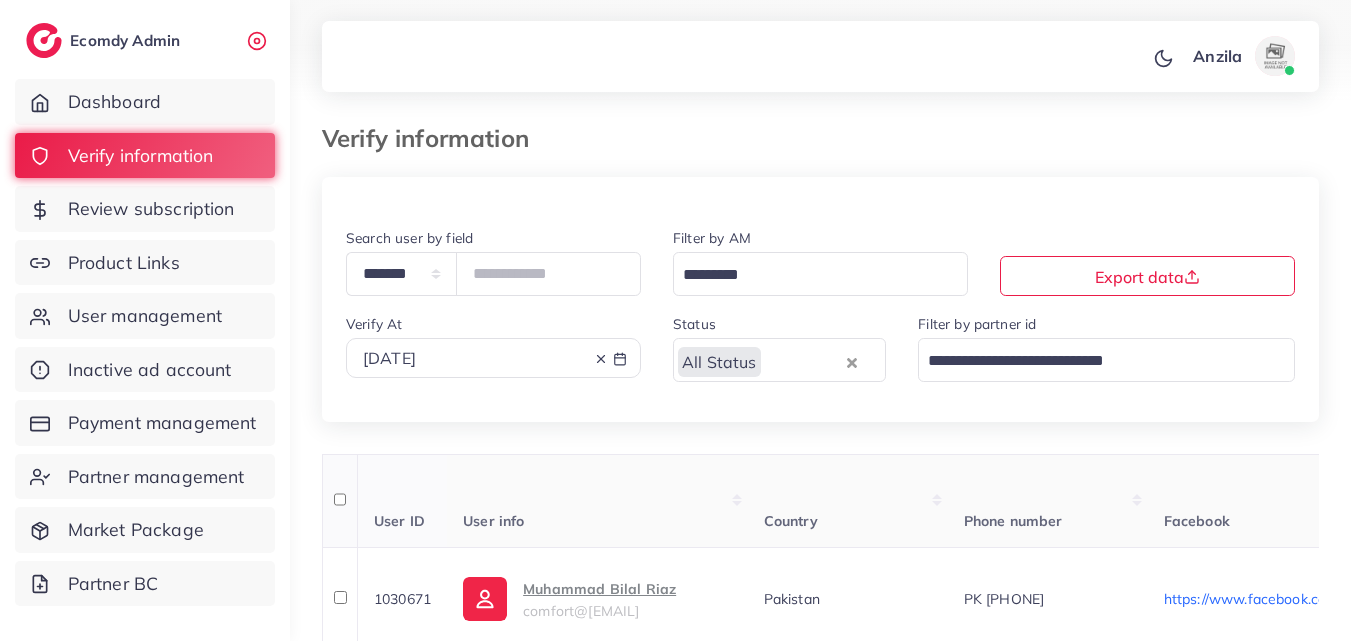 click at bounding box center (803, 361) 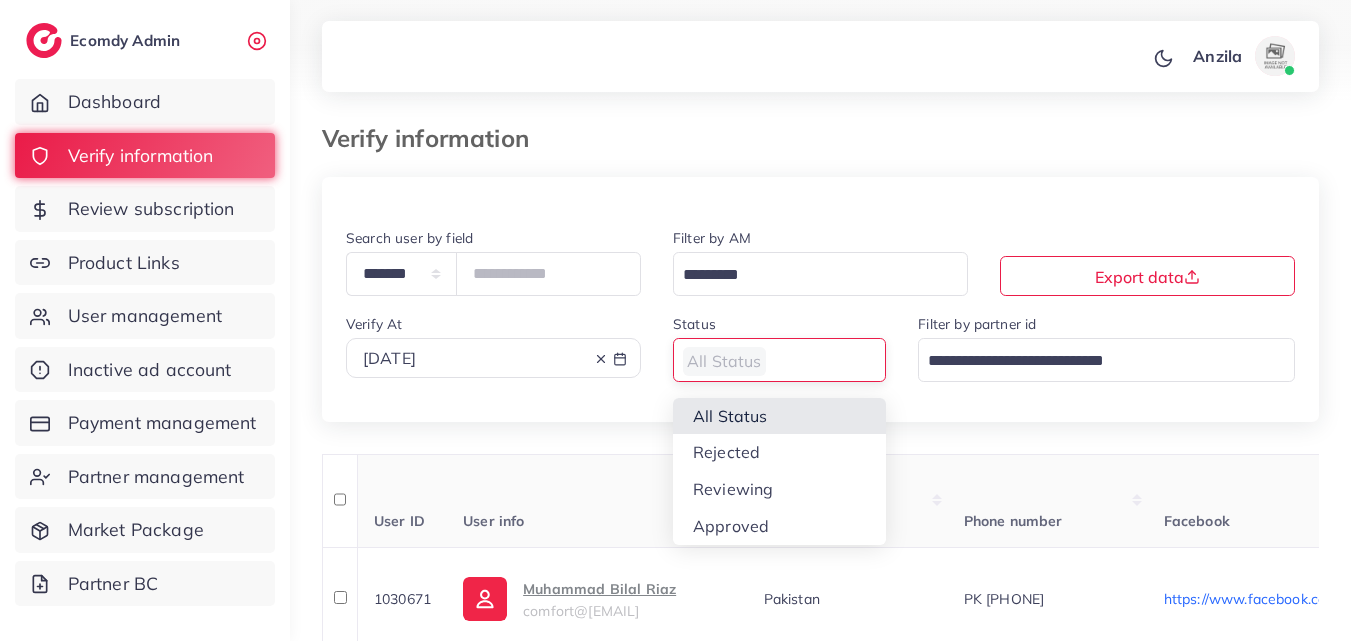 click on "**********" at bounding box center [820, 324] 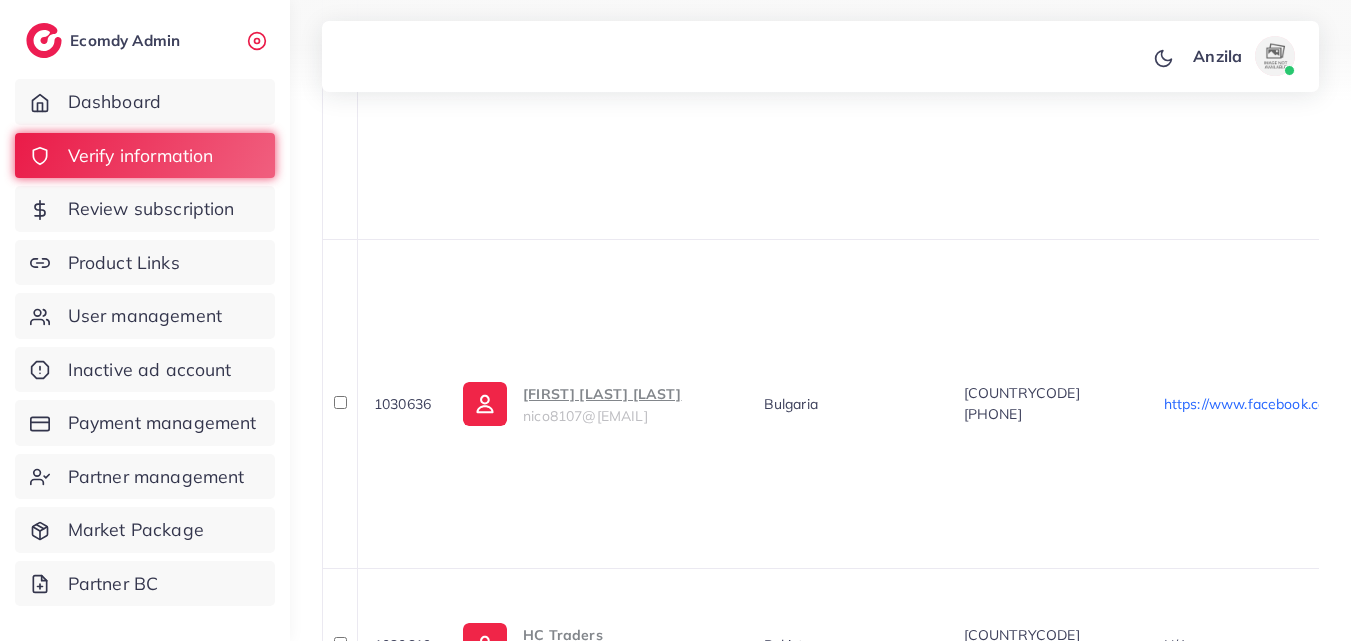 scroll, scrollTop: 3318, scrollLeft: 0, axis: vertical 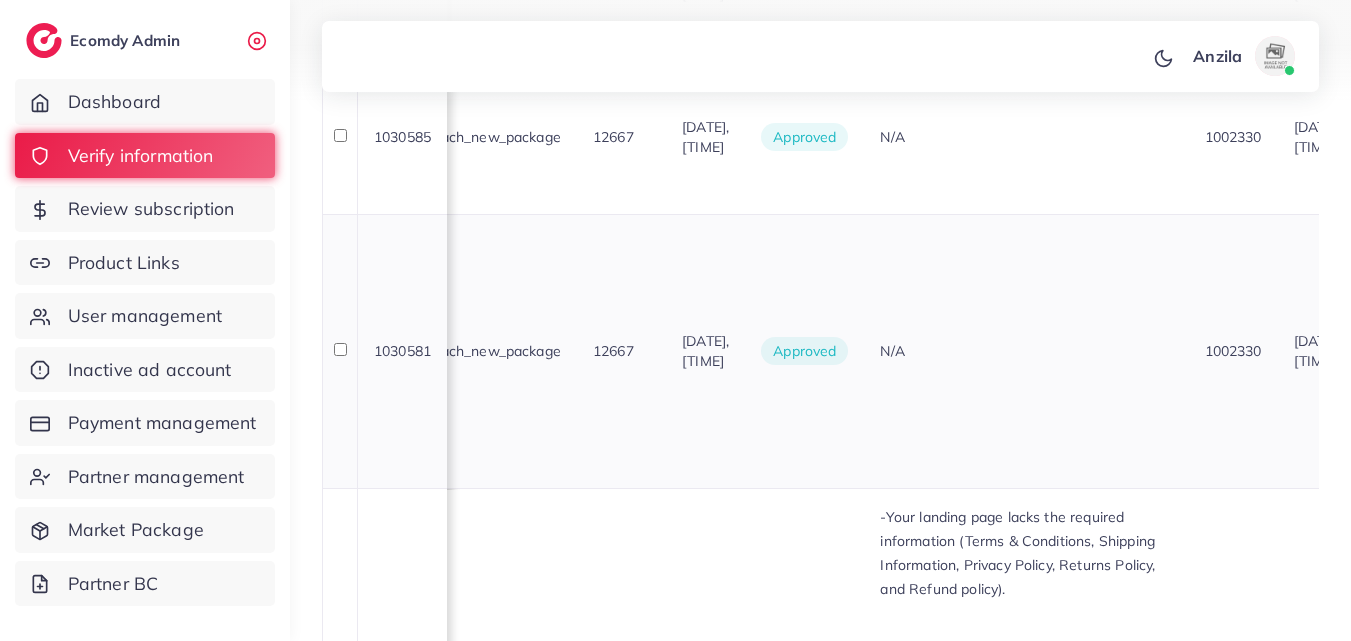 click on "approved" at bounding box center (804, 351) 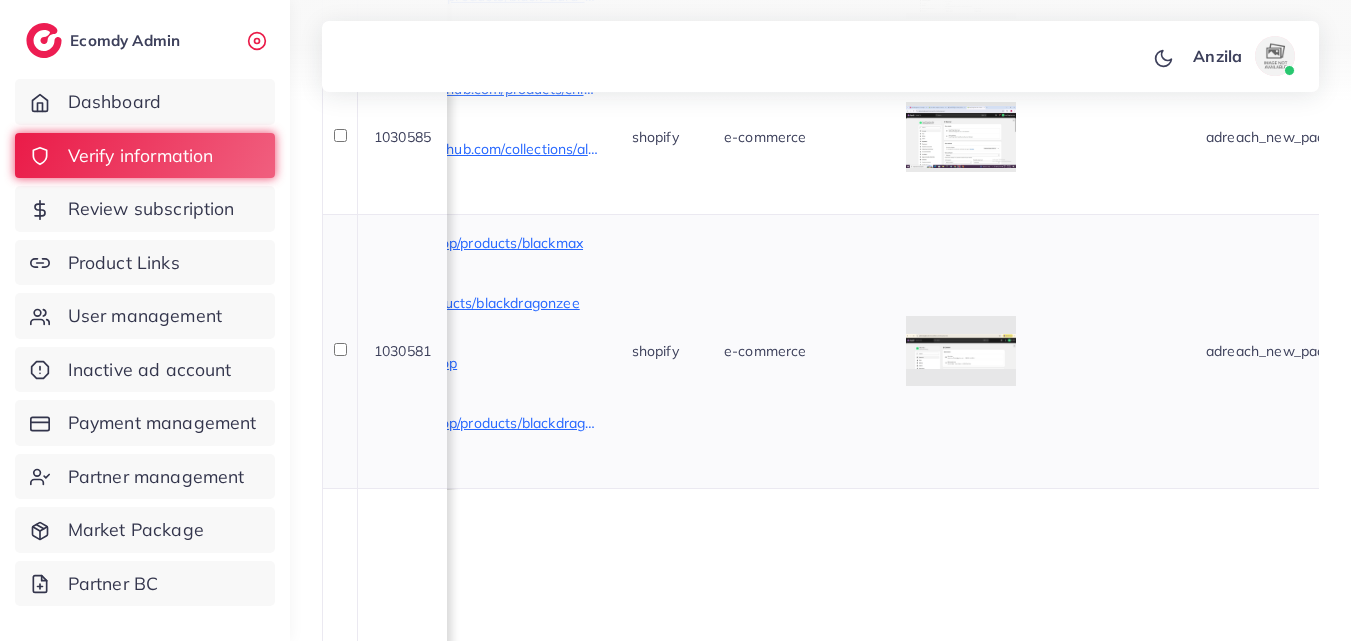 scroll, scrollTop: 0, scrollLeft: 1266, axis: horizontal 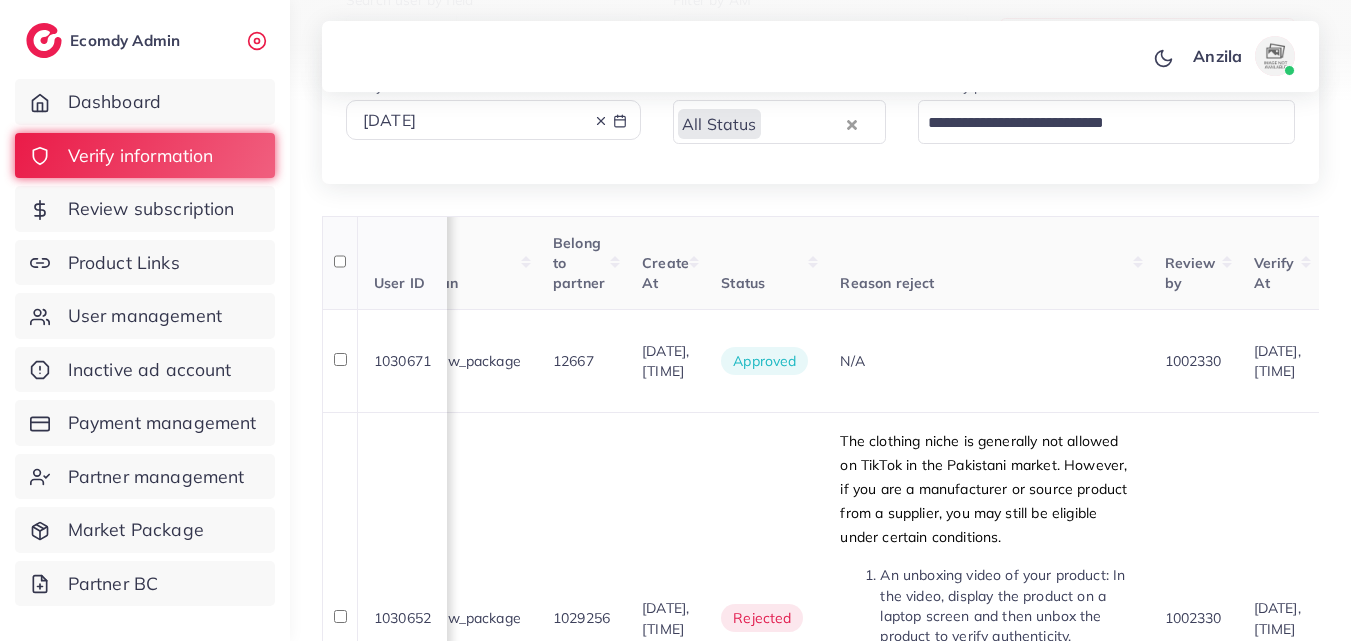click on "Create At" at bounding box center (665, 263) 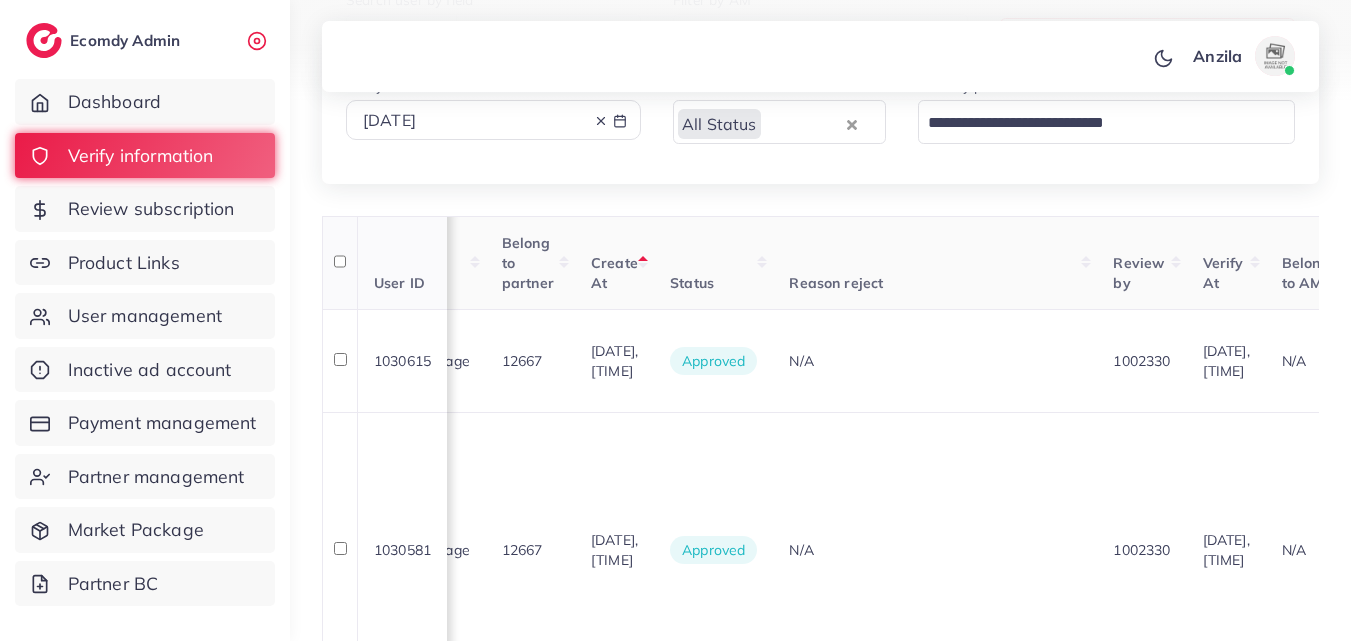 click on "Reason reject" at bounding box center (935, 263) 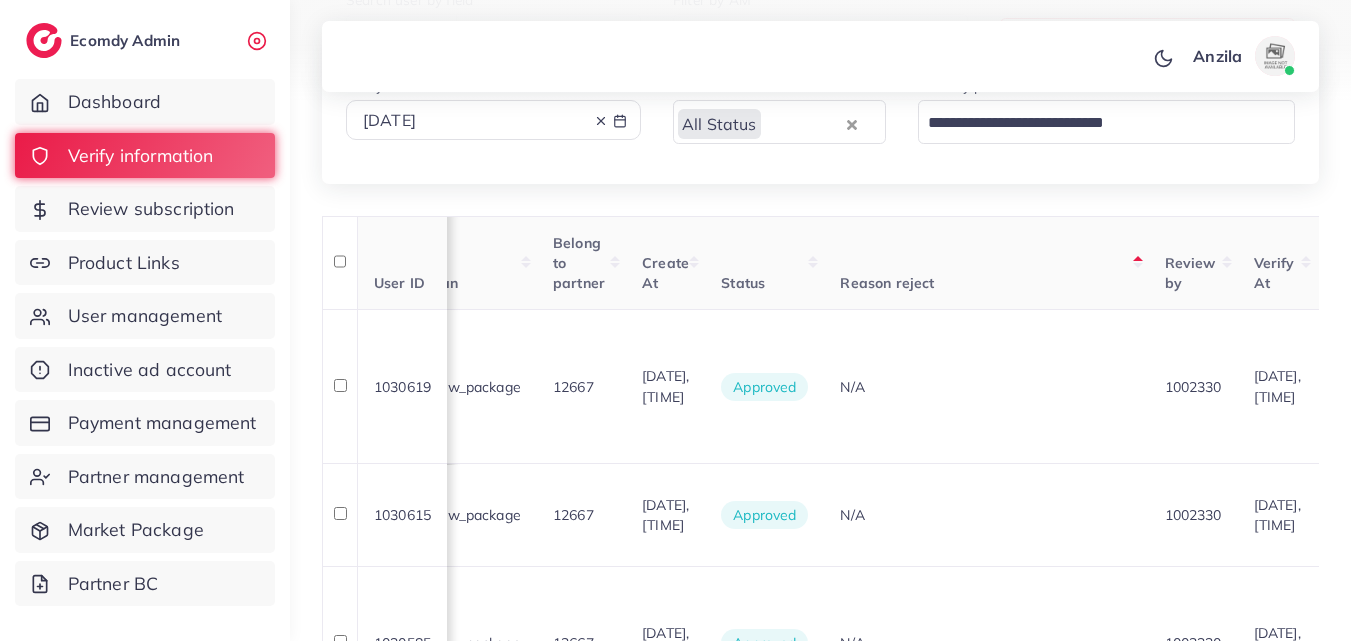 click on "Filter by partner id Loading..." at bounding box center (1106, 117) 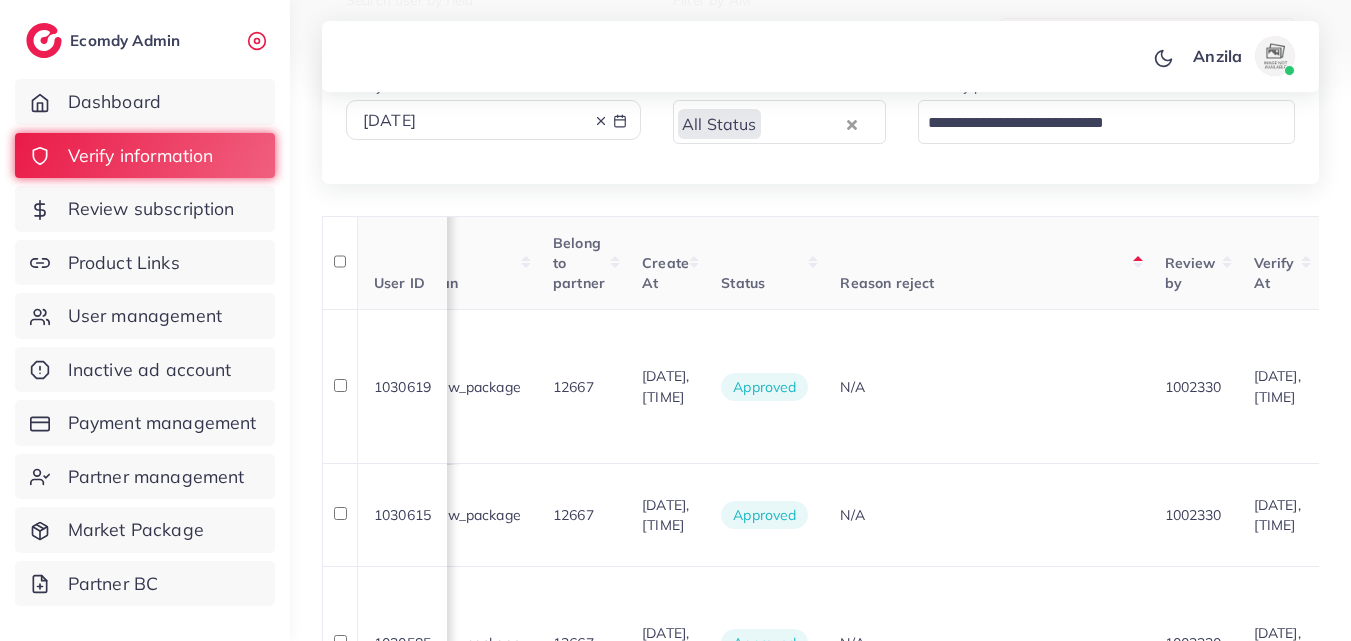 click on "Filter by partner id Loading..." at bounding box center [1106, 117] 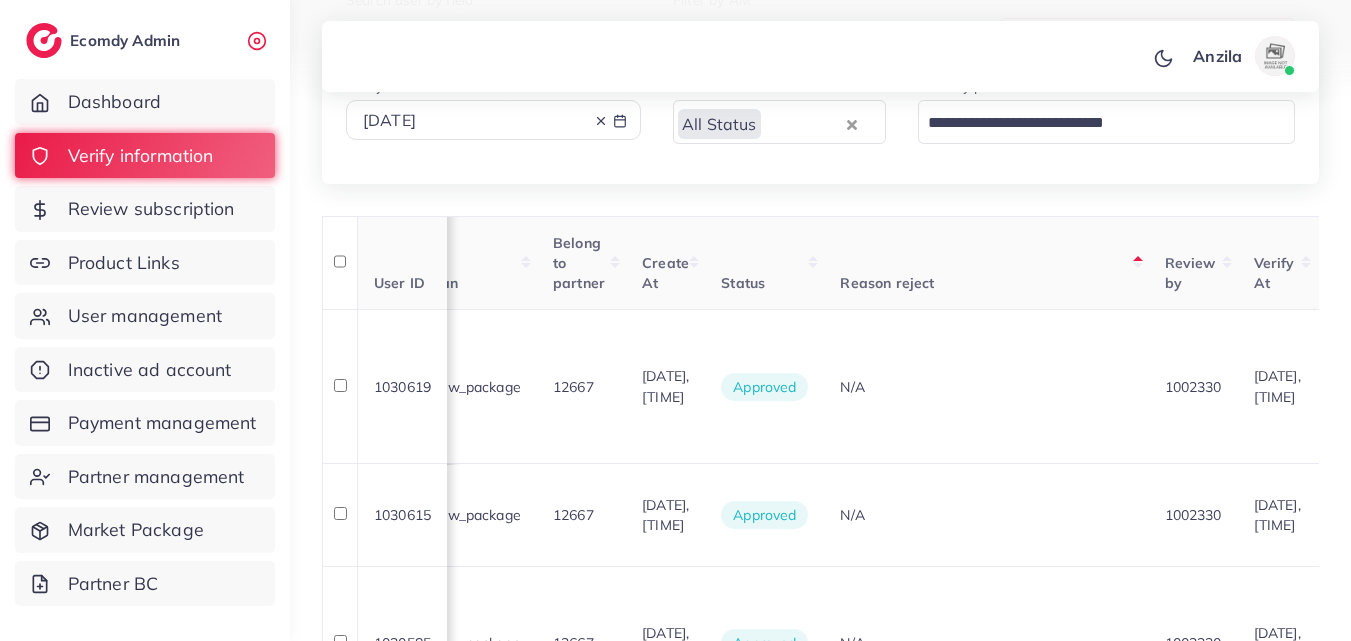 click on "Verify At [DATE]" at bounding box center [820, 86] 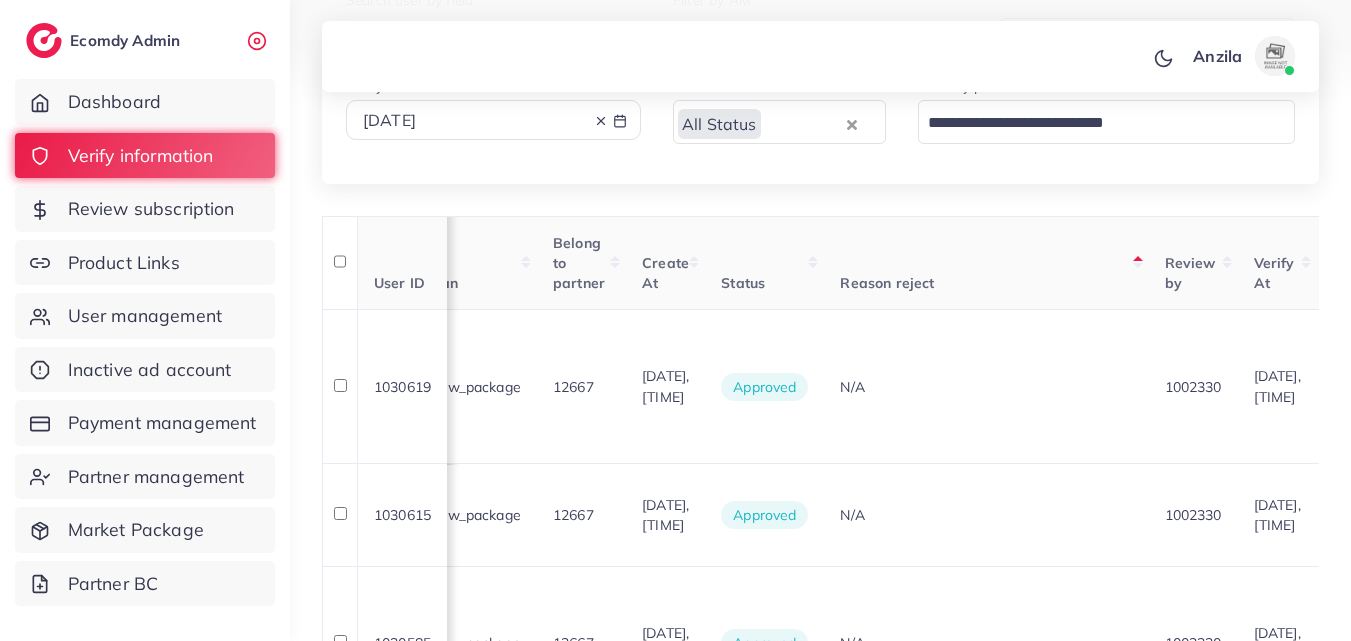 click on "Verify At [DATE]" at bounding box center [820, 86] 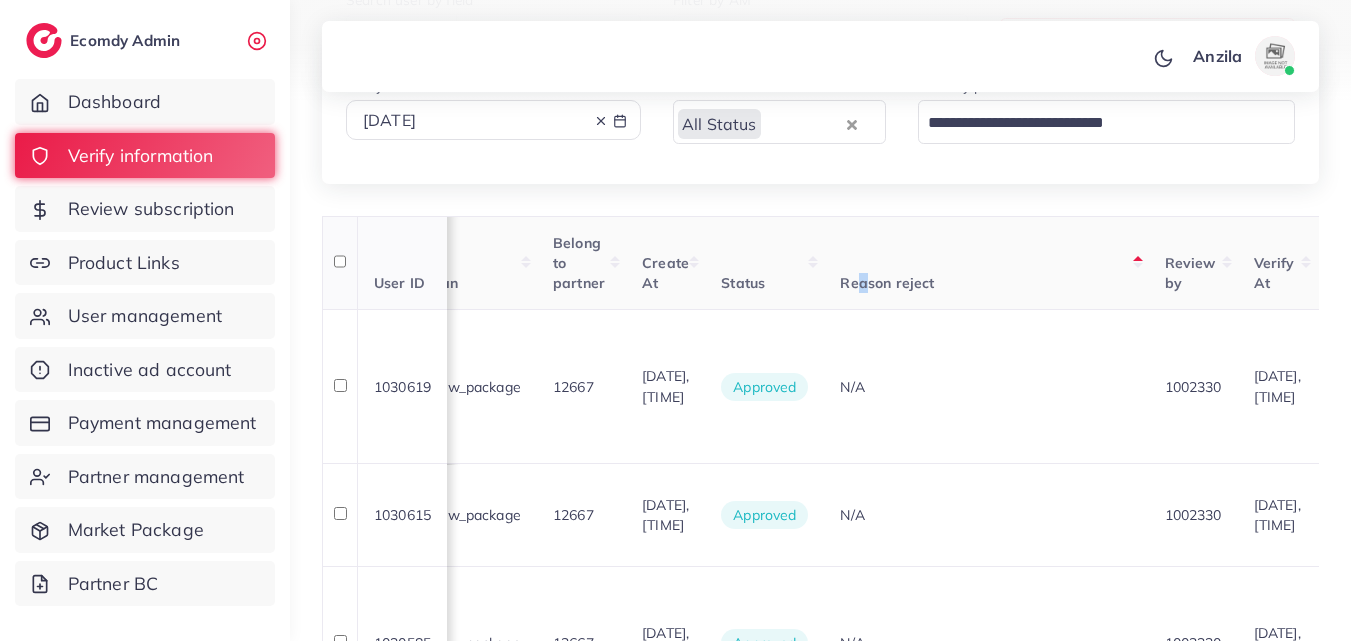 drag, startPoint x: 971, startPoint y: 272, endPoint x: 983, endPoint y: 272, distance: 12 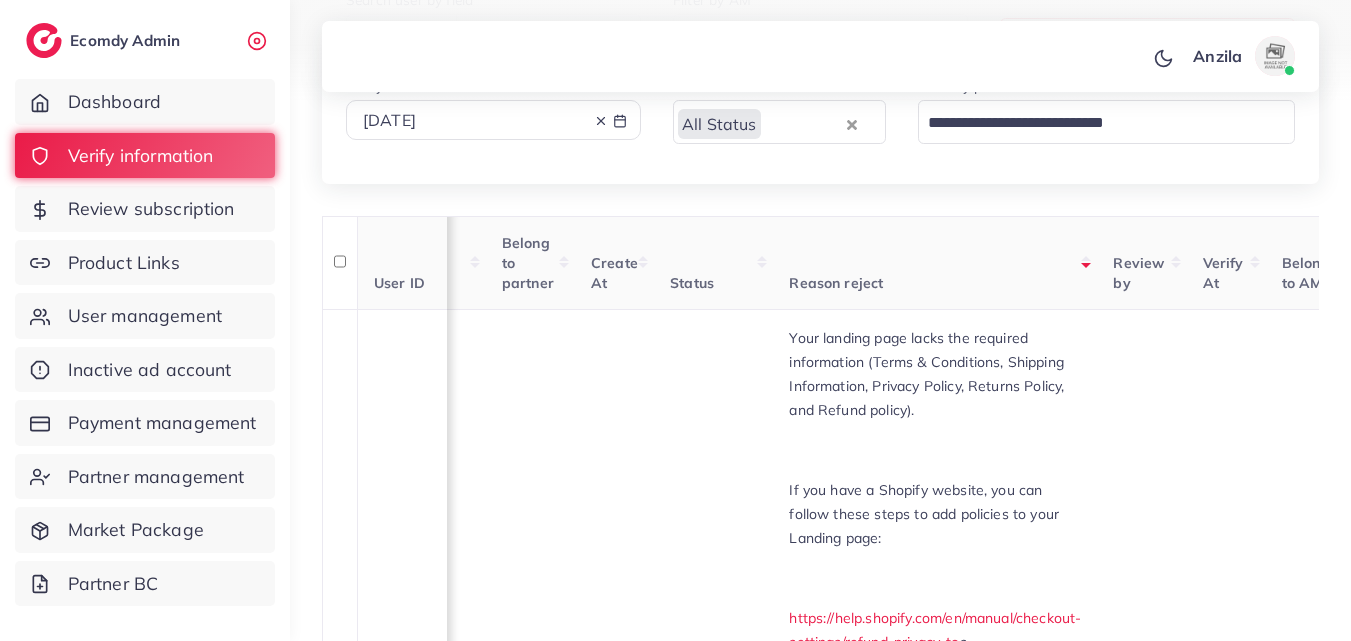 click on "Status" at bounding box center [713, 263] 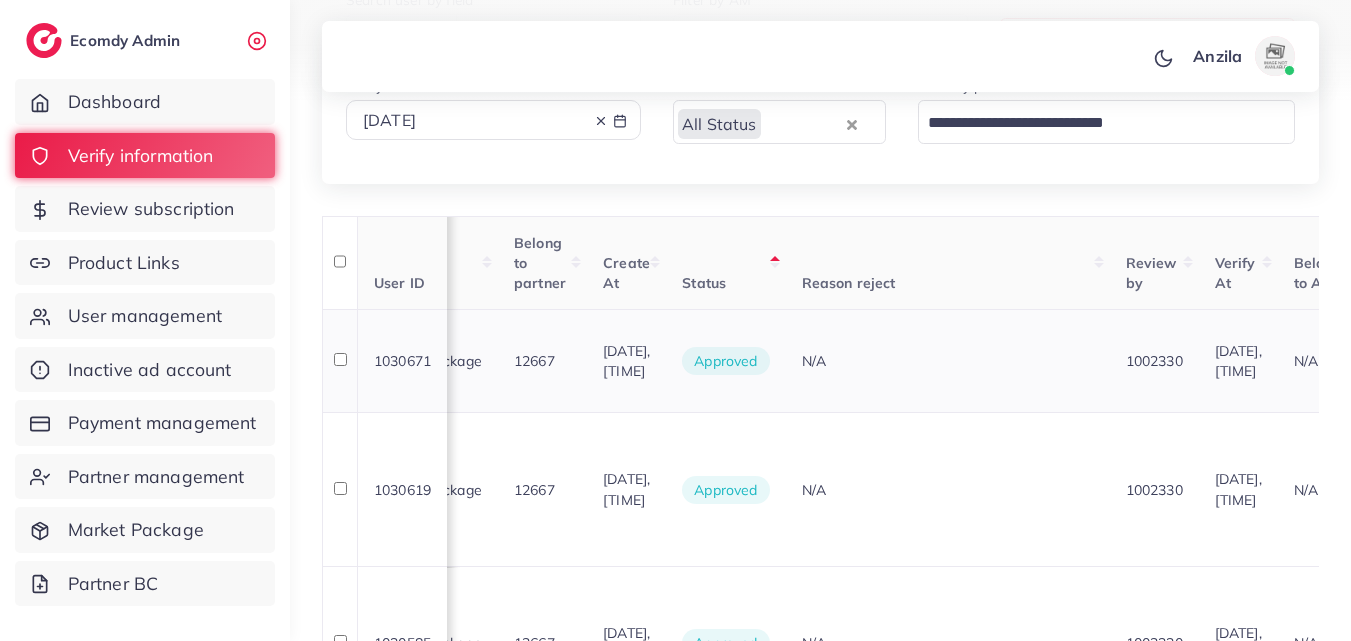 click on "N/A" at bounding box center [948, 360] 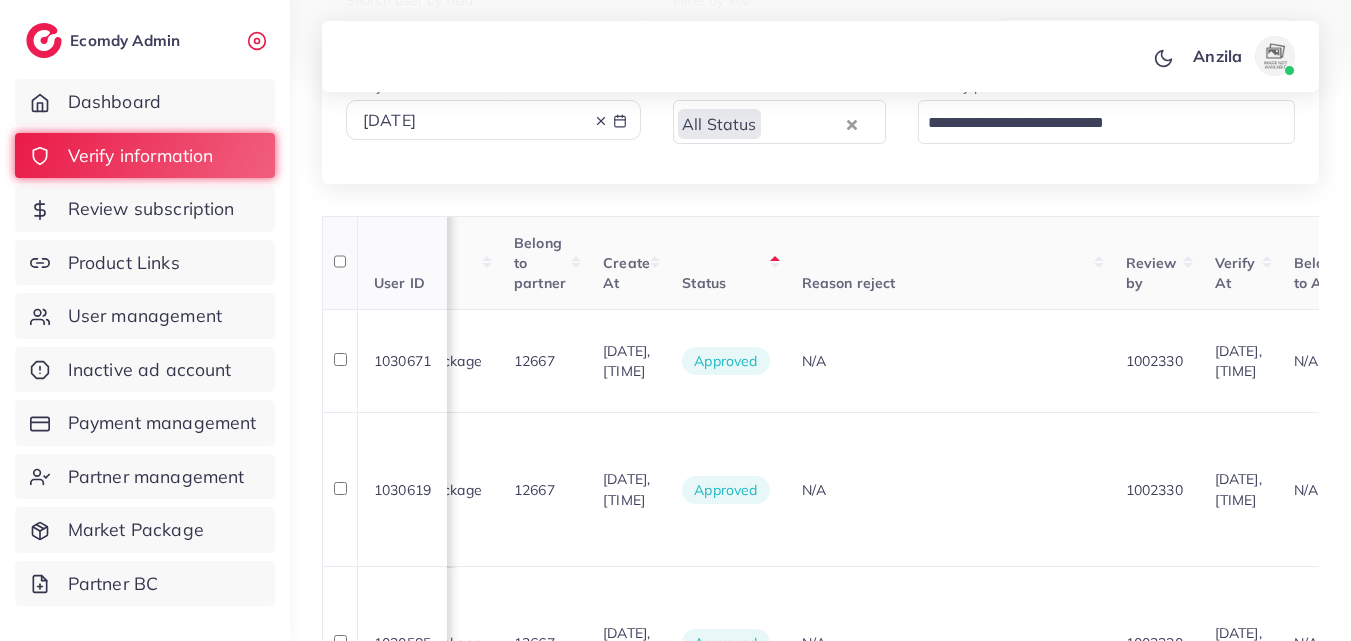 click on "Reason reject" at bounding box center [948, 263] 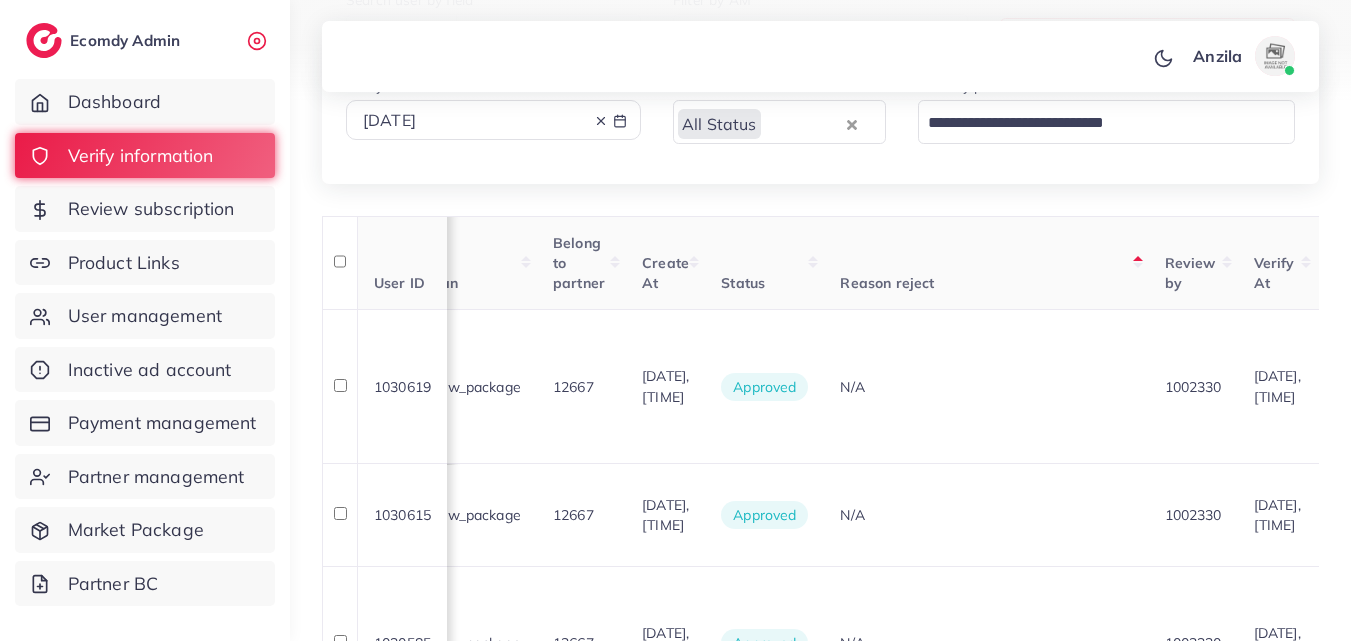 click on "Reason reject" at bounding box center (986, 263) 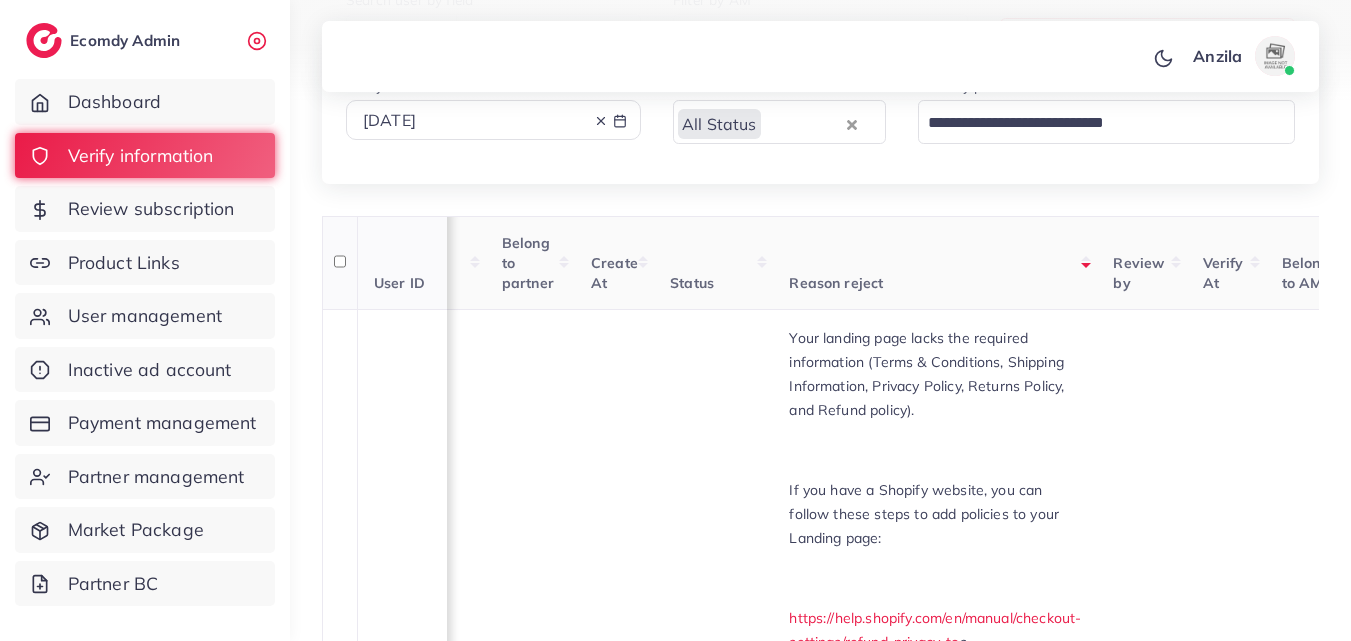 click on "Status" at bounding box center (713, 263) 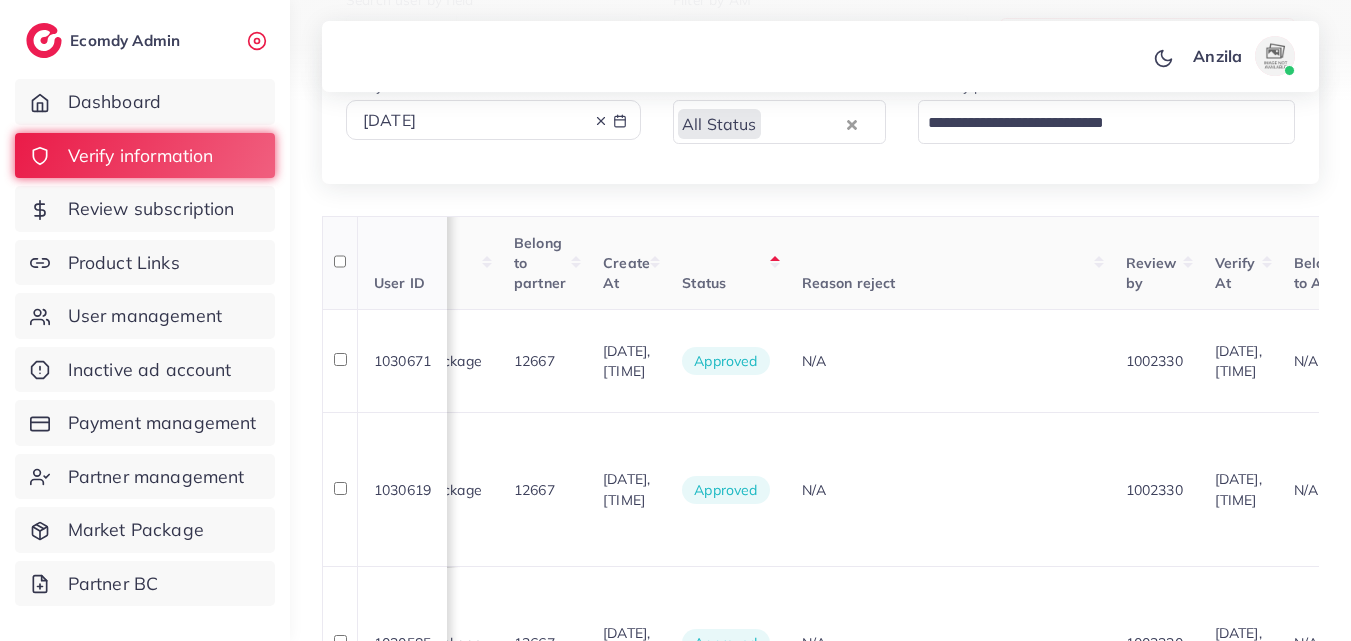 click on "Reason reject" at bounding box center [948, 263] 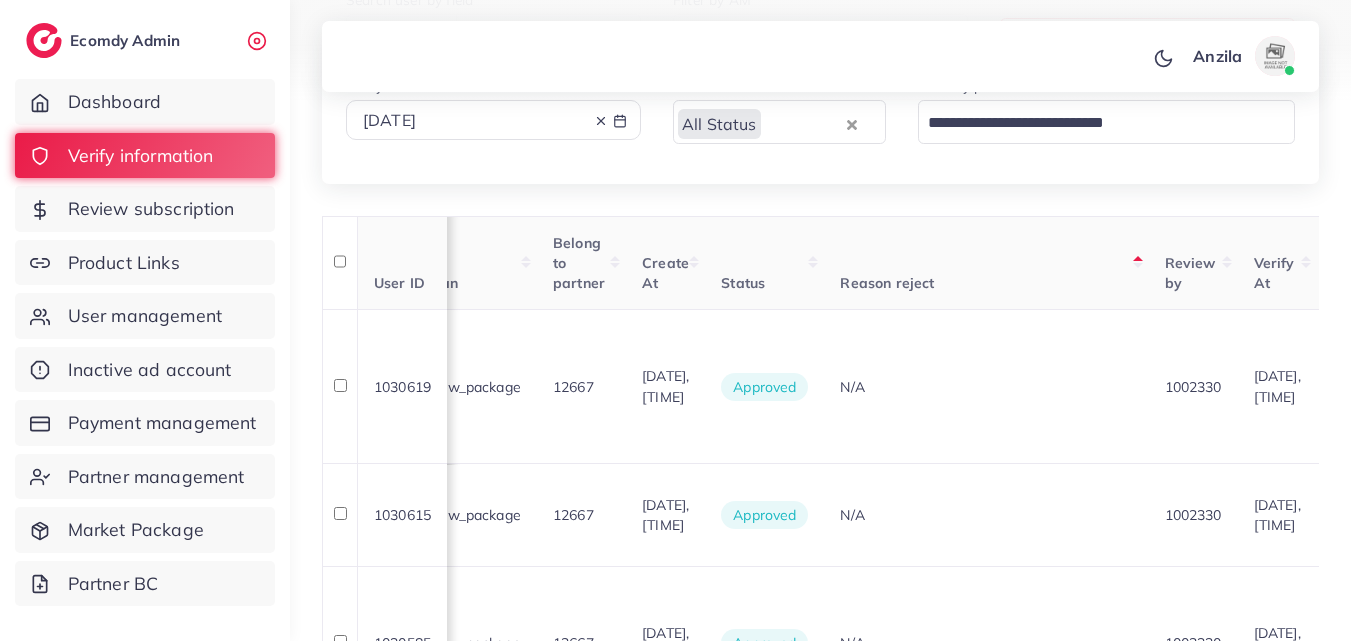 click on "Status" at bounding box center [764, 263] 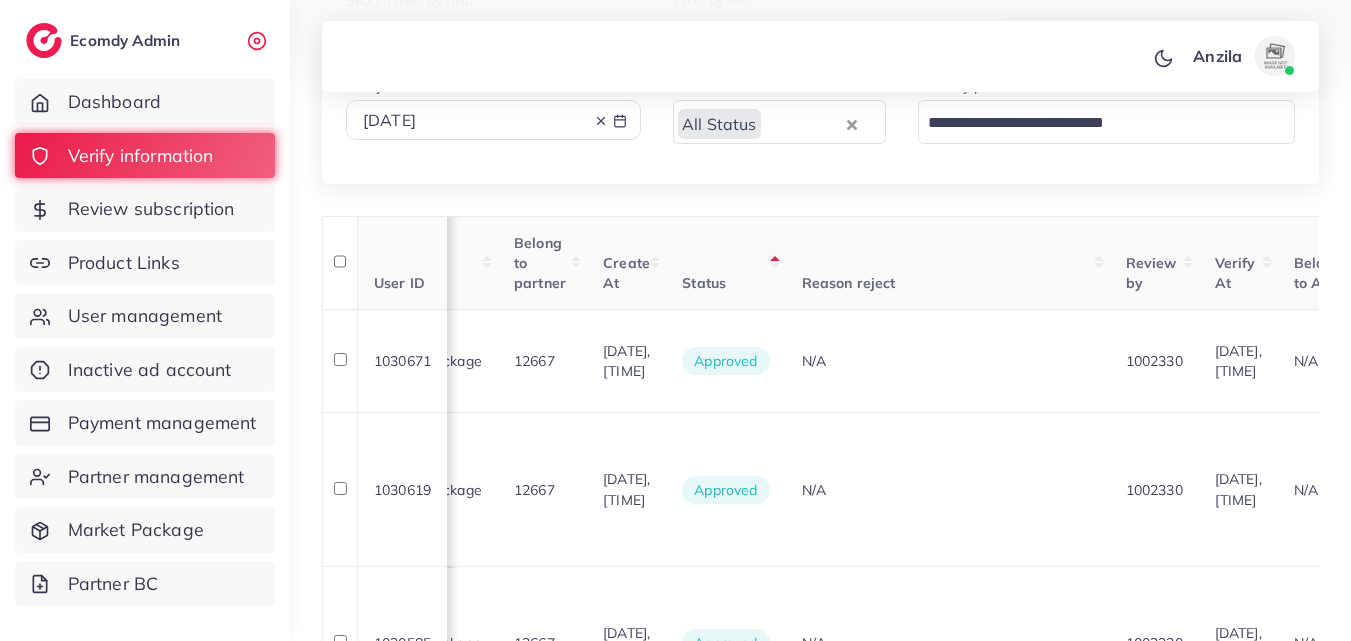 click on "Create At" at bounding box center [626, 263] 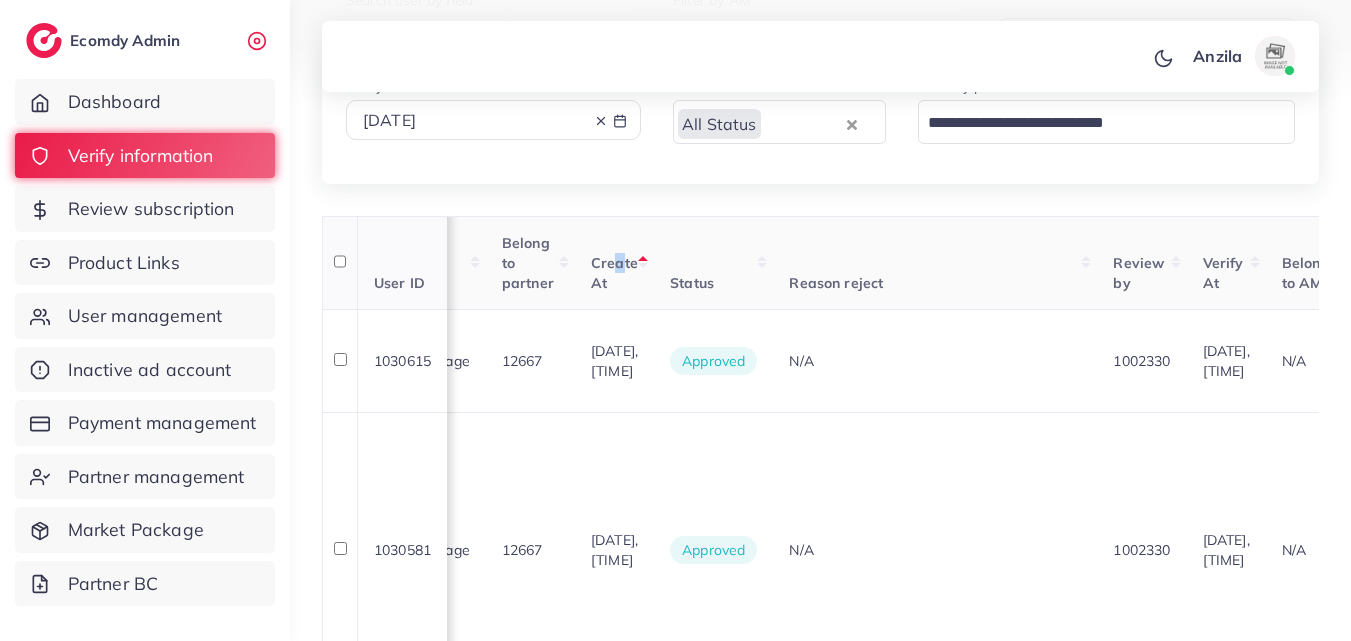 click on "Create At" at bounding box center (614, 273) 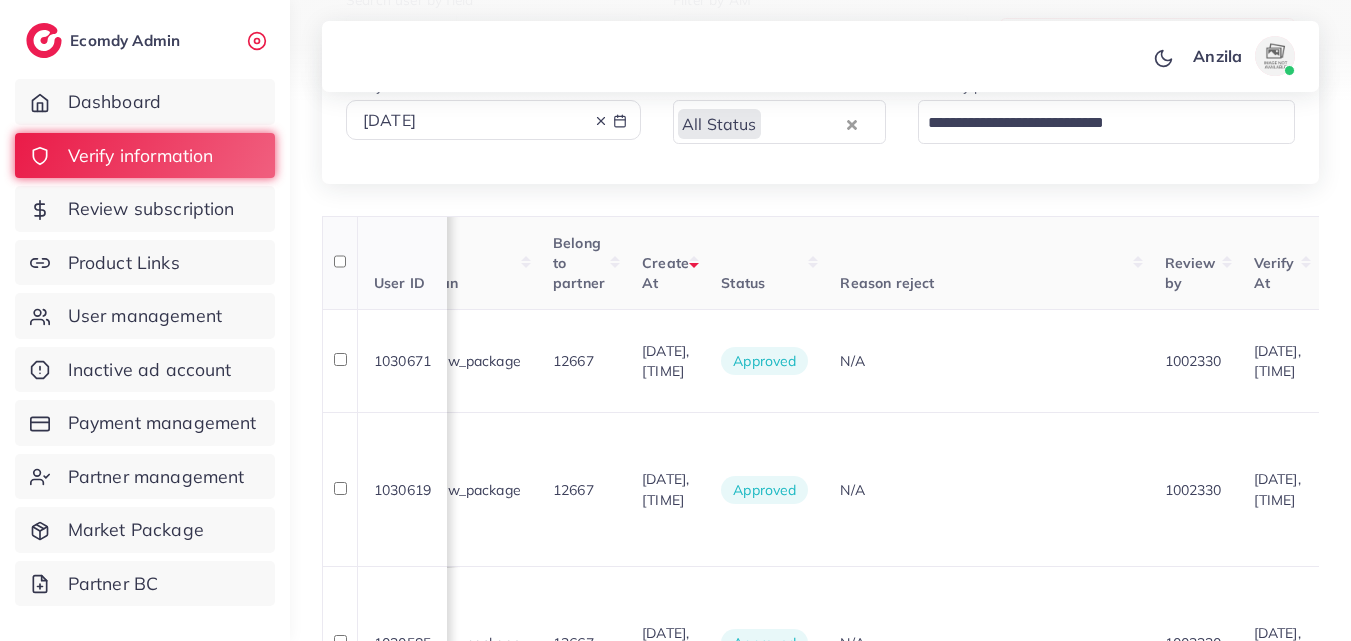 click on "Reason reject" at bounding box center (986, 263) 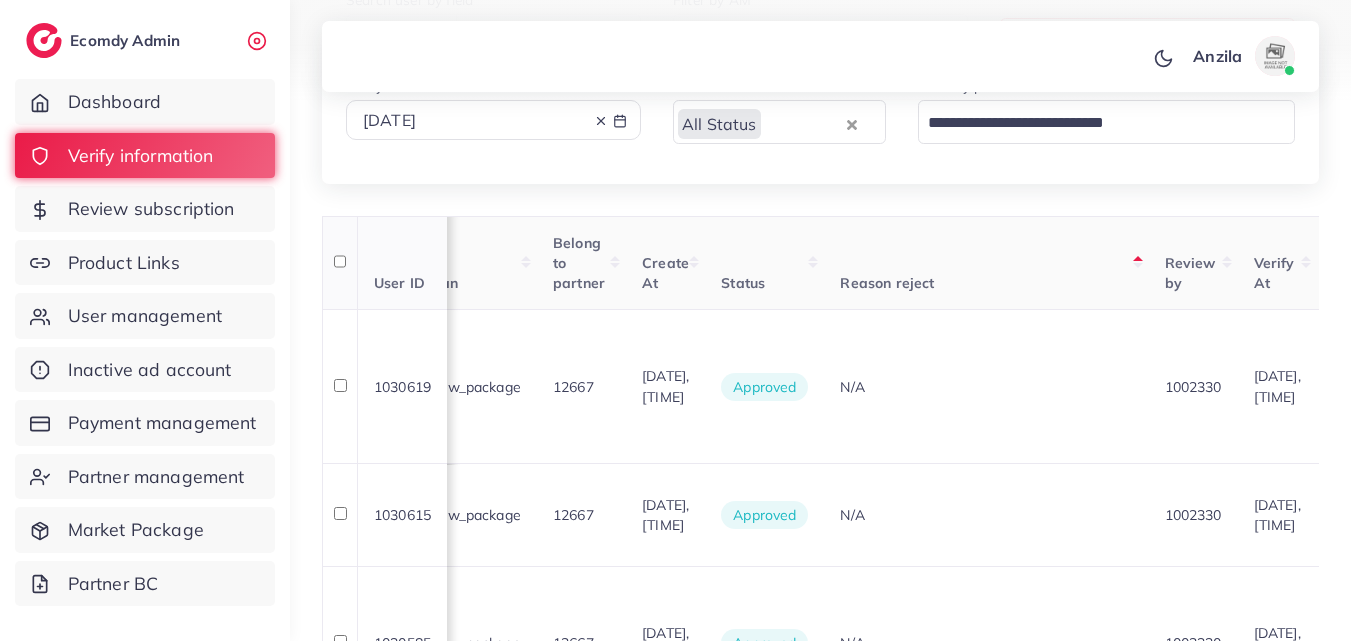 click on "Reason reject" at bounding box center [986, 263] 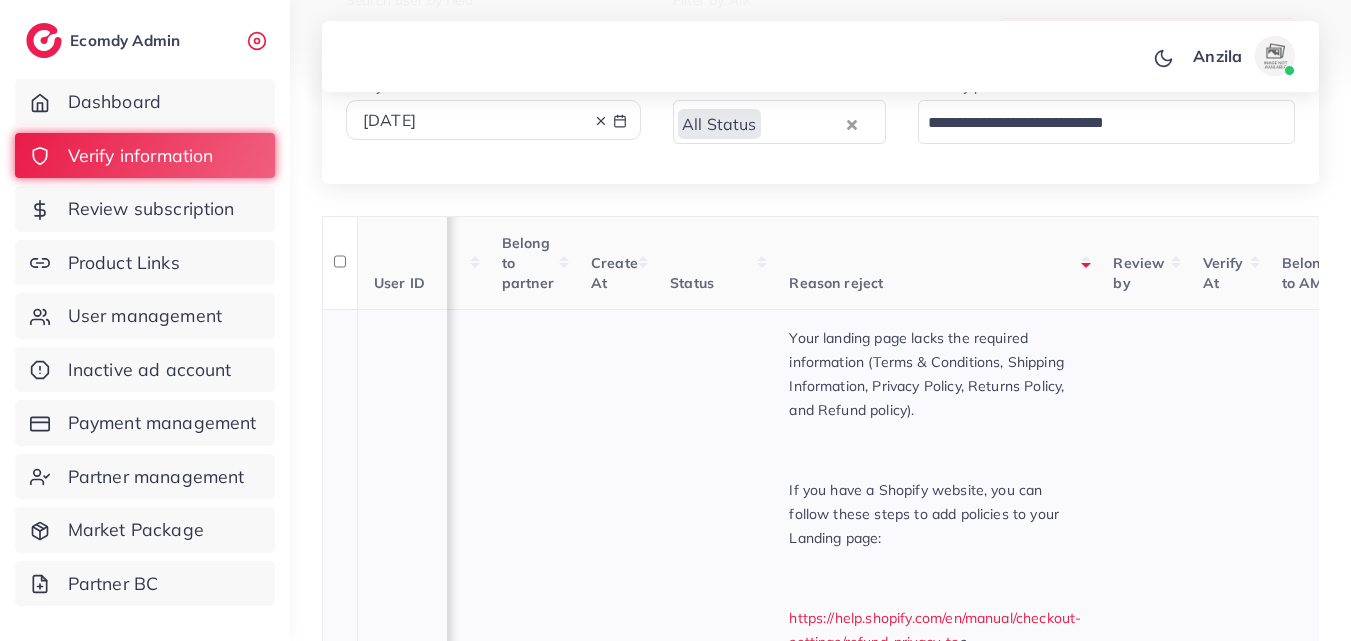 click on "adreach_new_package" at bounding box center (395, 717) 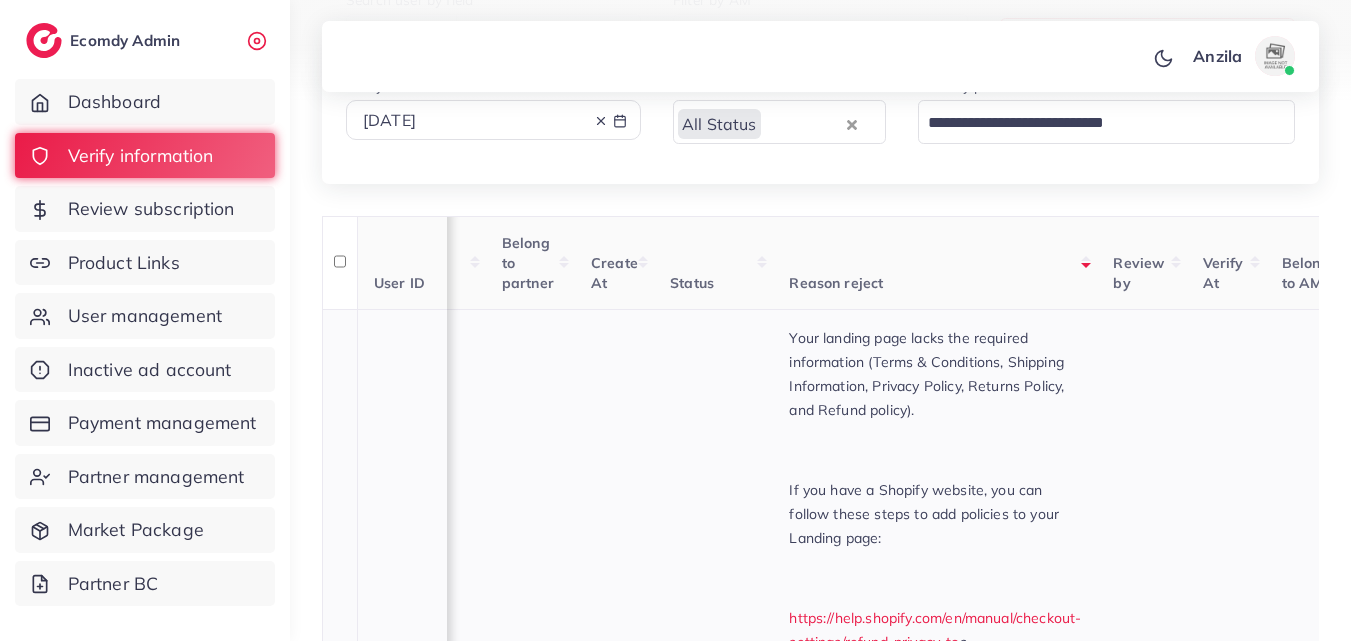 click on "adreach_new_package" at bounding box center (395, 717) 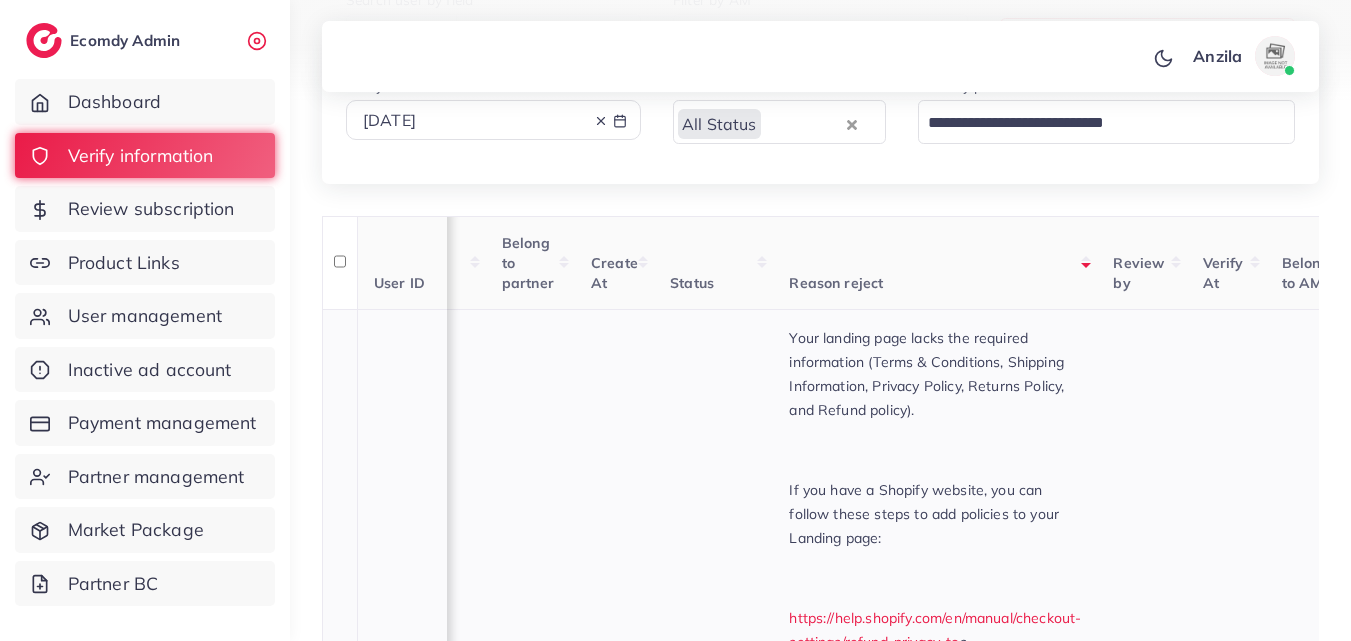 drag, startPoint x: 604, startPoint y: 450, endPoint x: 549, endPoint y: 402, distance: 73 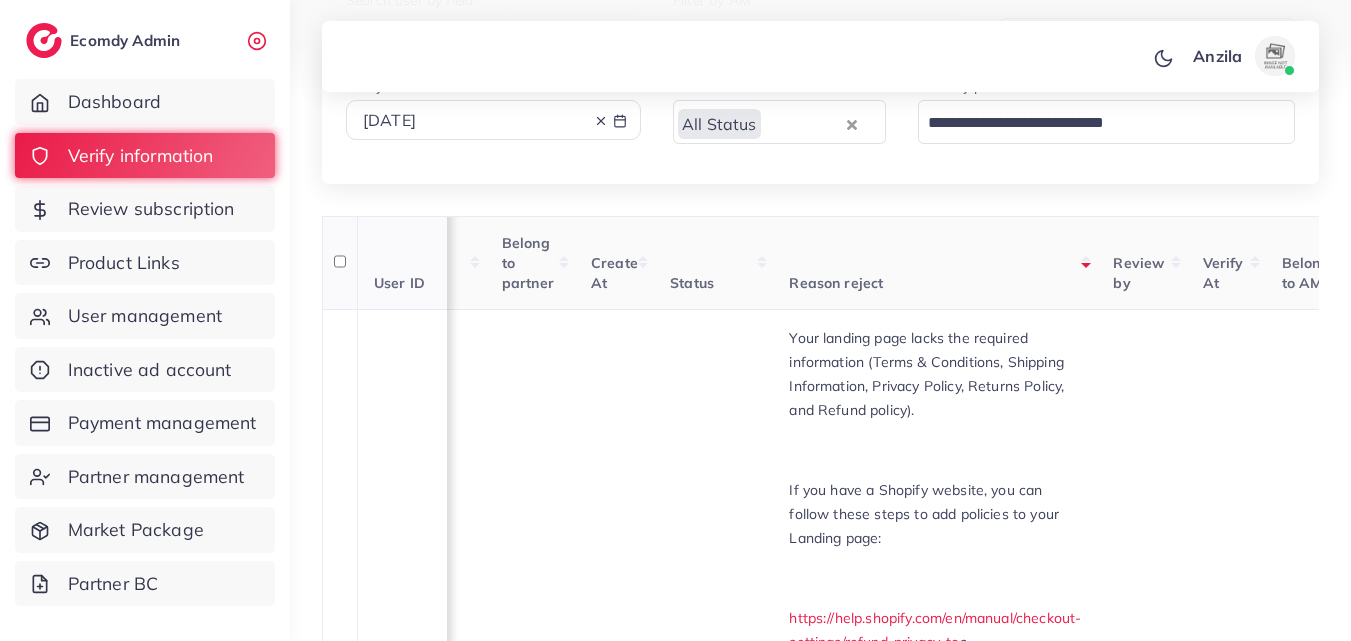 click on "Create At" at bounding box center [614, 263] 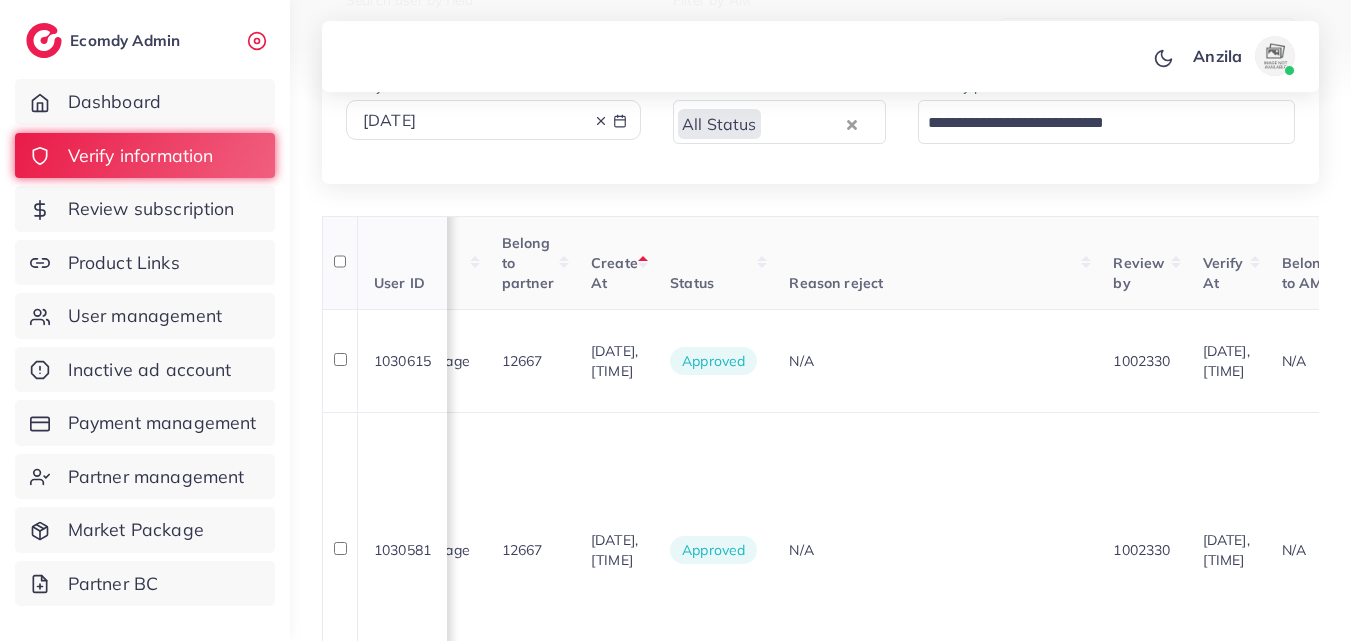 drag, startPoint x: 749, startPoint y: 239, endPoint x: 736, endPoint y: 241, distance: 13.152946 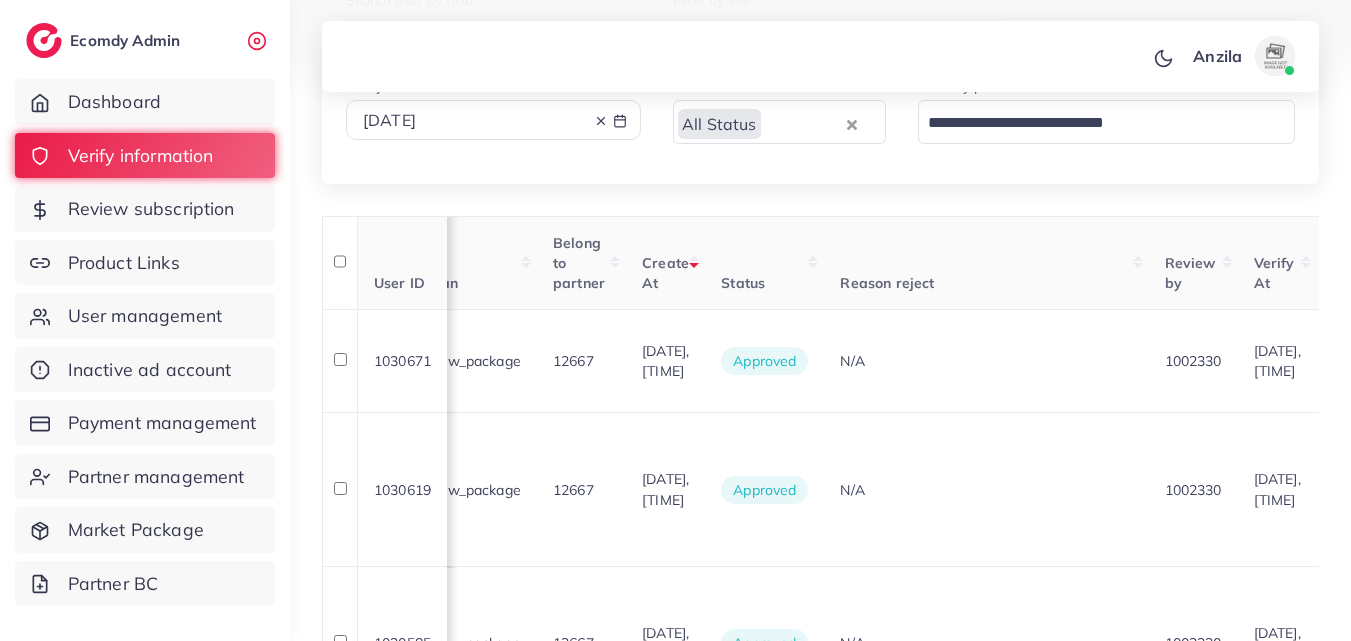 click on "Reason reject" at bounding box center [986, 263] 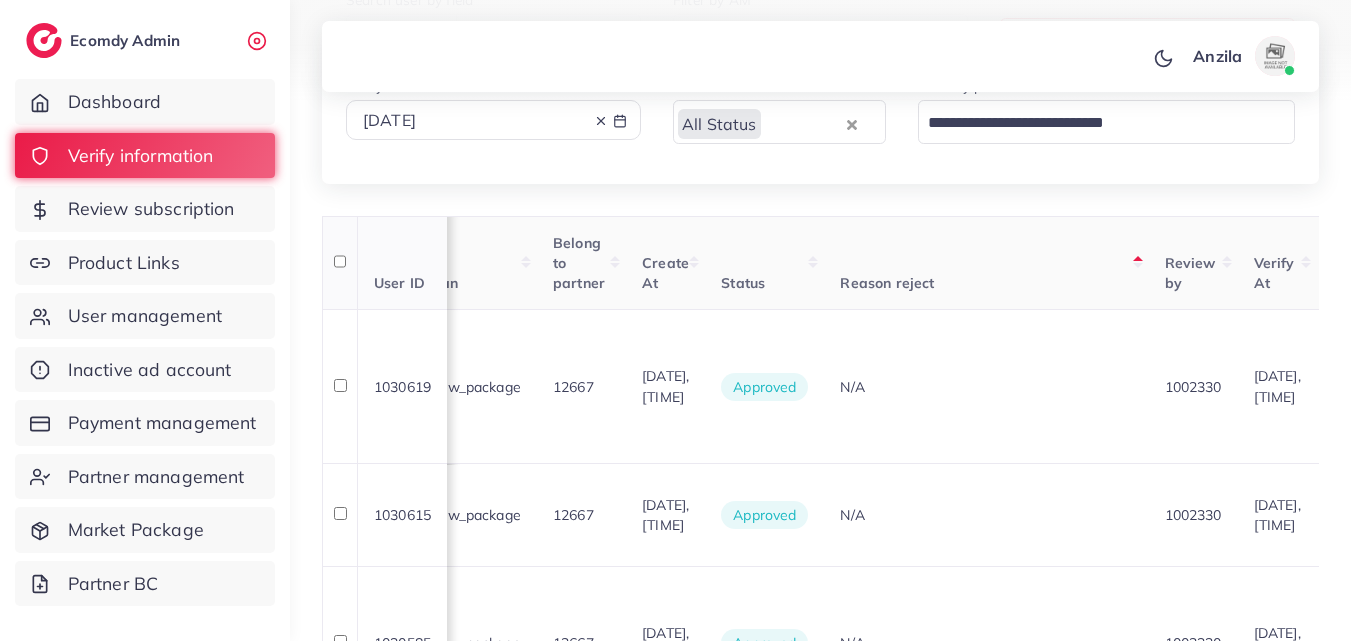 click on "Reason reject" at bounding box center [986, 263] 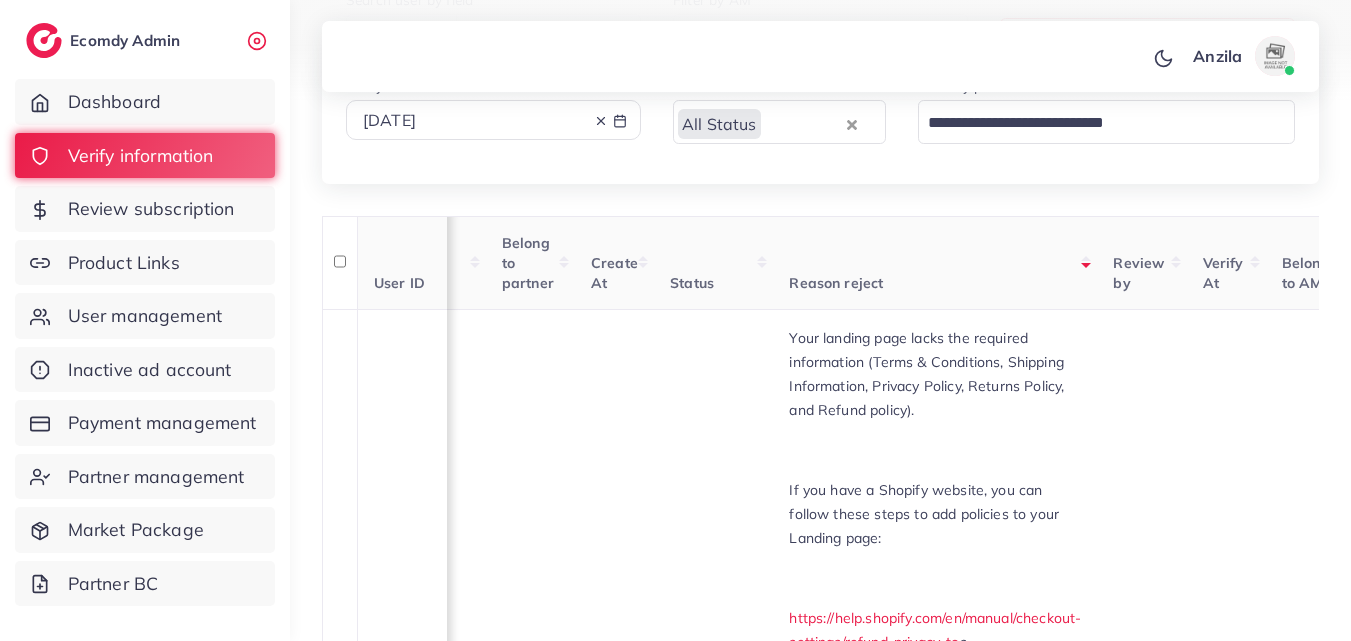 click on "Reason reject" at bounding box center [935, 263] 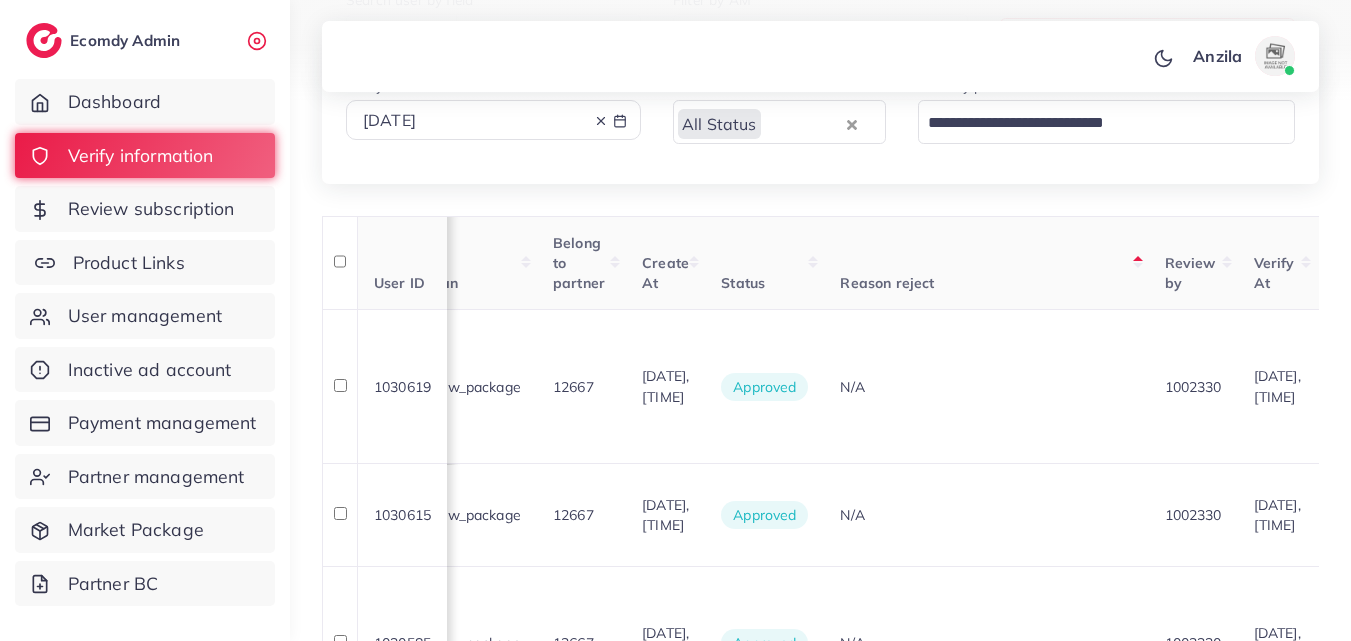 click on "Product Links" at bounding box center [145, 263] 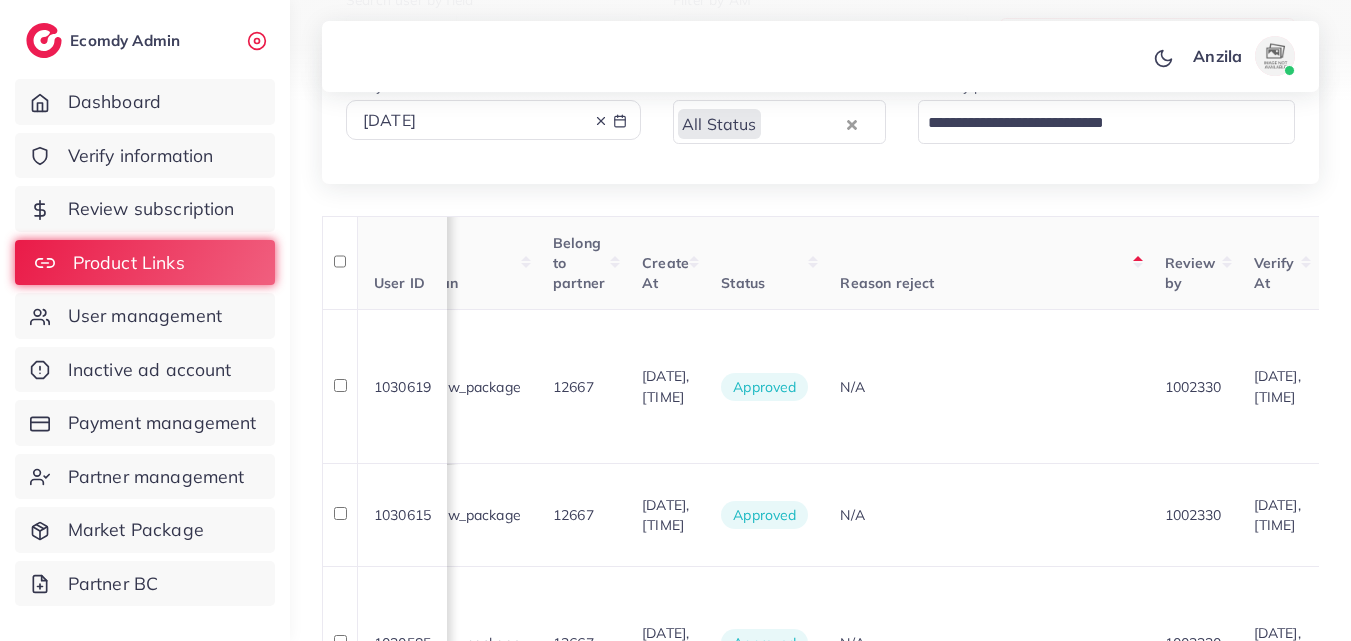 scroll, scrollTop: 0, scrollLeft: 0, axis: both 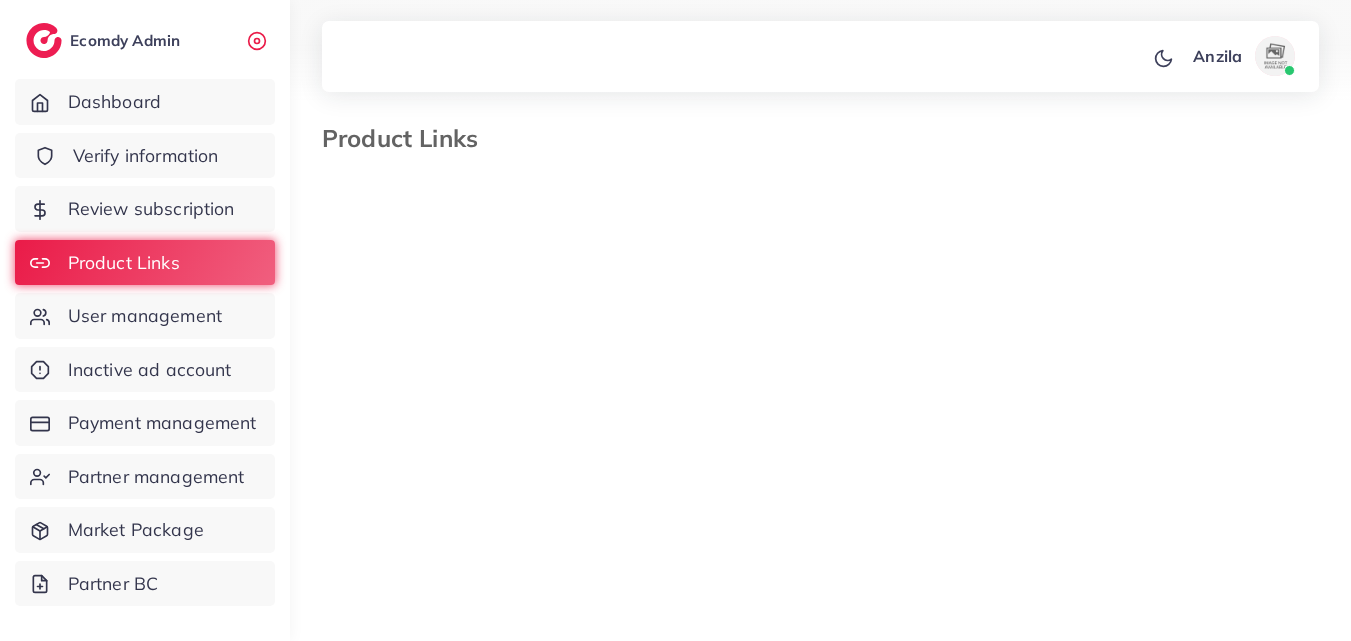 click on "Verify information" at bounding box center (145, 156) 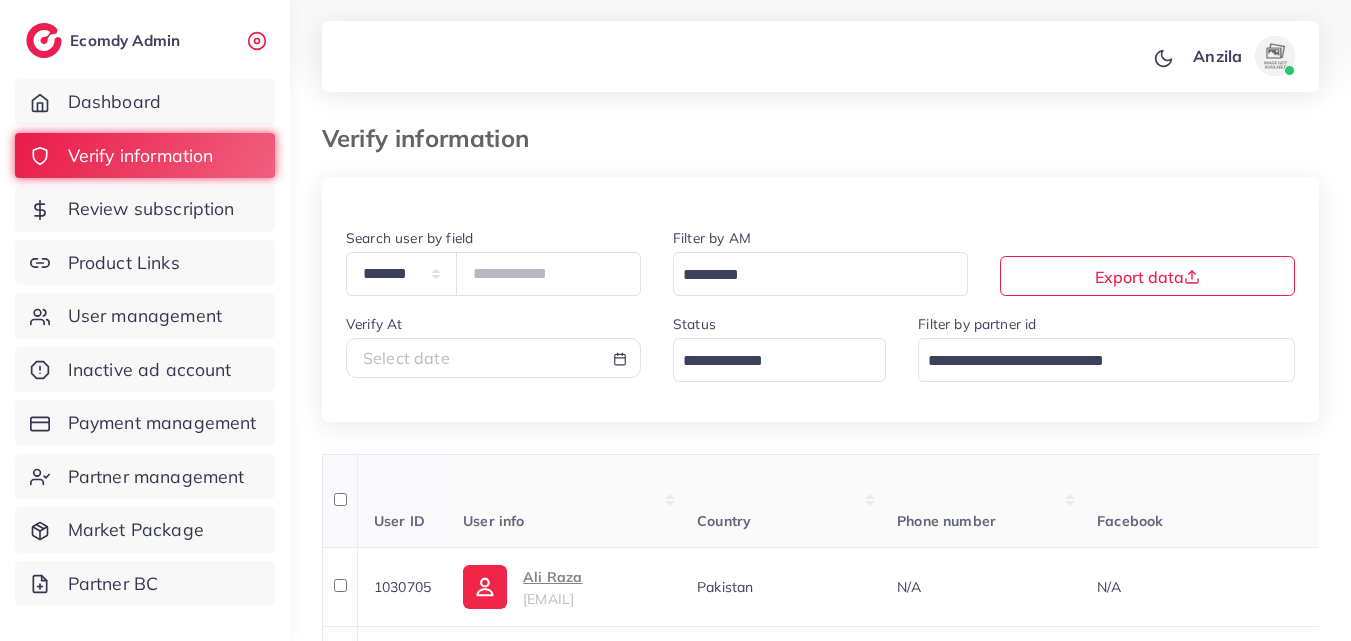 click on "Country" at bounding box center [781, 501] 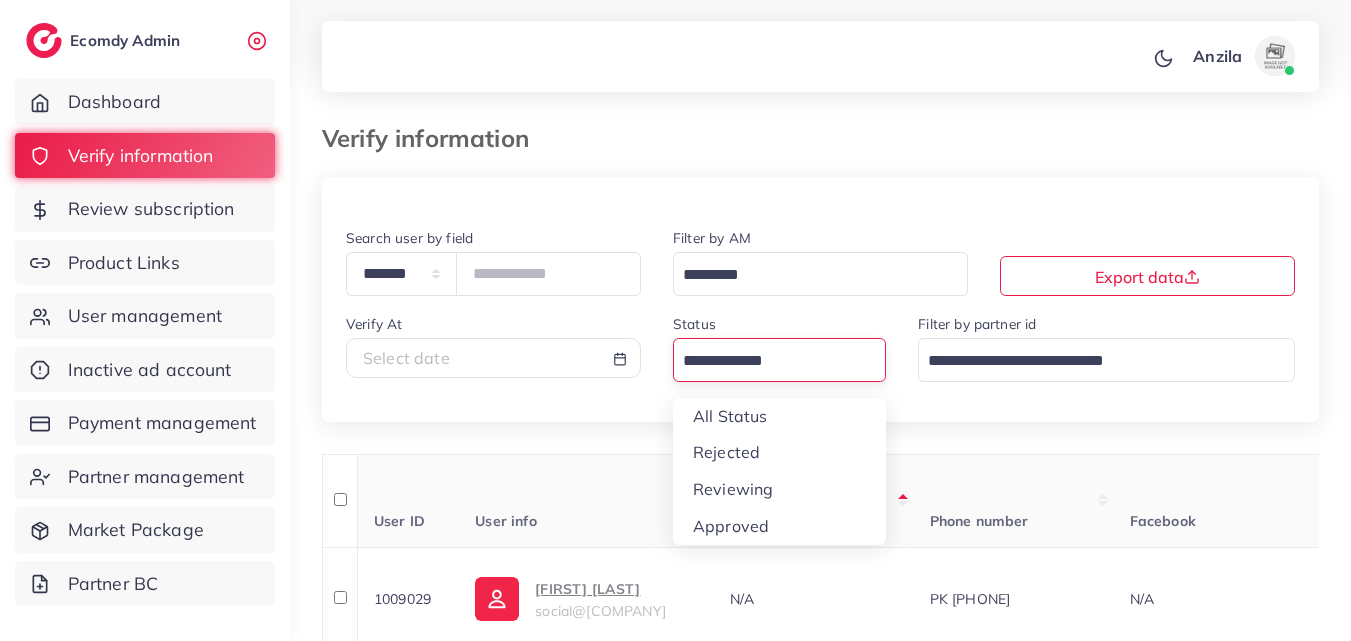 click at bounding box center (768, 361) 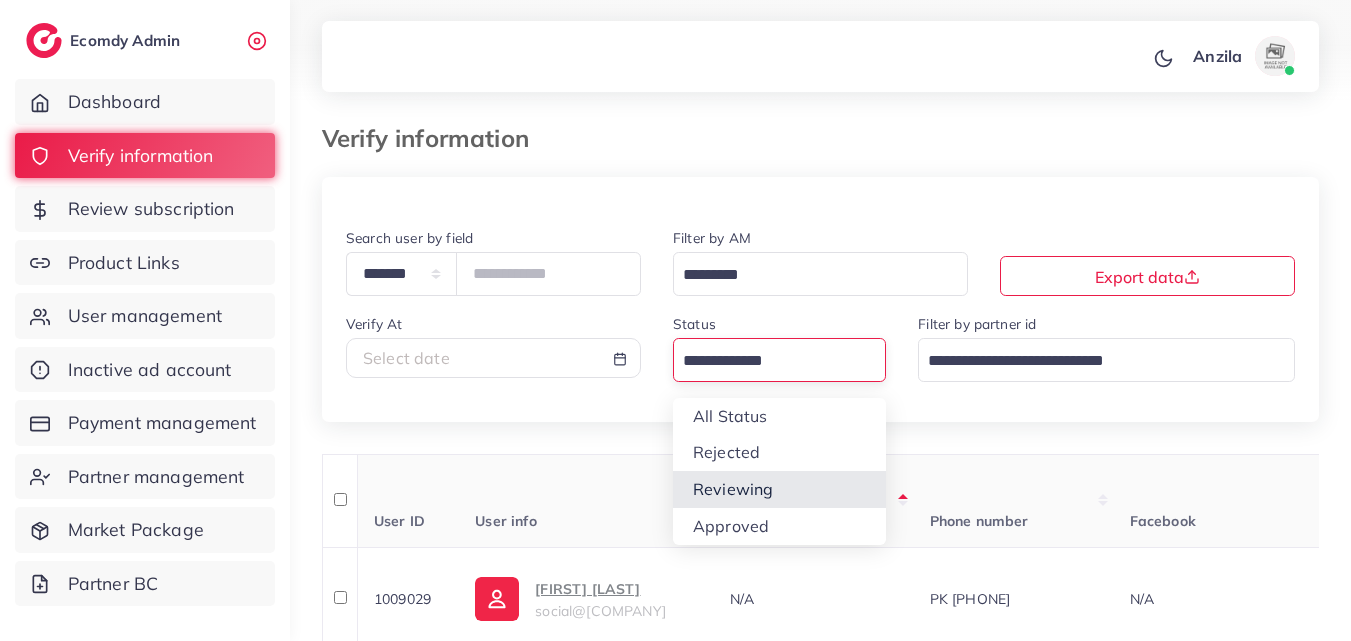 click on "Verify At [DATE]" at bounding box center [820, 2775] 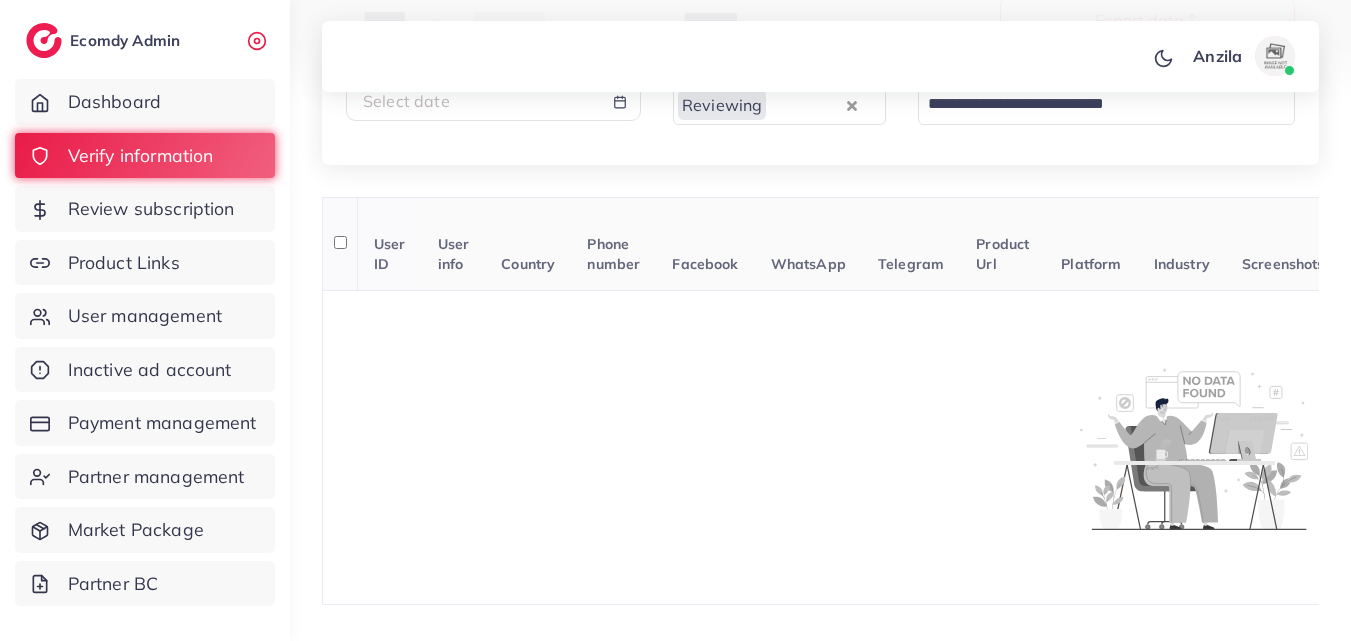 scroll, scrollTop: 222, scrollLeft: 0, axis: vertical 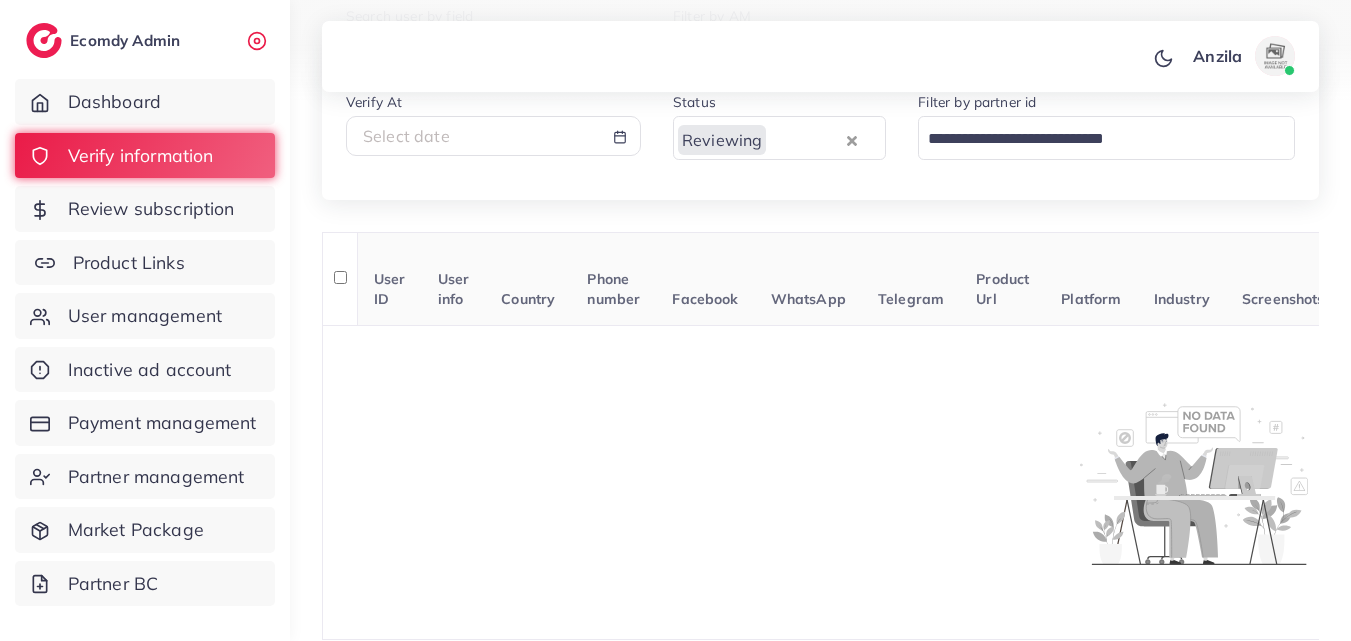 click on "Product Links" at bounding box center [145, 263] 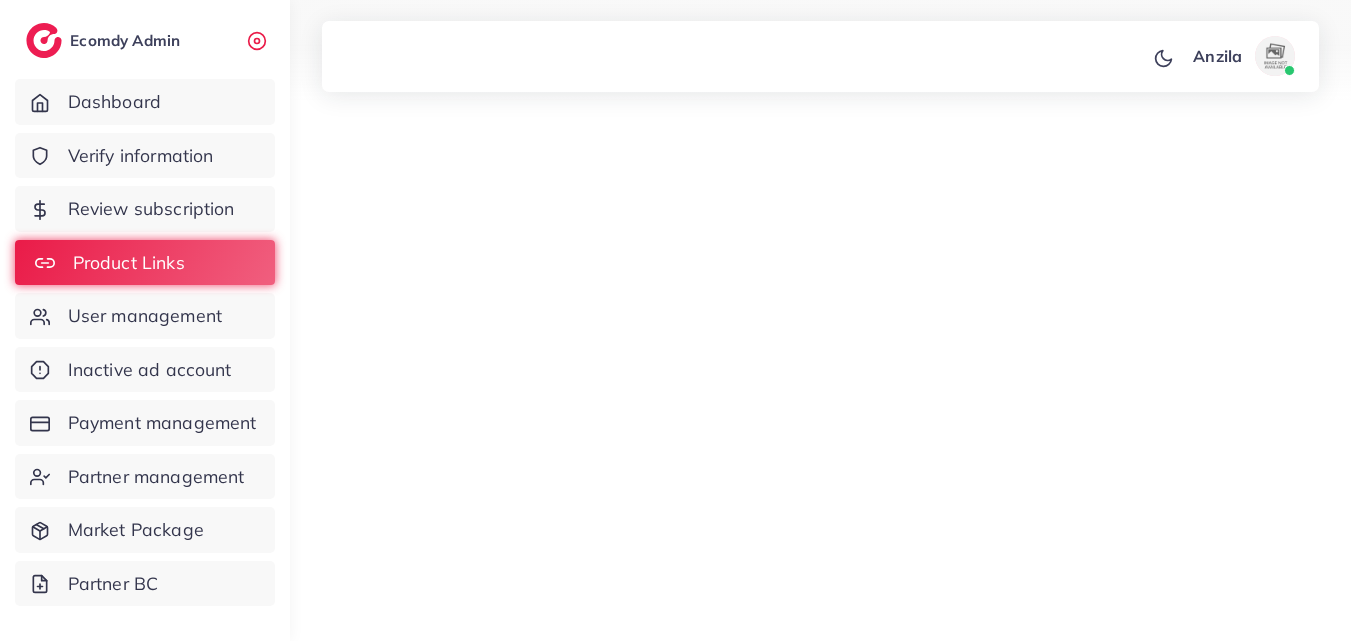 scroll, scrollTop: 0, scrollLeft: 0, axis: both 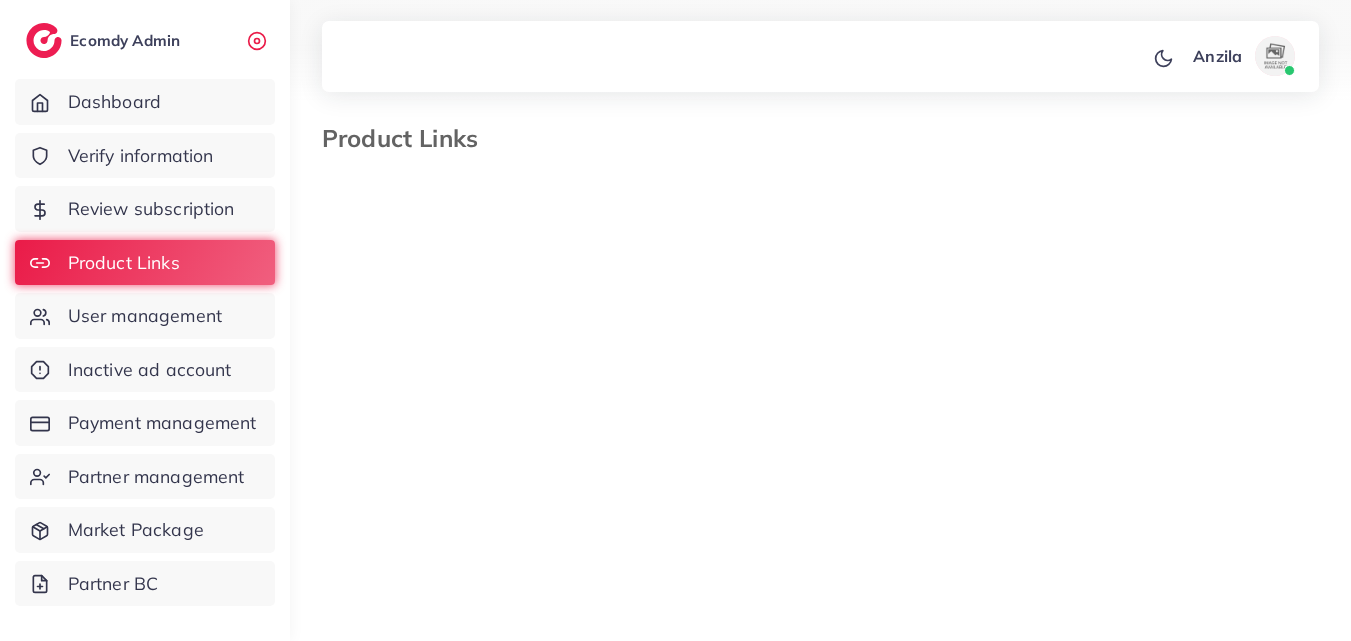 select on "*********" 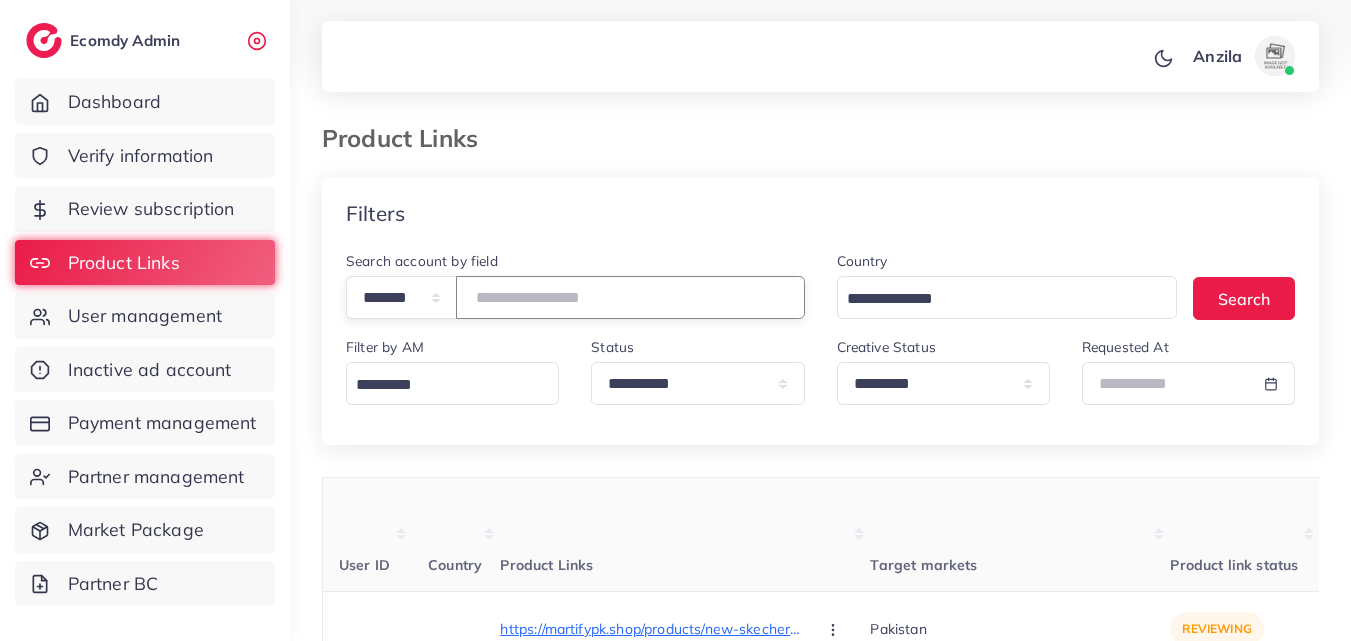 drag, startPoint x: 532, startPoint y: 301, endPoint x: 480, endPoint y: 287, distance: 53.851646 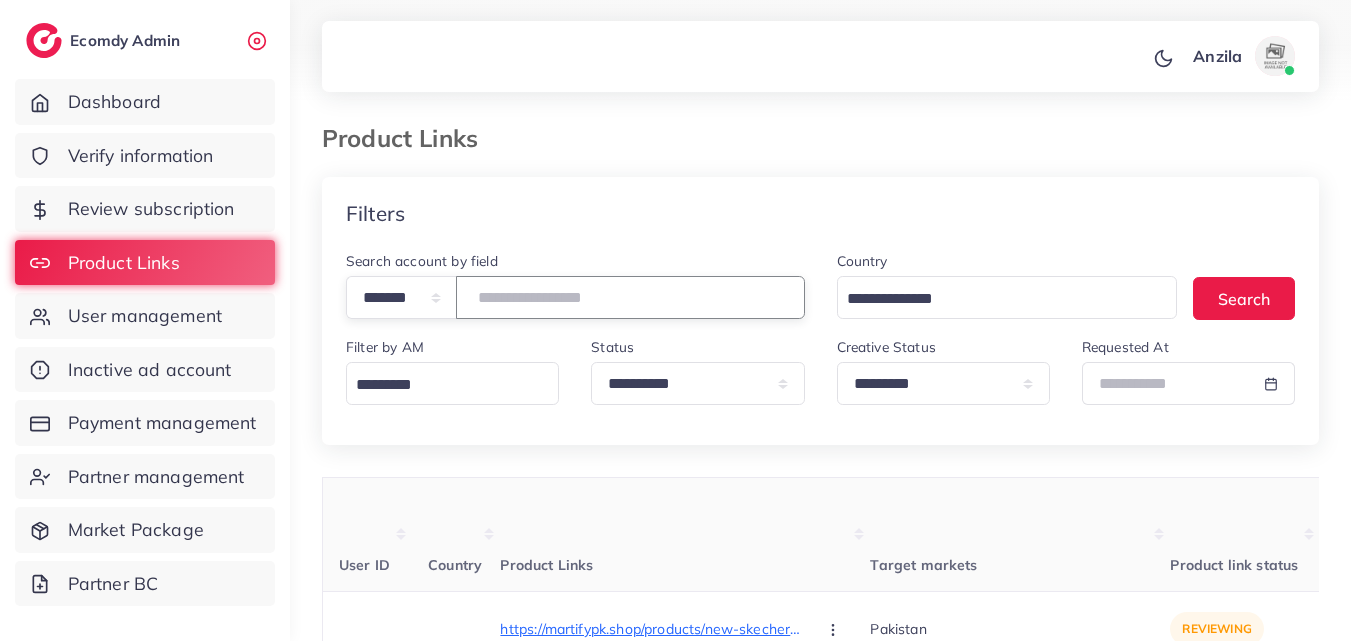 click at bounding box center [630, 297] 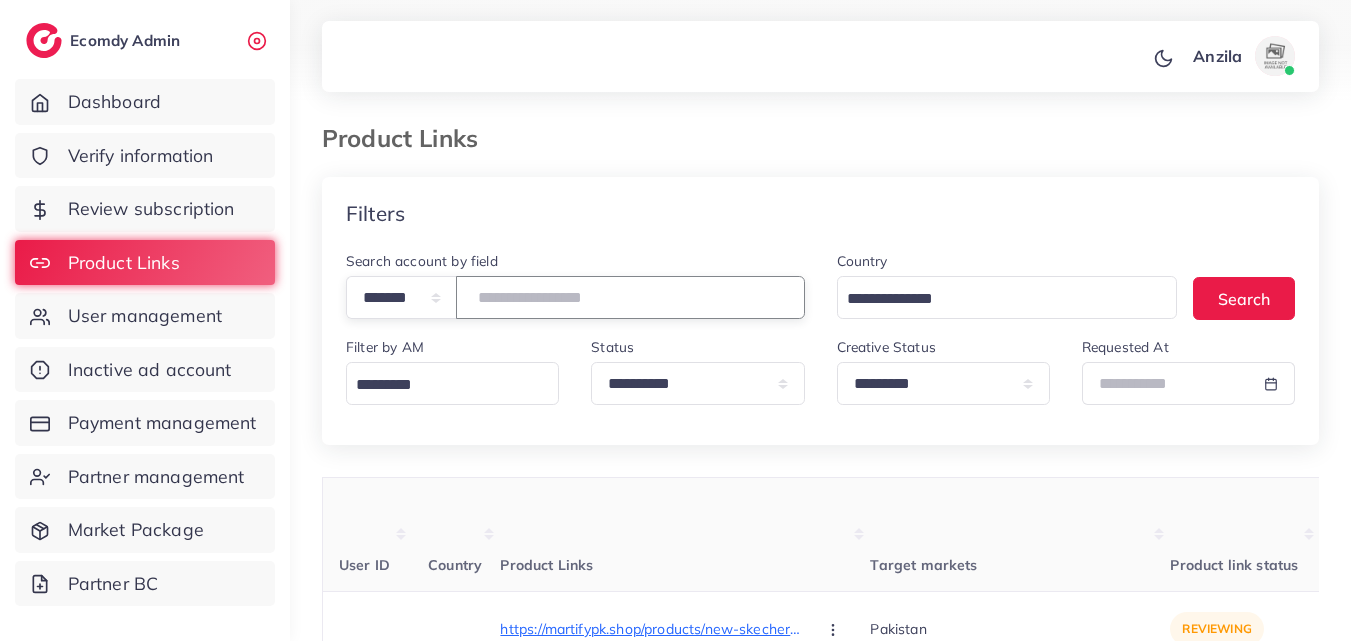 paste on "*******" 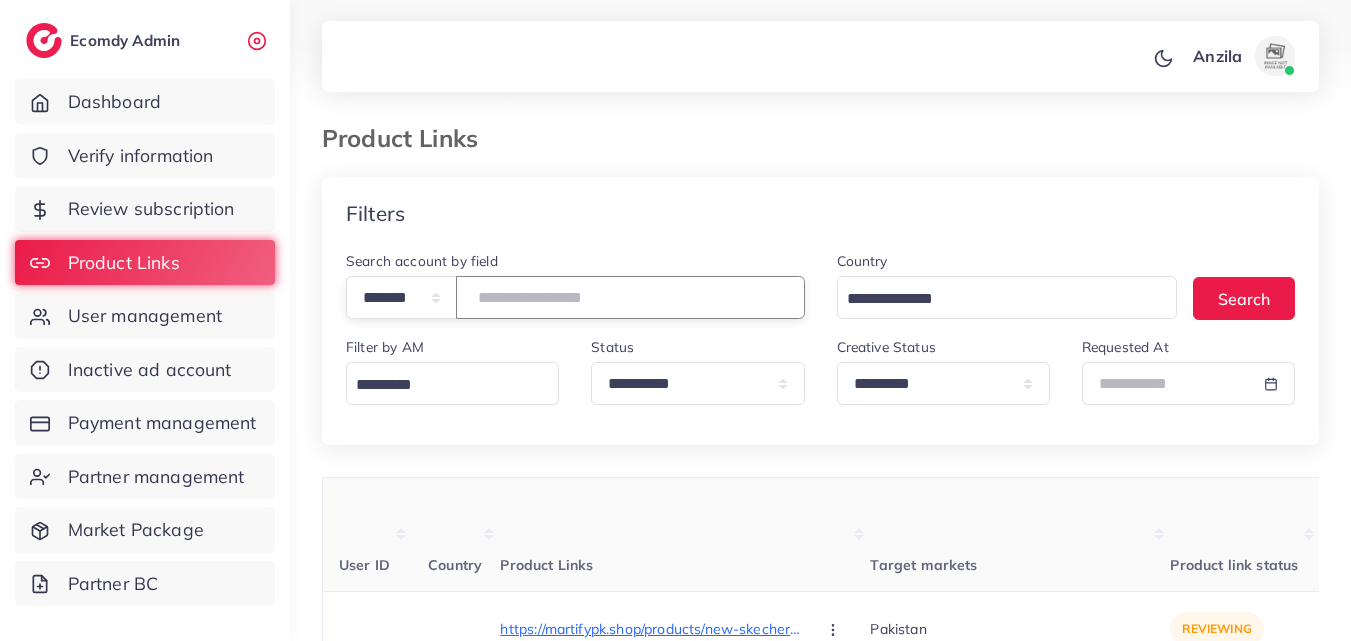 type on "*******" 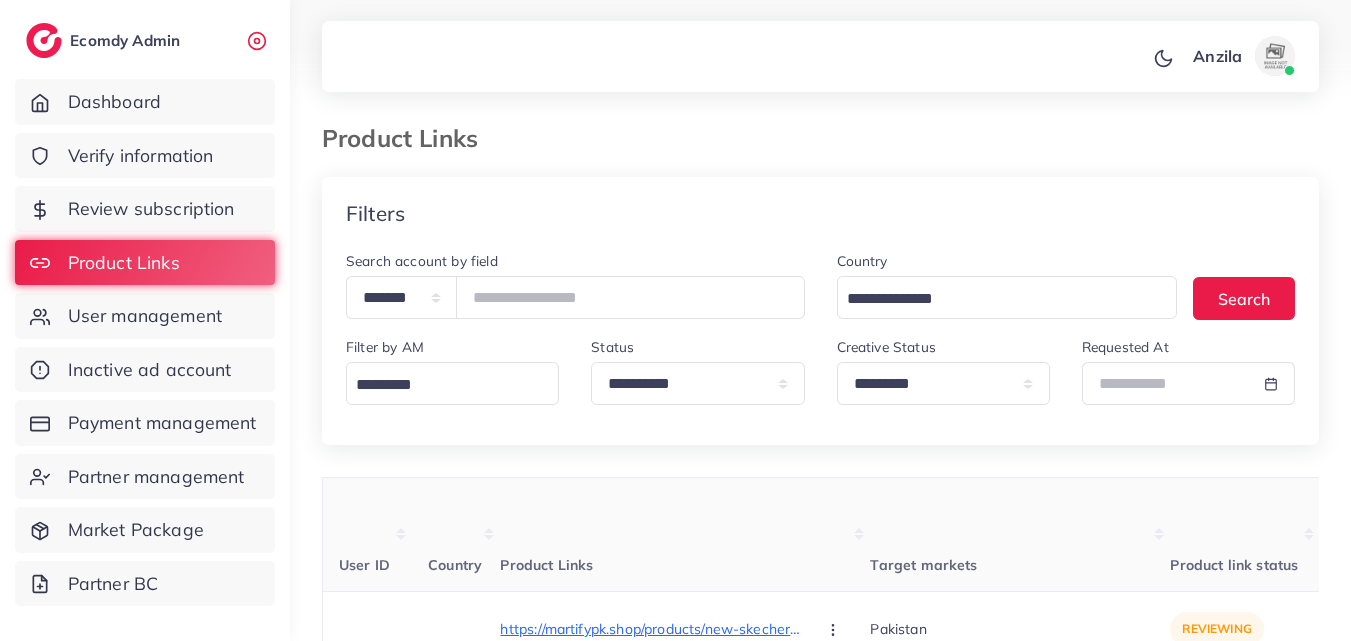 click on "User ID Country Product Links Target markets Product link status Product Video Creative status Platform Industry Screenshot User Info Belong to partner id Belong to AM Products status Request at            1030529   Pakistan   https://martifypk.shop/products/new-skechers-hyper-burst-soft-flipflop?_pos=1&_sid=c8752f4ff&_ss=r  Approve Reject  https://martifypk.shop/products/jewellery-organizer-box  Approve Reject  https://martifypk.shop/products/hug-ring-italian  Approve Reject  Pakistan   Pakistan   Pakistan   reviewing   approved   rejected   N/A   N/A   reviewing   N/A   rejected   shopify   e-commerce   https://files.ecomdy.com/images/68036c5b-f7fe-452f-898d-4dec5bc54cf5-1751959259766.jpeg   Martifypk.shop   martifypk.shop@[EMAIL]  12667  N/A  reviewing [DATE], [TIME]      1021930   Pakistan   https://luxxesh.com/collections/acrylic-mirror-wall-decor  Approve Reject  https://luxxesh.com/products/acrylic-square-rings-mirror-wall-decals  Approve Reject Approve Reject Approve Reject  N/A" at bounding box center (820, 6460) 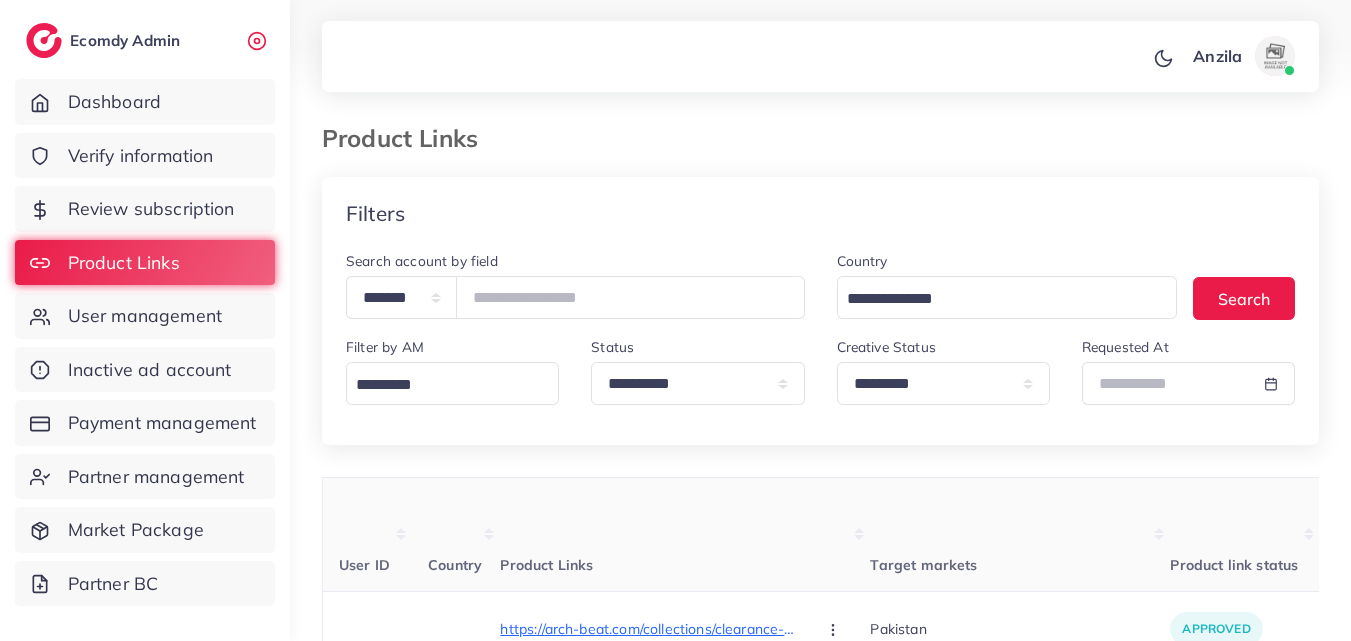 click on "Product Links" at bounding box center [685, 535] 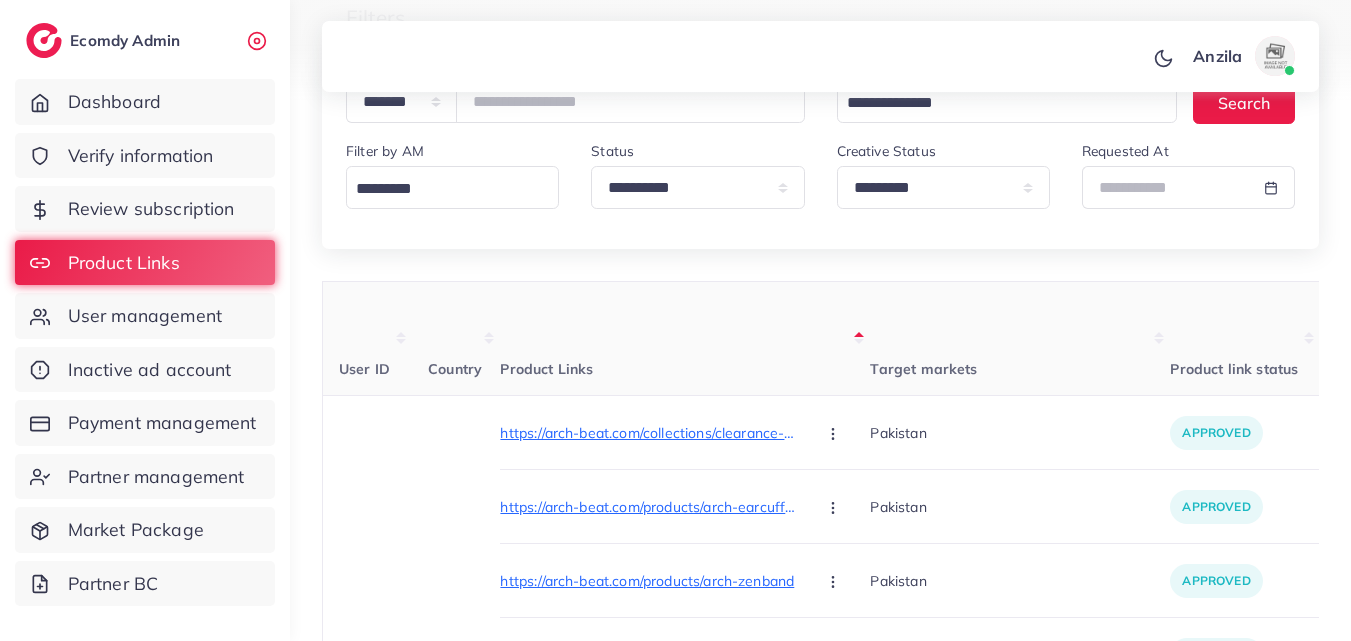 scroll, scrollTop: 200, scrollLeft: 0, axis: vertical 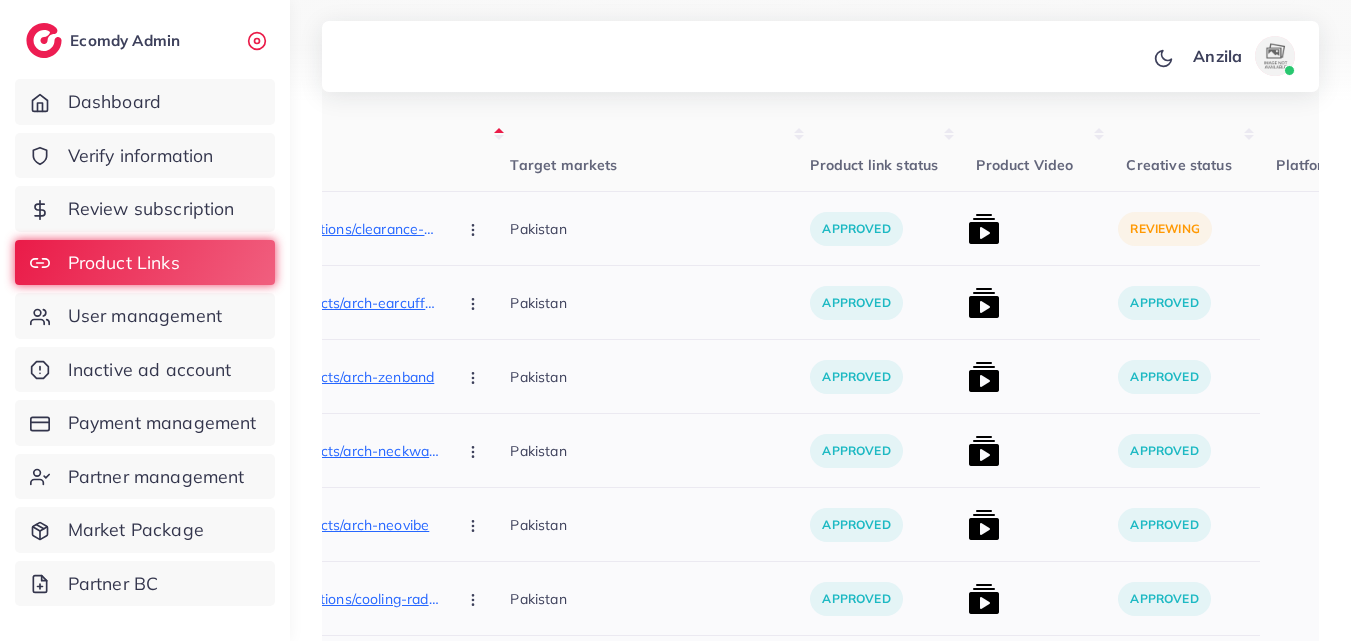 click at bounding box center [984, 229] 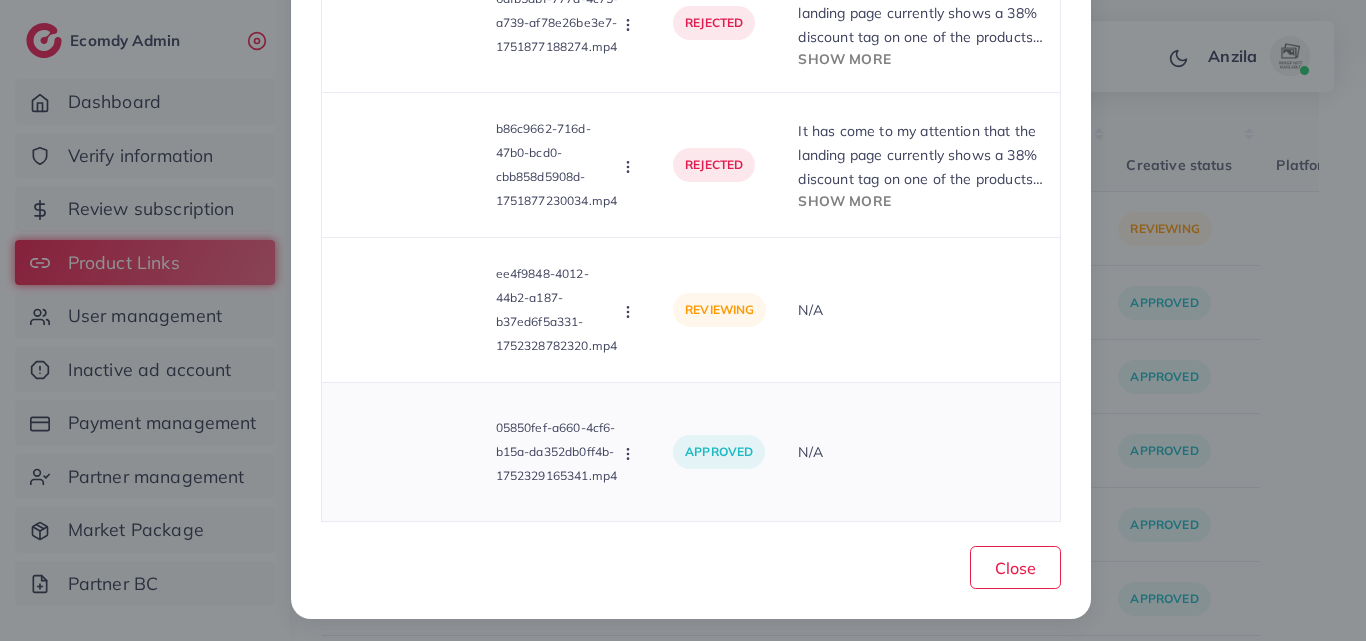 scroll, scrollTop: 263, scrollLeft: 0, axis: vertical 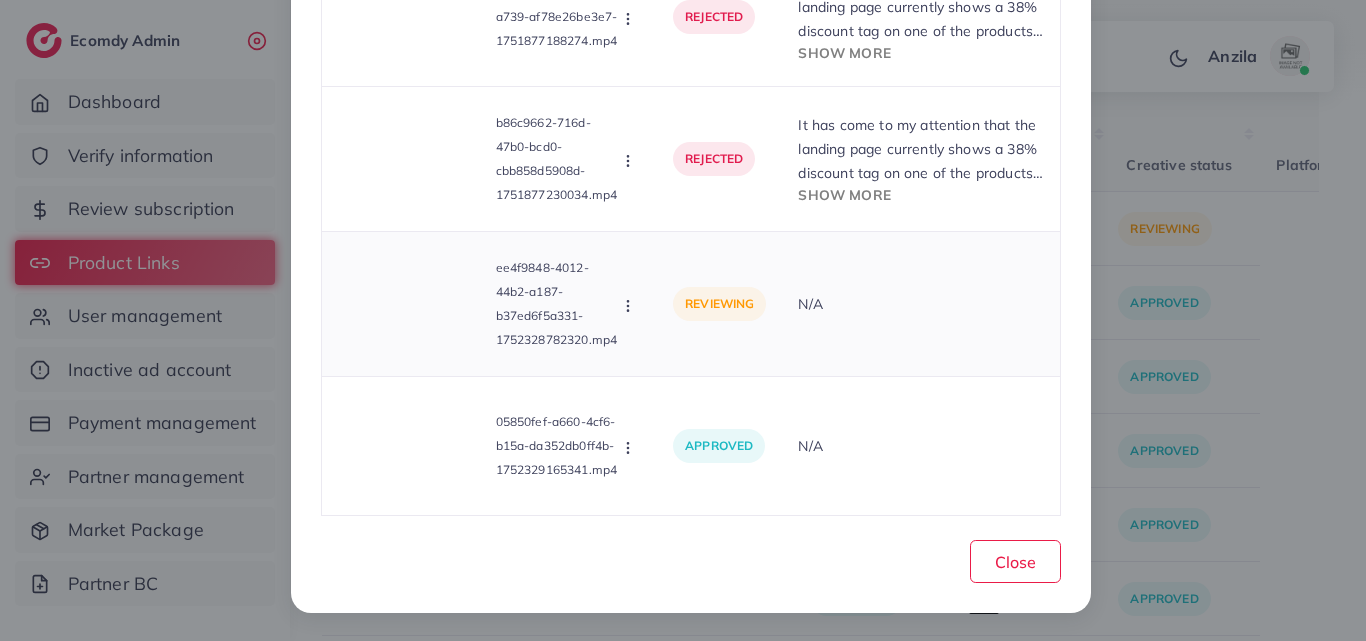 click at bounding box center [413, 304] 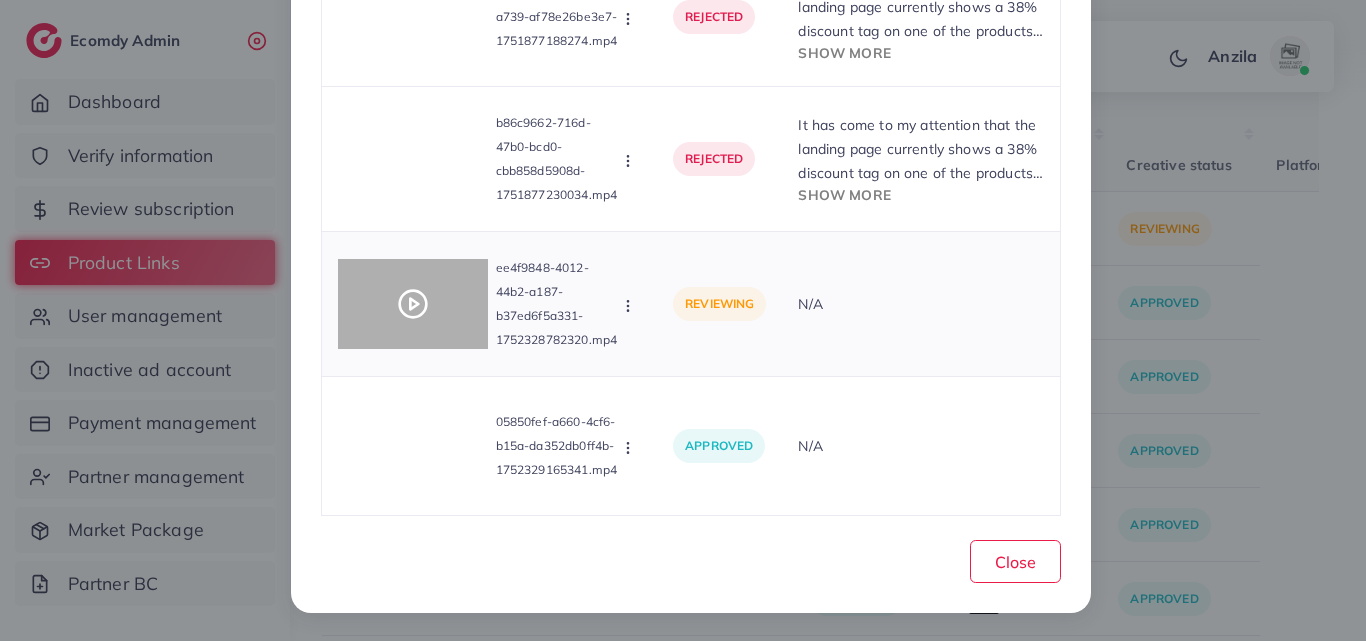 click 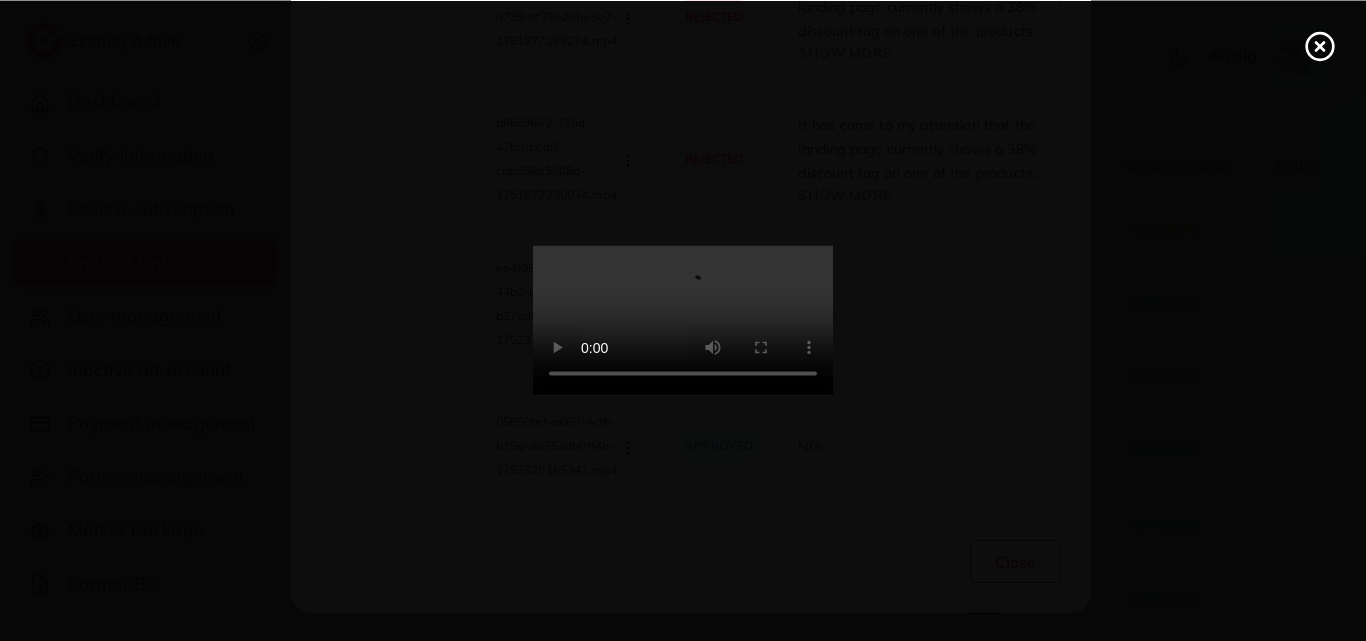 click at bounding box center (683, 320) 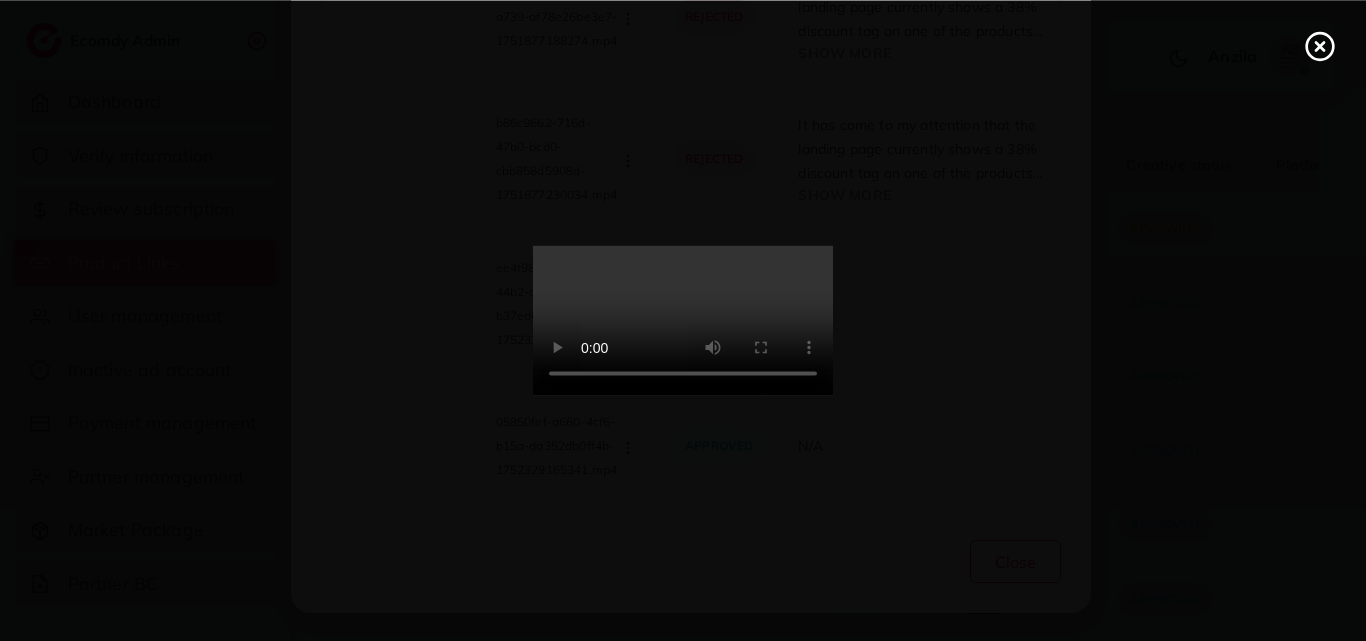 click at bounding box center [683, 321] 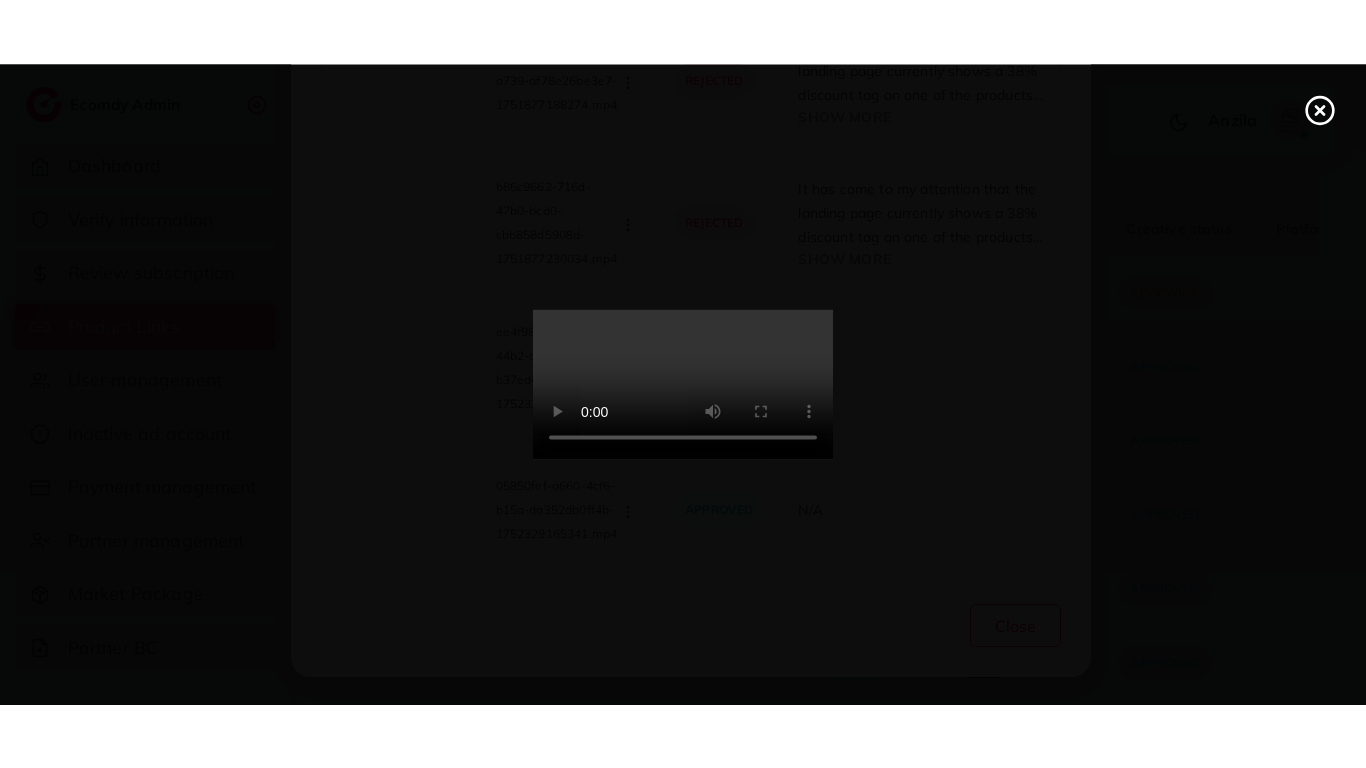 scroll, scrollTop: 0, scrollLeft: 0, axis: both 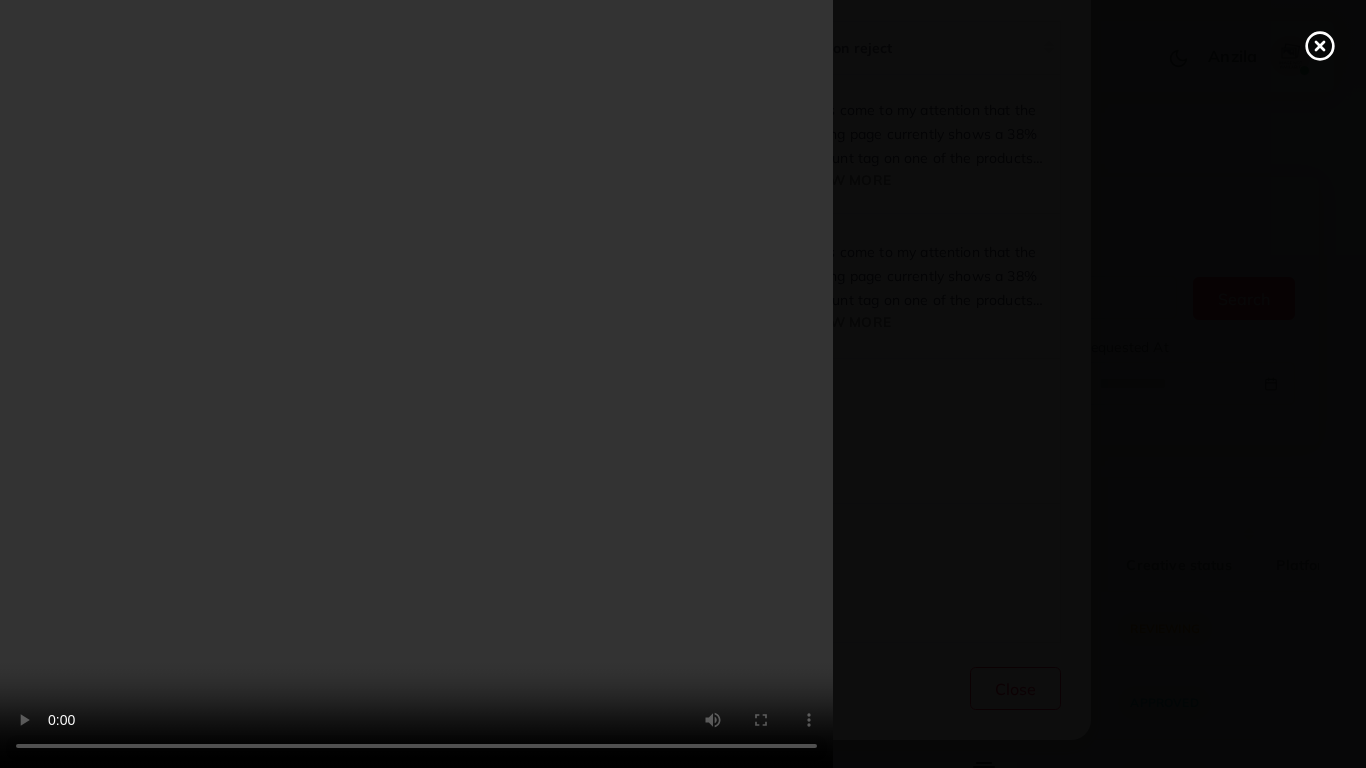 click at bounding box center (683, 384) 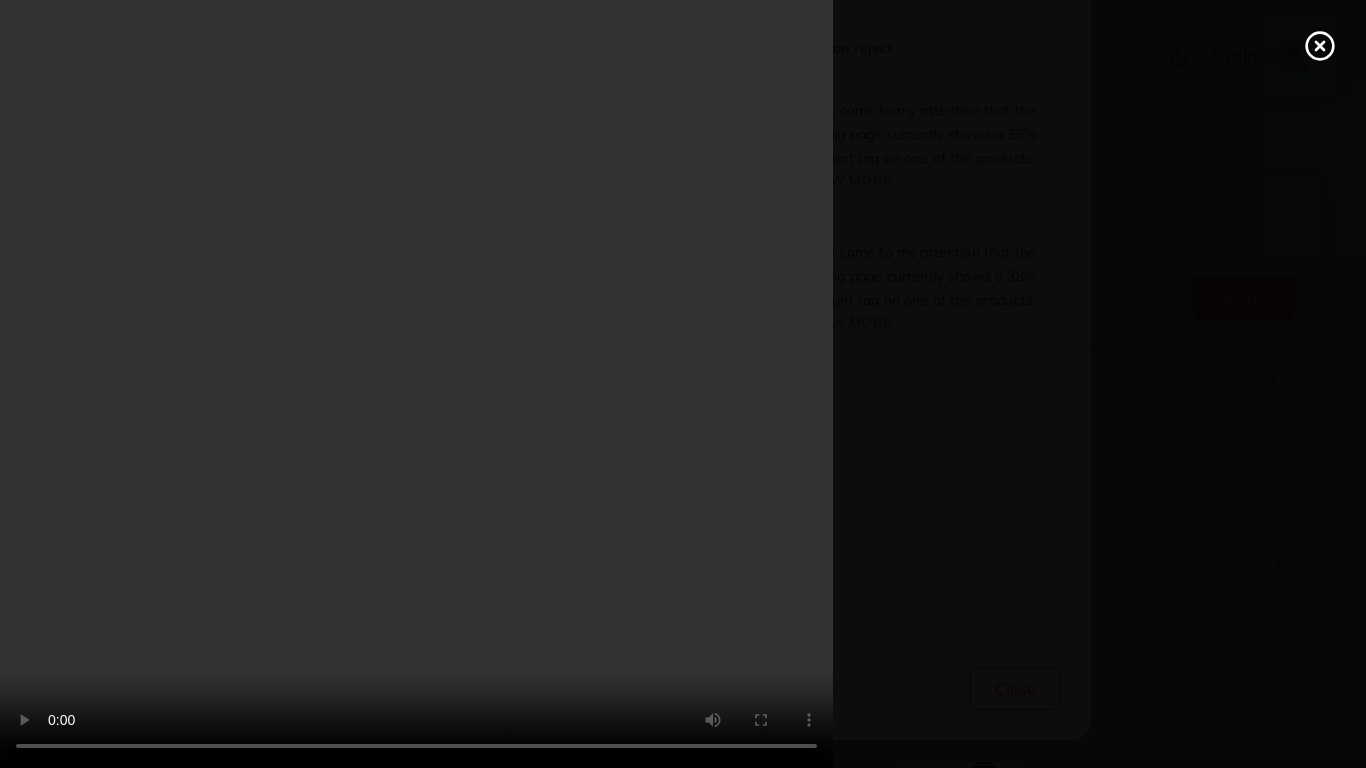 click at bounding box center [683, 384] 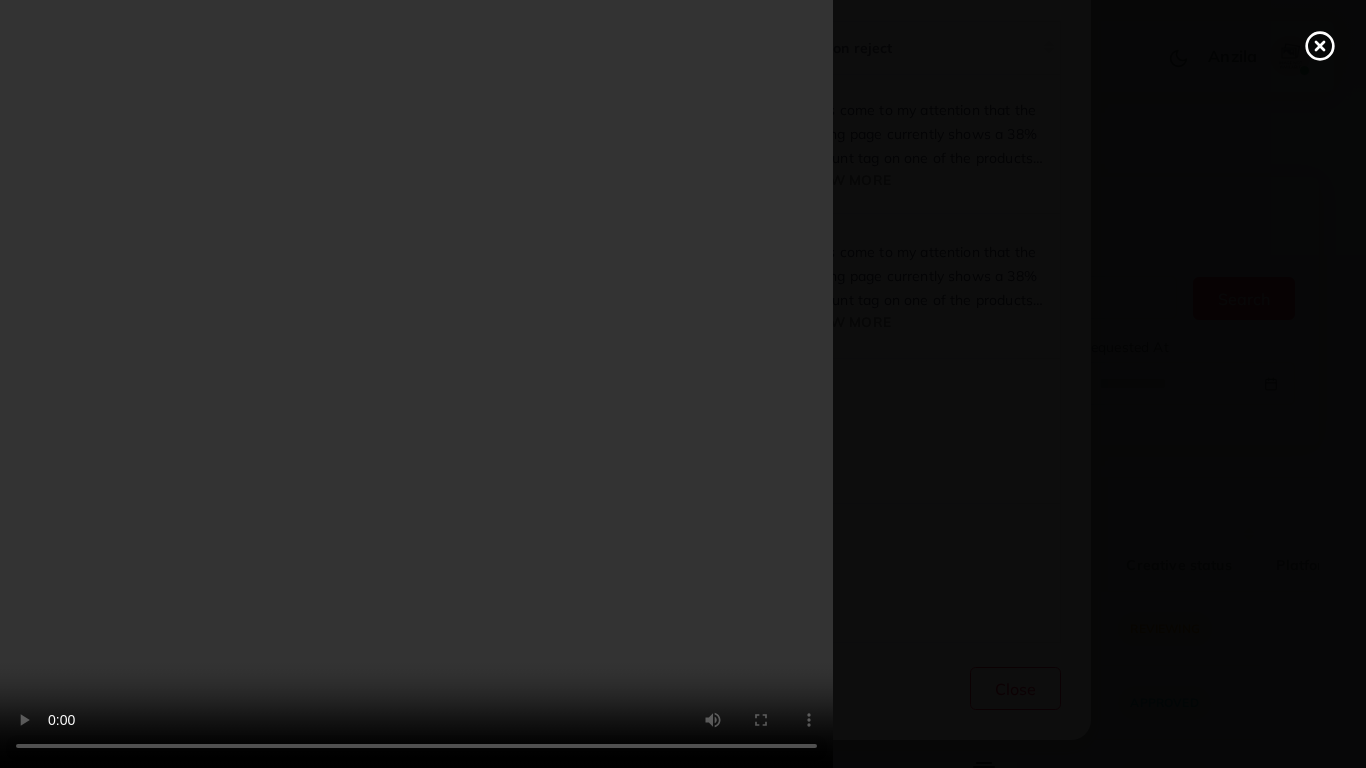 click at bounding box center (683, 384) 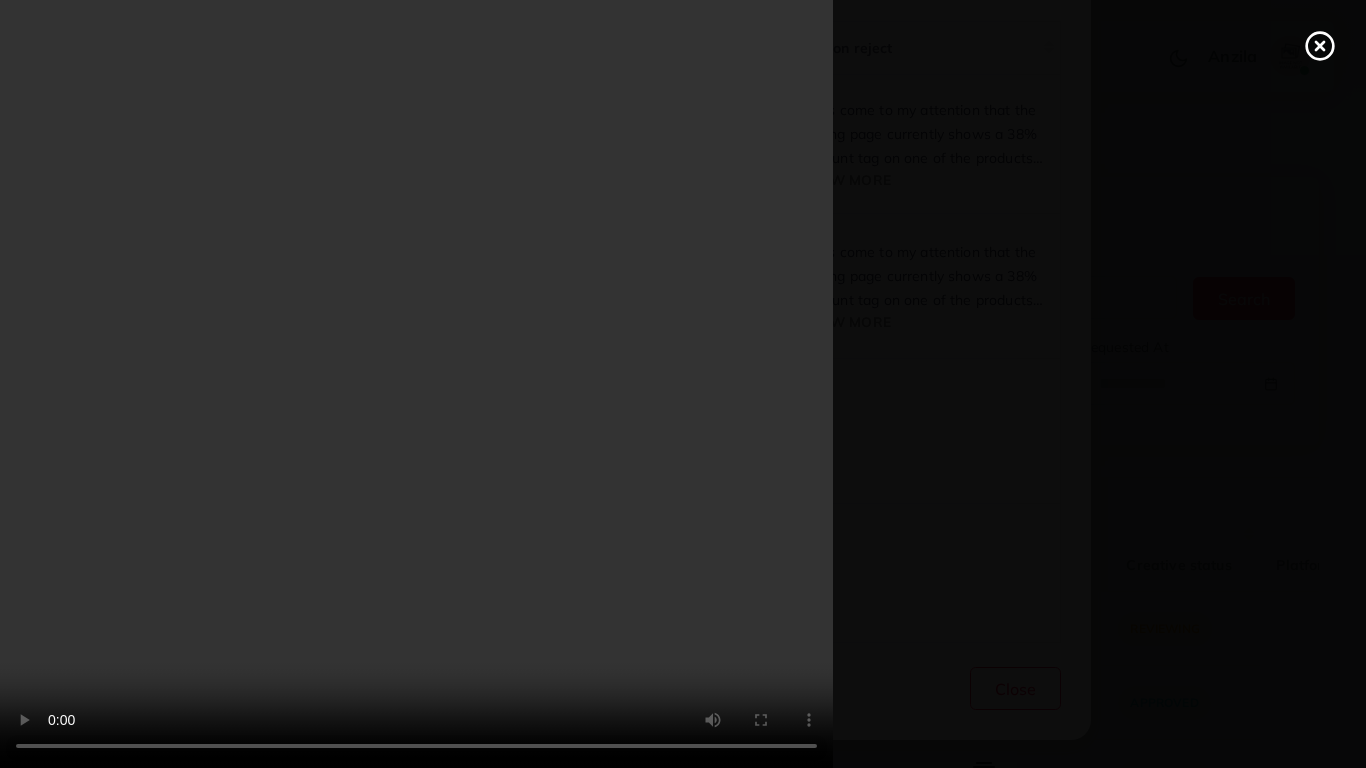 click at bounding box center [683, 384] 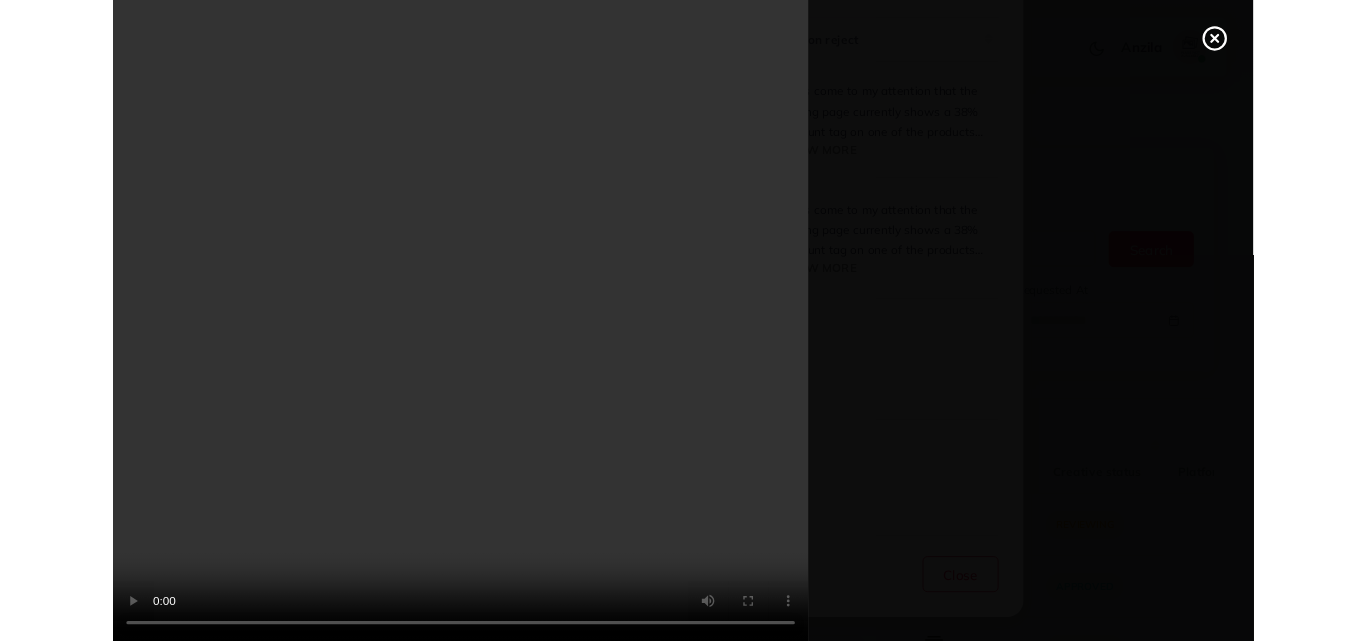 scroll, scrollTop: 263, scrollLeft: 0, axis: vertical 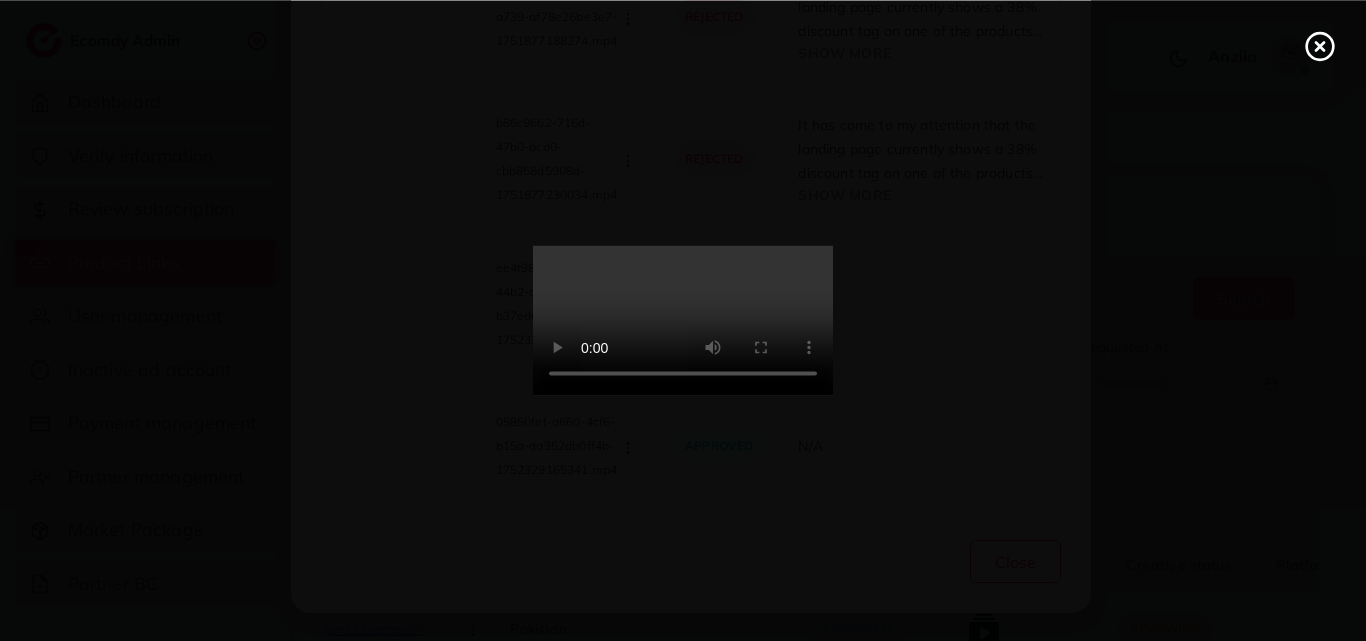 click 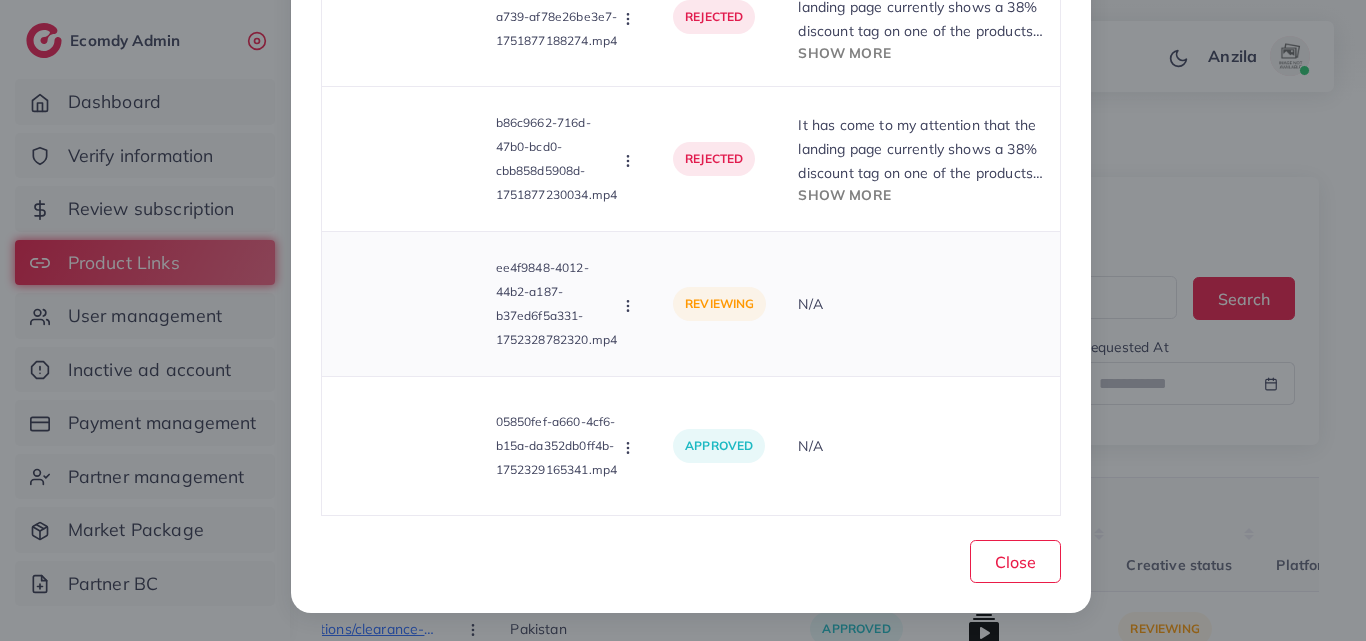 click 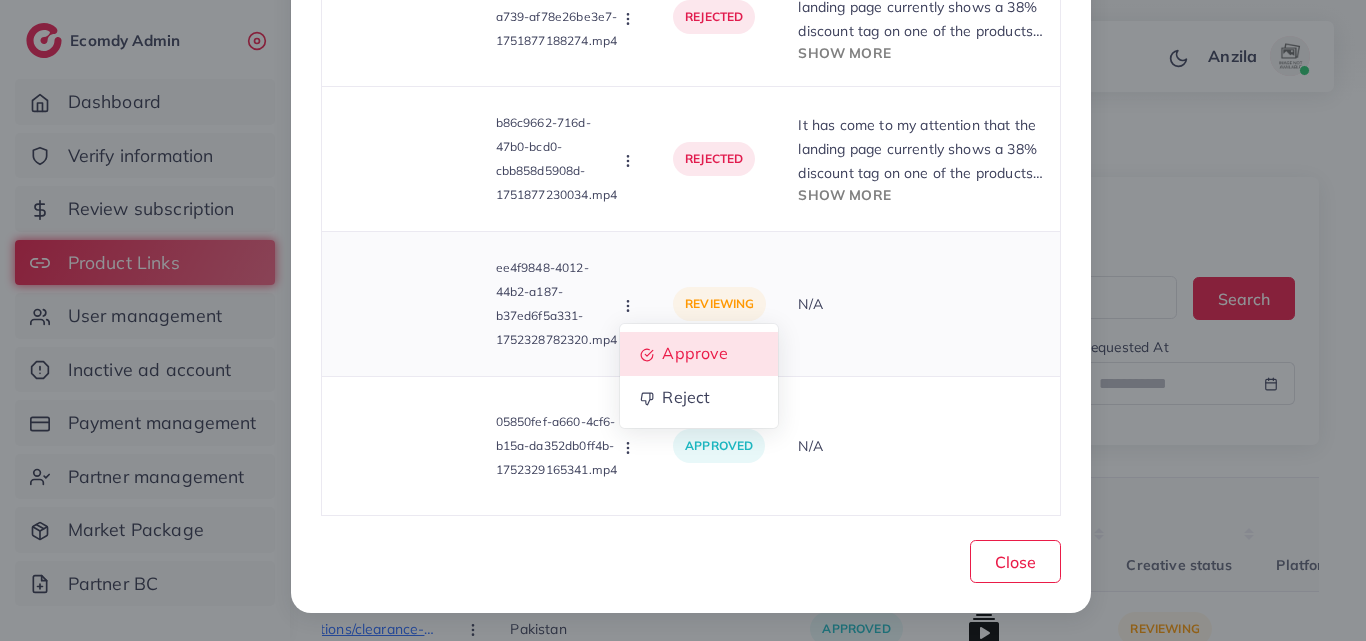 click on "Approve" at bounding box center [699, 354] 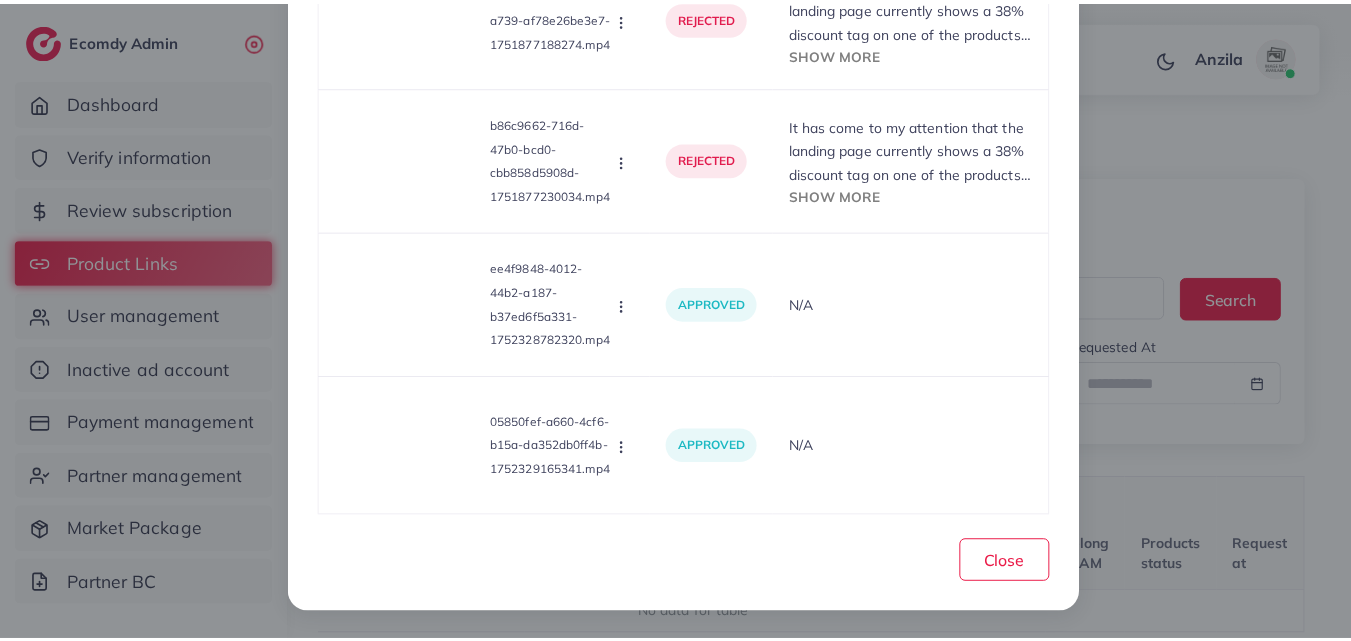 scroll, scrollTop: 0, scrollLeft: 232, axis: horizontal 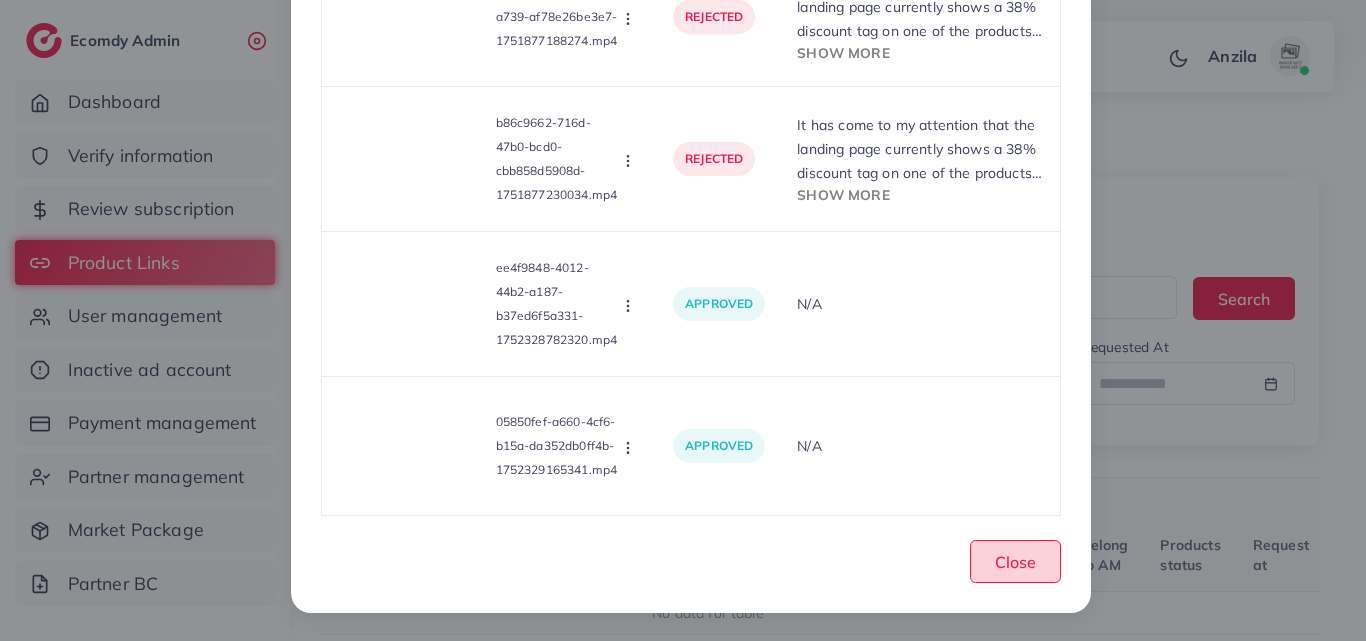 click on "Close" at bounding box center [1015, 561] 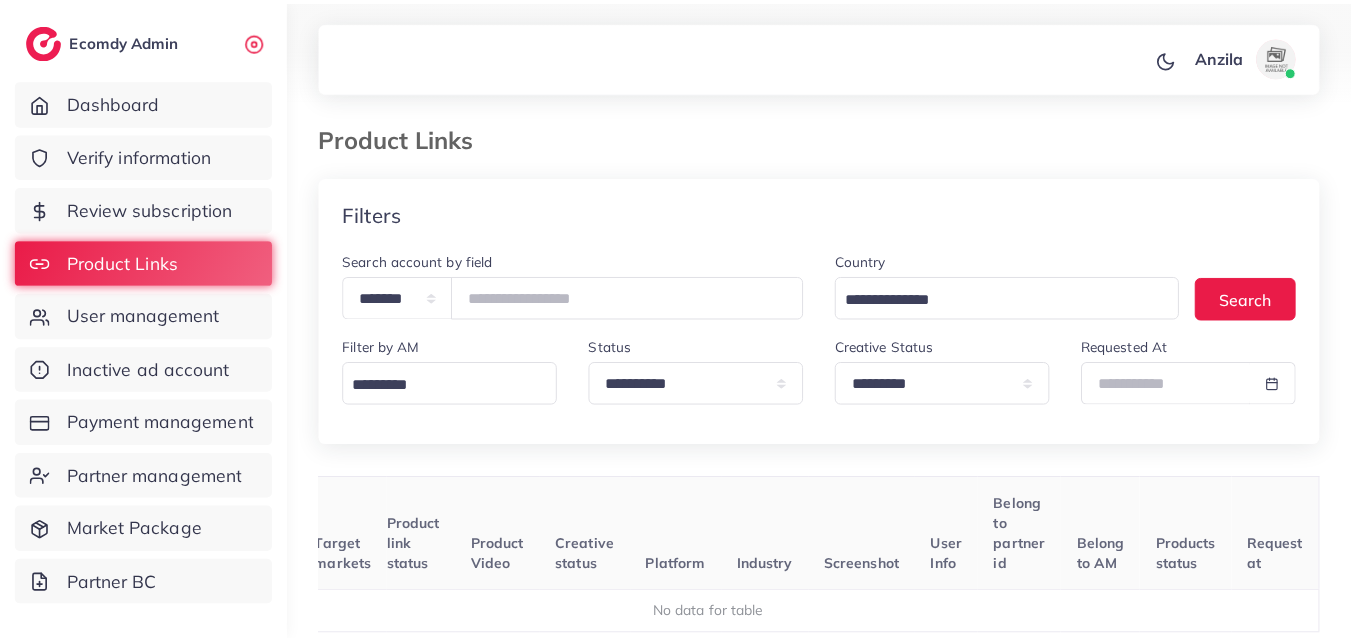 scroll, scrollTop: 0, scrollLeft: 217, axis: horizontal 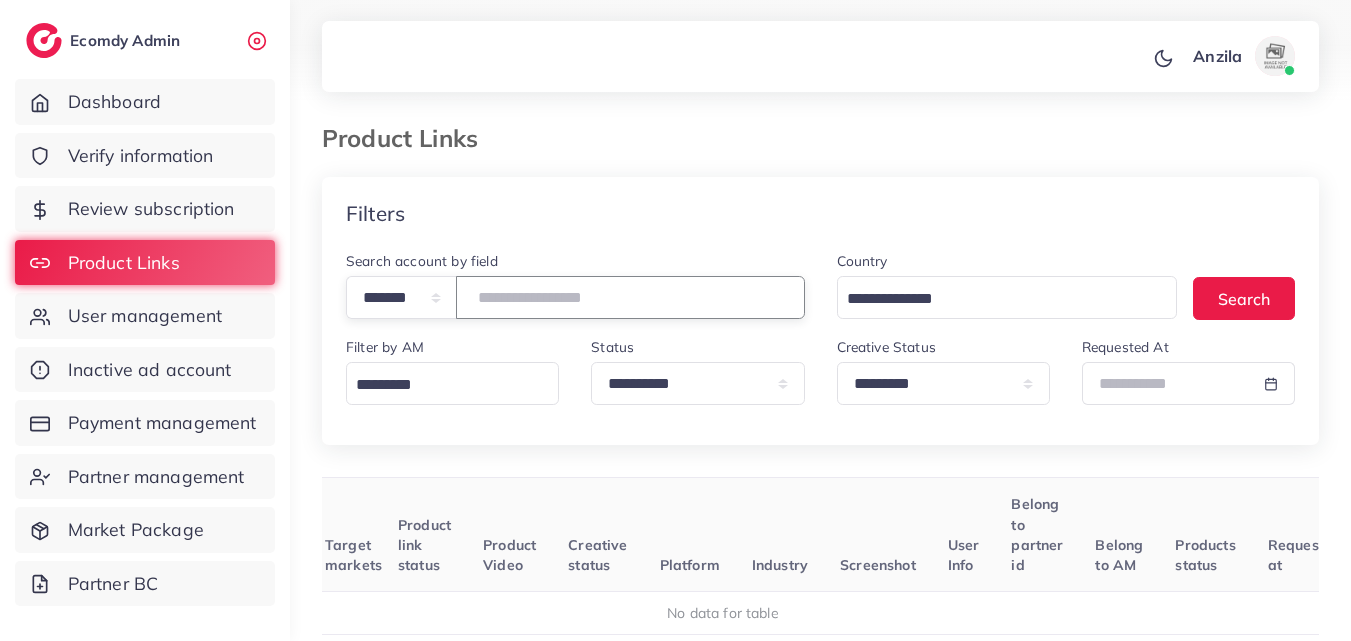 click on "*******" at bounding box center [630, 297] 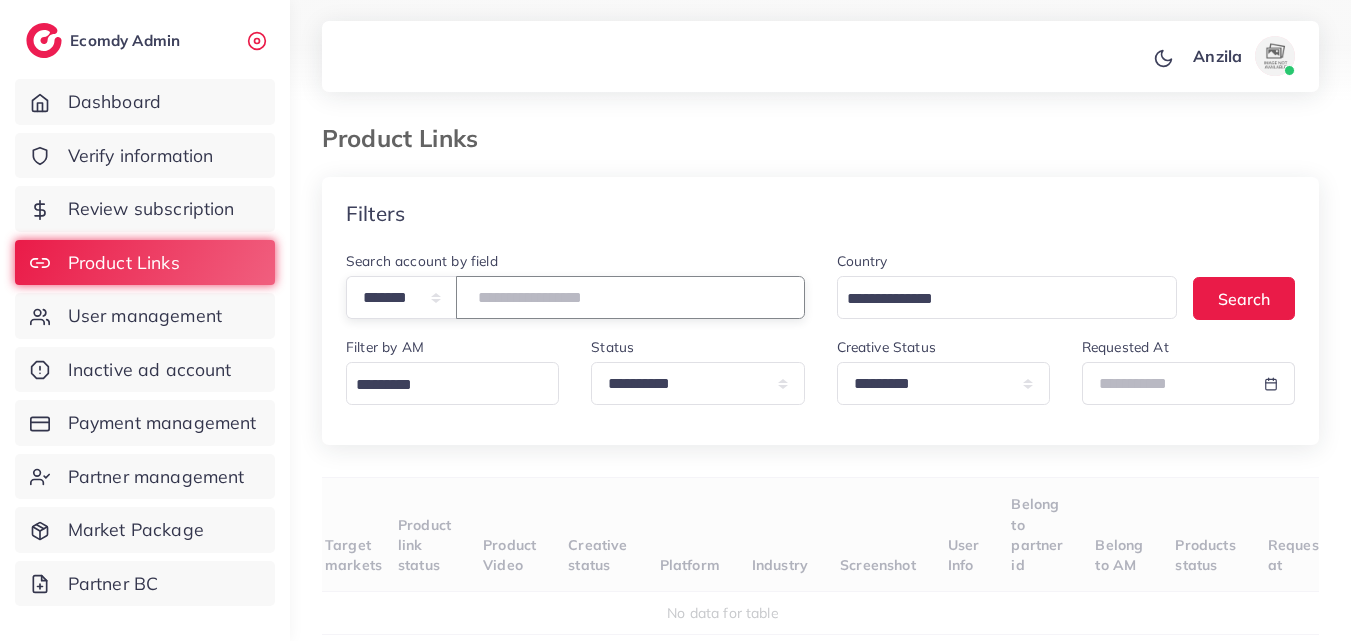 type 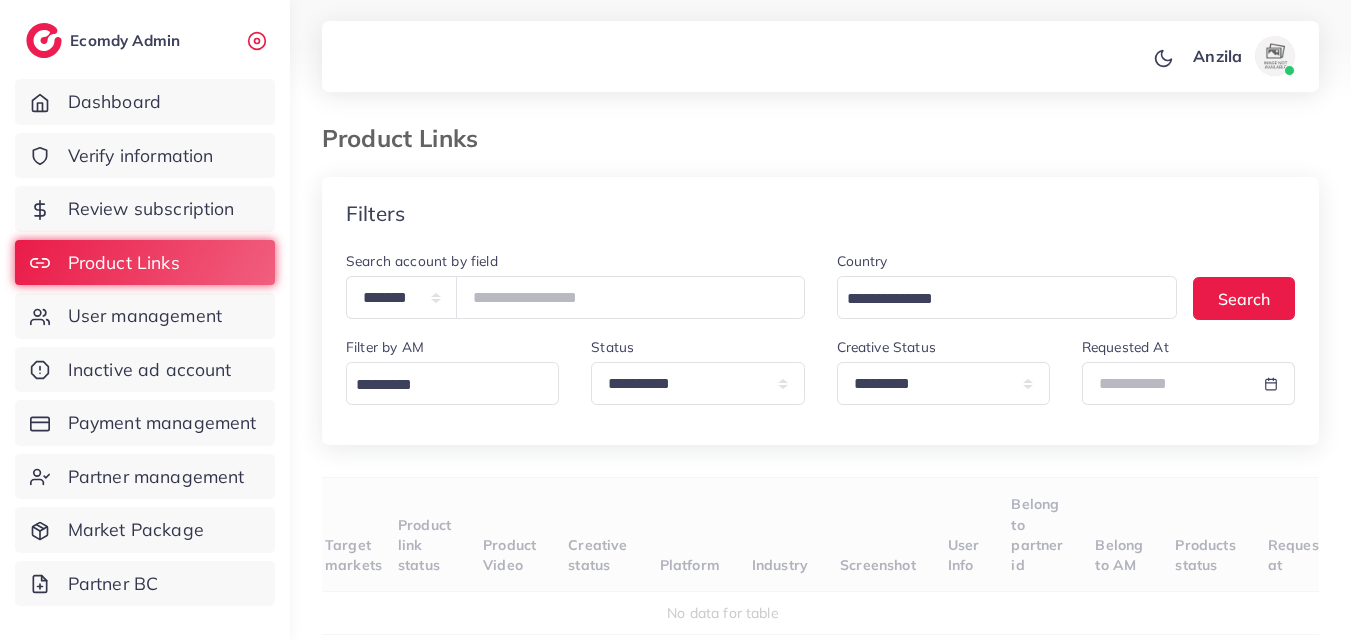 click on "Target markets" at bounding box center (361, 535) 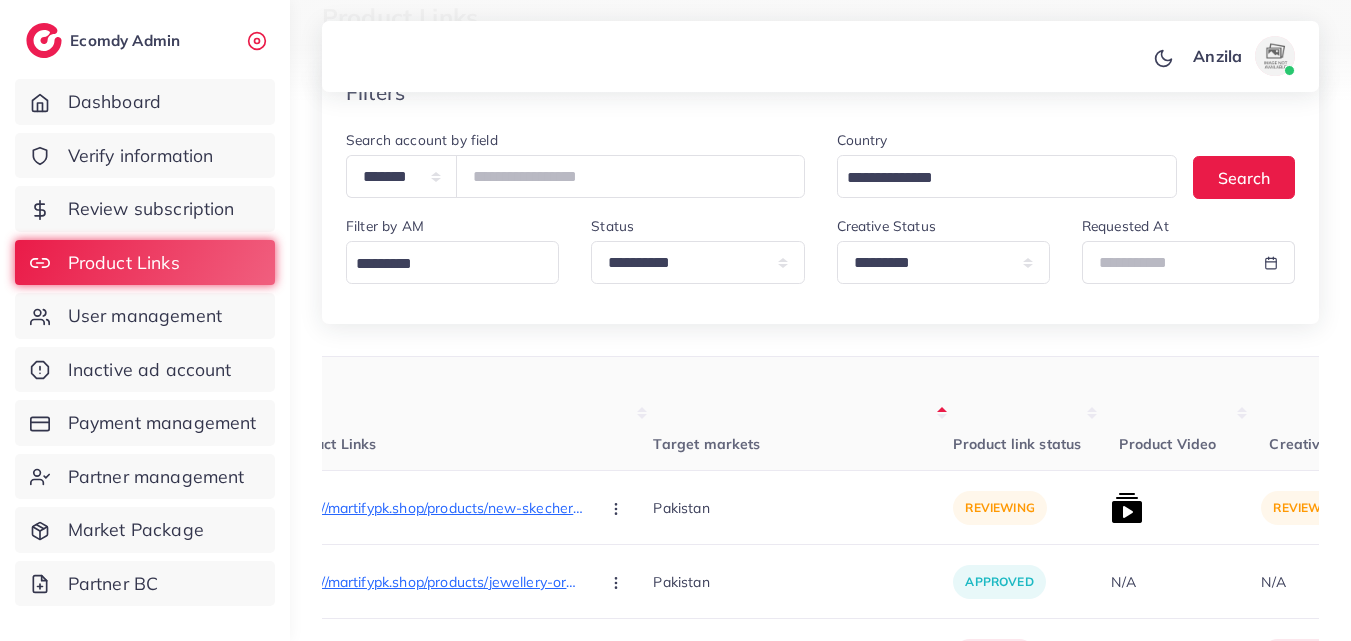 scroll, scrollTop: 98, scrollLeft: 0, axis: vertical 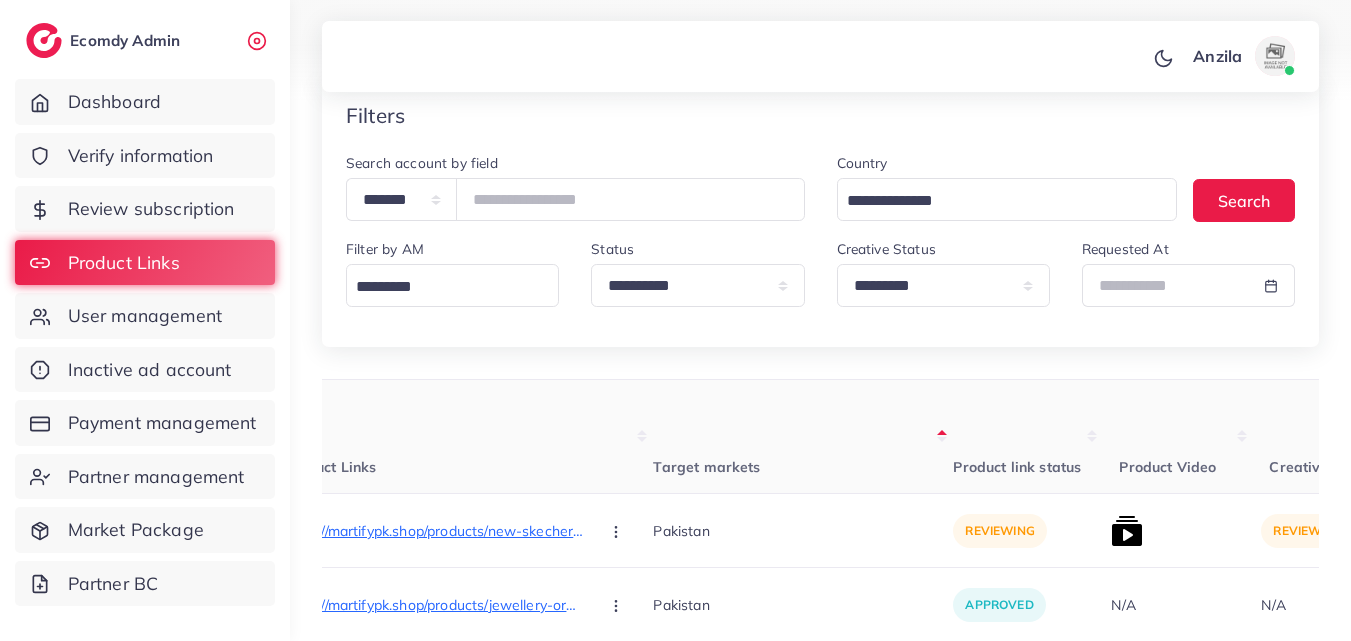 click on "Target markets" at bounding box center (803, 437) 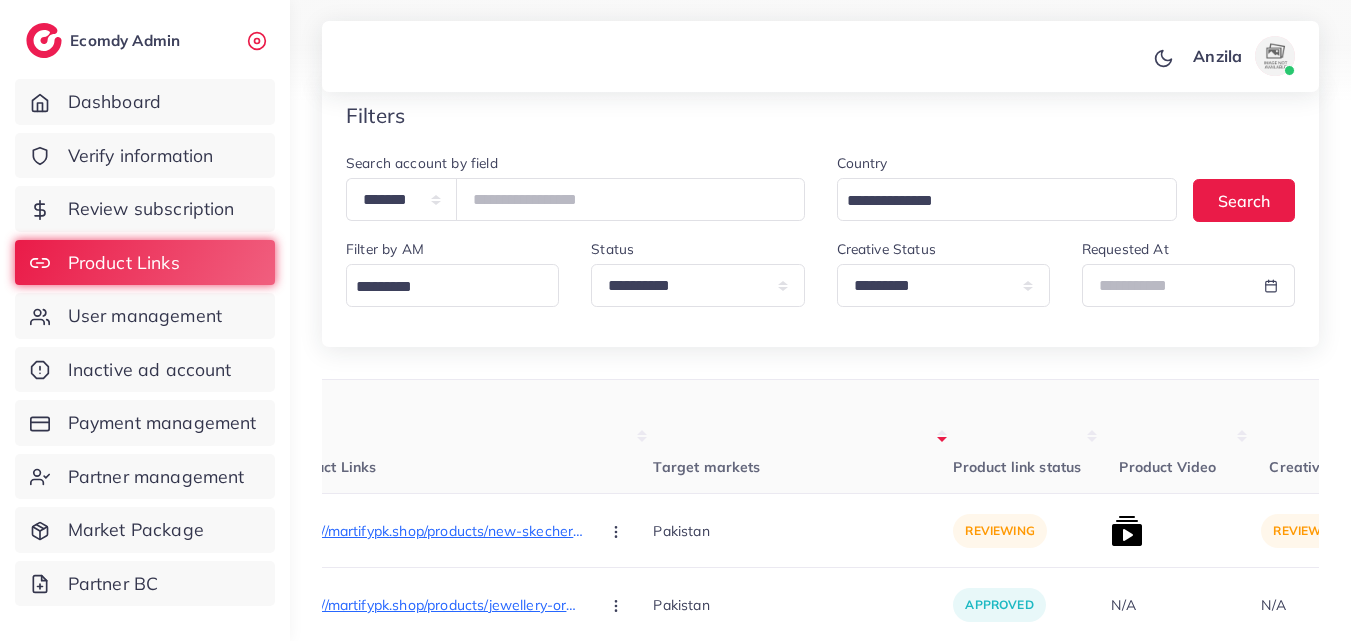 scroll, scrollTop: 500, scrollLeft: 0, axis: vertical 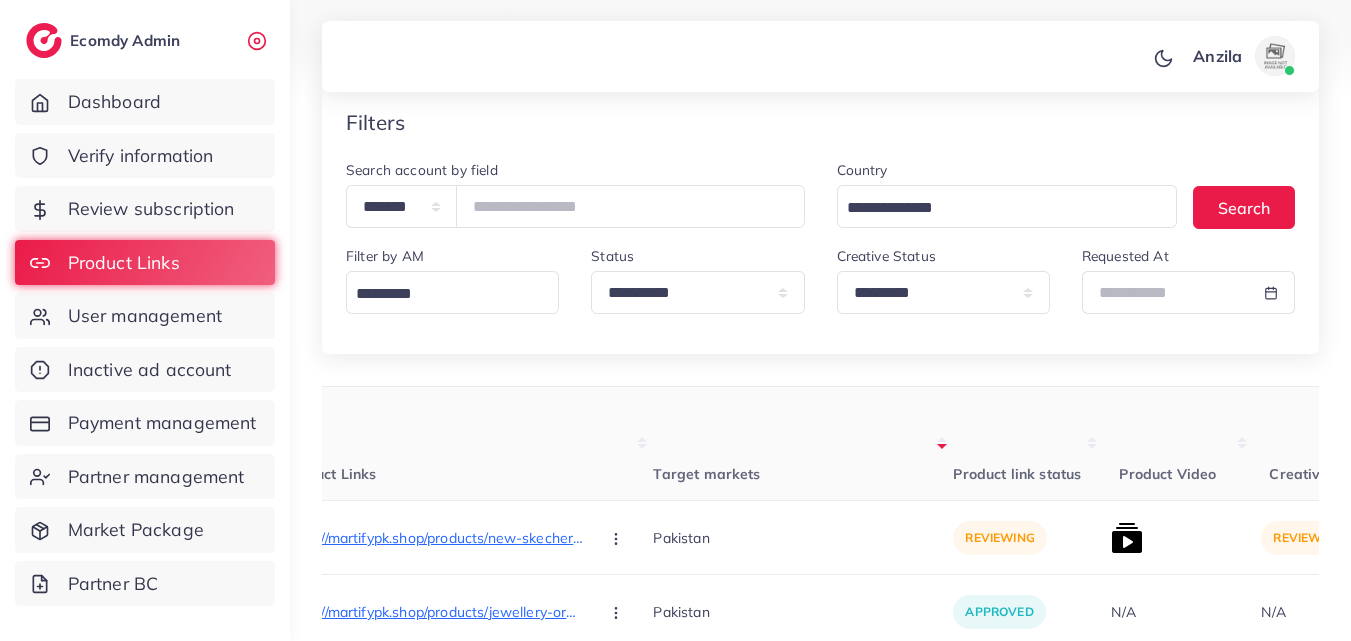 click on "Target markets" at bounding box center [803, 444] 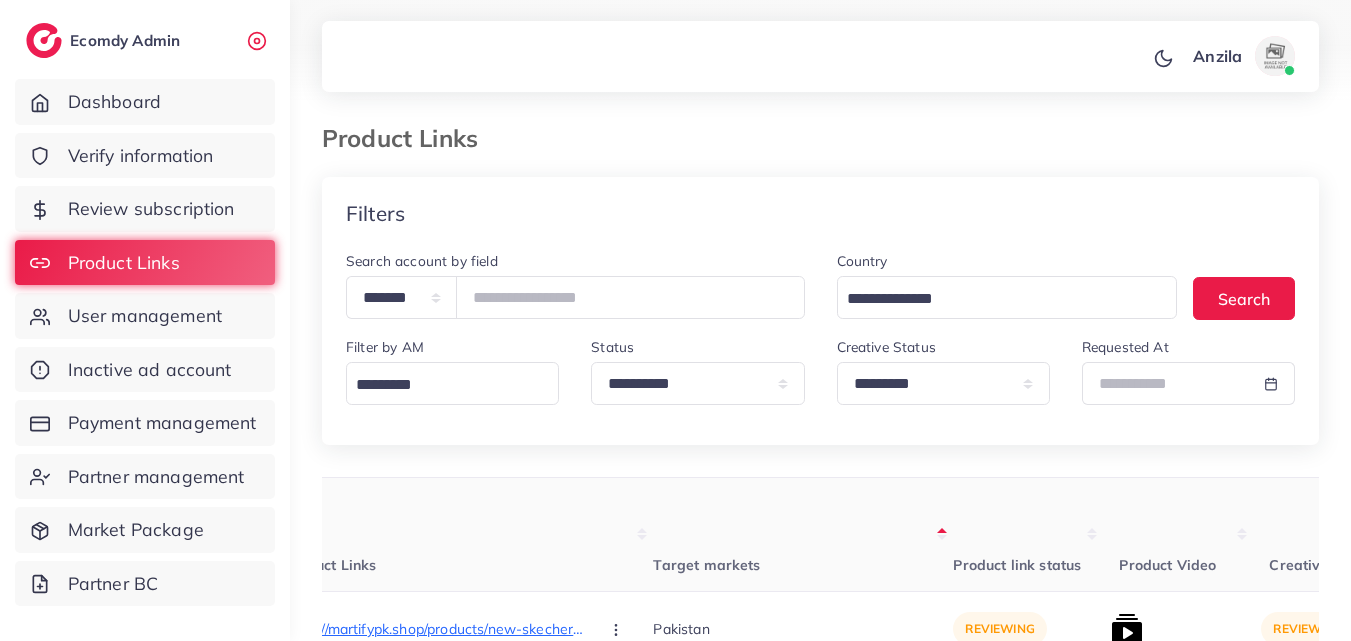 scroll, scrollTop: 133, scrollLeft: 0, axis: vertical 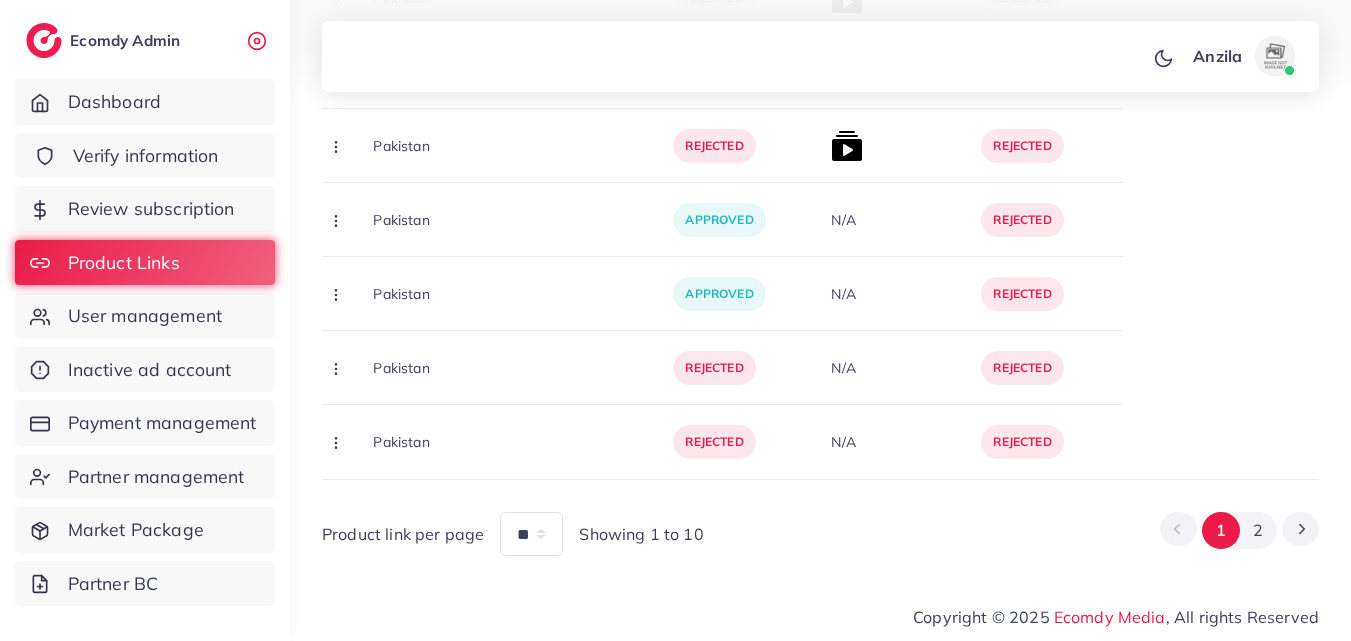 click on "Verify information" at bounding box center [146, 156] 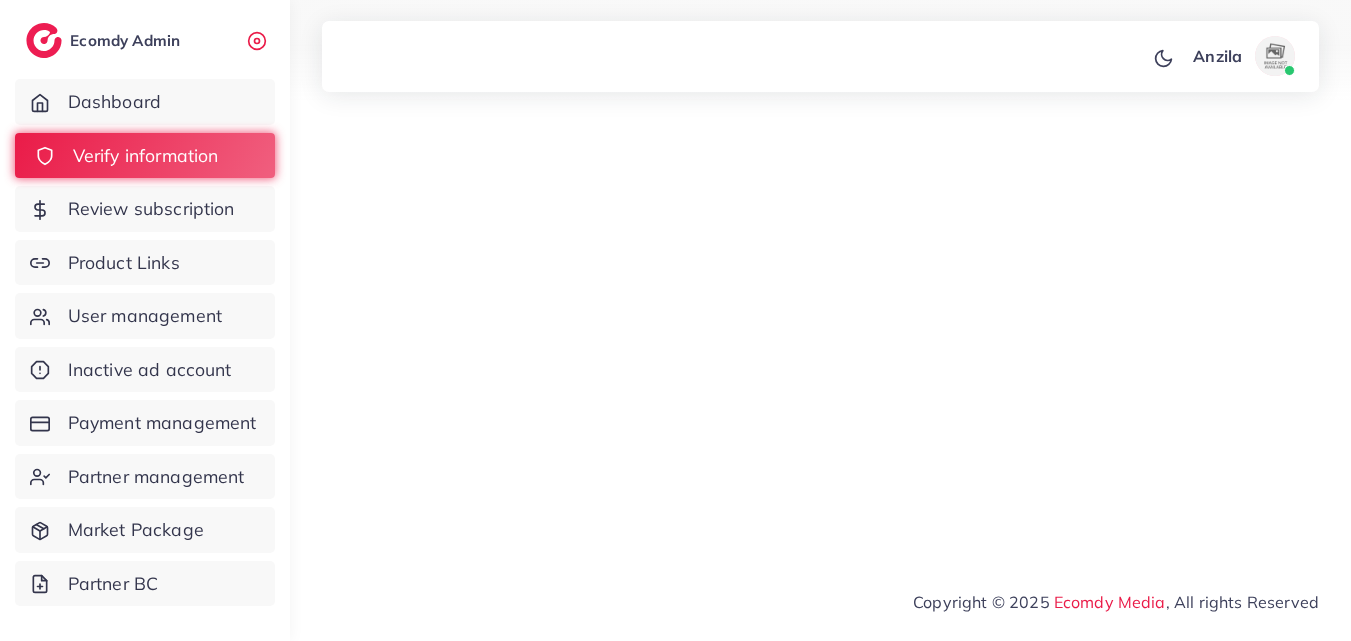 scroll, scrollTop: 0, scrollLeft: 0, axis: both 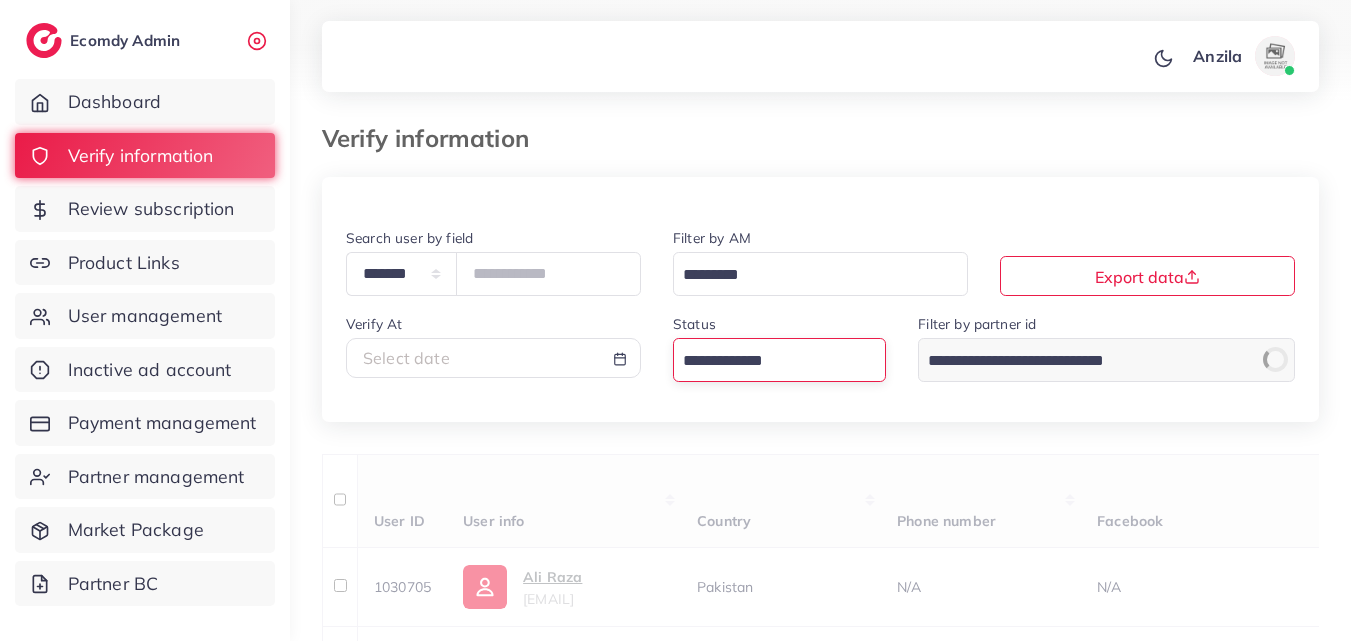 click at bounding box center (768, 361) 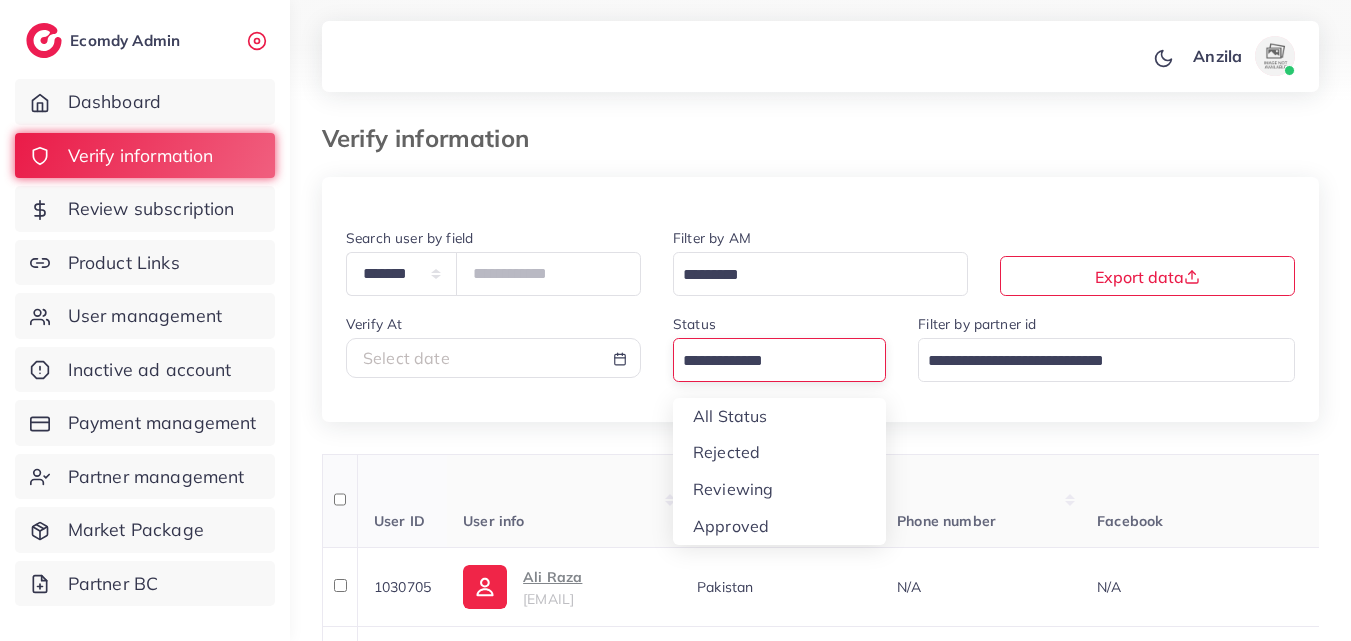 click on "**********" at bounding box center (820, 1186) 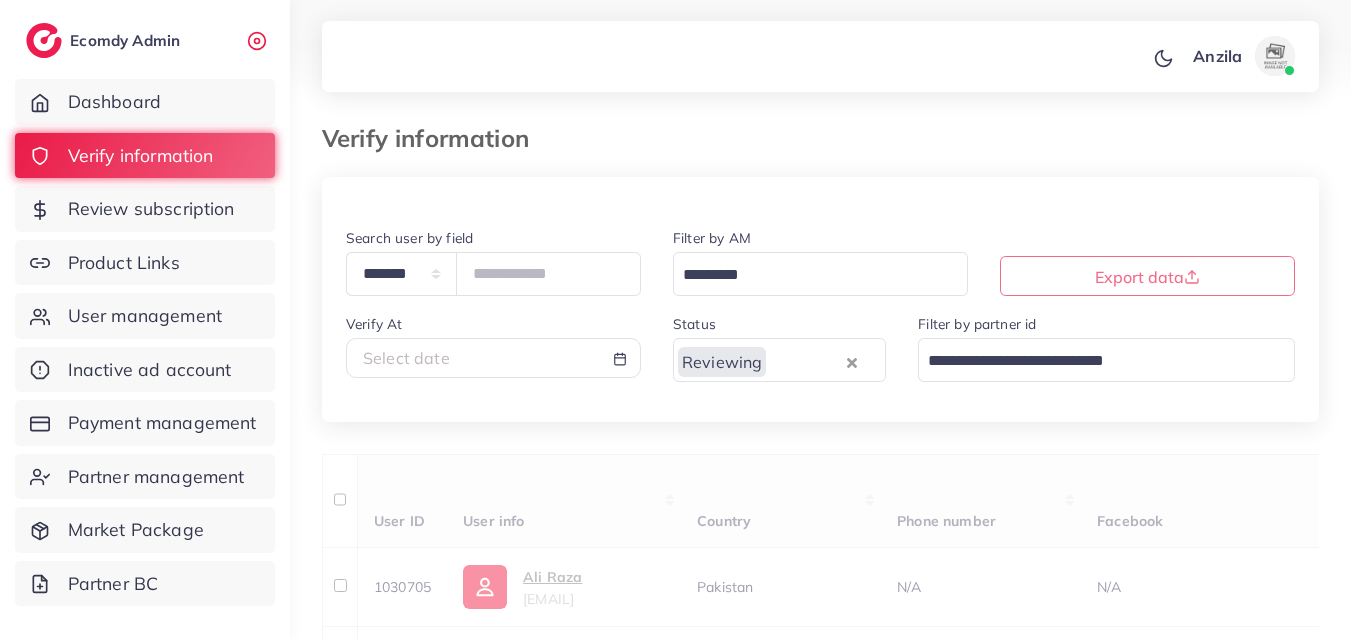 click on "User ID User info Country Phone number Facebook WhatsApp Telegram Product Url Platform Industry Screenshots Current plan Belong to partner Create At Status Reason reject Review by Verify At Belong to AM Actions            1030705   [FIRST] [LAST]  ranaalicheetah@[EMAIL]  Pakistan   N/A   N/A   N/A   N/A   N/A   N/A   N/A   N/A   adreach_new_package   12667   N/A   N/A   N/A  N/A N/A   N/A  Approve Reject Assign to AM      1030703   Adreach Course  lenuhapo@[EMAIL]  Pakistan   PK [PHONE]   N/A   [PHONE]   N/A   https://freeflyapparel.com/collections/mens-shorts   Pakistan - approved   shopify   e-commerce   adreach_new_package   12667   [DATE], [TIME]   approved   N/A  32303 [DATE], [TIME]   N/A  Approve Reject Assign to AM      1030701   Adreach  ledyvo@[EMAIL]  Pakistan   N/A   N/A   N/A   N/A   N/A   N/A   N/A   N/A   adreach_new_package   12667   N/A   N/A   N/A  N/A N/A   N/A  Approve Reject Assign to AM      1030695   [FIRST] [LAST]  herlenscompany@[EMAIL]" at bounding box center (820, 1325) 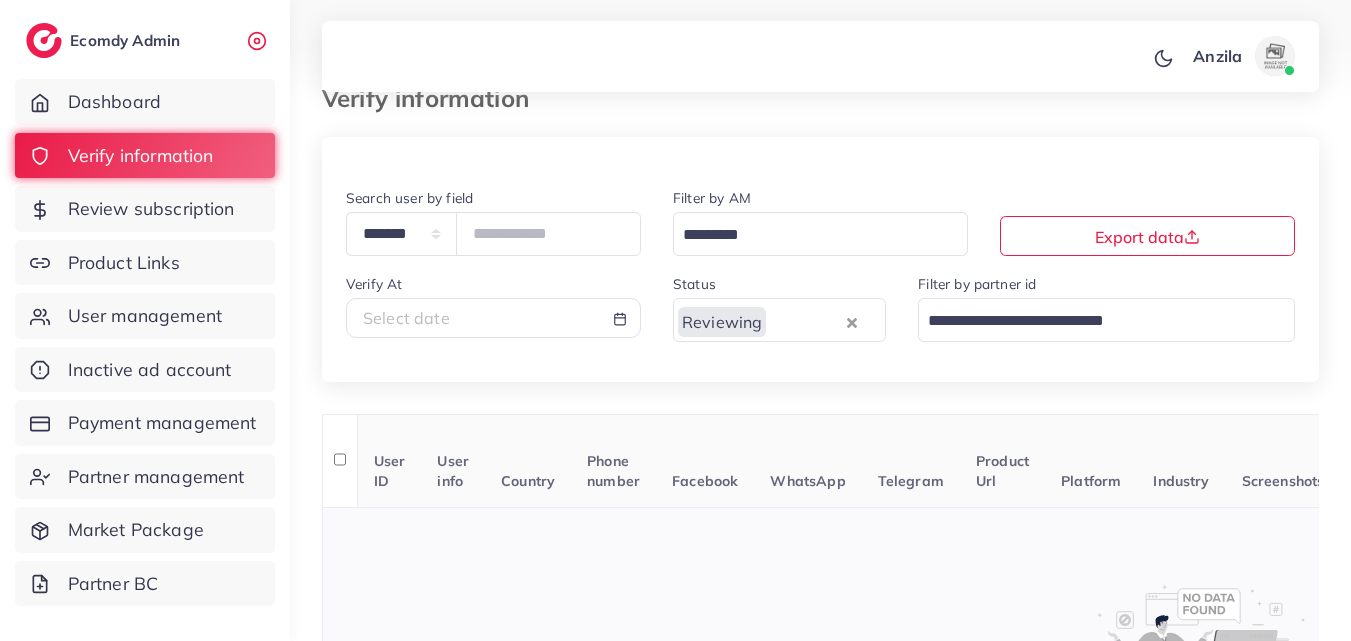 scroll, scrollTop: 0, scrollLeft: 0, axis: both 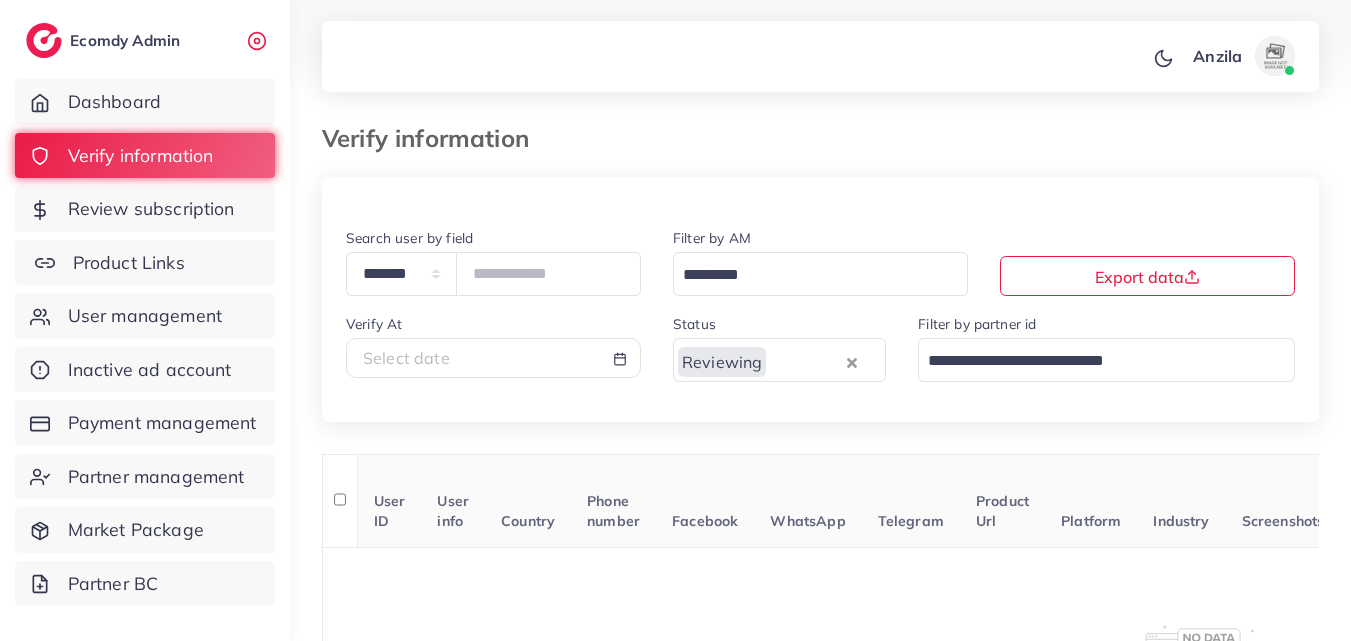 click on "Product Links" at bounding box center (129, 263) 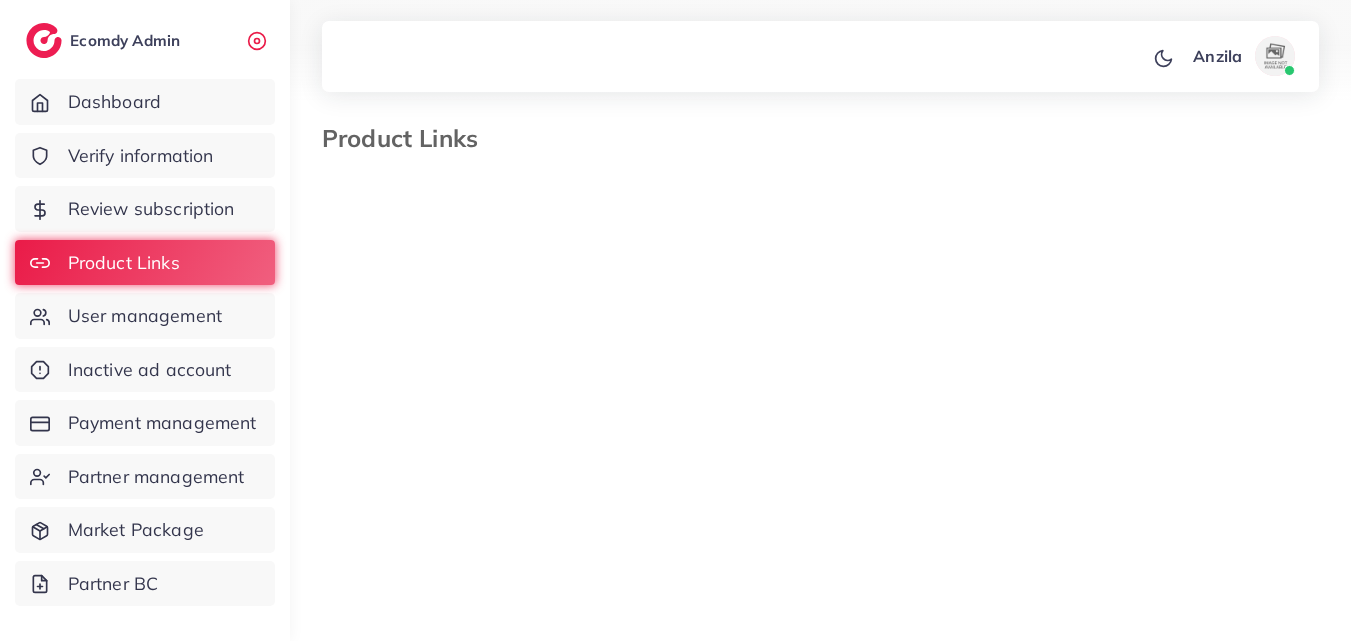 select on "*********" 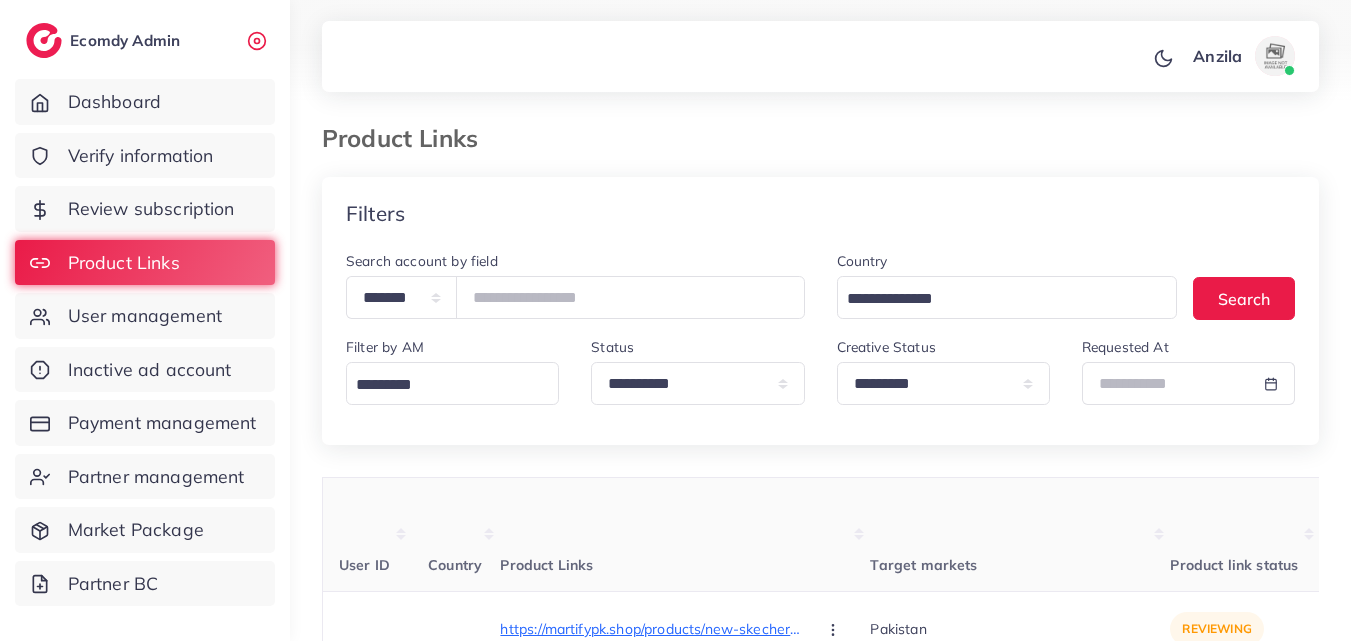 click on "**********" at bounding box center (575, 284) 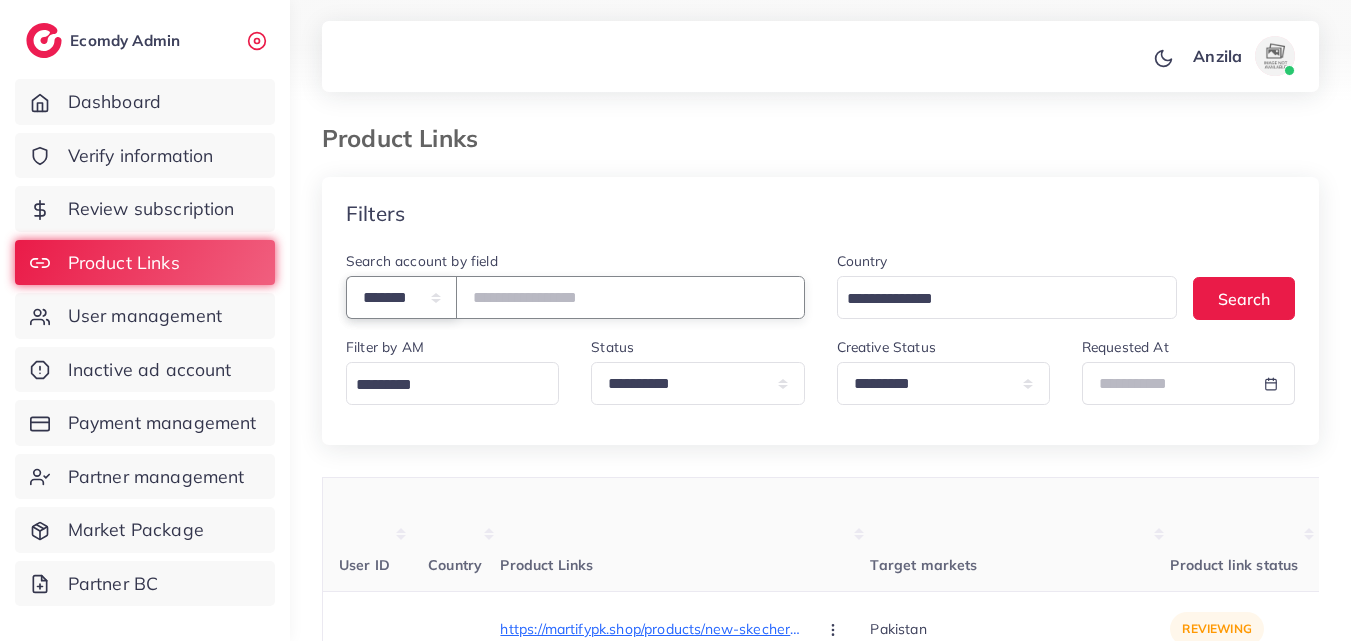 click on "**********" at bounding box center (401, 297) 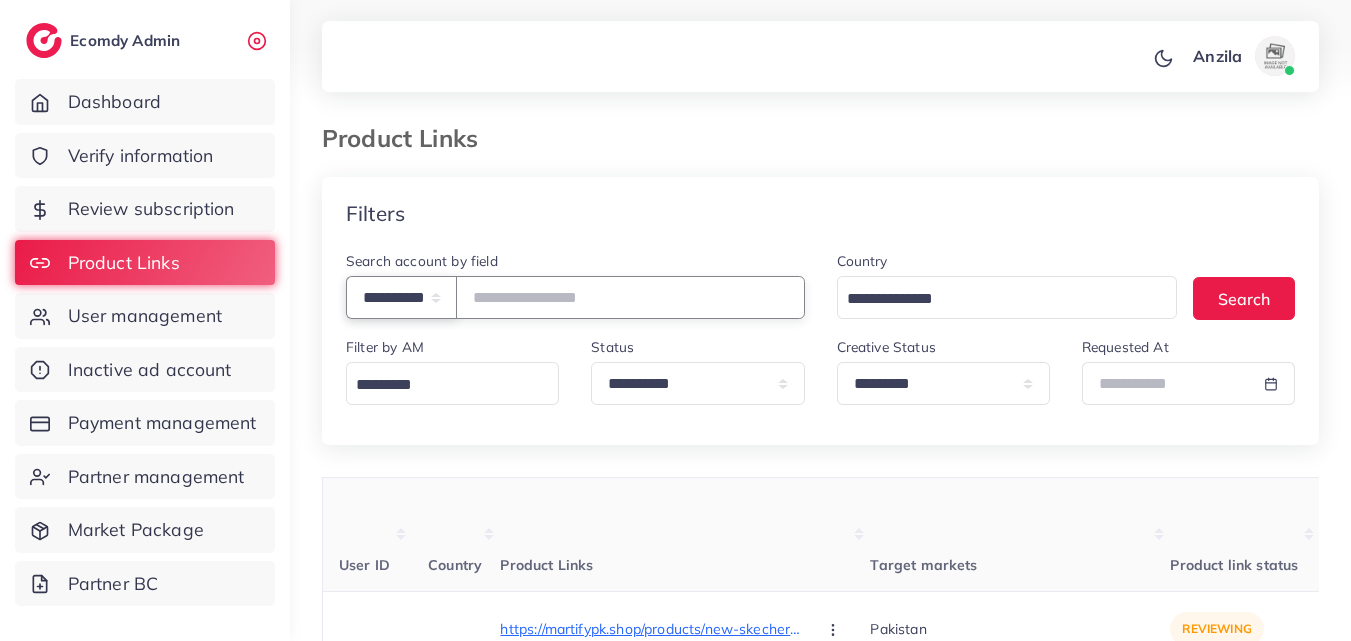 click on "**********" at bounding box center (401, 297) 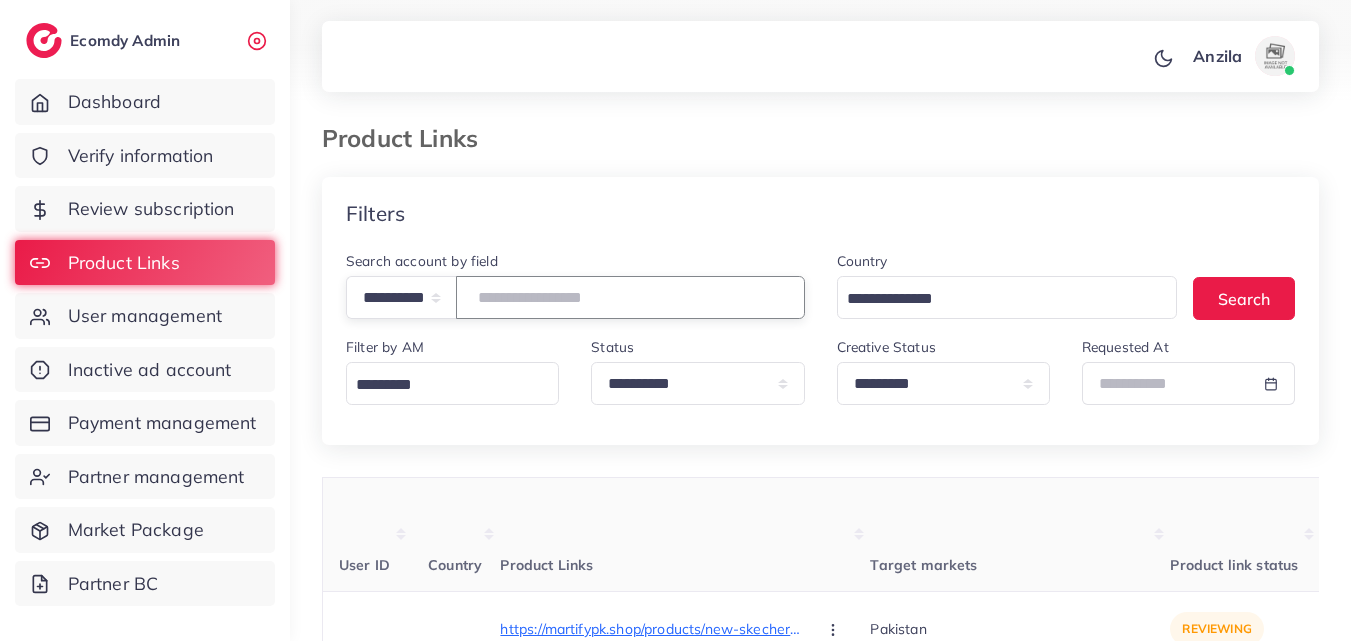 click at bounding box center [630, 297] 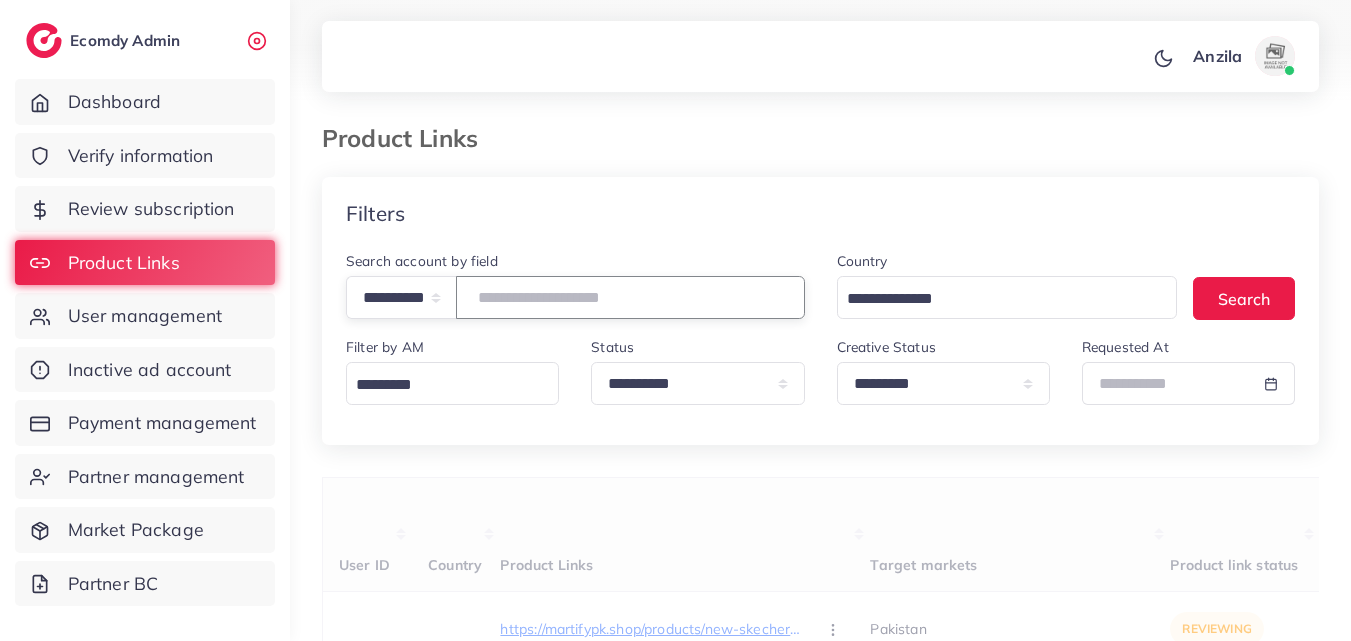paste on "**********" 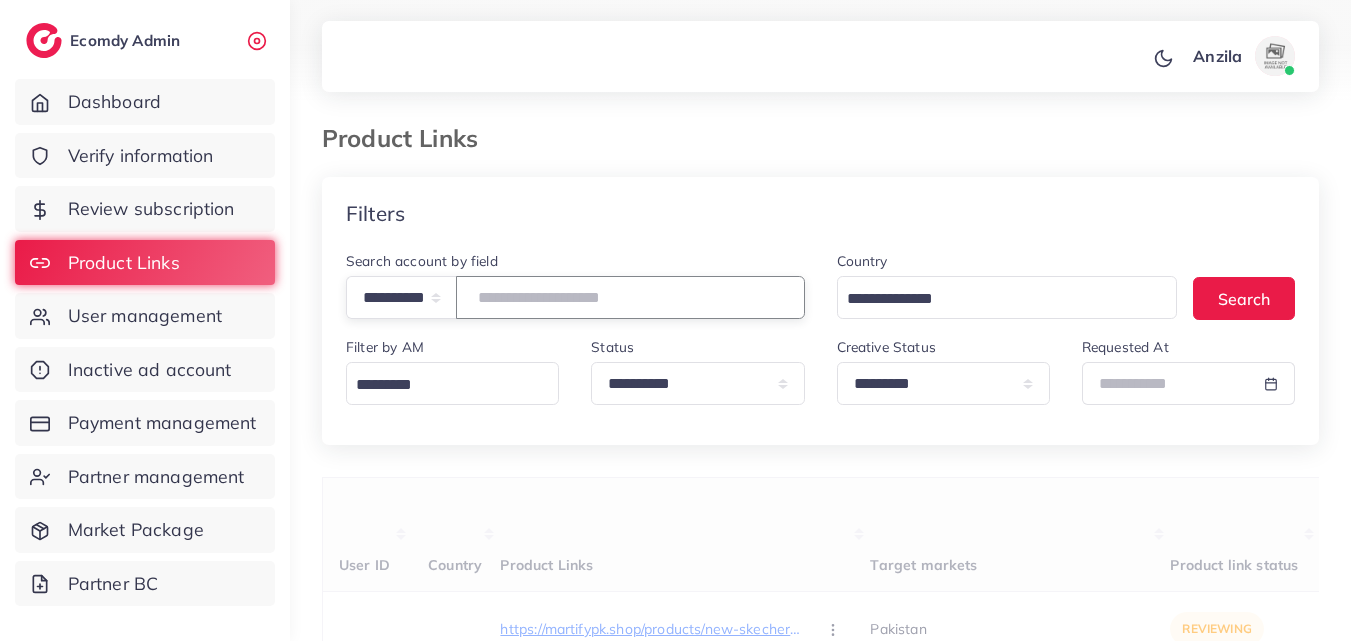 type on "**********" 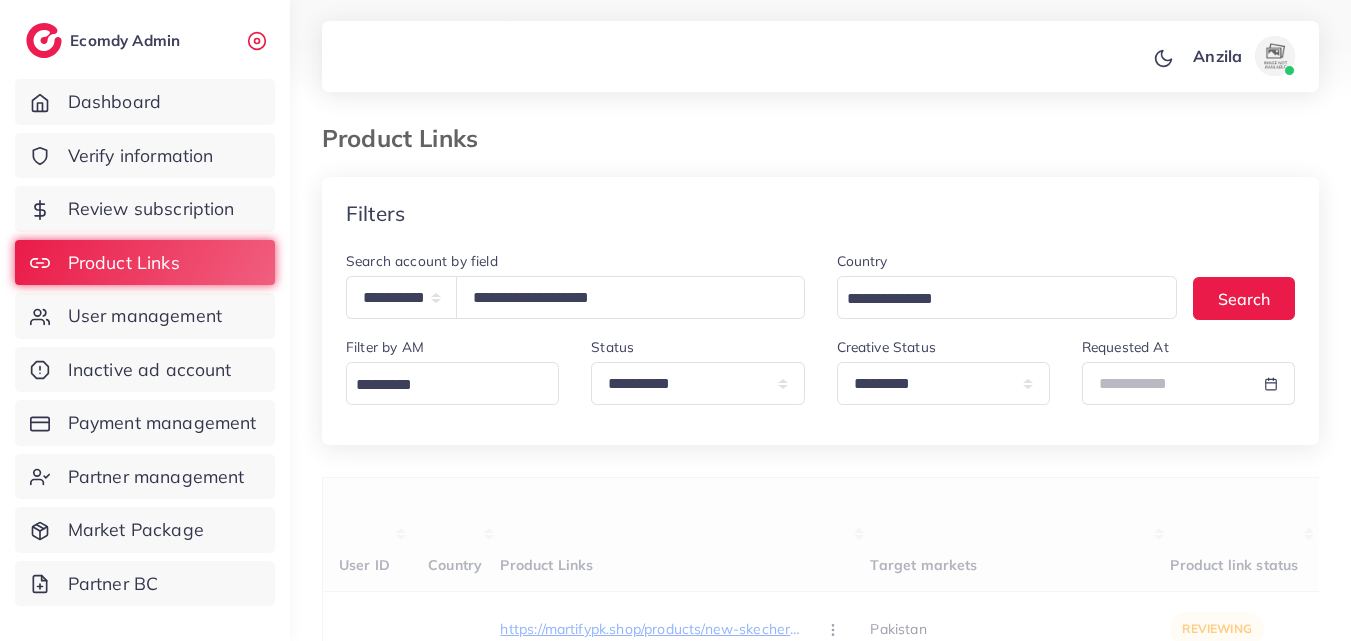 click on "Product Links" at bounding box center (685, 535) 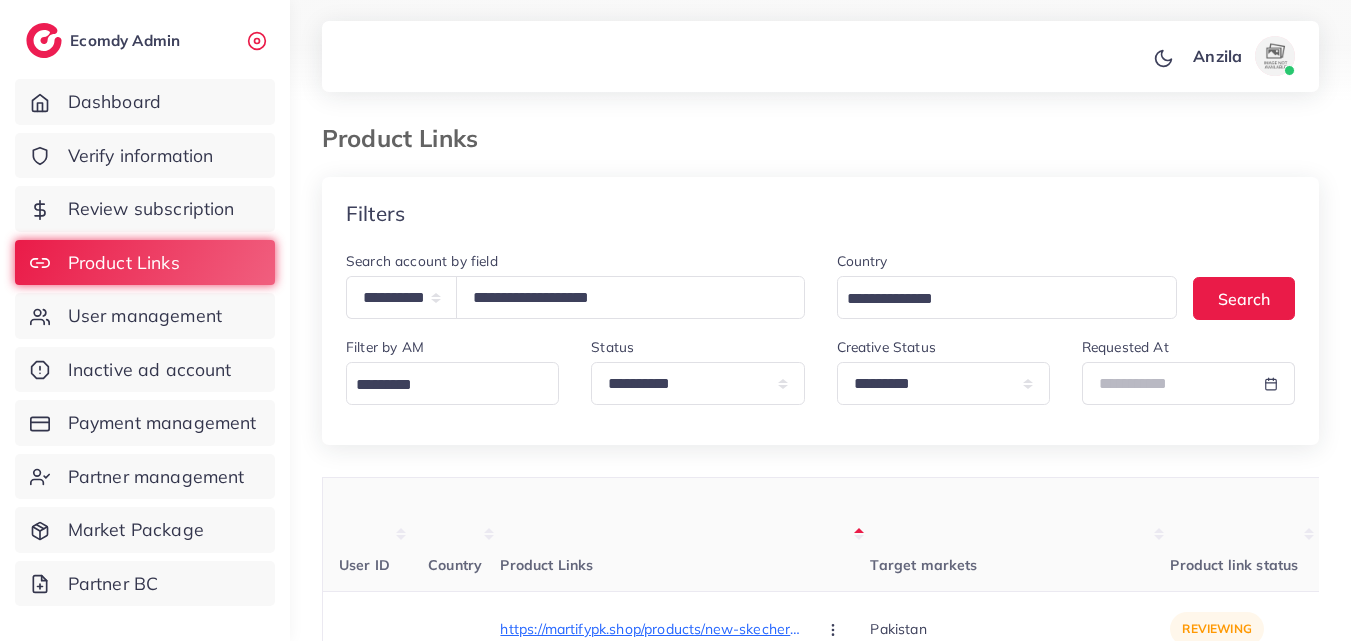 click on "Product Links" at bounding box center (685, 535) 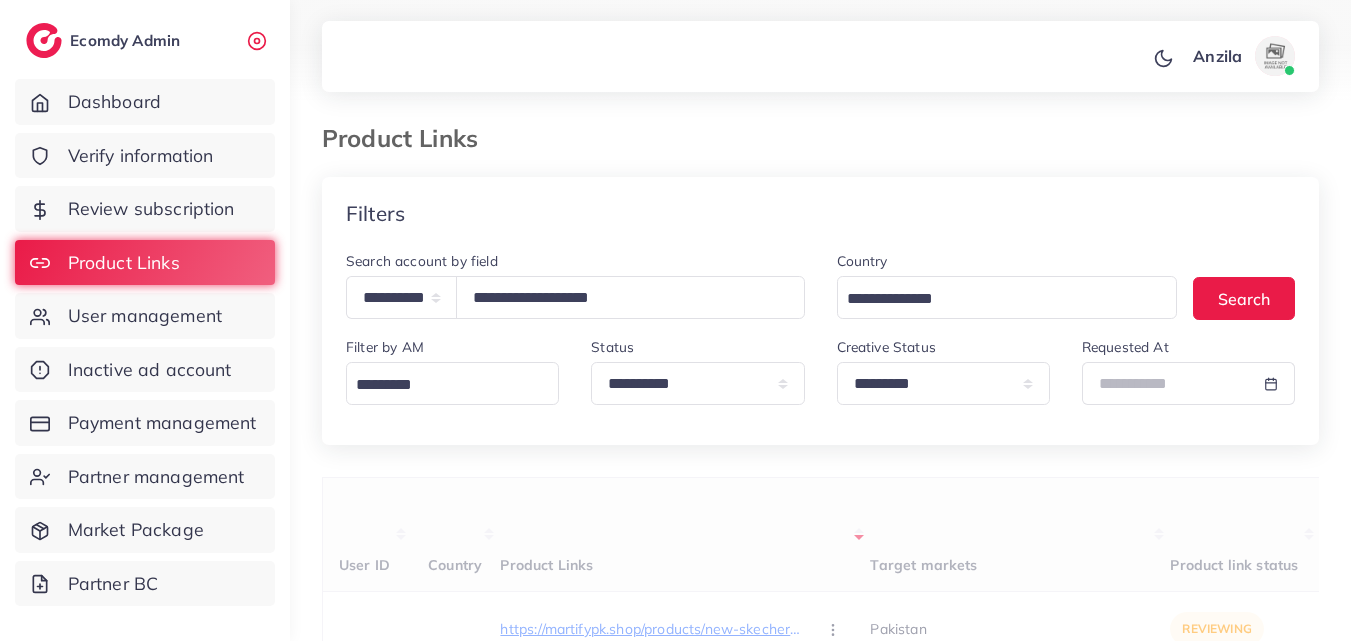 scroll, scrollTop: 200, scrollLeft: 0, axis: vertical 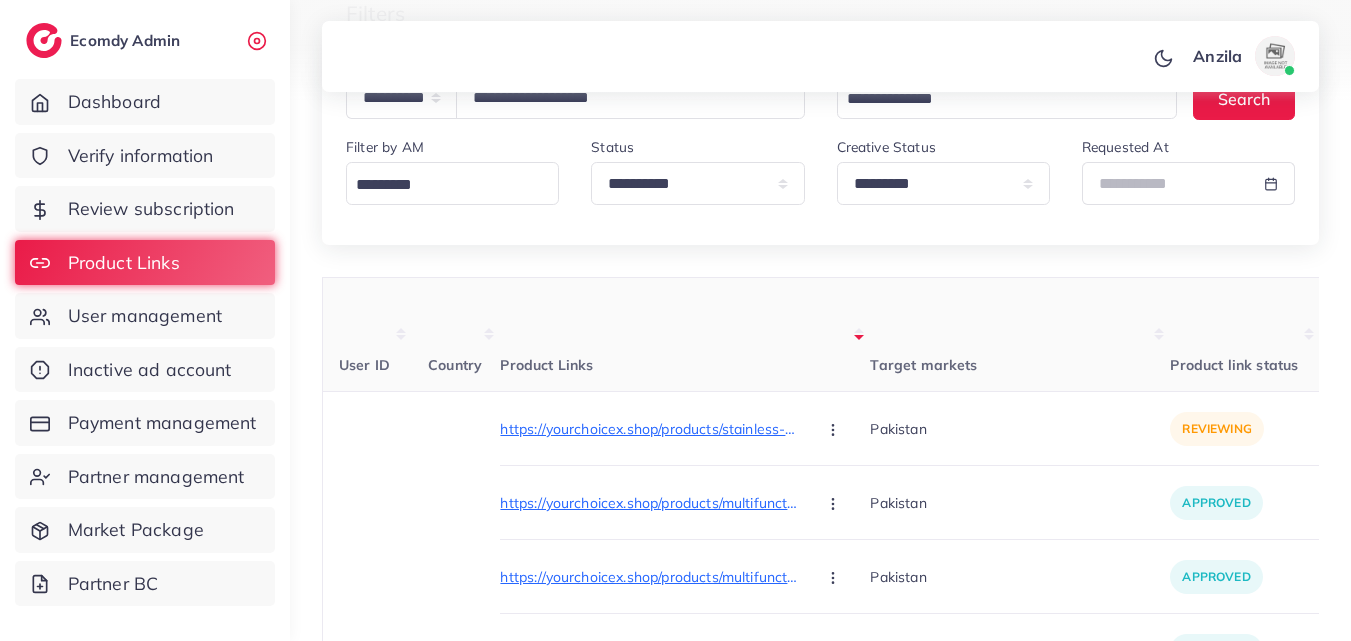 click on "Product Links" at bounding box center (685, 335) 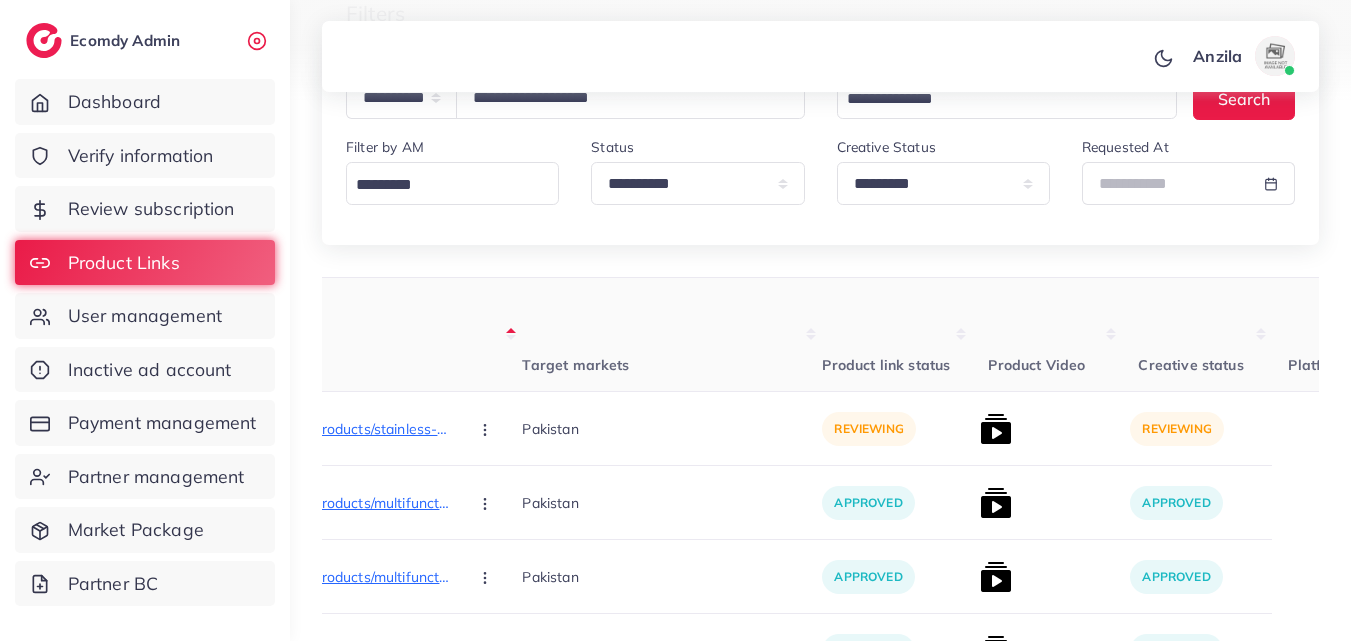 scroll, scrollTop: 0, scrollLeft: 360, axis: horizontal 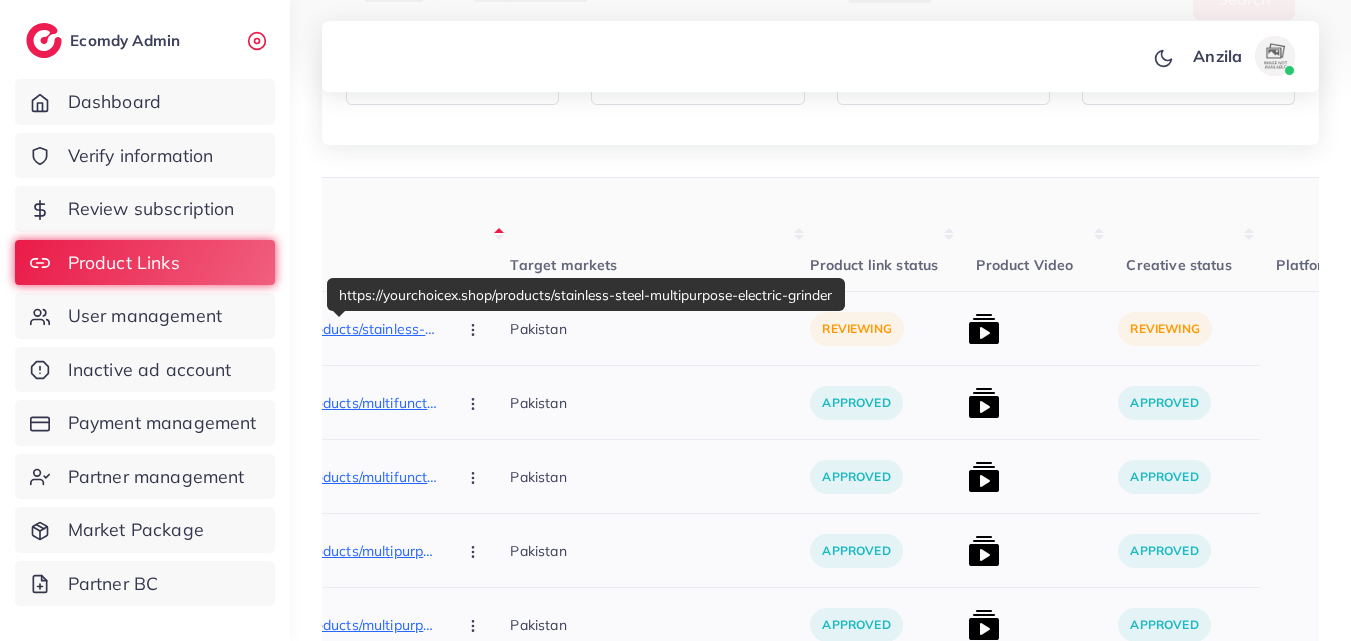 click on "https://yourchoicex.shop/products/stainless-steel-multipurpose-electric-grinder" at bounding box center [290, 329] 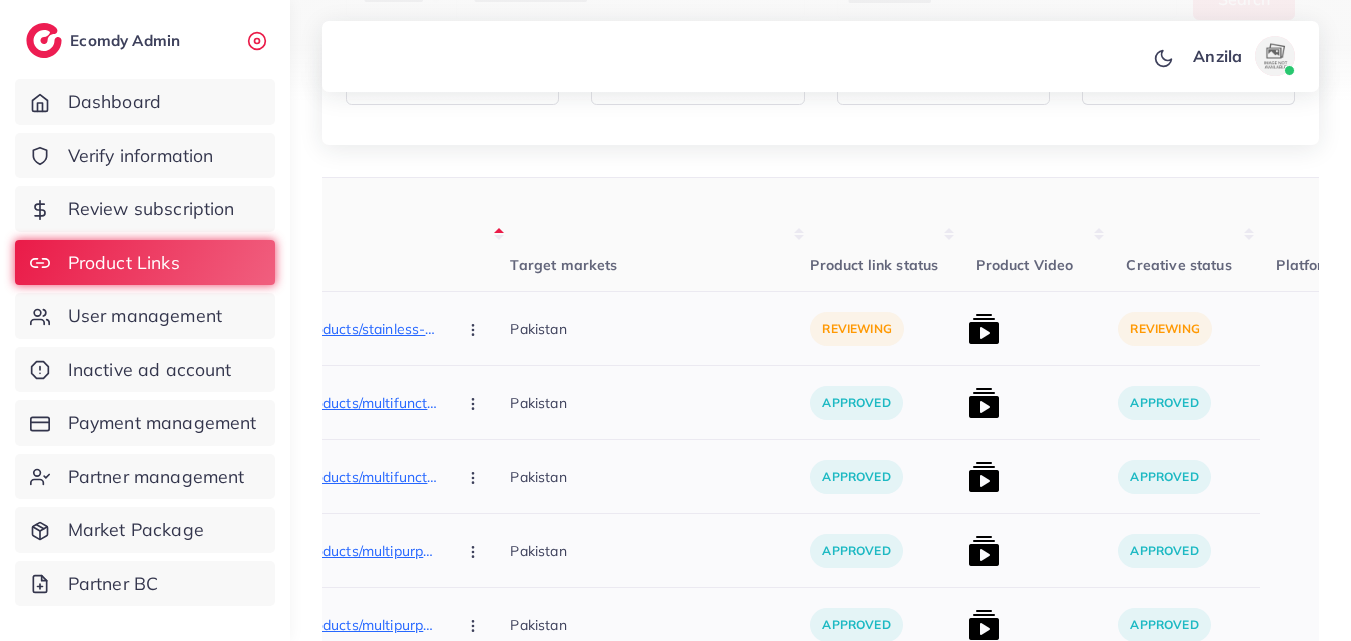 click at bounding box center [475, 328] 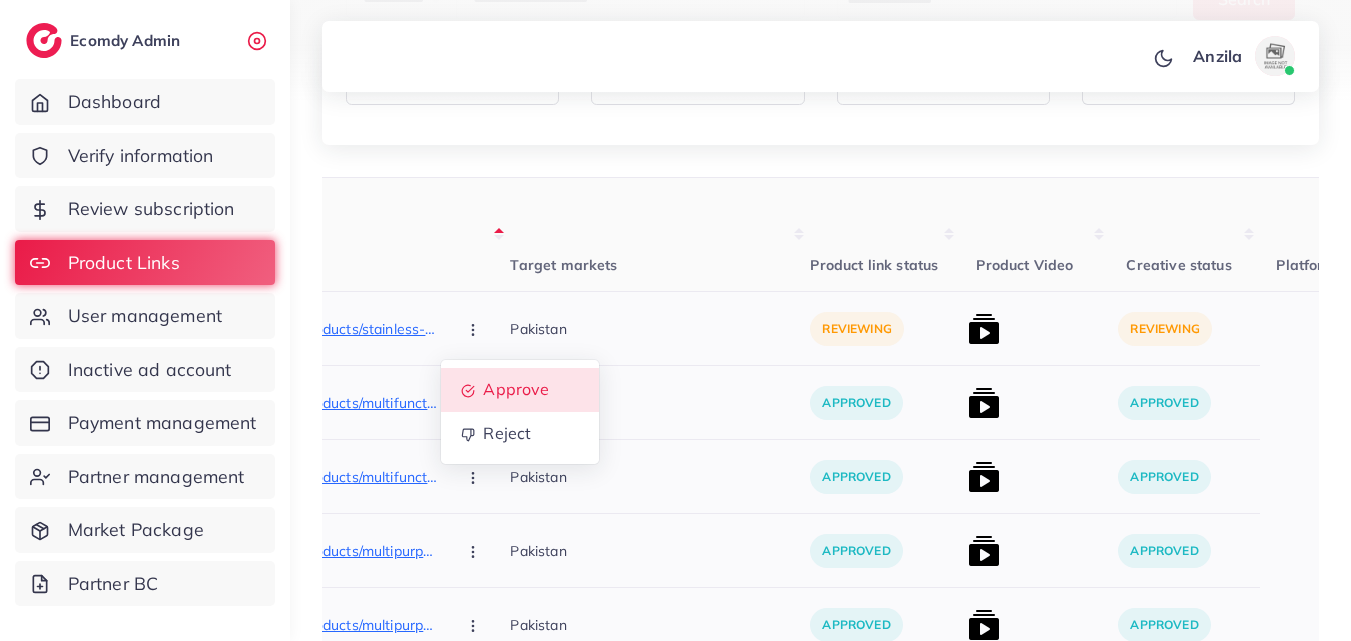 click on "Approve" at bounding box center [517, 390] 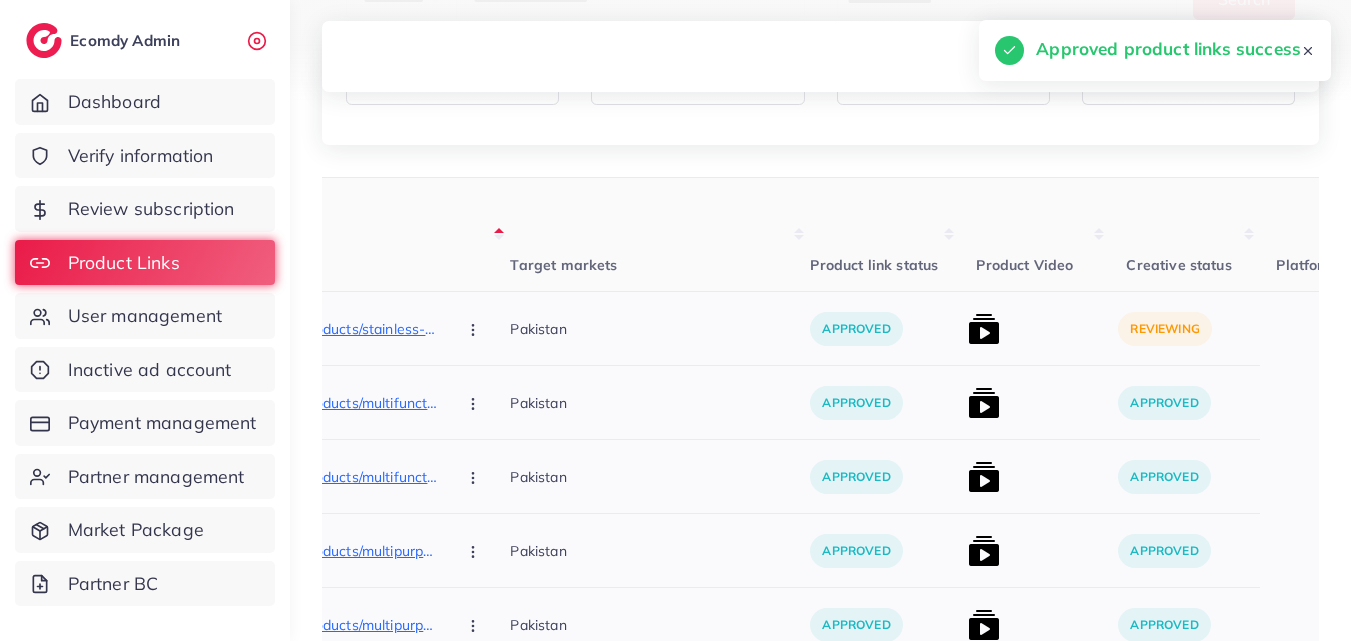 click at bounding box center (984, 329) 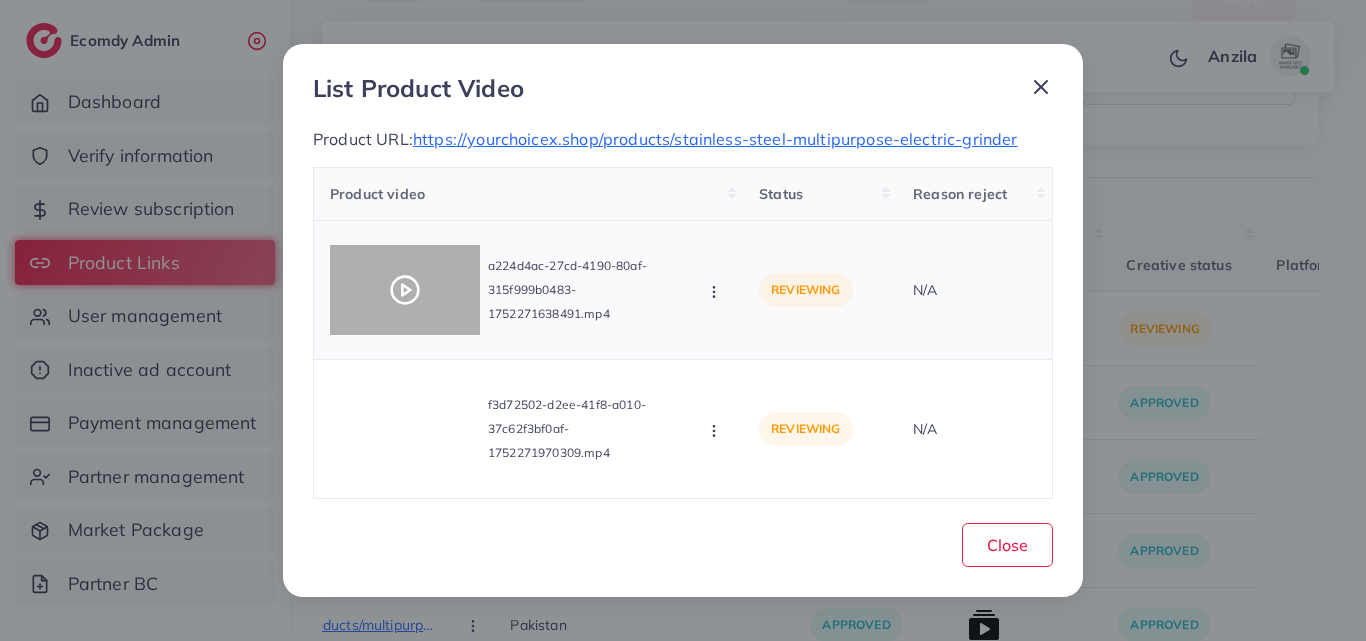 click 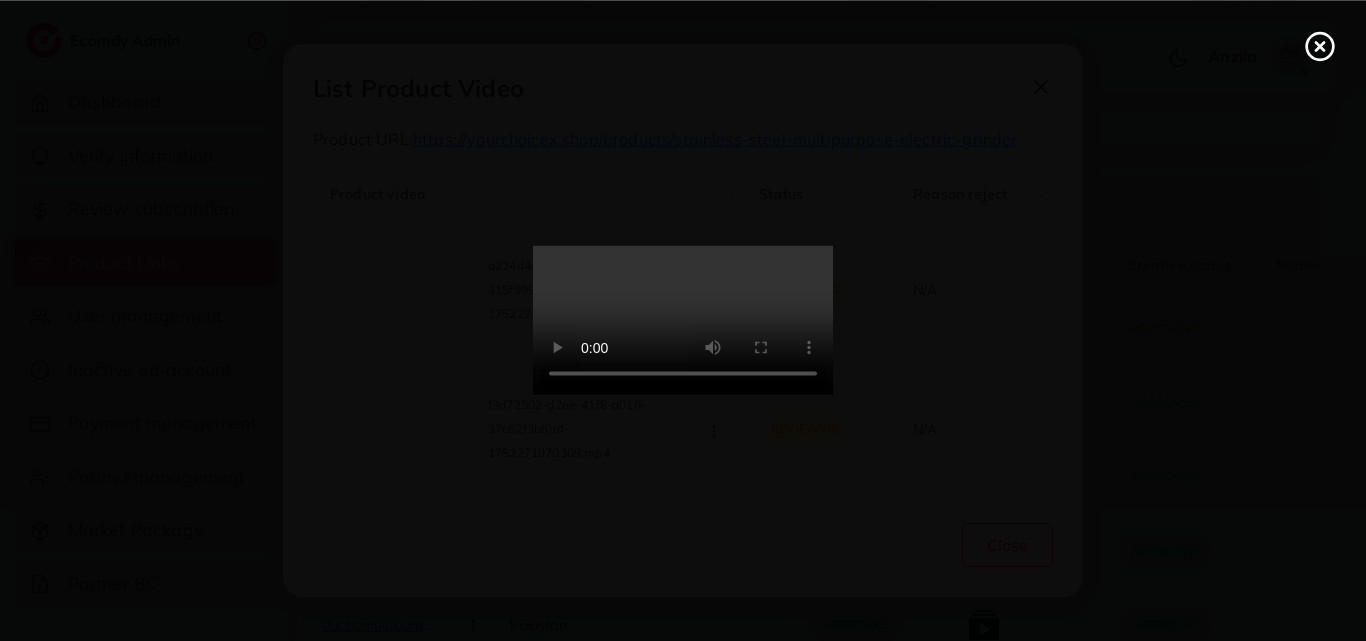 click at bounding box center [683, 321] 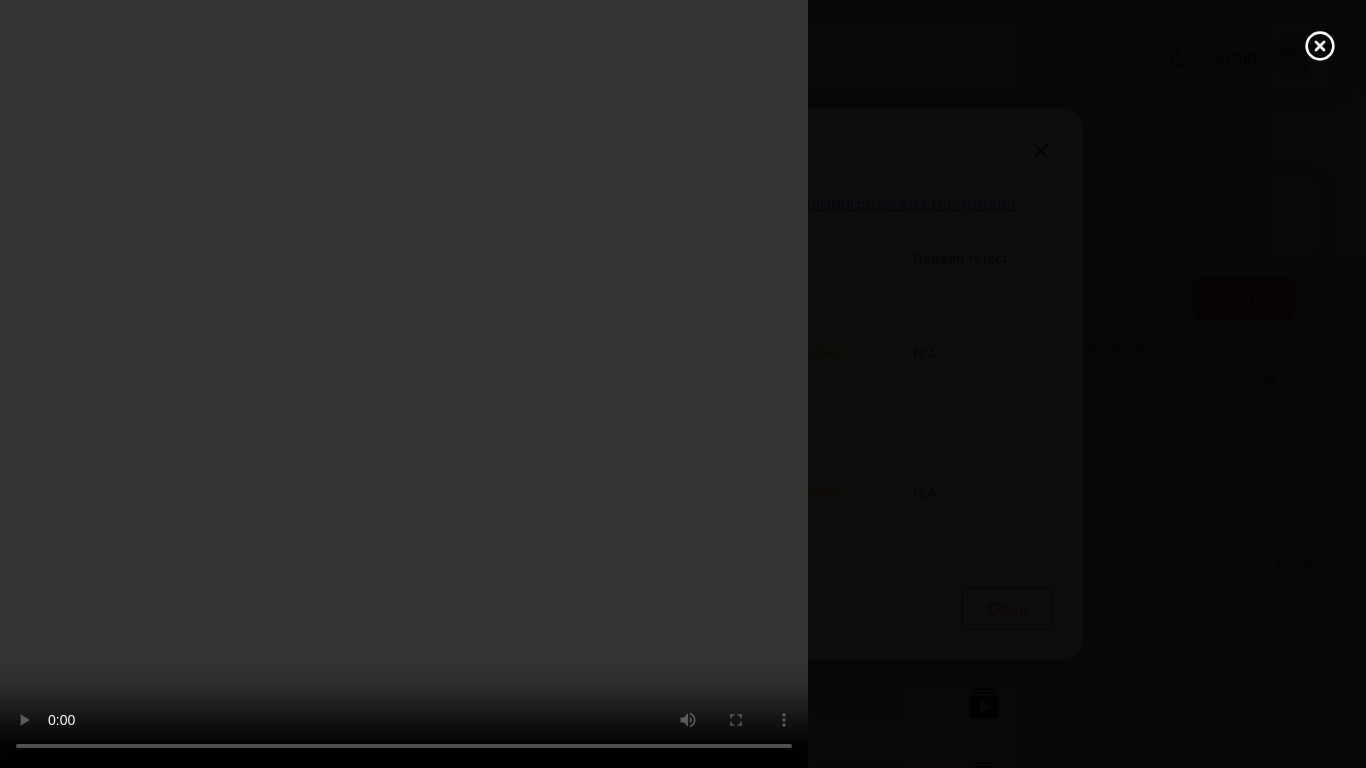 click at bounding box center (683, 384) 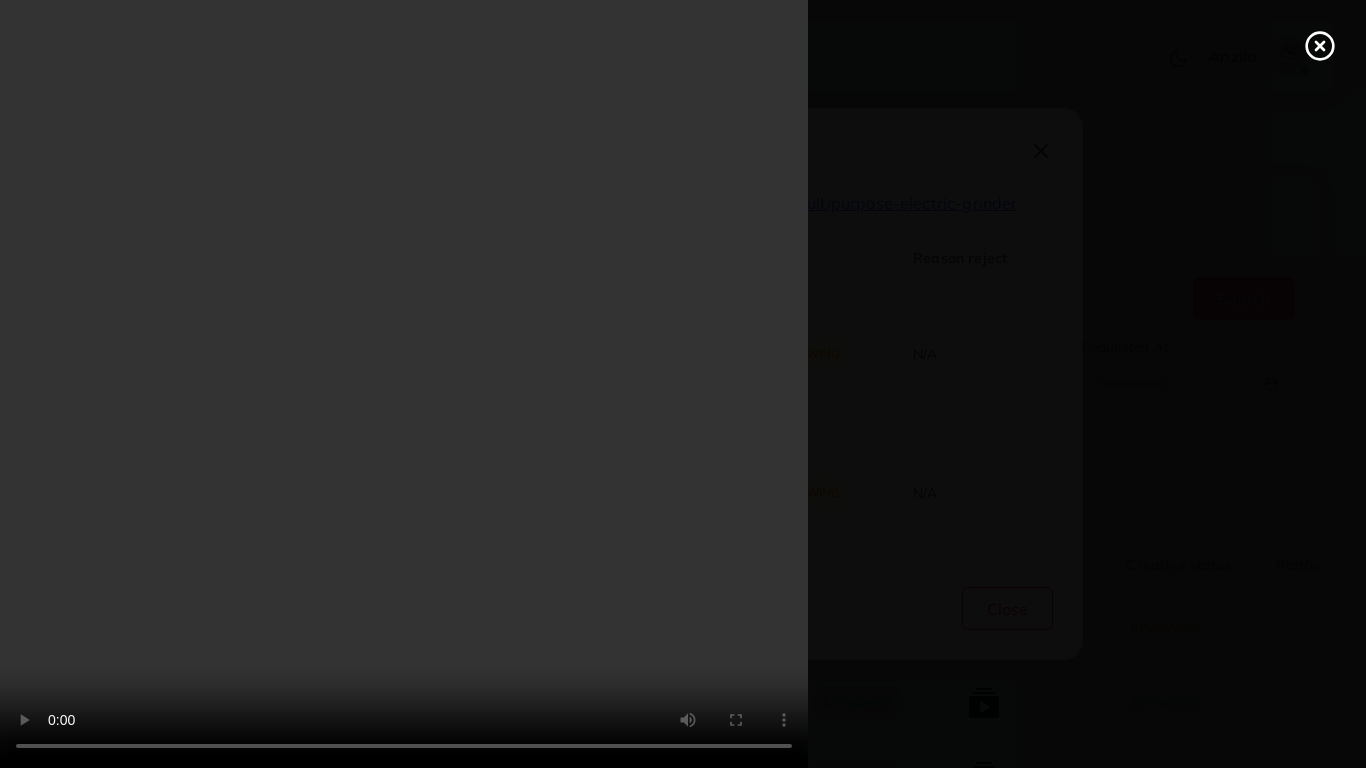 click at bounding box center [683, 384] 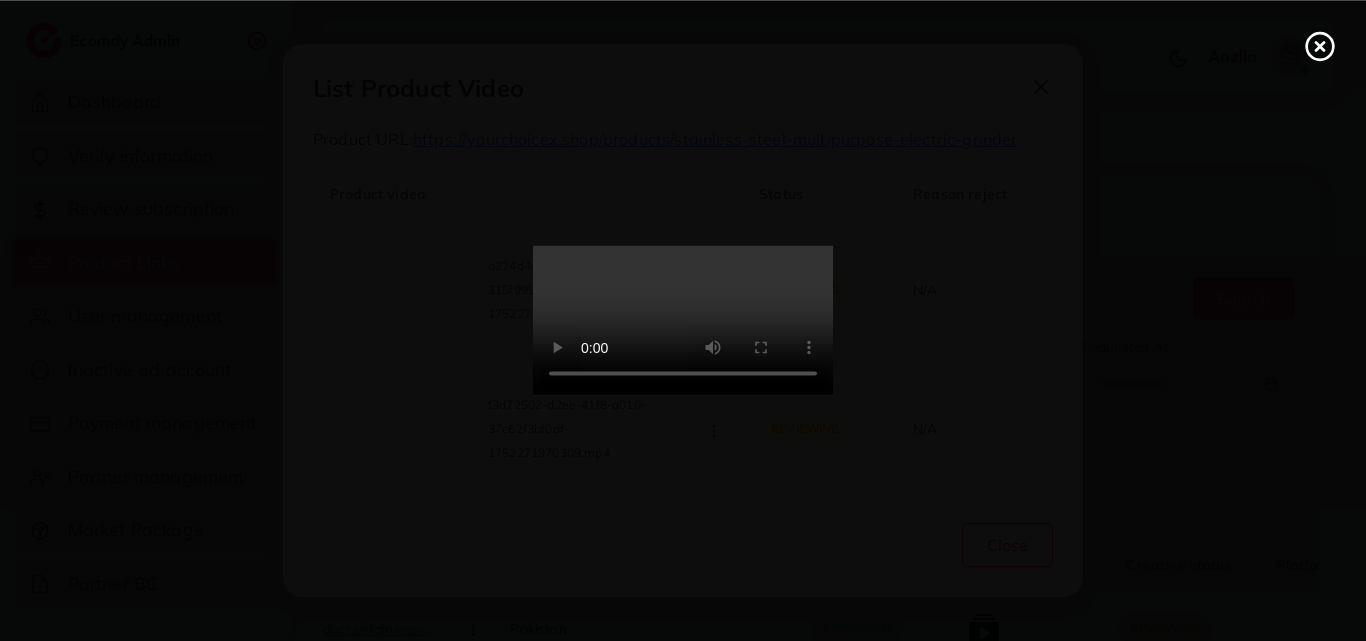 click at bounding box center (683, 320) 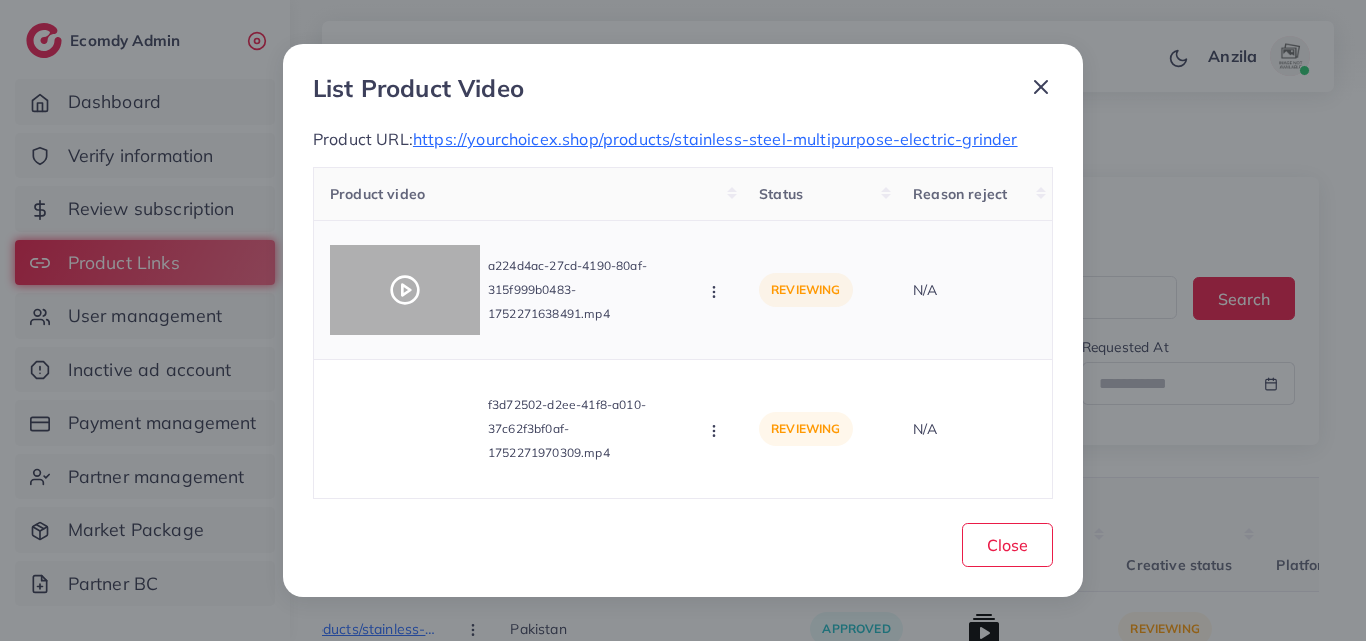 click 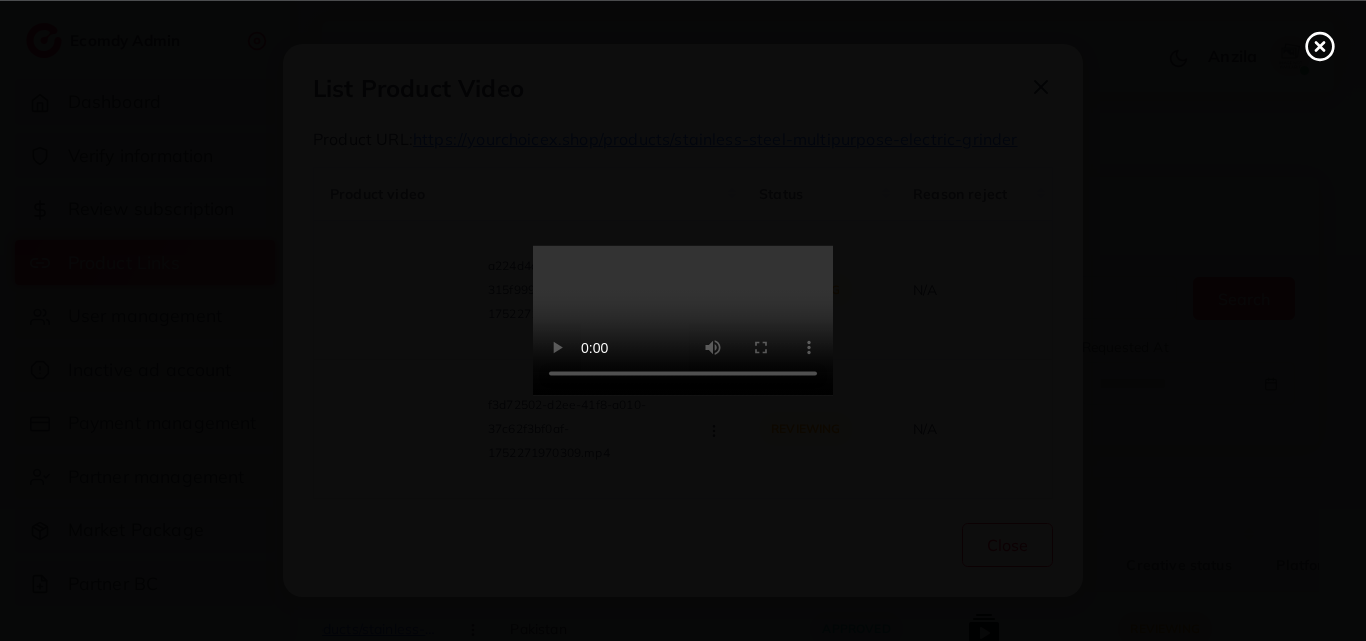 click at bounding box center (683, 321) 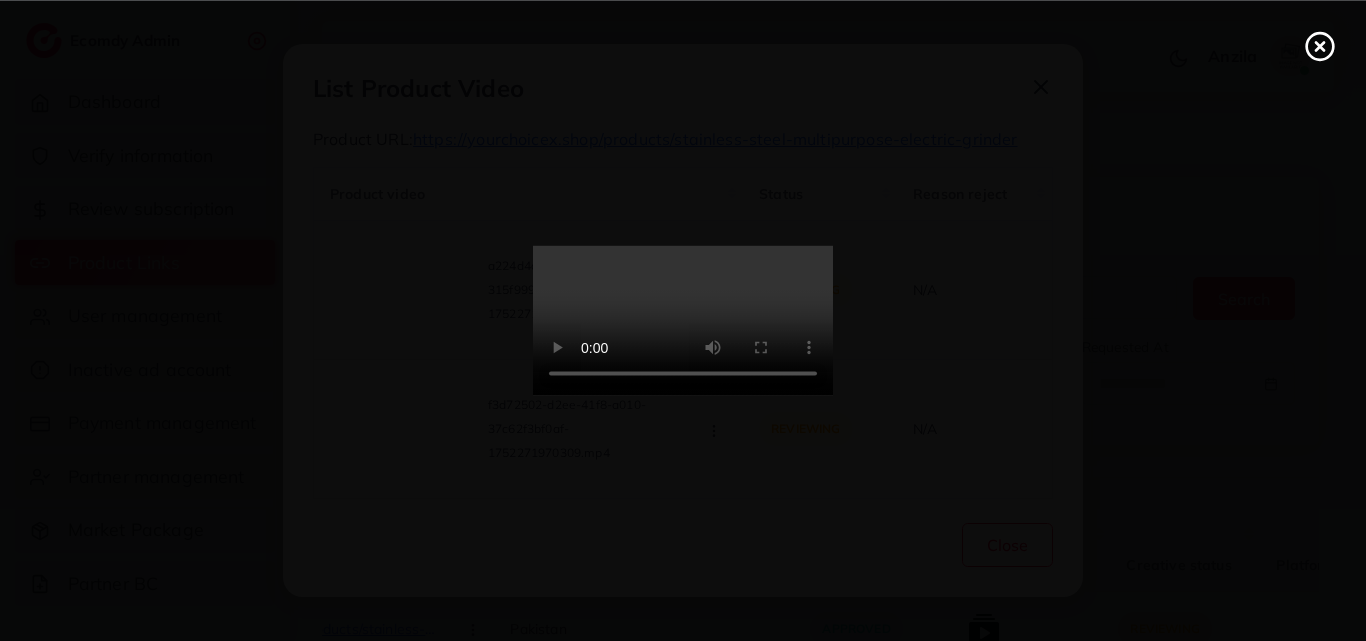click at bounding box center [683, 321] 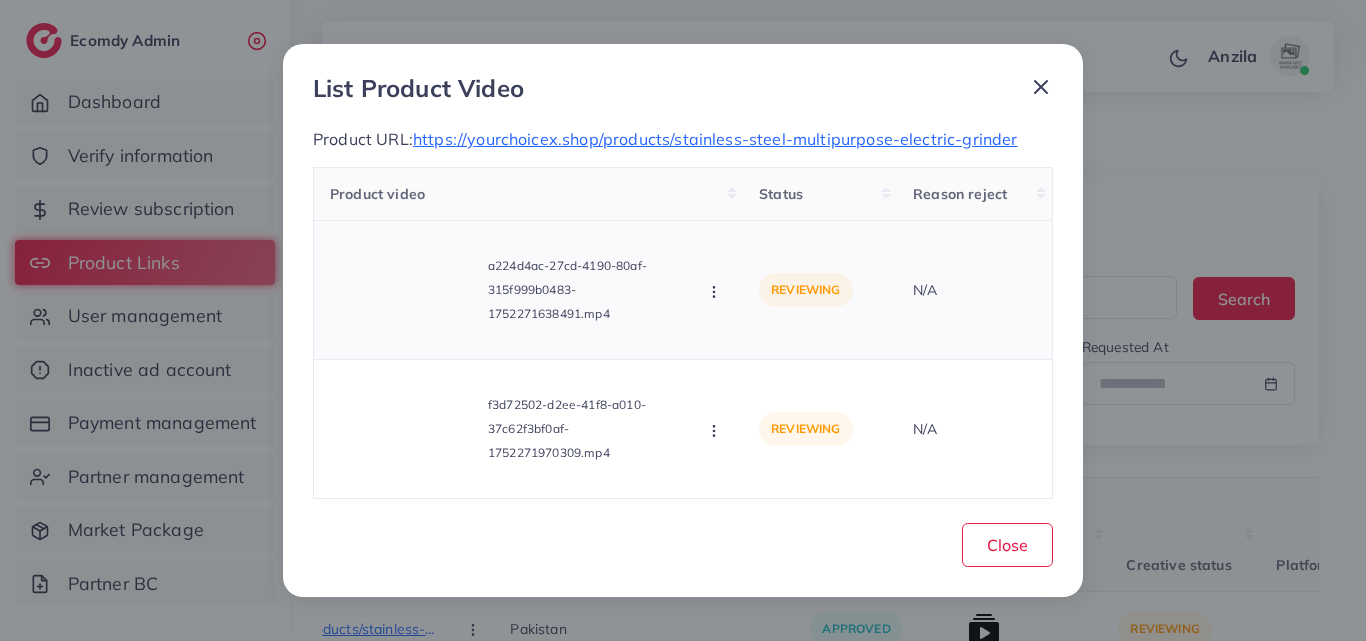 click 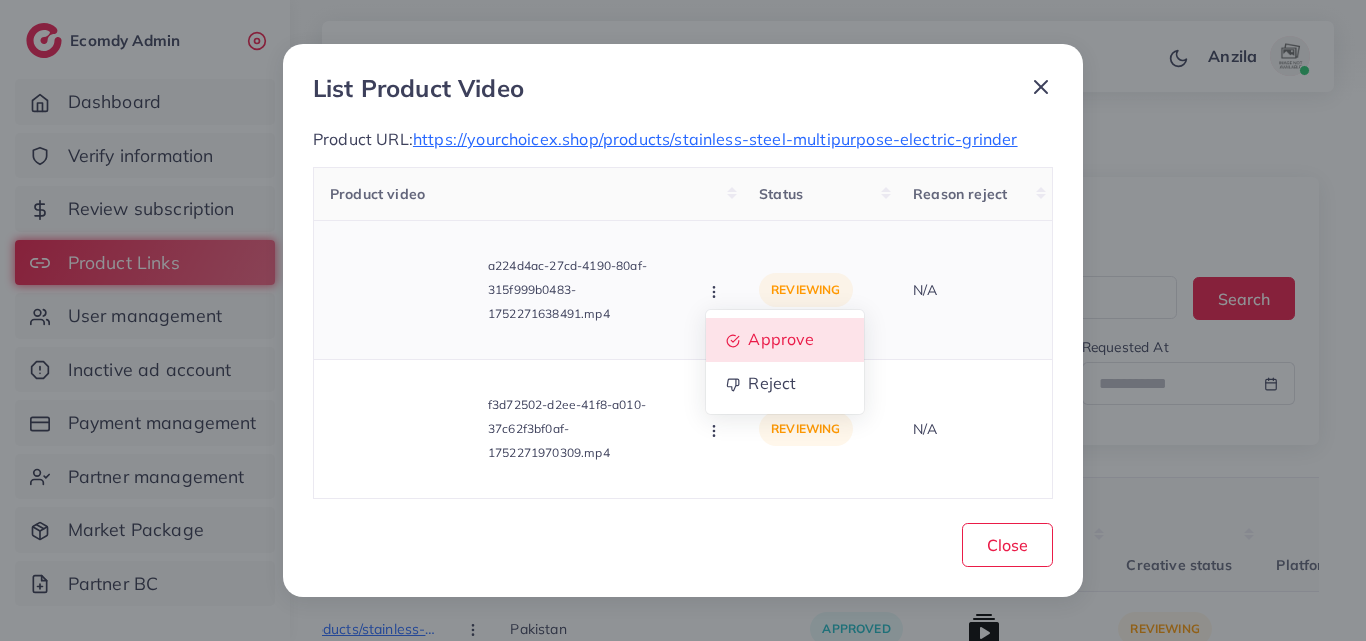 click on "Approve" at bounding box center (785, 340) 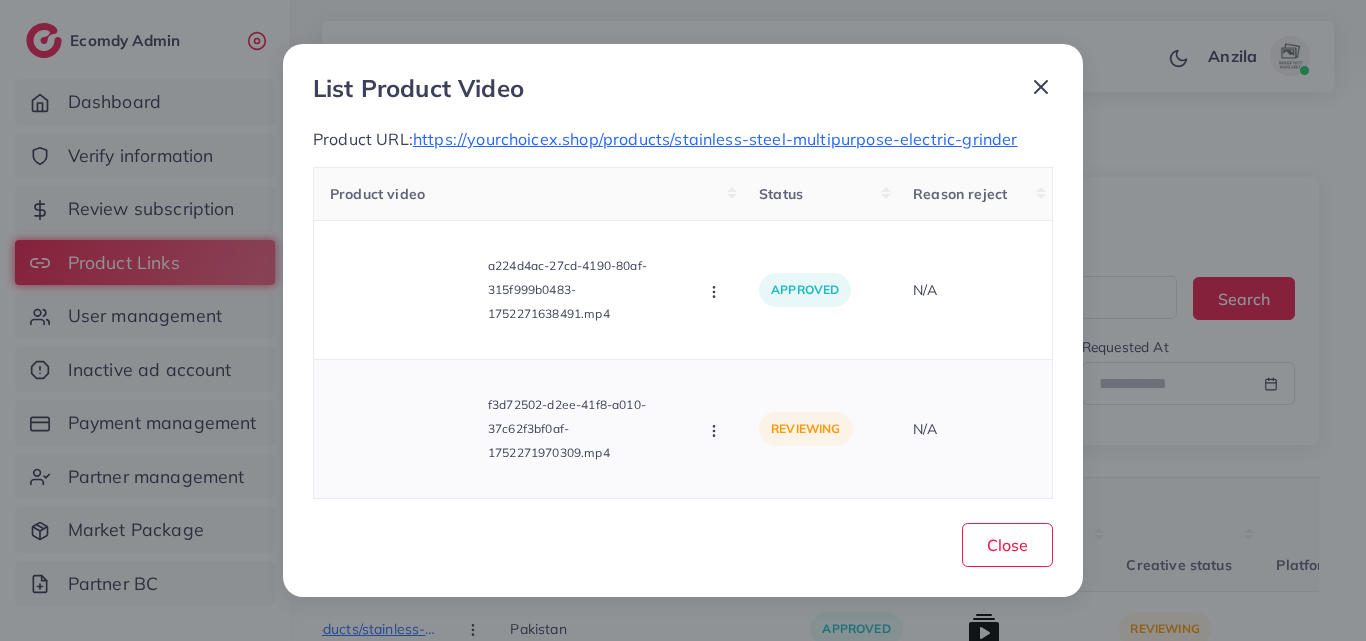 click 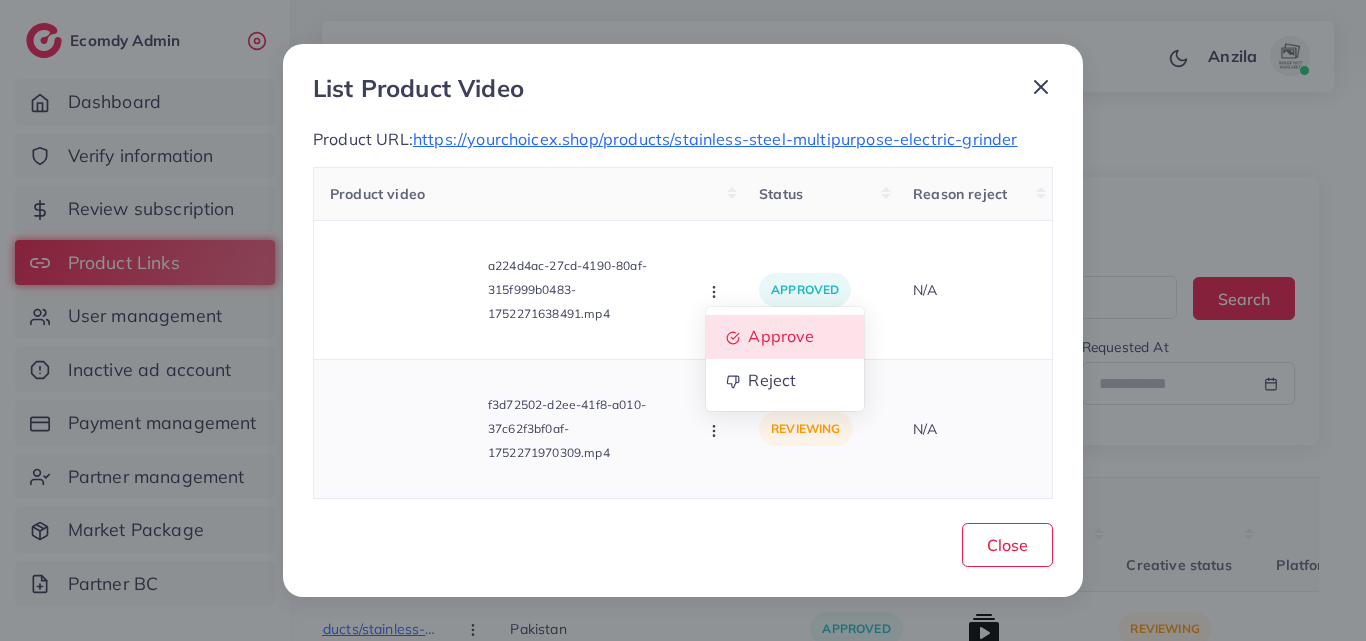 click 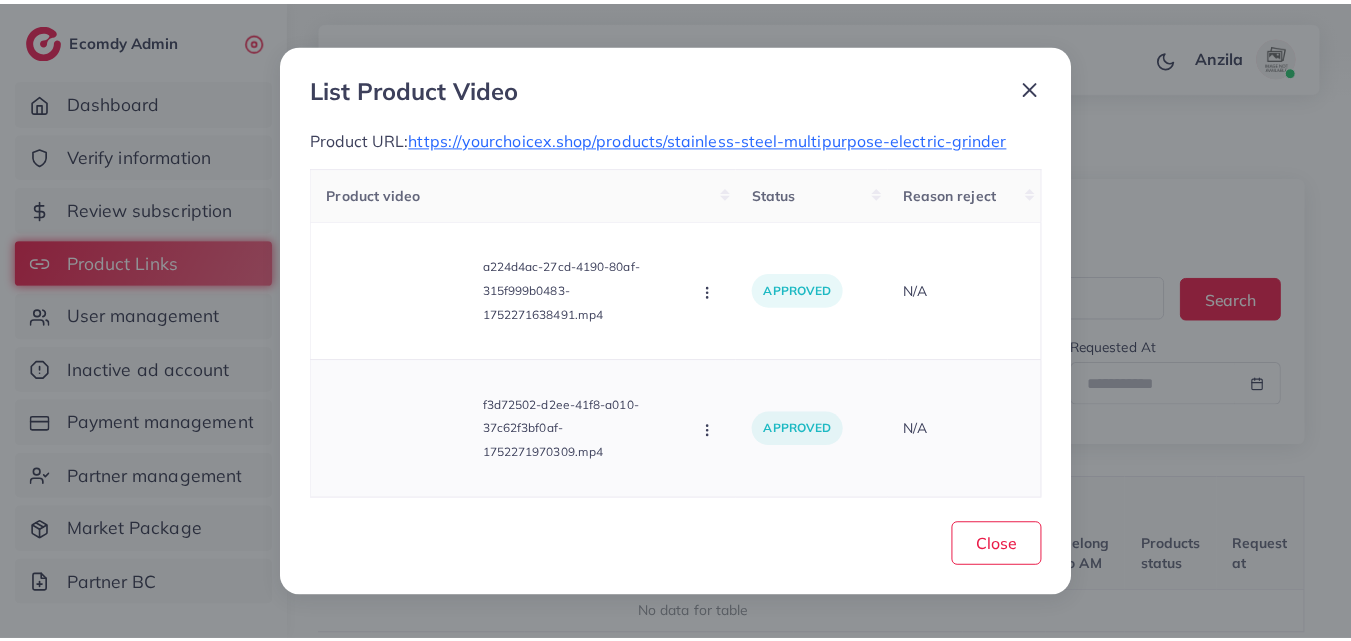 scroll, scrollTop: 0, scrollLeft: 232, axis: horizontal 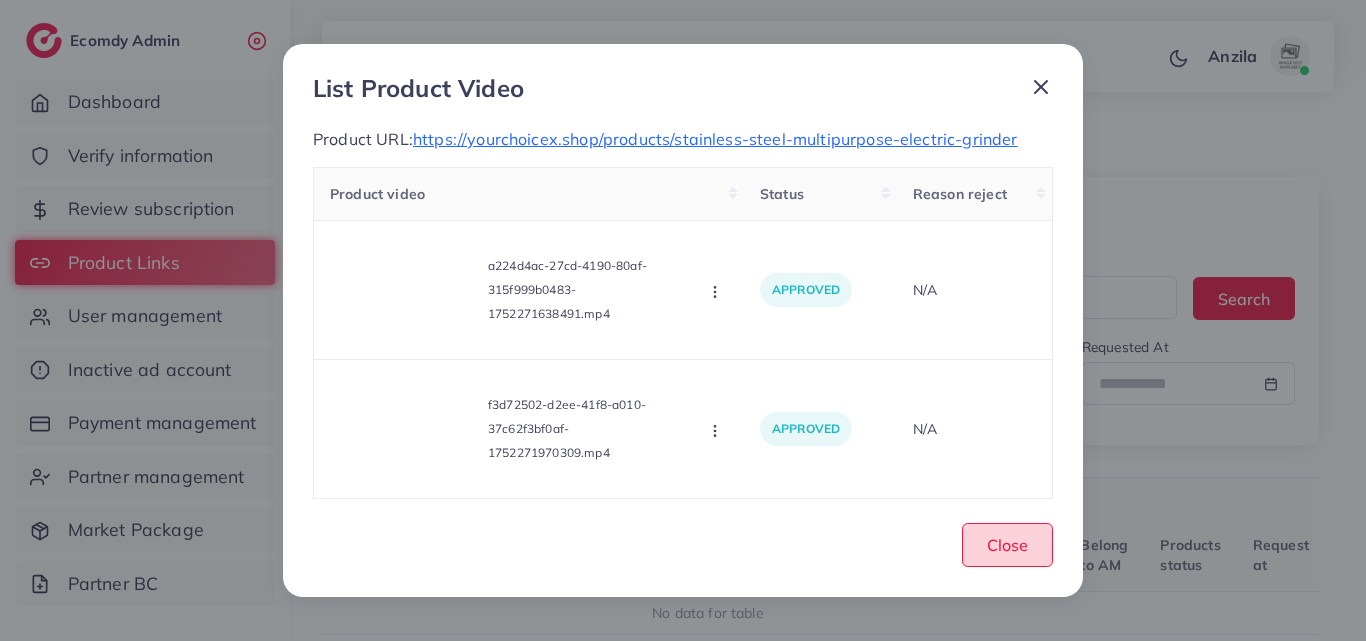 click on "Close" at bounding box center [1007, 545] 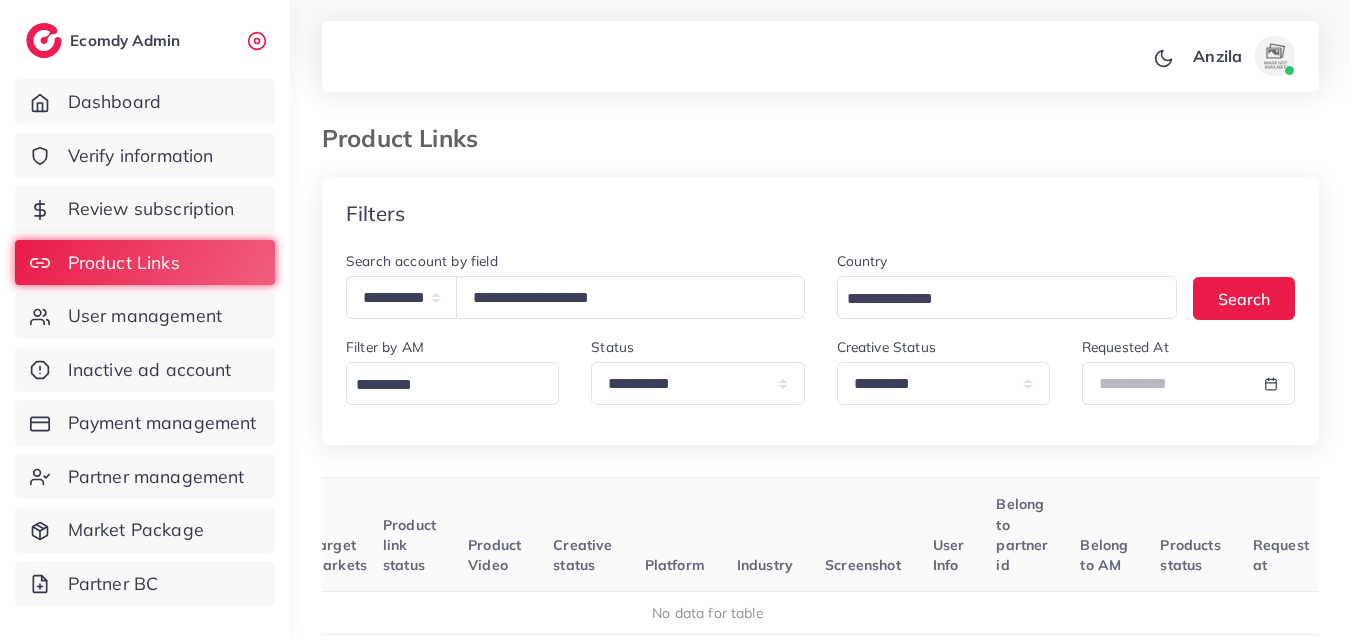 scroll, scrollTop: 0, scrollLeft: 217, axis: horizontal 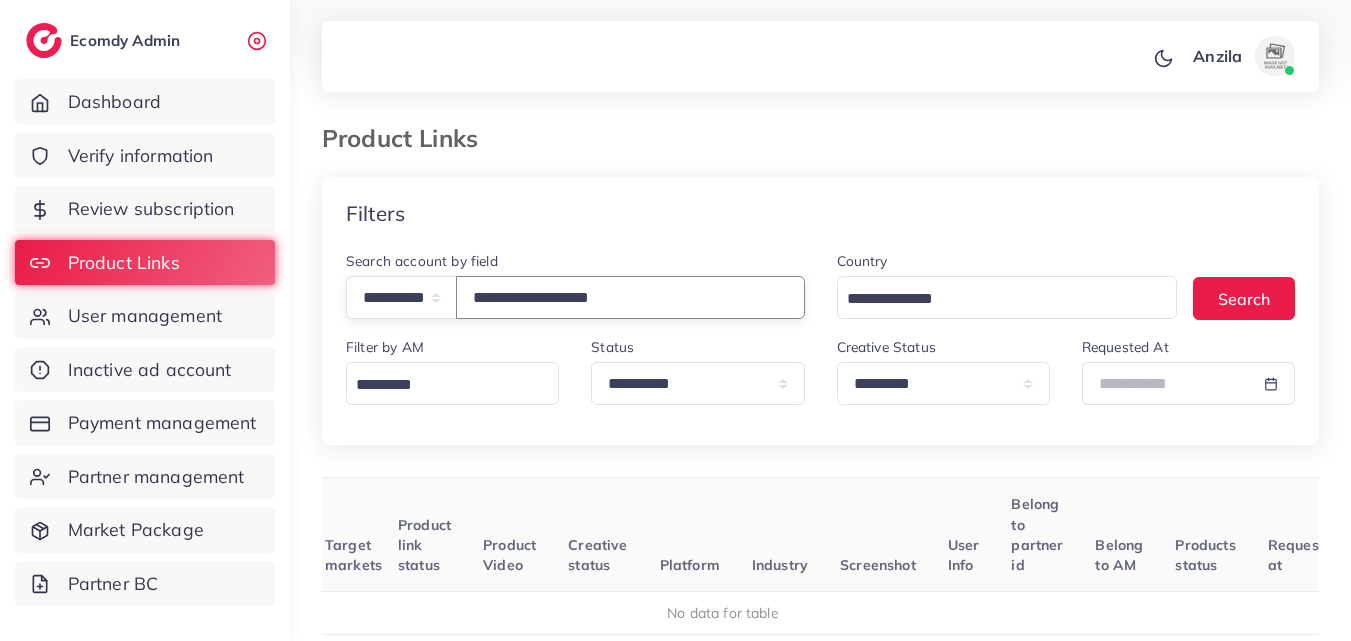 click on "**********" at bounding box center (630, 297) 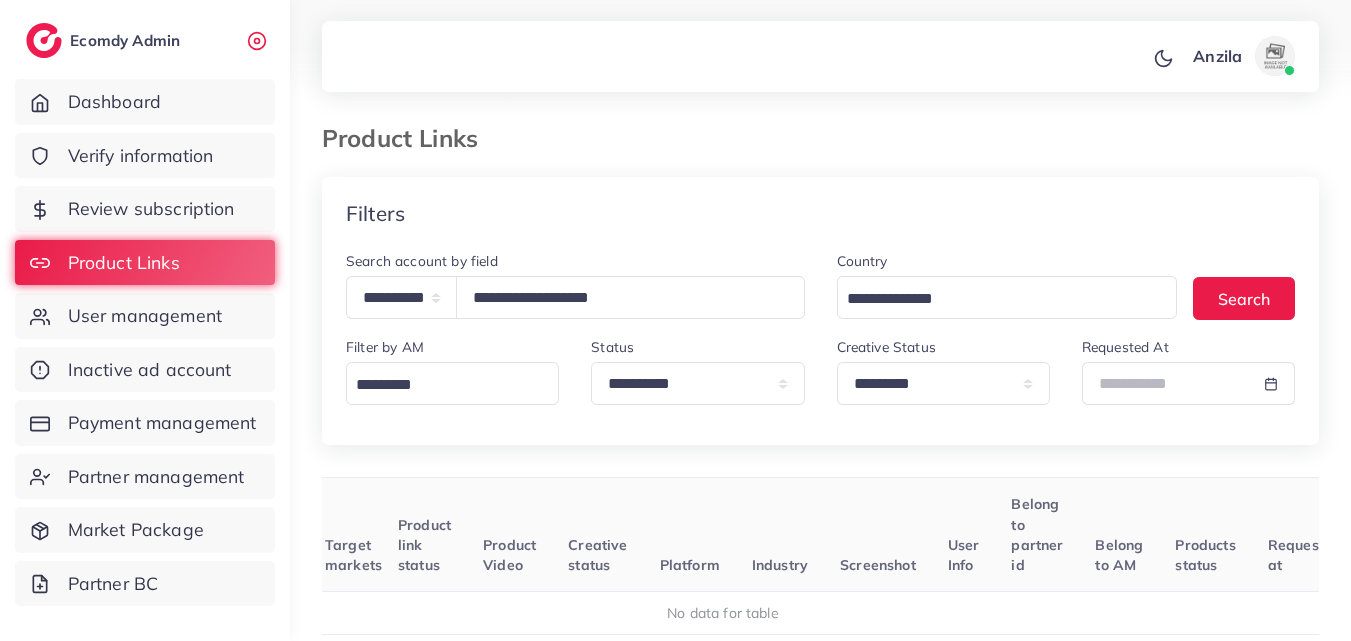 click on "Platform" at bounding box center [690, 535] 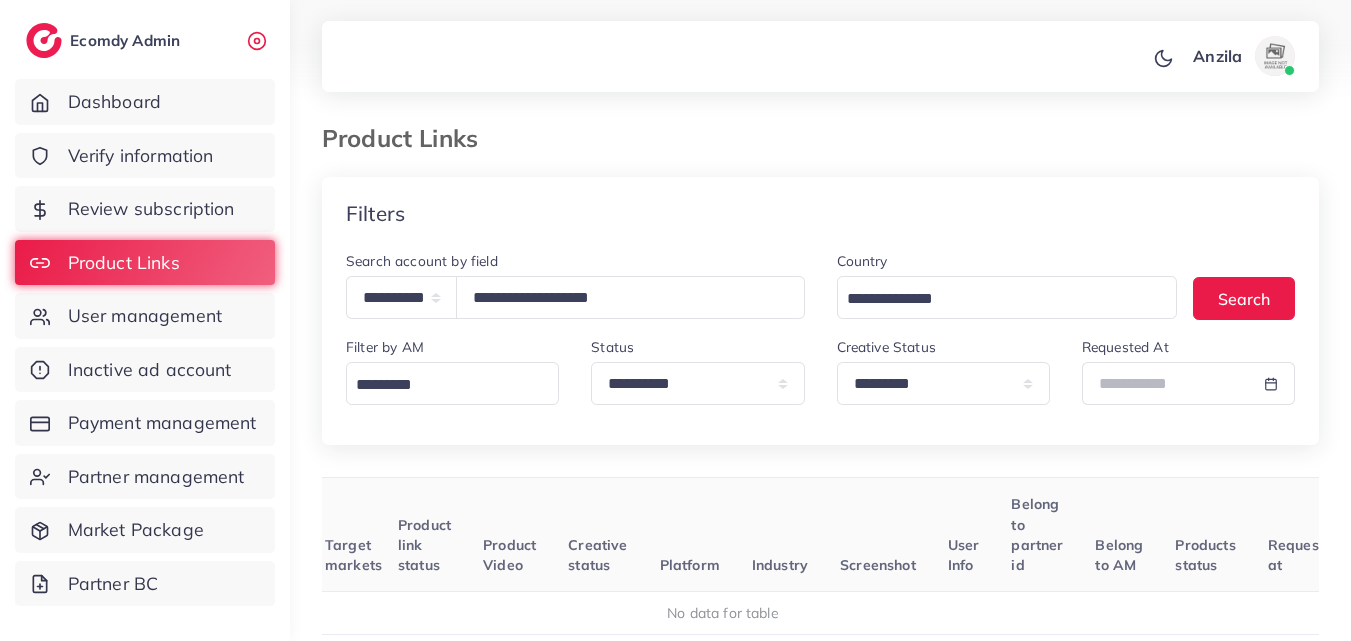 click on "Platform" at bounding box center (690, 535) 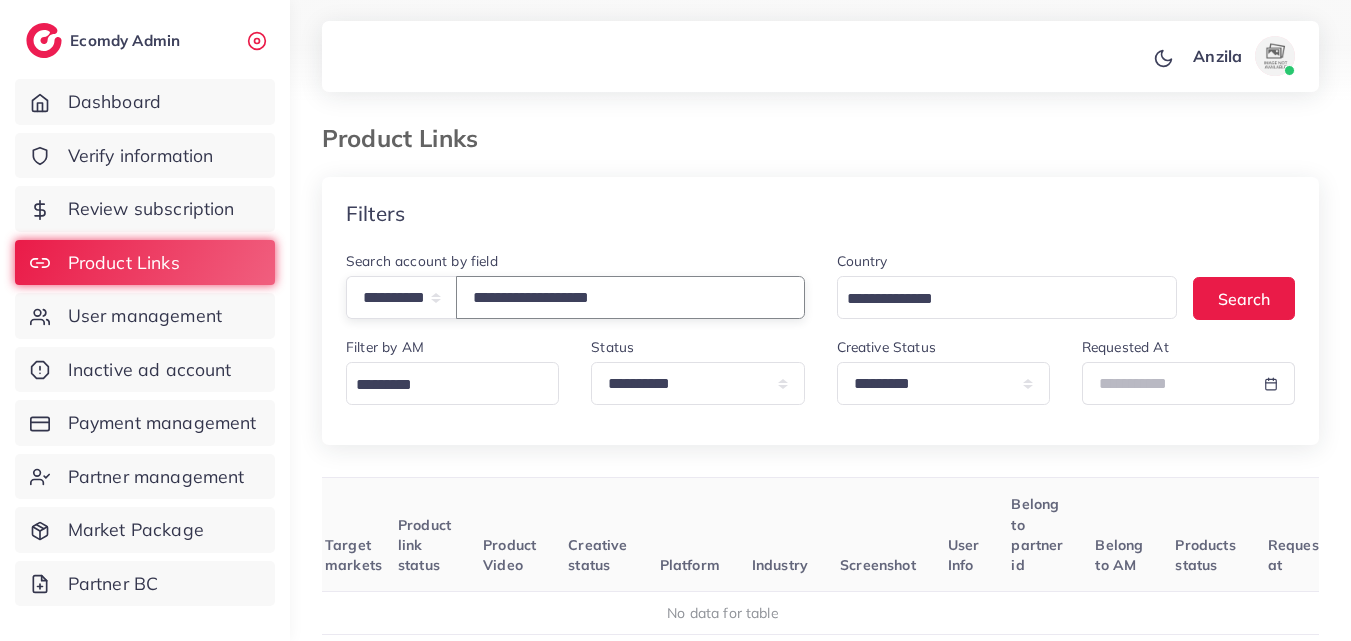 click on "**********" at bounding box center (630, 297) 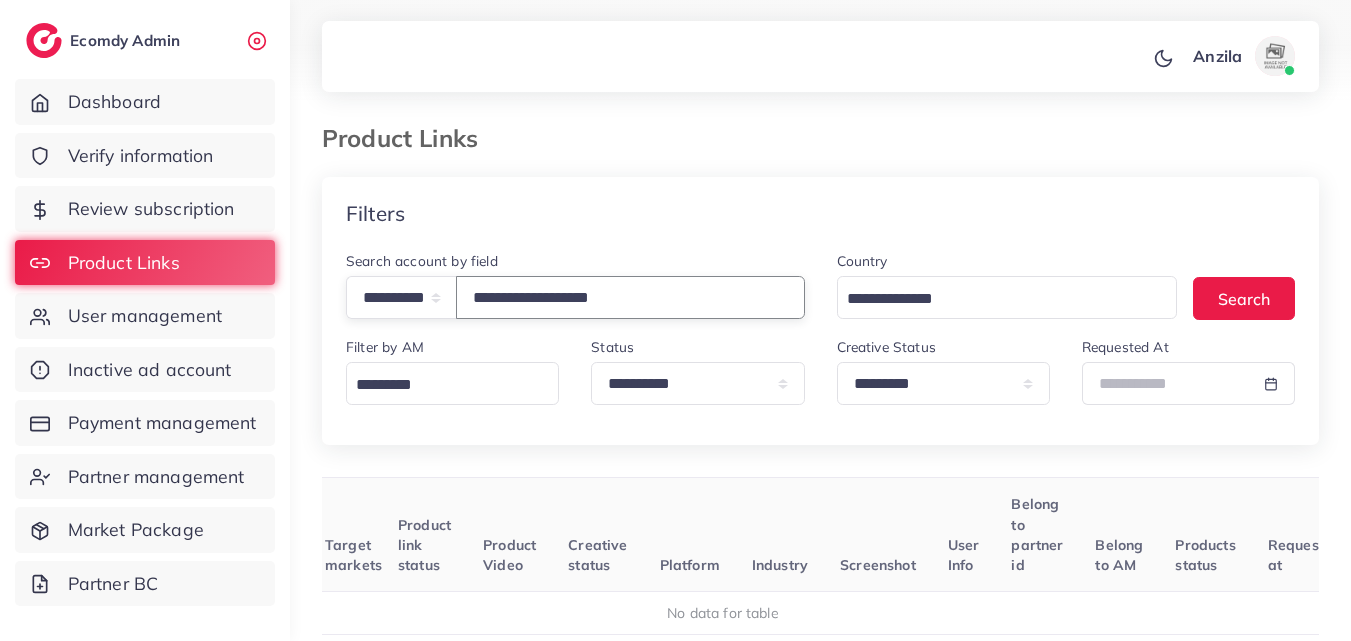 click on "**********" at bounding box center [575, 284] 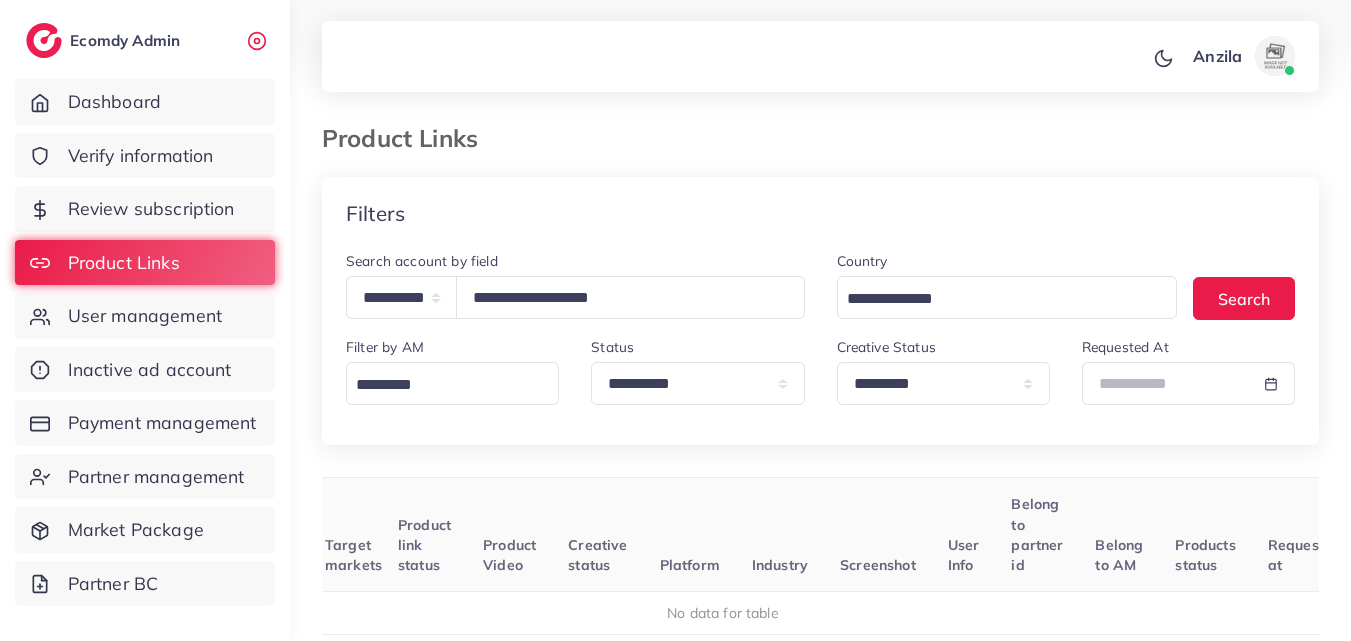click on "**********" at bounding box center [575, 284] 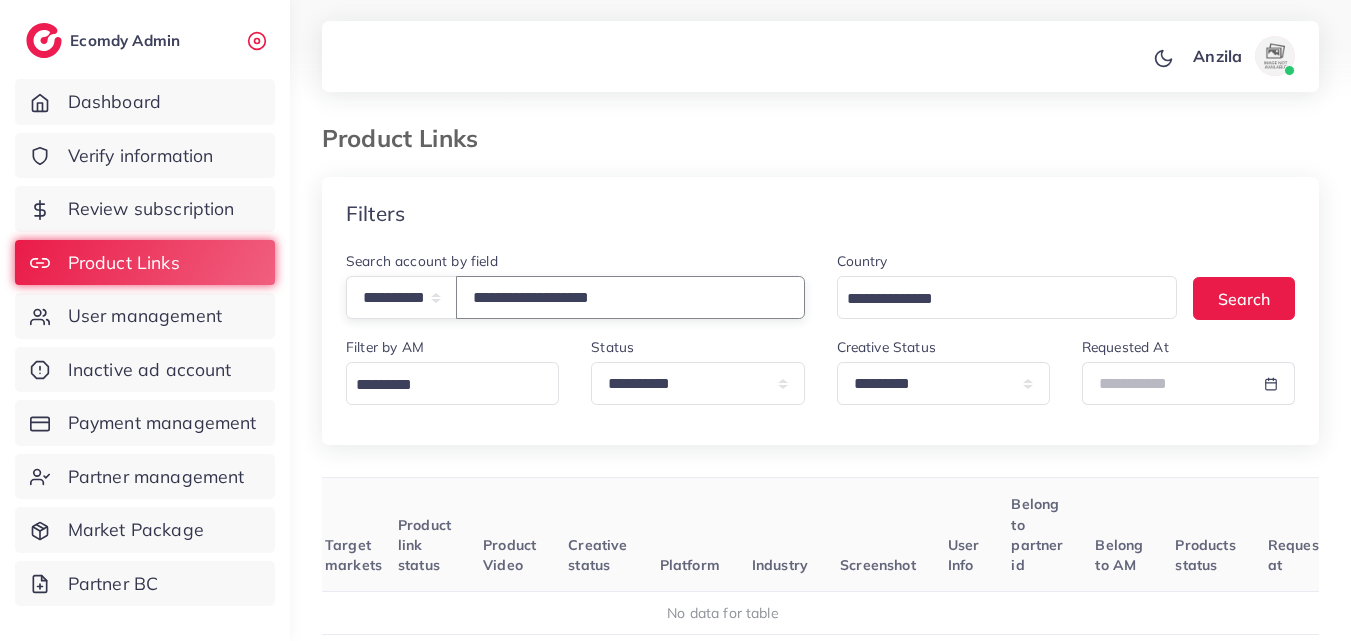 click on "**********" at bounding box center [630, 297] 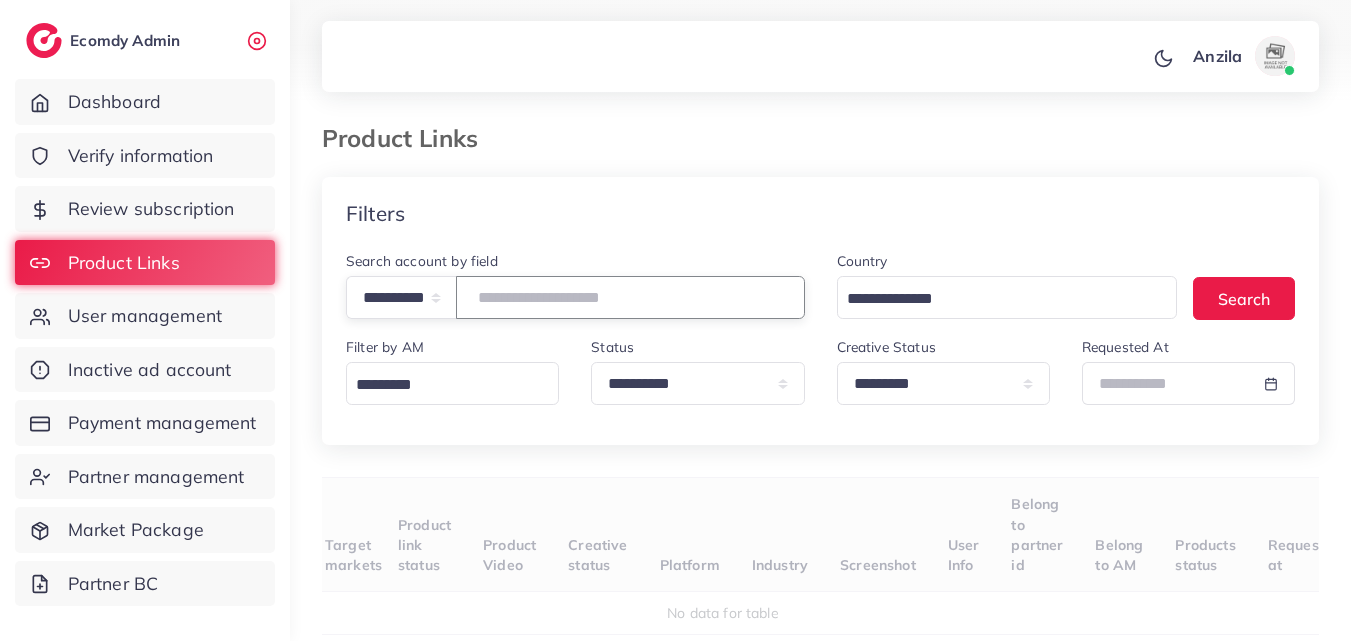 paste on "**********" 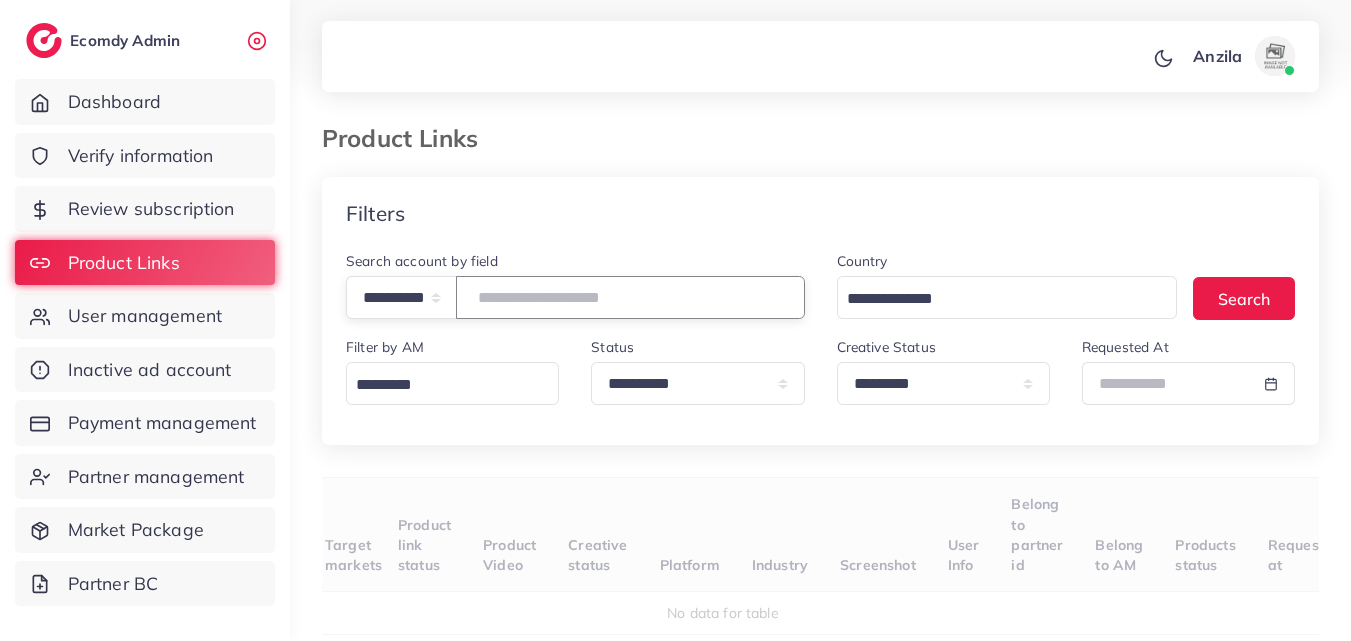 type on "**********" 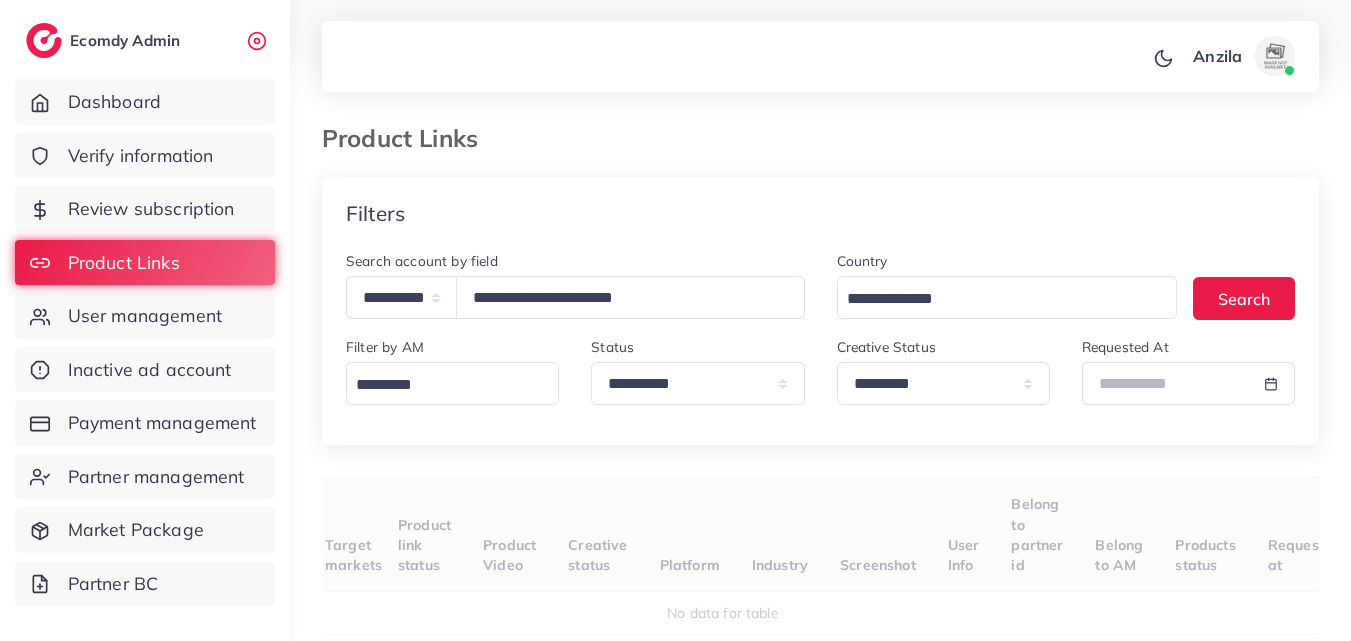click on "**********" at bounding box center (820, 347) 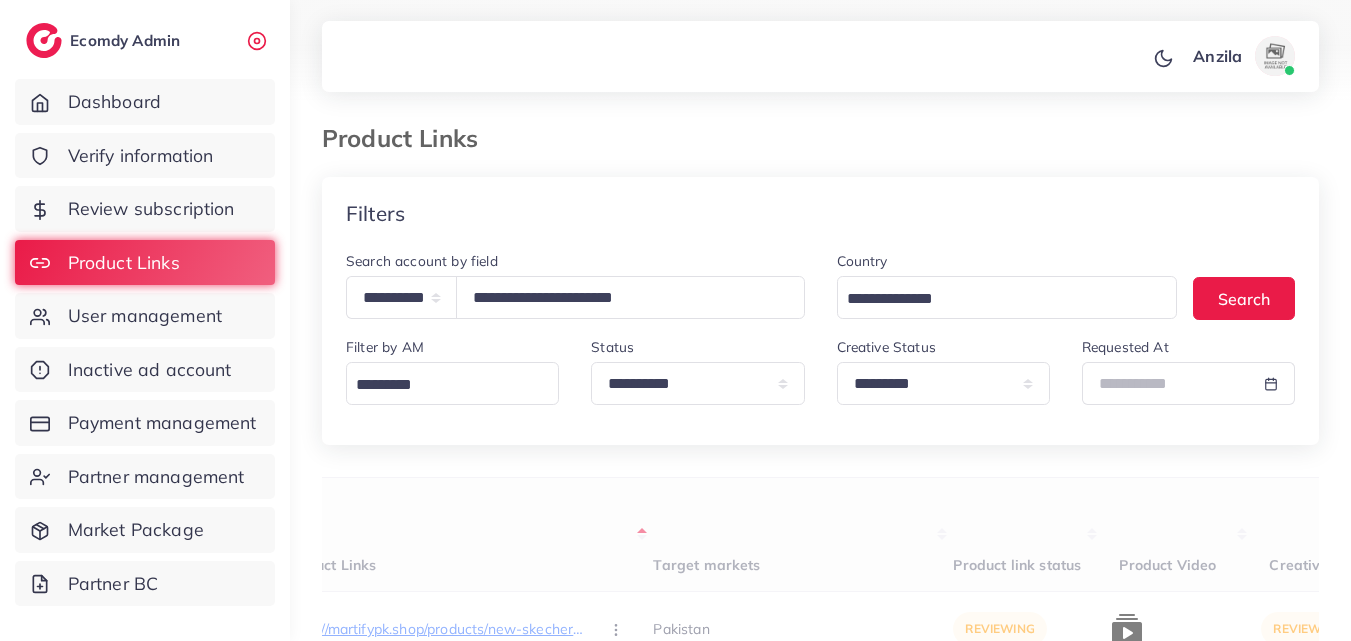 click on "User ID Country Product Links Target markets Product link status Product Video Creative status Platform Industry Screenshot User Info Belong to partner id Belong to AM Products status Request at            1030529   Pakistan   https://martifypk.shop/products/new-skechers-hyper-burst-soft-flipflop?_pos=1&_sid=c8752f4ff&_ss=r  Approve Reject  https://martifypk.shop/products/jewellery-organizer-box  Approve Reject  https://martifypk.shop/products/hug-ring-italian  Approve Reject  Pakistan   Pakistan   Pakistan   reviewing   approved   rejected   N/A   N/A   reviewing   N/A   rejected   shopify   e-commerce   https://files.ecomdy.com/images/68036c5b-f7fe-452f-898d-4dec5bc54cf5-1751959259766.jpeg   Martifypk.shop   martifypk.shop@[EMAIL]  12667  N/A  reviewing [DATE], [TIME]      1021930   Pakistan   https://luxxesh.com/collections/acrylic-mirror-wall-decor  Approve Reject  https://luxxesh.com/products/acrylic-square-rings-mirror-wall-decals  Approve Reject Approve Reject Approve Reject  N/A" at bounding box center (820, 6053) 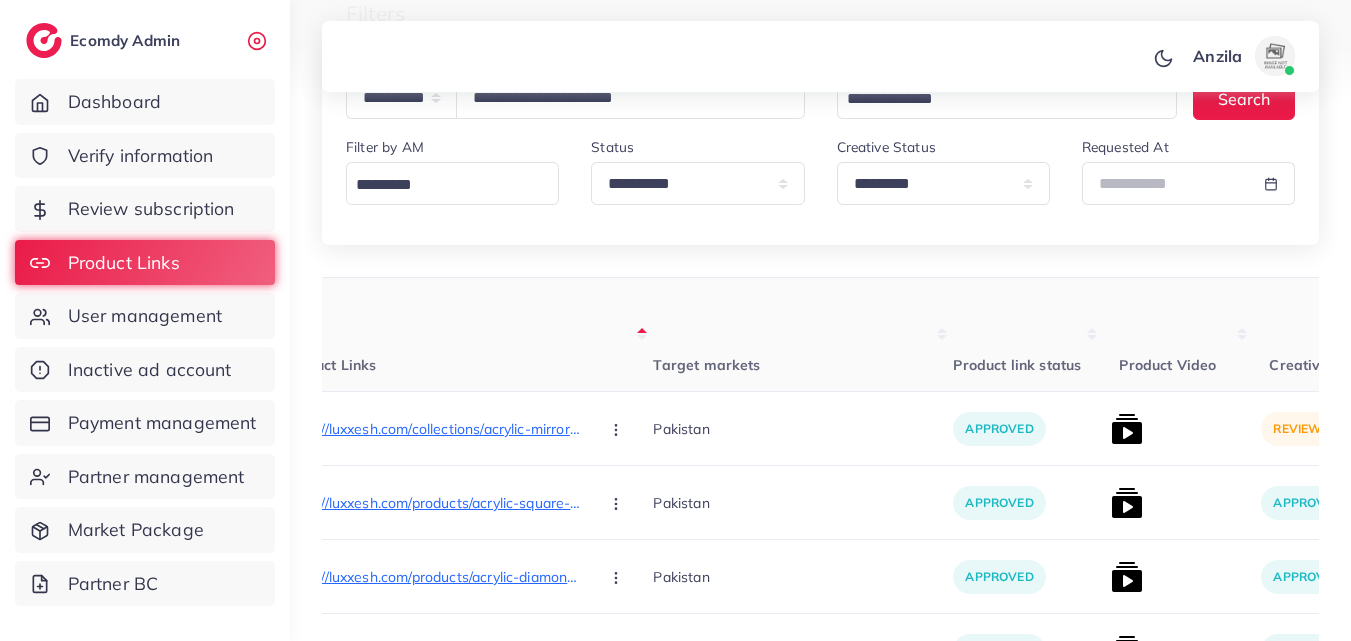 click on "Target markets" at bounding box center [803, 335] 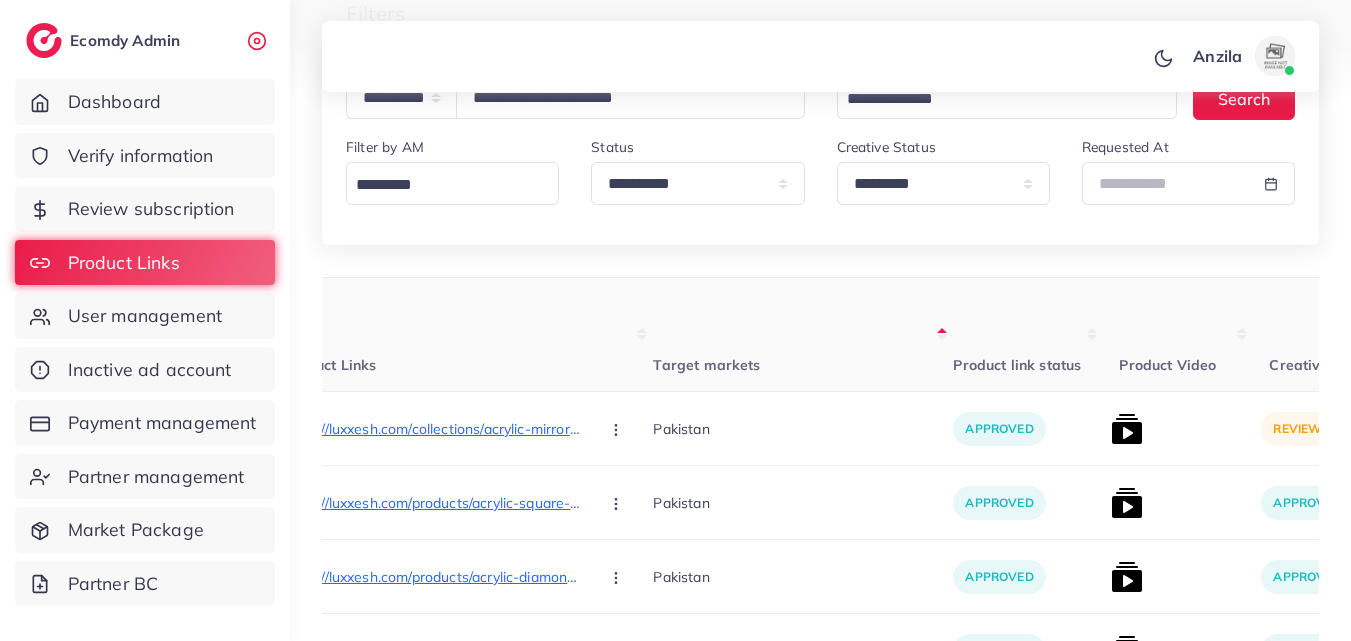 scroll, scrollTop: 400, scrollLeft: 0, axis: vertical 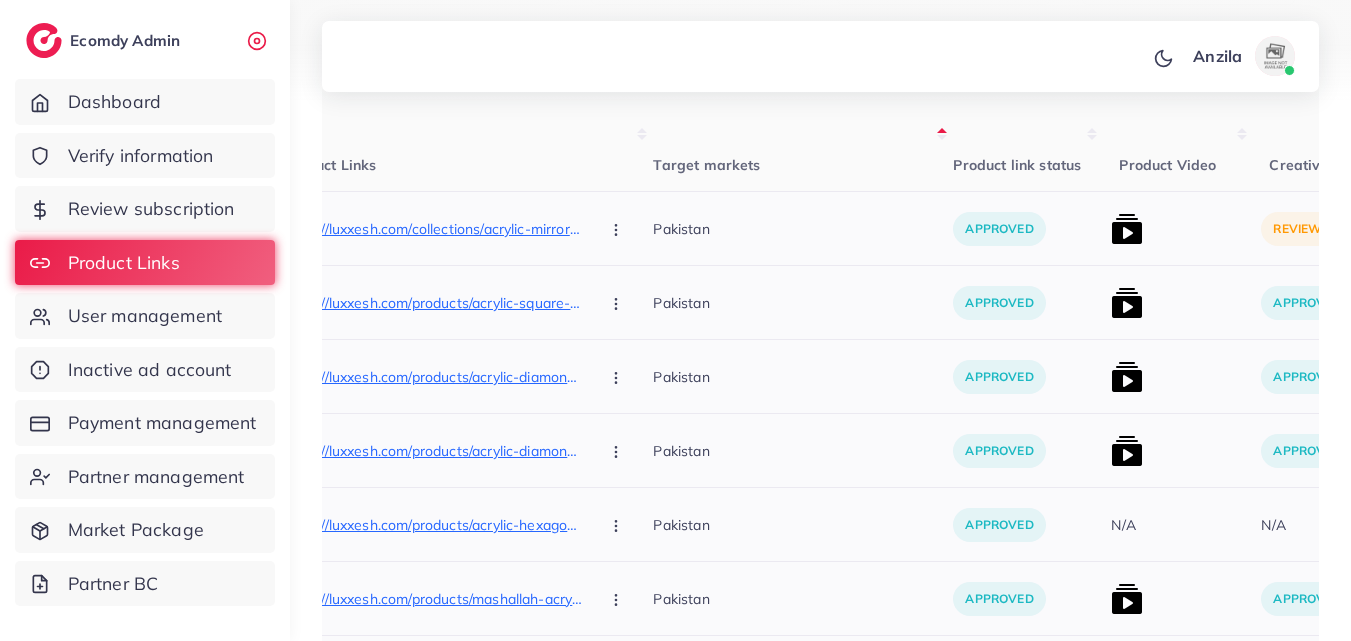 click at bounding box center (1127, 229) 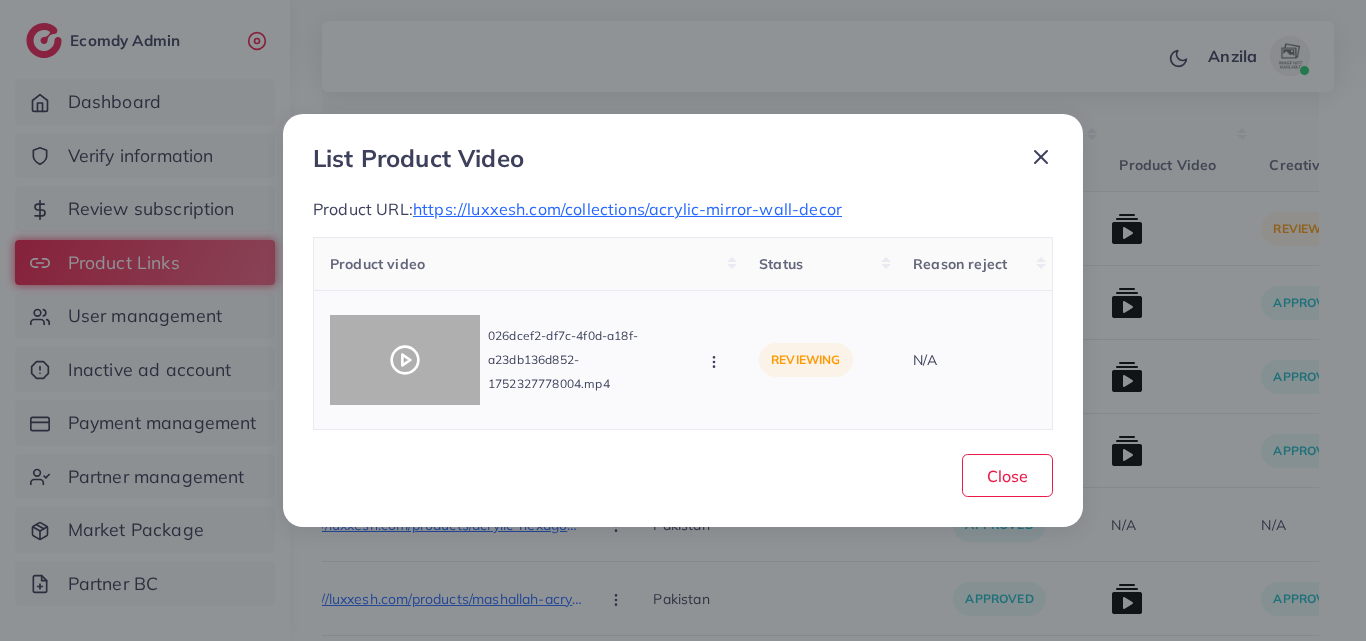 click 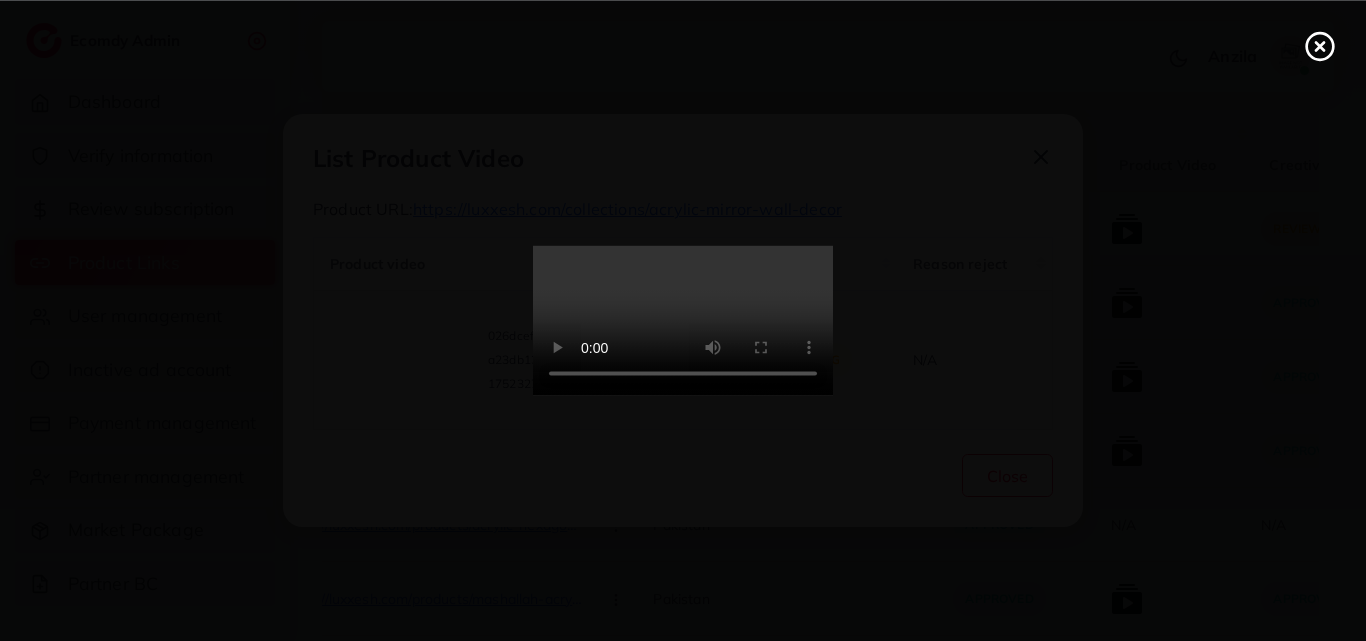 click 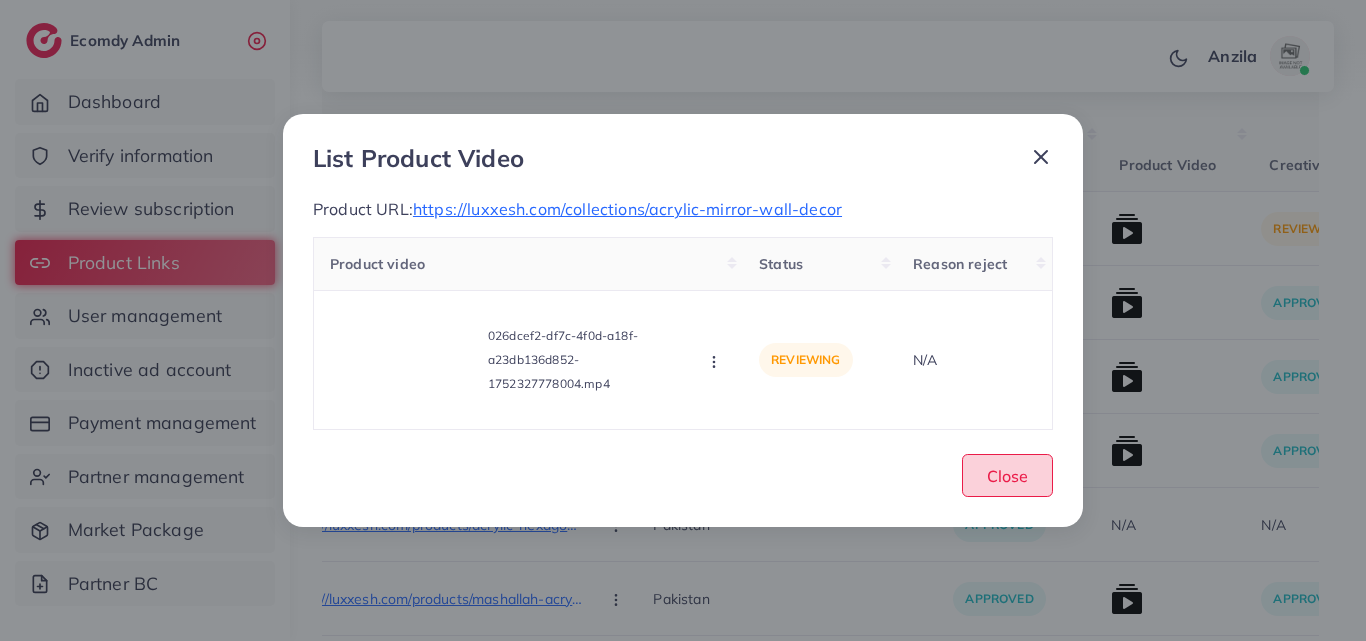 click on "Close" at bounding box center [1007, 476] 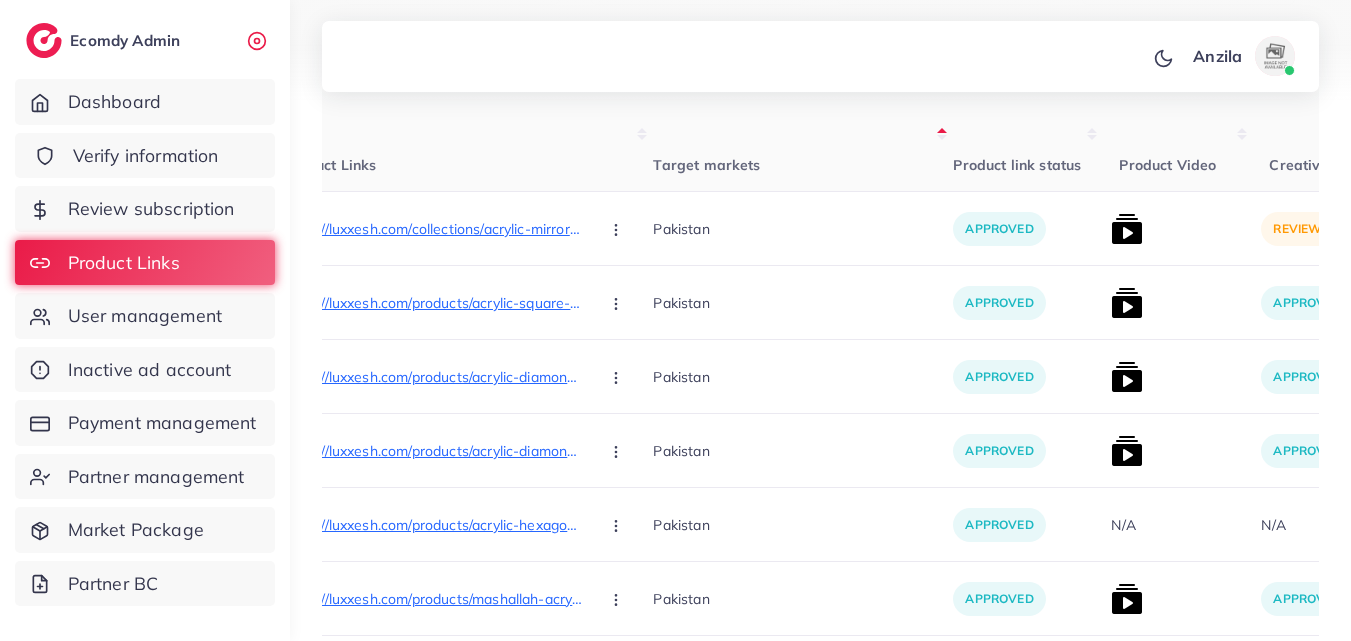 click on "Verify information" at bounding box center (145, 156) 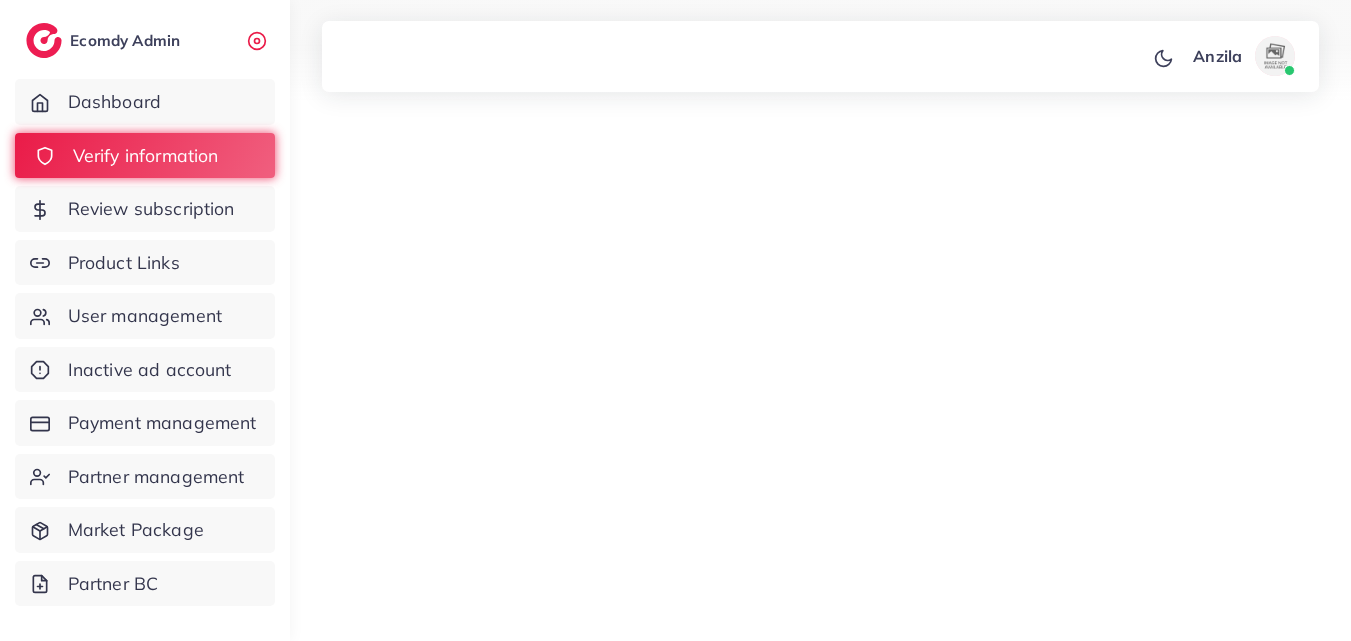 scroll, scrollTop: 0, scrollLeft: 0, axis: both 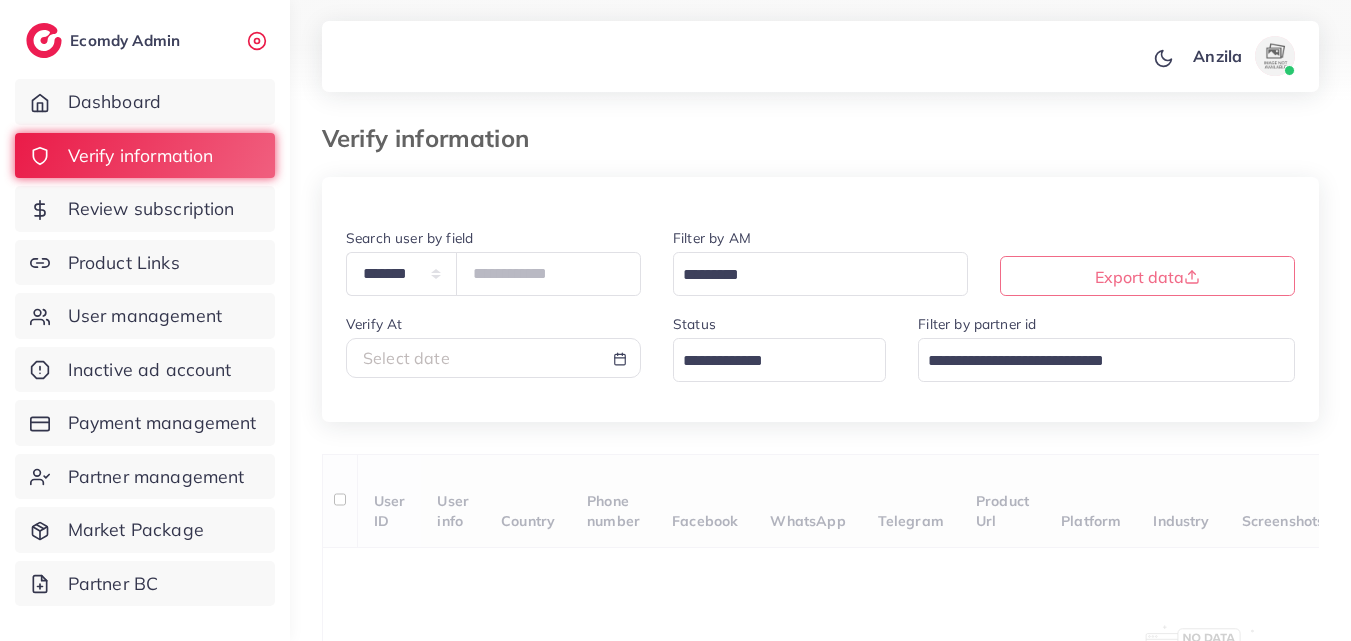 click at bounding box center (768, 361) 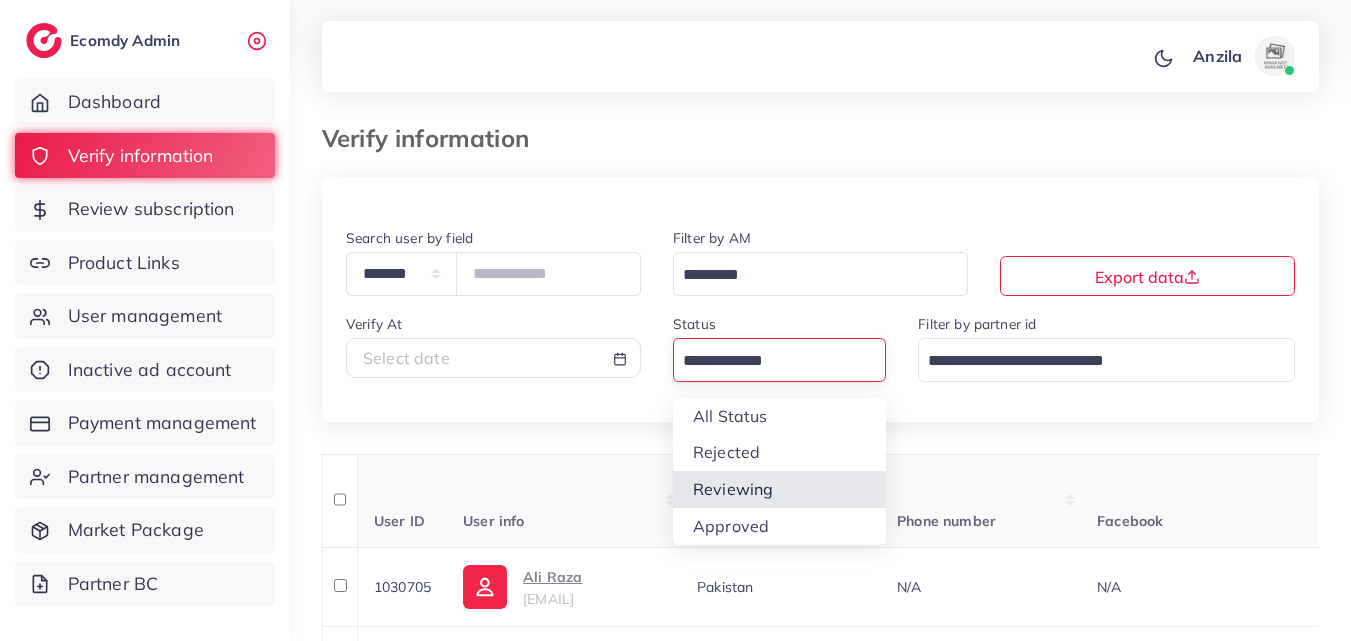 click on "**********" at bounding box center (820, 1186) 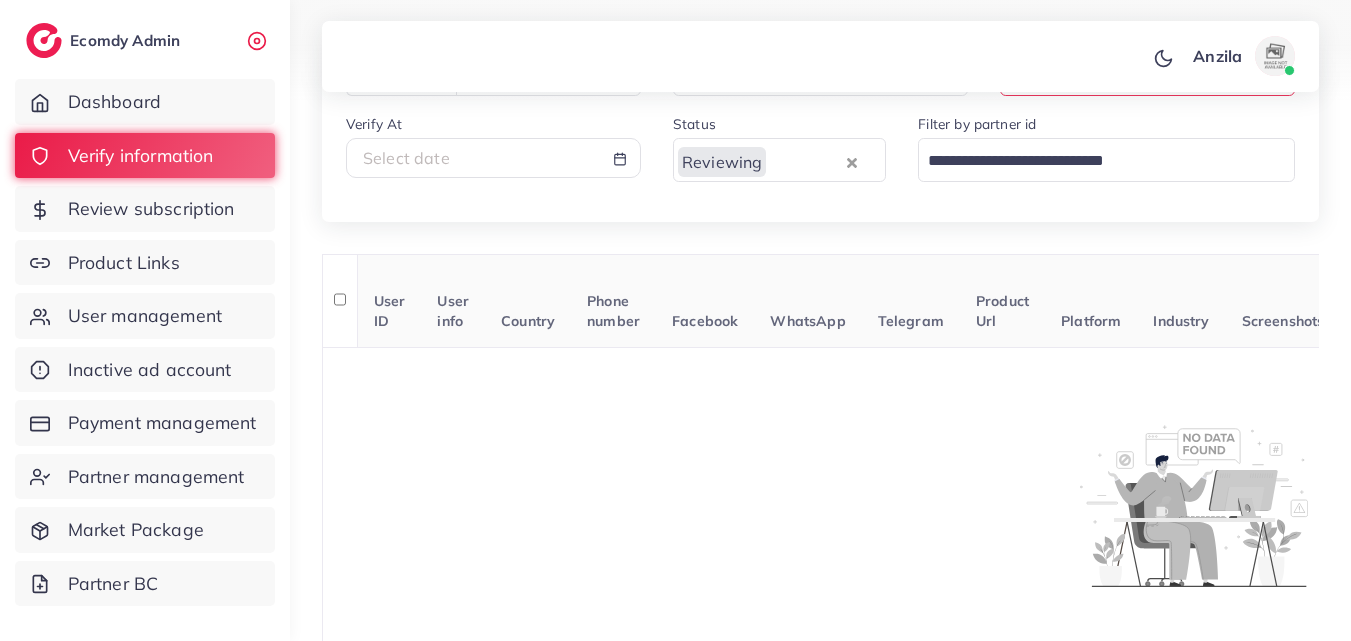 scroll, scrollTop: 0, scrollLeft: 0, axis: both 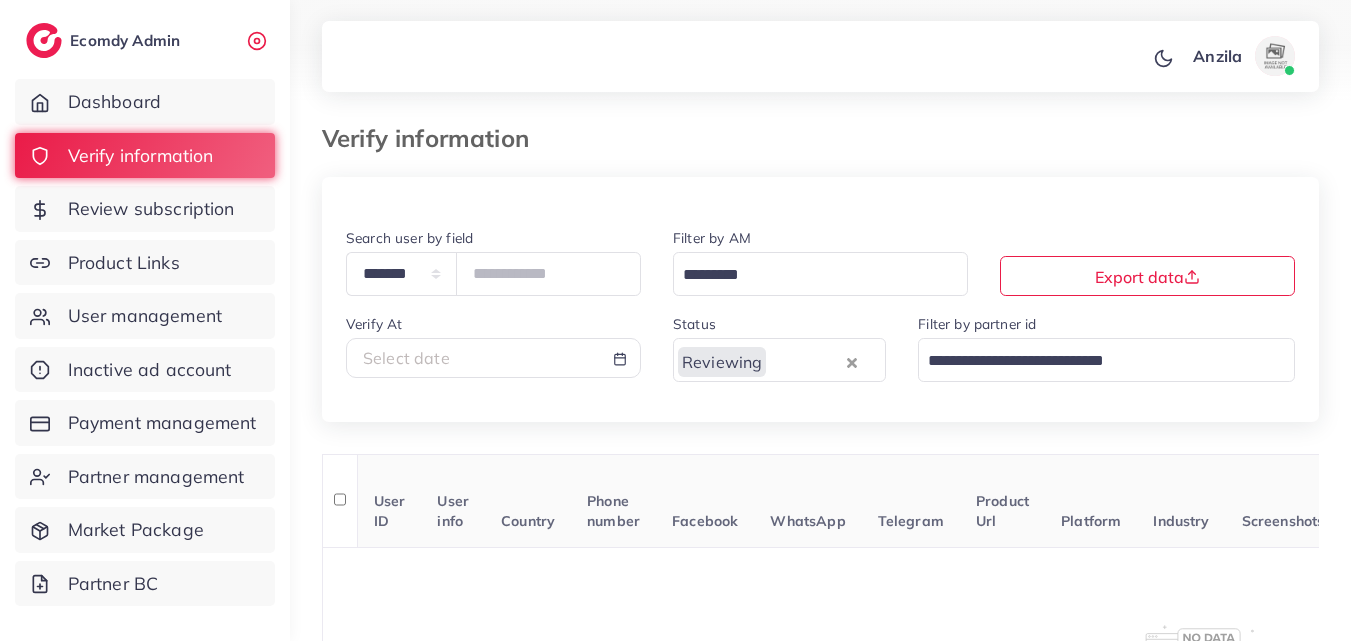 drag, startPoint x: 613, startPoint y: 88, endPoint x: 615, endPoint y: 145, distance: 57.035076 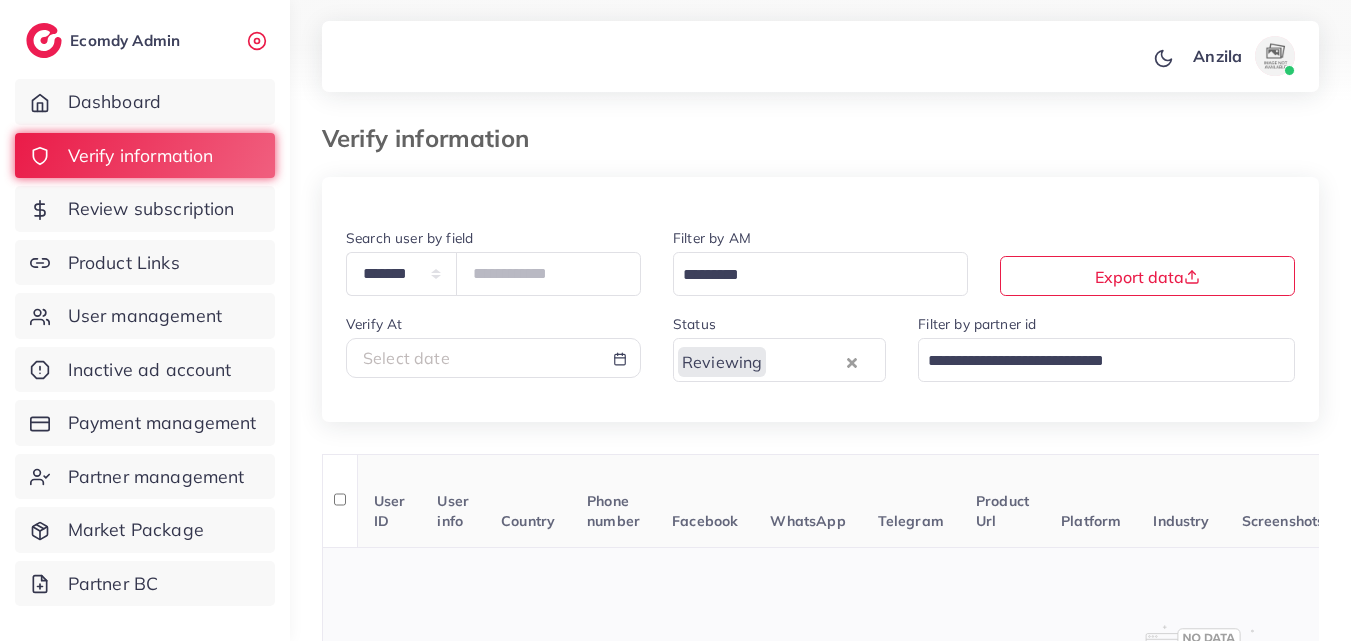 scroll, scrollTop: 100, scrollLeft: 0, axis: vertical 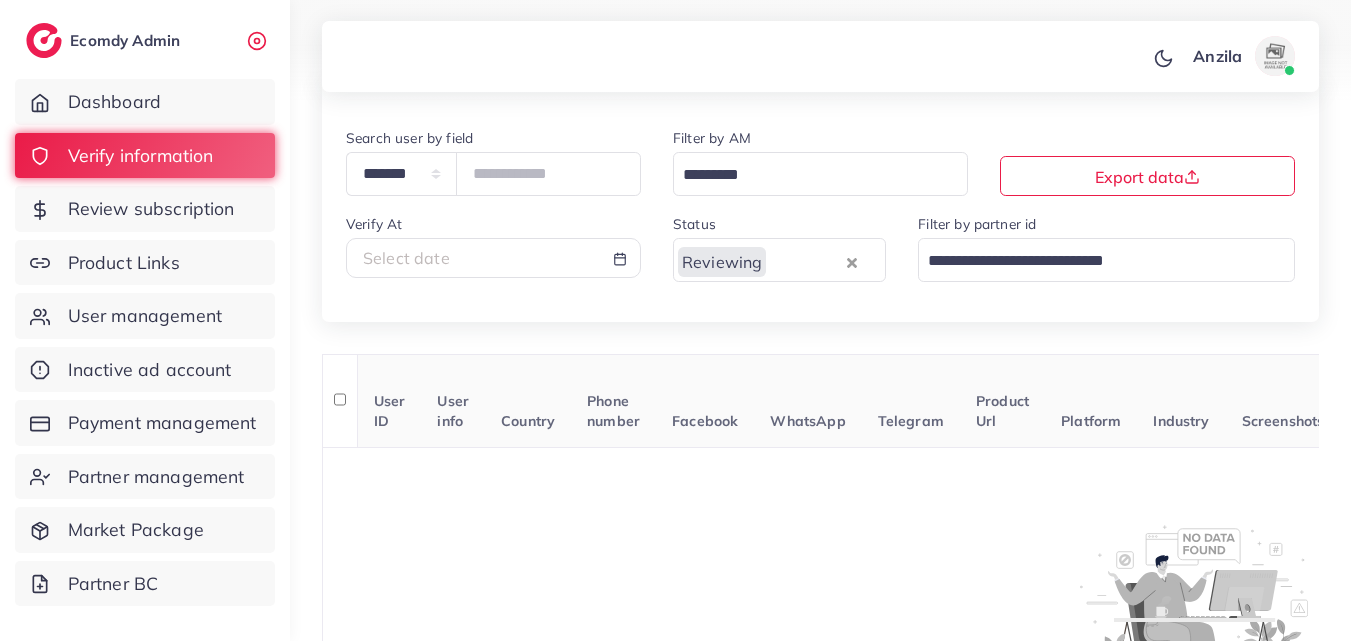 click on "[FIRST] Profile Log out" at bounding box center (820, 57) 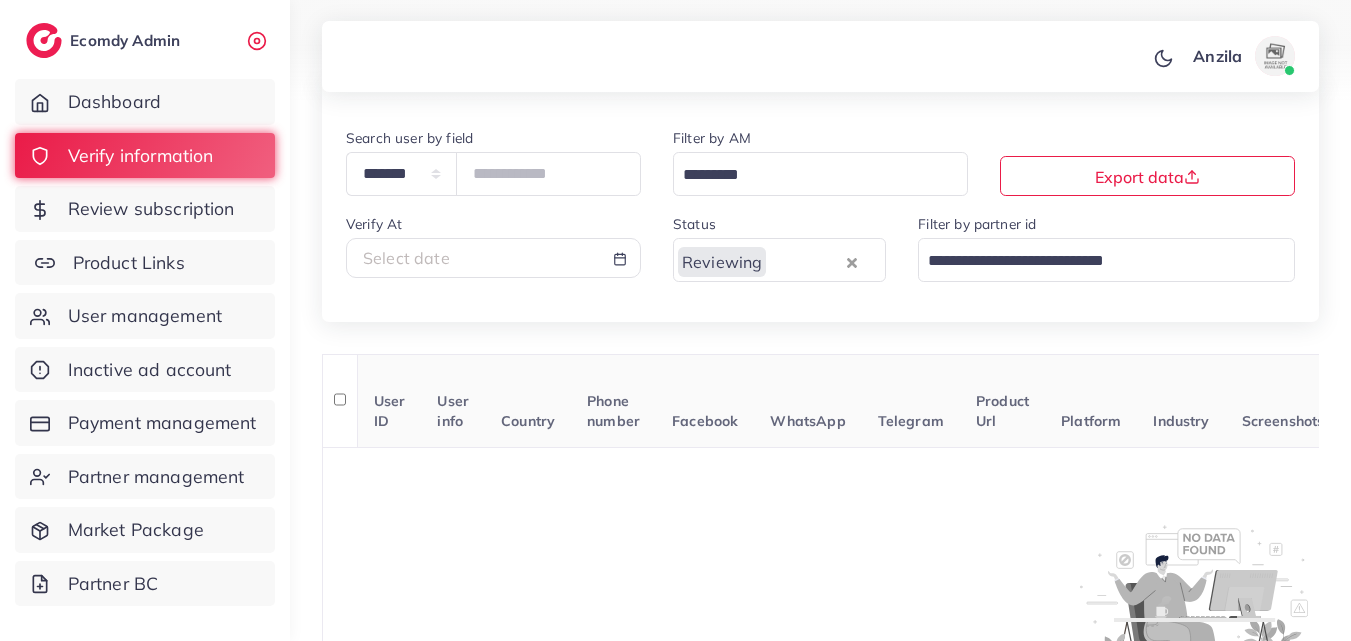 click on "Product Links" at bounding box center [129, 263] 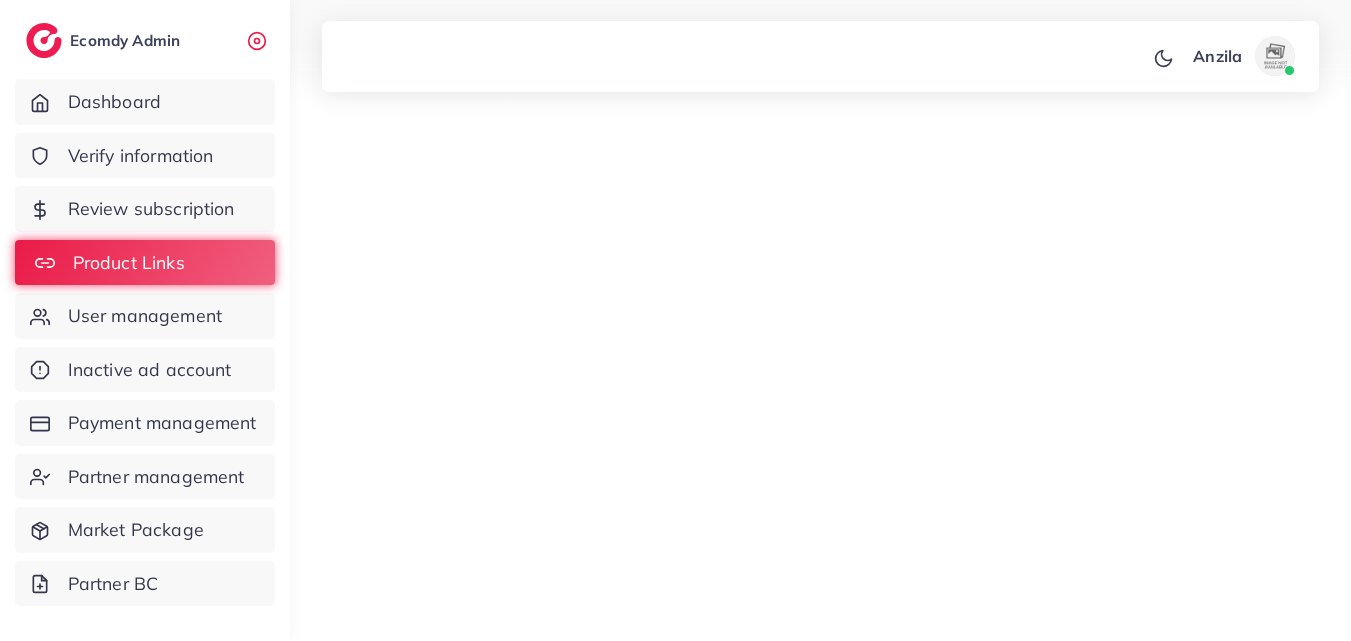 scroll, scrollTop: 0, scrollLeft: 0, axis: both 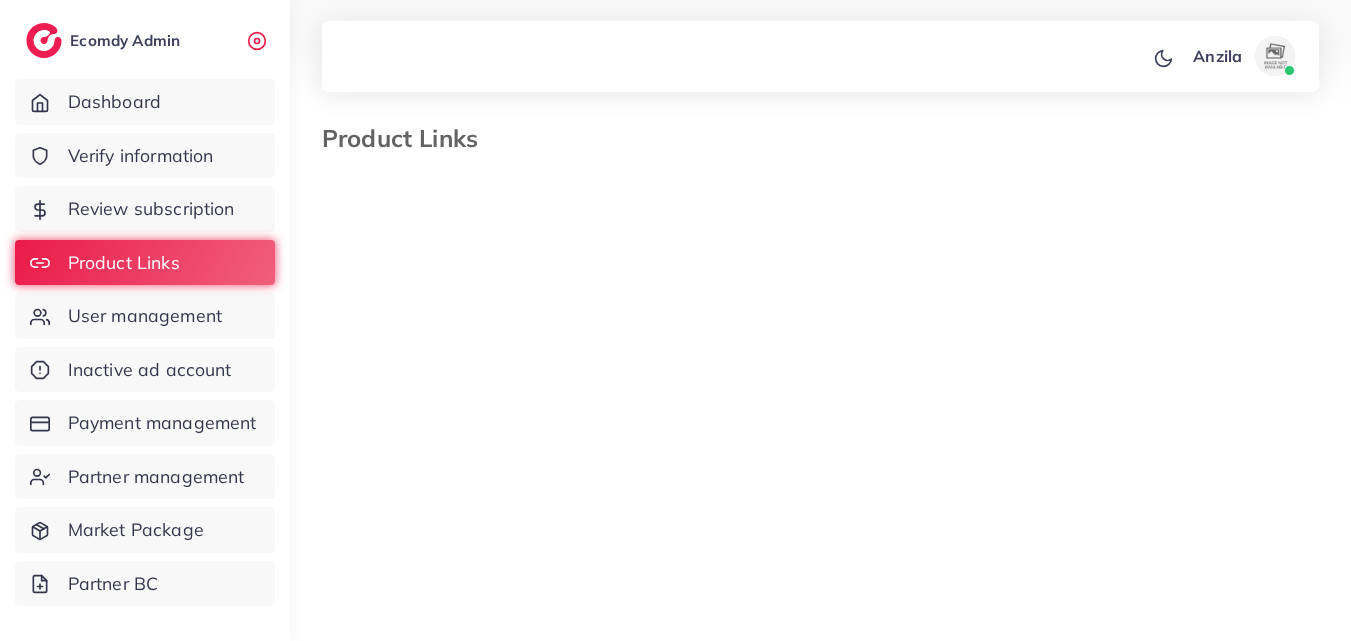 select on "*********" 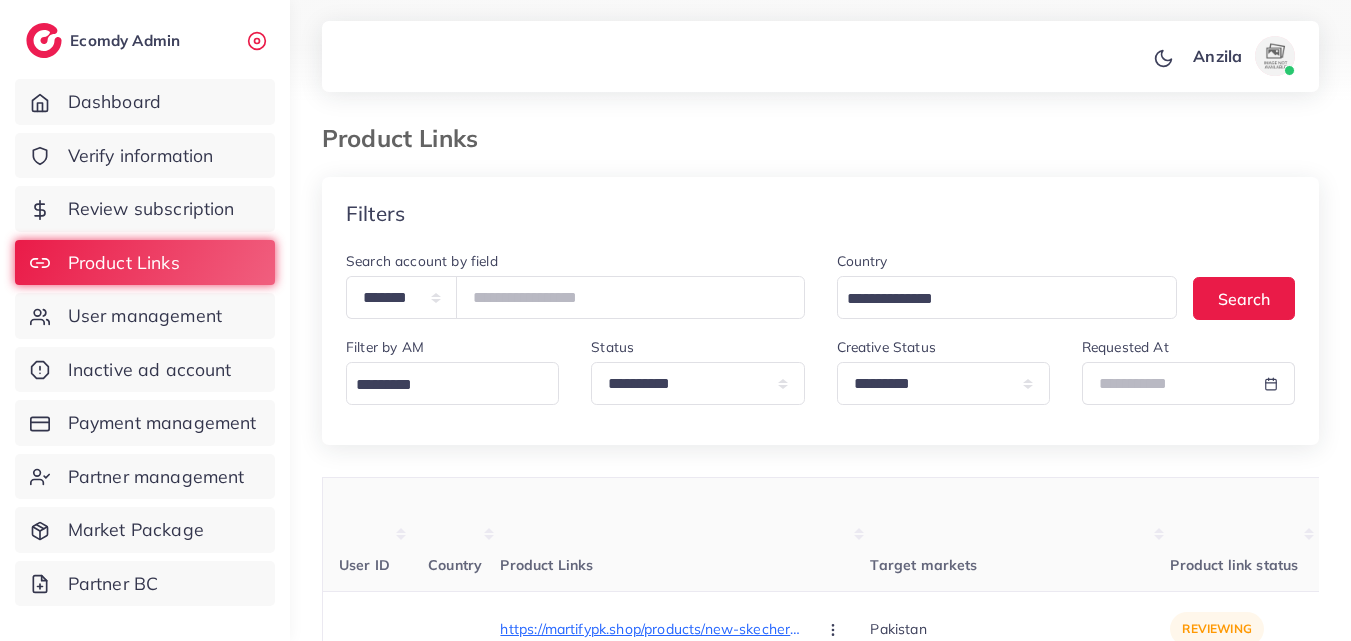 drag, startPoint x: 63, startPoint y: 600, endPoint x: 85, endPoint y: 654, distance: 58.30952 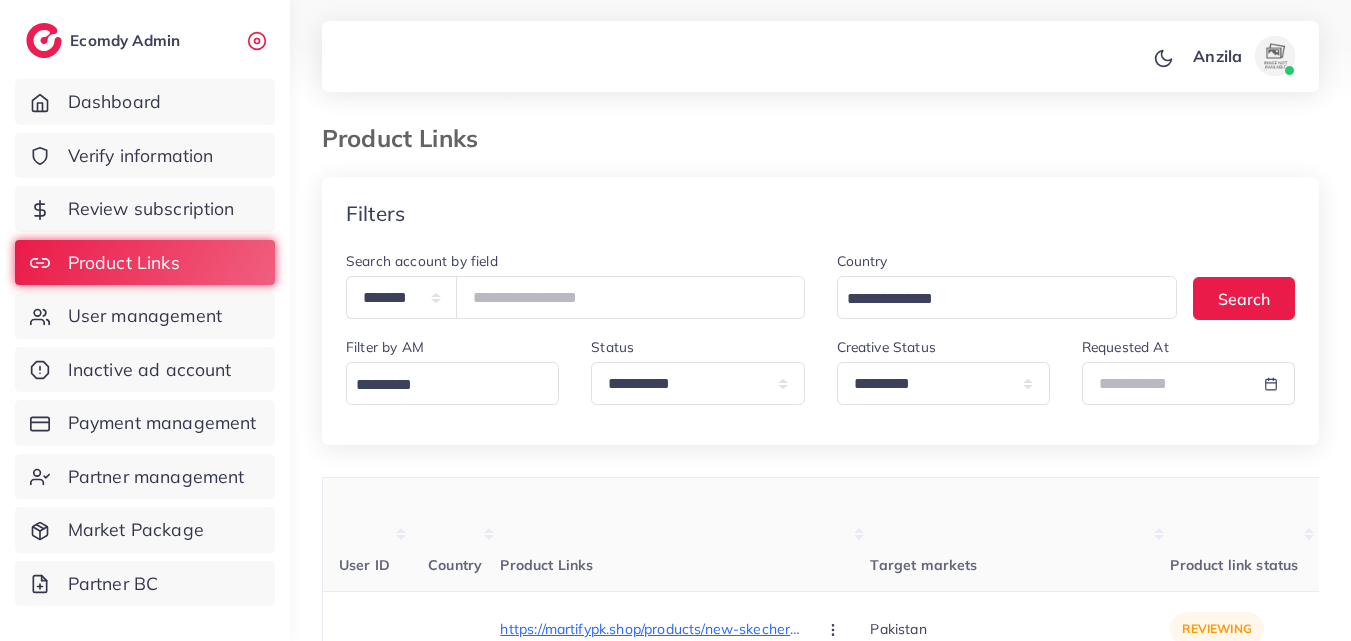 drag, startPoint x: 1230, startPoint y: 168, endPoint x: 1365, endPoint y: 14, distance: 204.79501 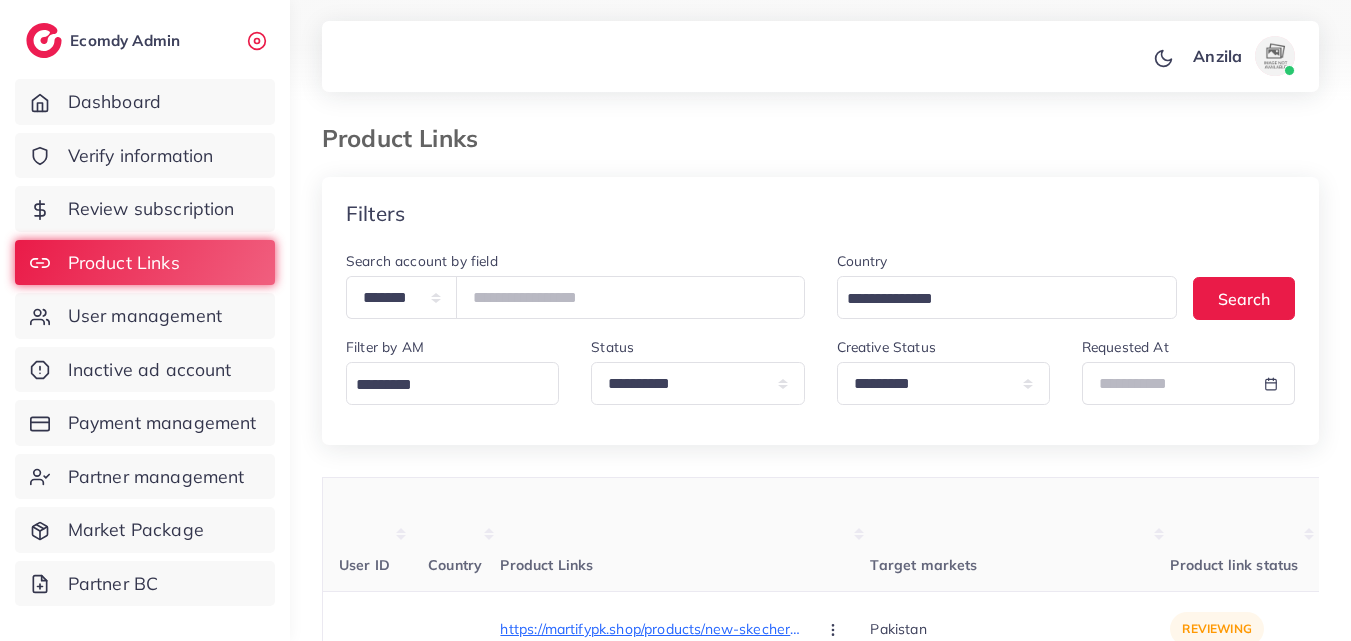 click on "Product Links" at bounding box center [820, 150] 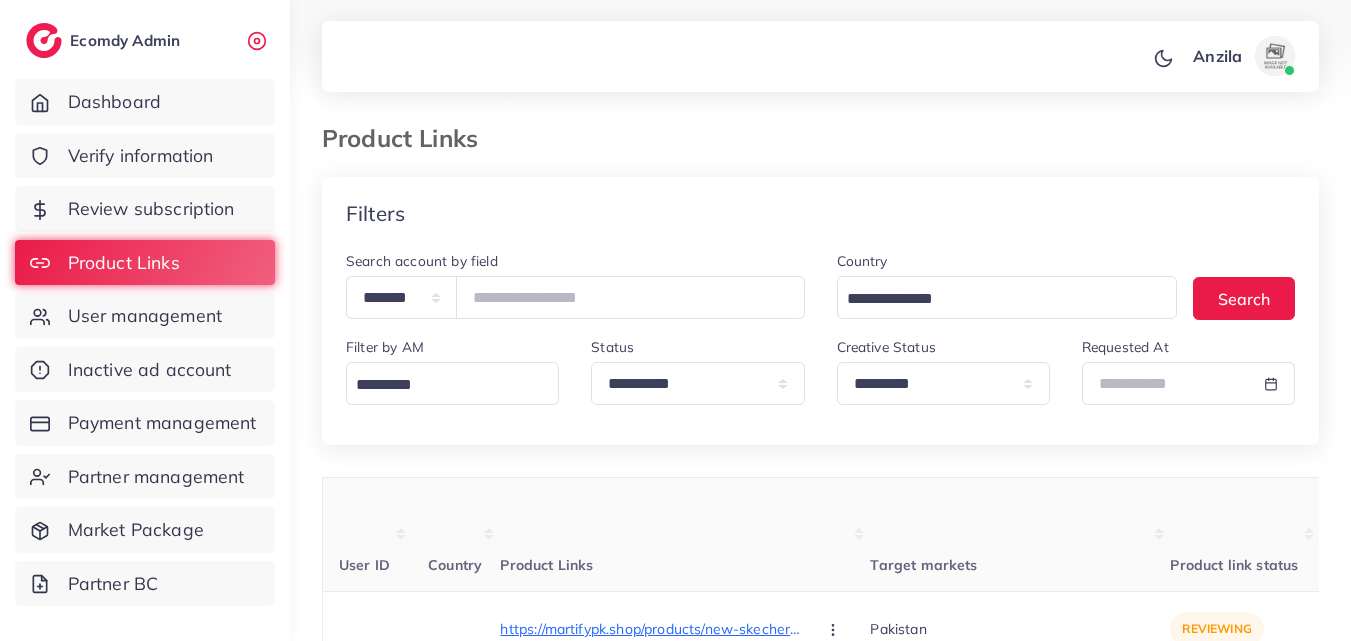 click on "**********" at bounding box center [820, 5831] 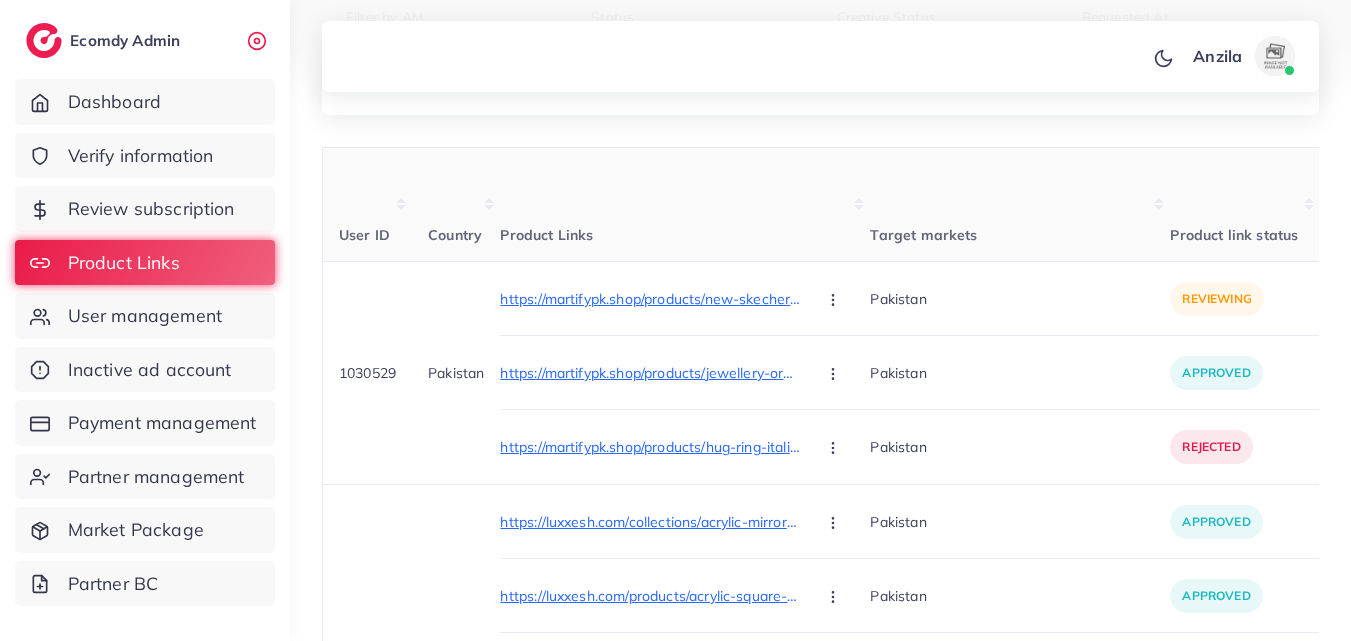 scroll, scrollTop: 368, scrollLeft: 0, axis: vertical 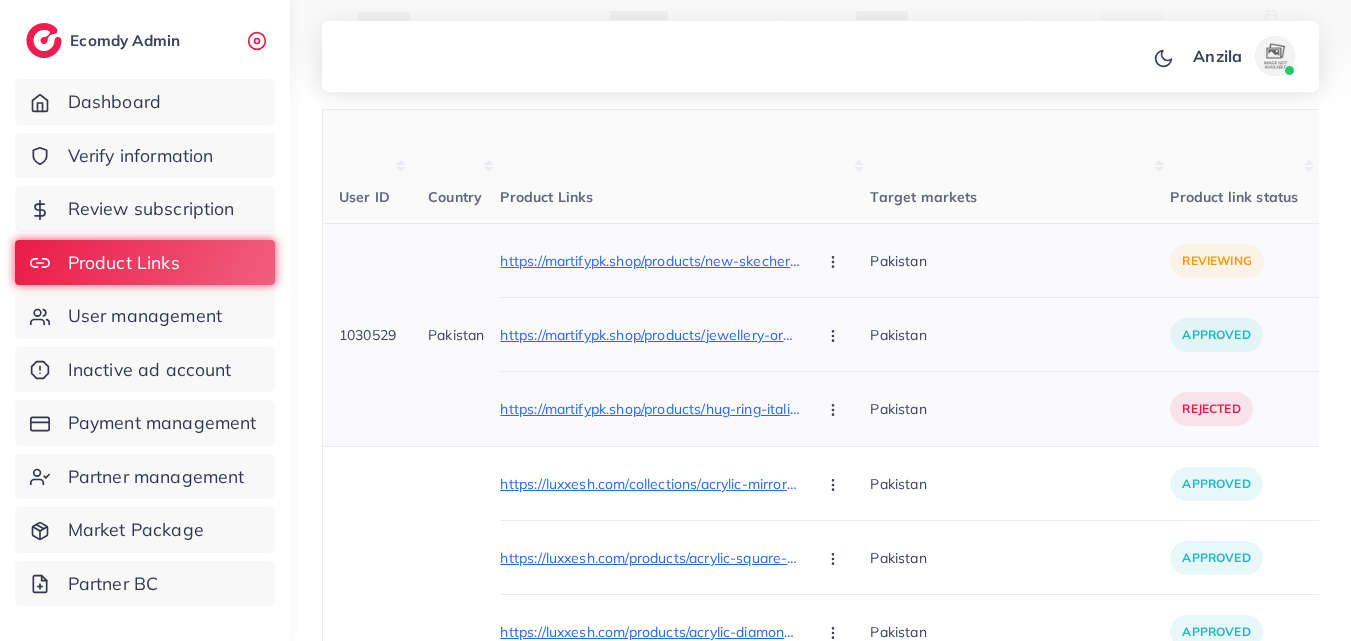 click on "Pakistan" at bounding box center [1020, 260] 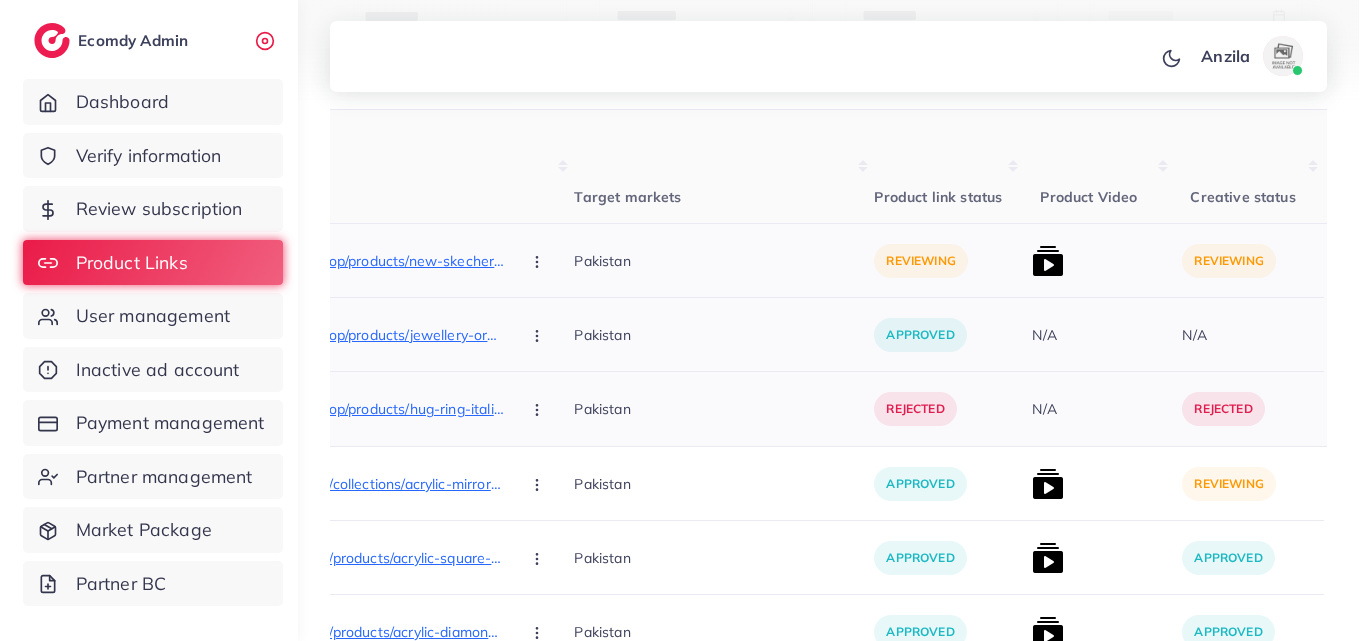 scroll, scrollTop: 0, scrollLeft: 360, axis: horizontal 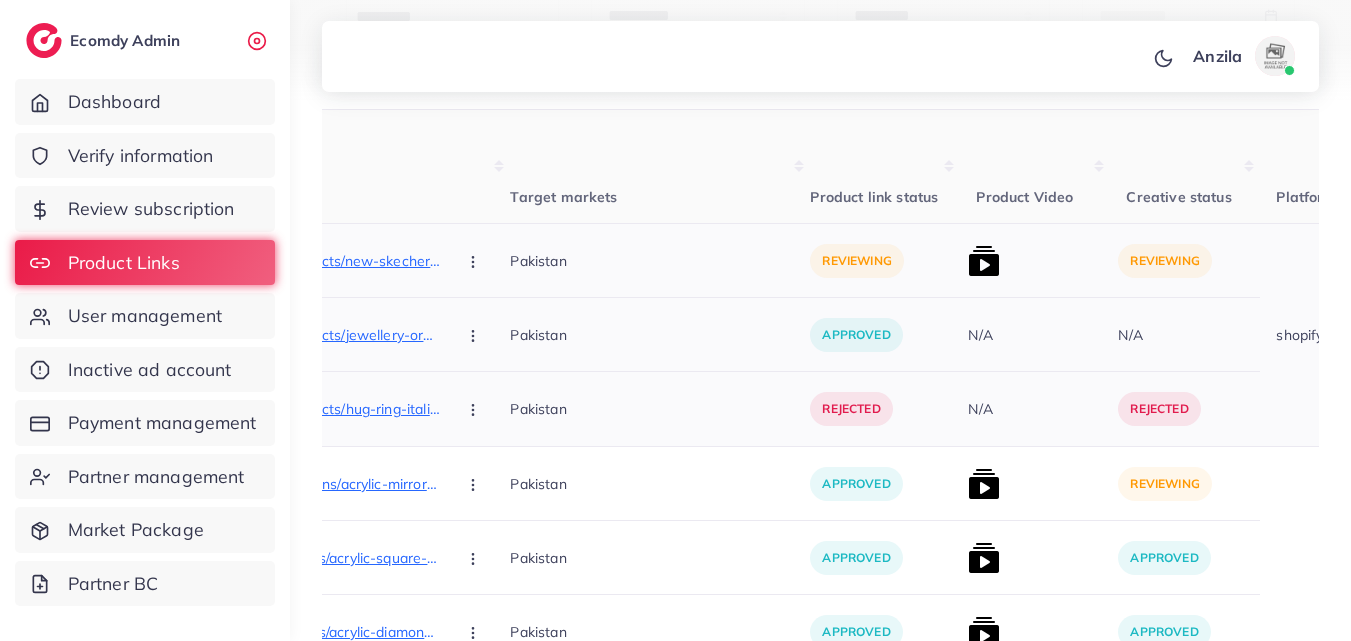 click at bounding box center (984, 261) 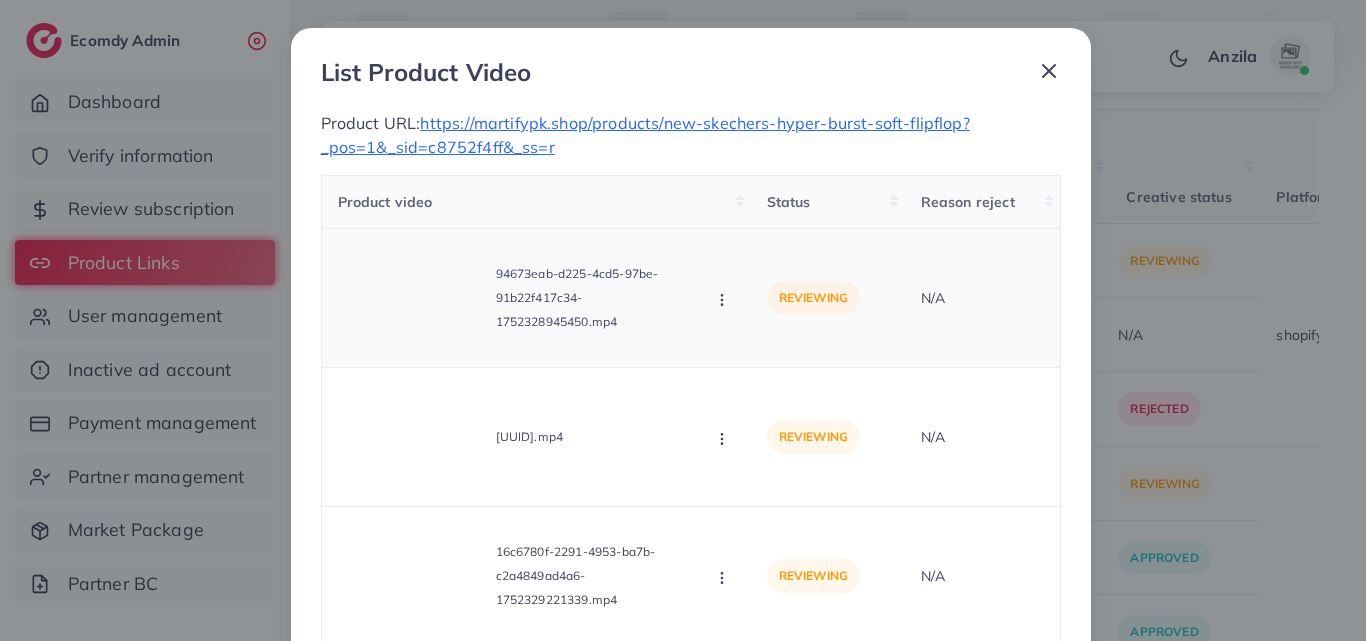 scroll, scrollTop: 0, scrollLeft: 0, axis: both 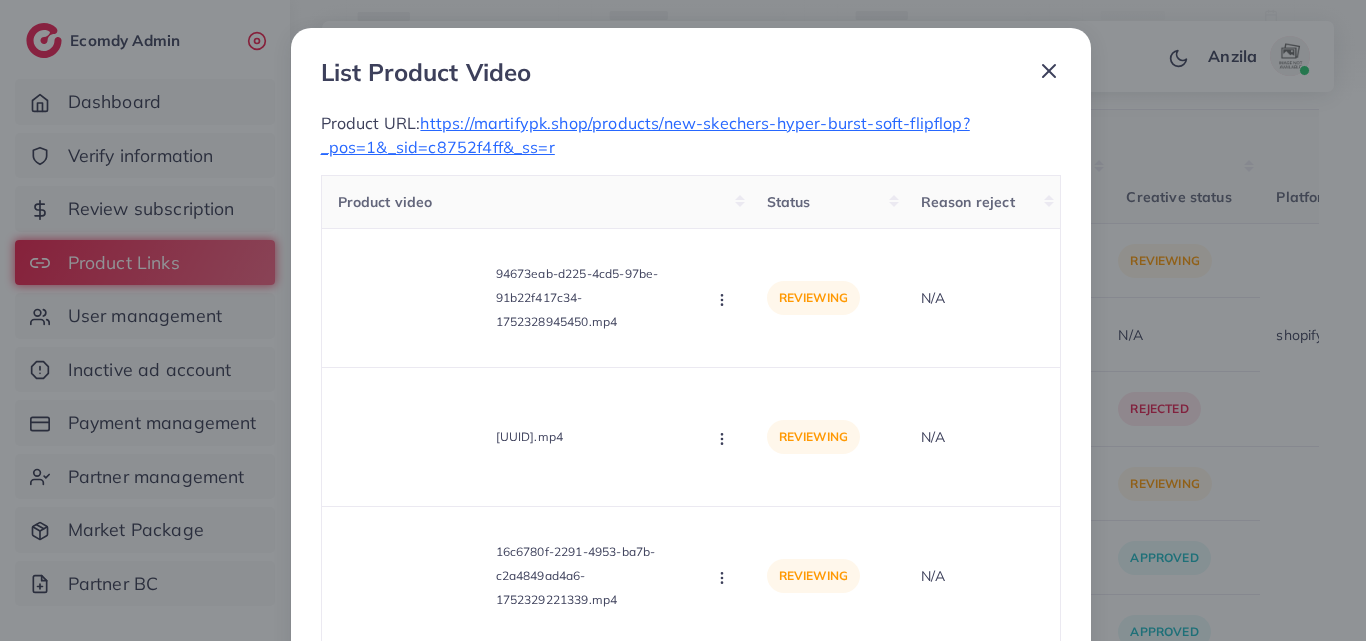 click on "List Product Video  Product URL:   https://martifypk.shop/products/new-skechers-hyper-burst-soft-flipflop?_pos=1&_sid=c8752f4ff&_ss=r                Product video Status Reason reject           94673eab-d225-4cd5-97be-91b22f417c34-1752328945450.mp4 Approve Reject  reviewing   N/A      e46befc3-b36f-4352-9ec4-330bca9832be-1752329144206.mp4 Approve Reject  reviewing   N/A      16c6780f-2291-4953-ba7b-c2a4849ad4a6-1752329221339.mp4 Approve Reject  reviewing   N/A      d751fd73-345f-46a2-871c-7acd5377a323-1752329323296.mp4 Approve Reject  reviewing   N/A      bde7cf9a-5cfc-49bd-8f14-db258513055b-1752329370400.mp4 Approve Reject  reviewing   N/A      37f1be68-2a18-4248-87ab-01a1c3134906-1752329474850.mp4 Approve Reject  reviewing   N/A      12c7336f-e450-4897-b77c-751114d3315e-1752329562844.mp4 Approve Reject  reviewing   N/A      4f3fe4d6-314f-4129-882f-559a8ddace8e-1752329716321.mp4 Approve Reject  reviewing   N/A      c3107e0f-a37f-4bee-9fa1-ca73dfbcdfc4-1752329818091.mp4 Approve Reject  reviewing   N/A" at bounding box center (691, 802) 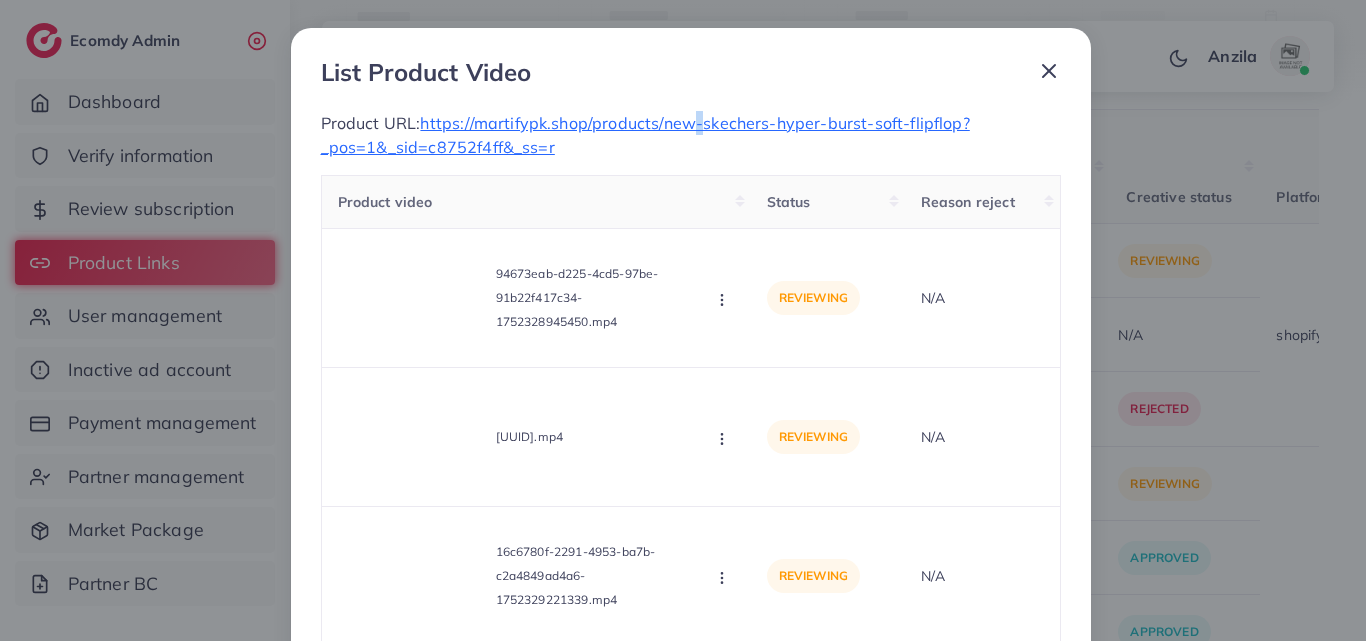 click on "List Product Video  Product URL:   https://martifypk.shop/products/new-skechers-hyper-burst-soft-flipflop?_pos=1&_sid=c8752f4ff&_ss=r                Product video Status Reason reject           94673eab-d225-4cd5-97be-91b22f417c34-1752328945450.mp4 Approve Reject  reviewing   N/A      e46befc3-b36f-4352-9ec4-330bca9832be-1752329144206.mp4 Approve Reject  reviewing   N/A      16c6780f-2291-4953-ba7b-c2a4849ad4a6-1752329221339.mp4 Approve Reject  reviewing   N/A      d751fd73-345f-46a2-871c-7acd5377a323-1752329323296.mp4 Approve Reject  reviewing   N/A      bde7cf9a-5cfc-49bd-8f14-db258513055b-1752329370400.mp4 Approve Reject  reviewing   N/A      37f1be68-2a18-4248-87ab-01a1c3134906-1752329474850.mp4 Approve Reject  reviewing   N/A      12c7336f-e450-4897-b77c-751114d3315e-1752329562844.mp4 Approve Reject  reviewing   N/A      4f3fe4d6-314f-4129-882f-559a8ddace8e-1752329716321.mp4 Approve Reject  reviewing   N/A      c3107e0f-a37f-4bee-9fa1-ca73dfbcdfc4-1752329818091.mp4 Approve Reject  reviewing   N/A" at bounding box center (691, 802) 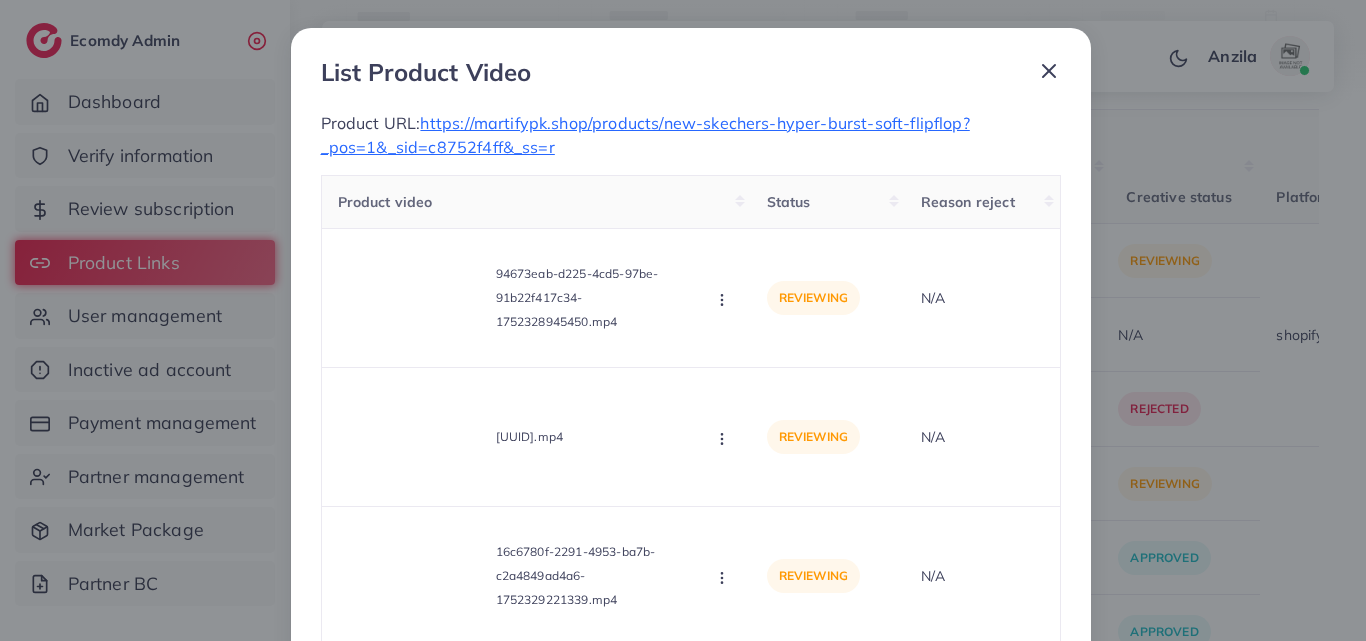 click on "List Product Video" at bounding box center (691, 76) 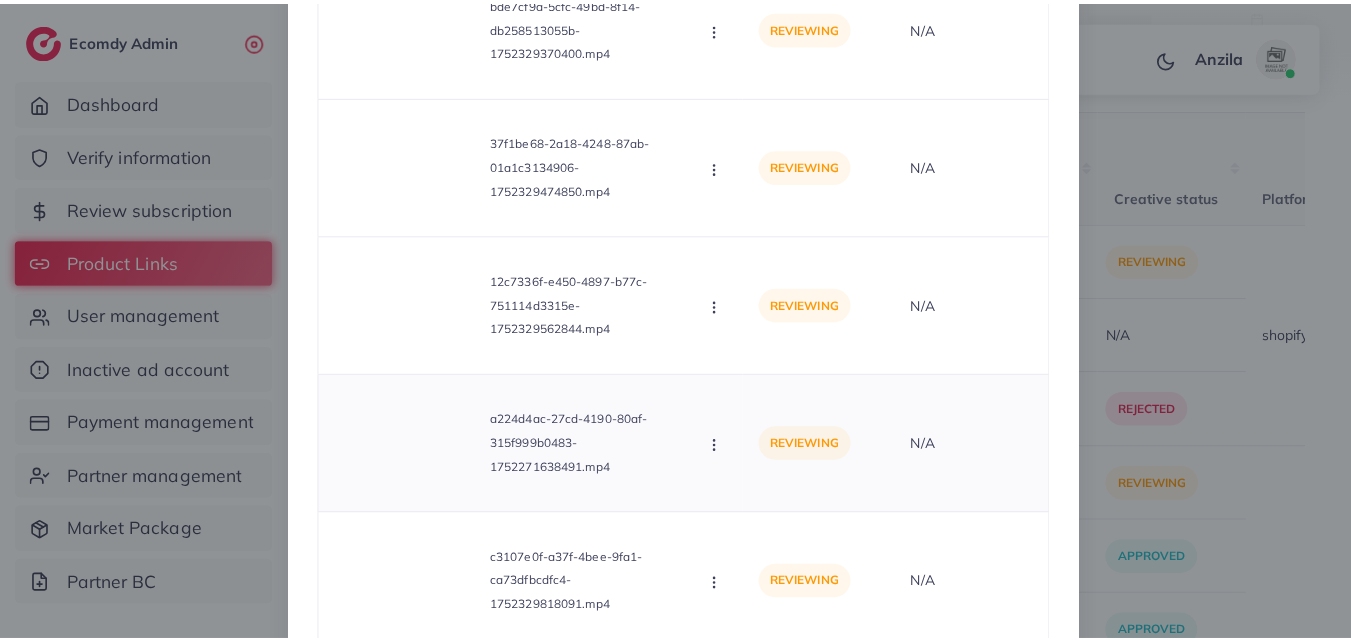 scroll, scrollTop: 964, scrollLeft: 0, axis: vertical 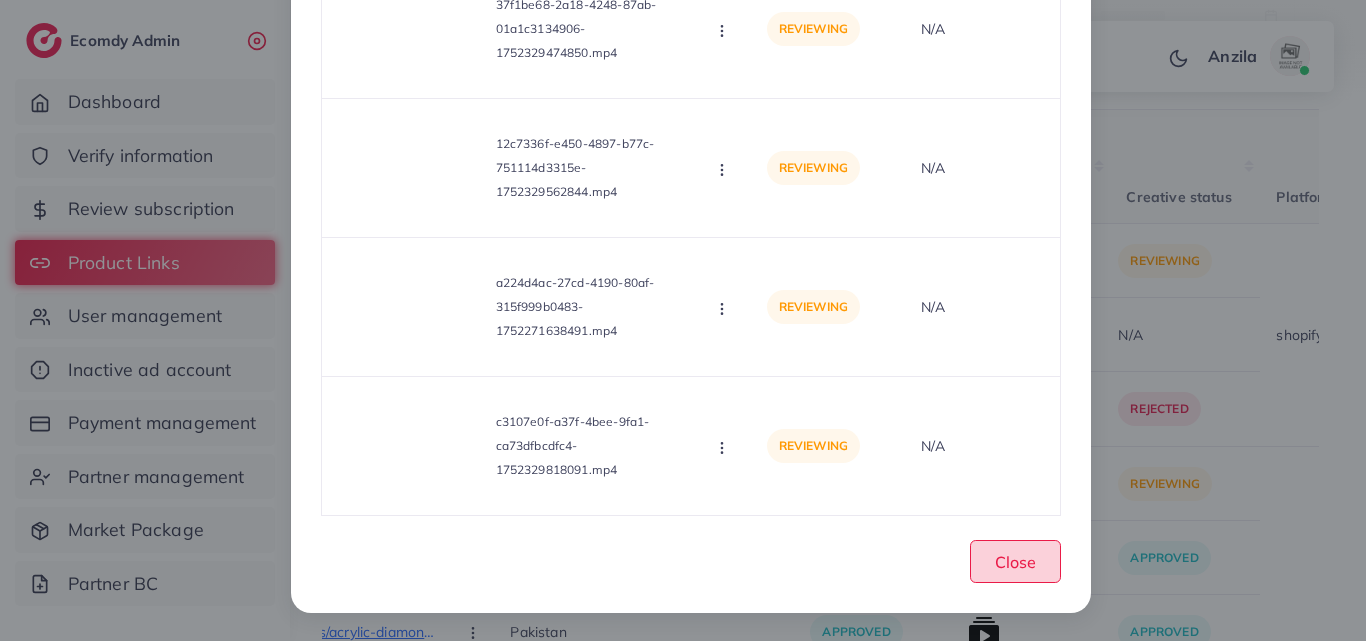 click on "Close" at bounding box center [1015, 562] 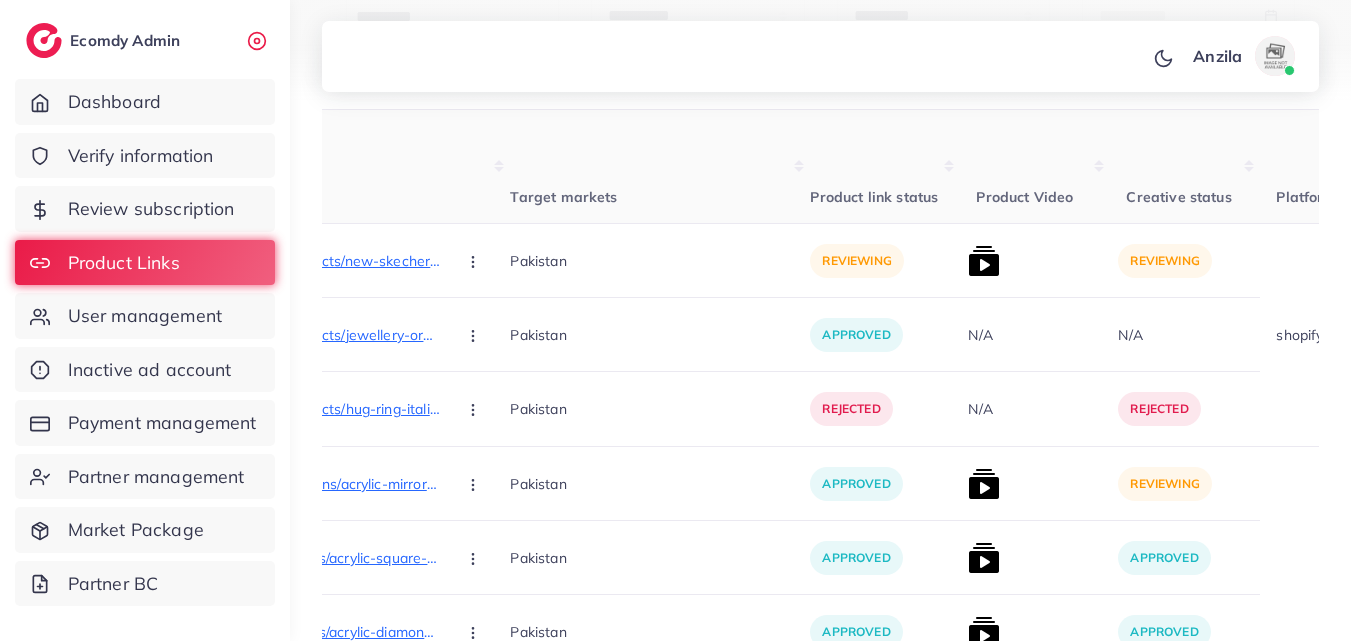 click on "Target markets" at bounding box center [660, 167] 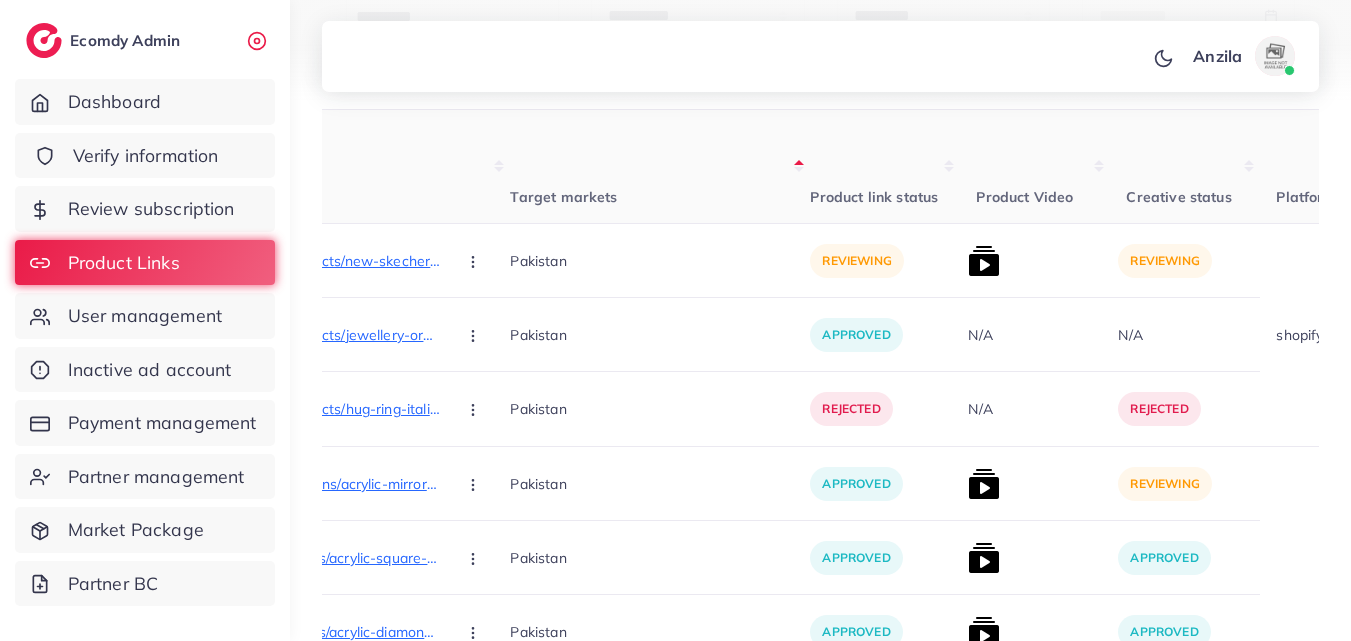 click on "Verify information" at bounding box center (145, 156) 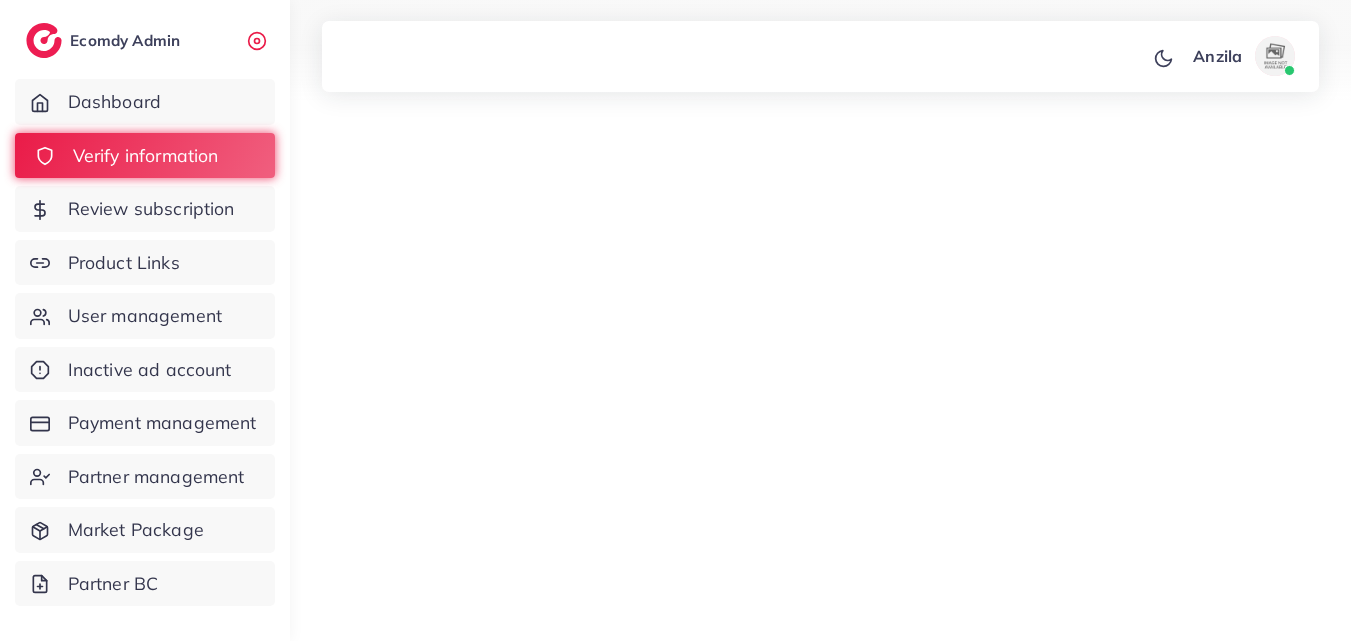 scroll, scrollTop: 0, scrollLeft: 0, axis: both 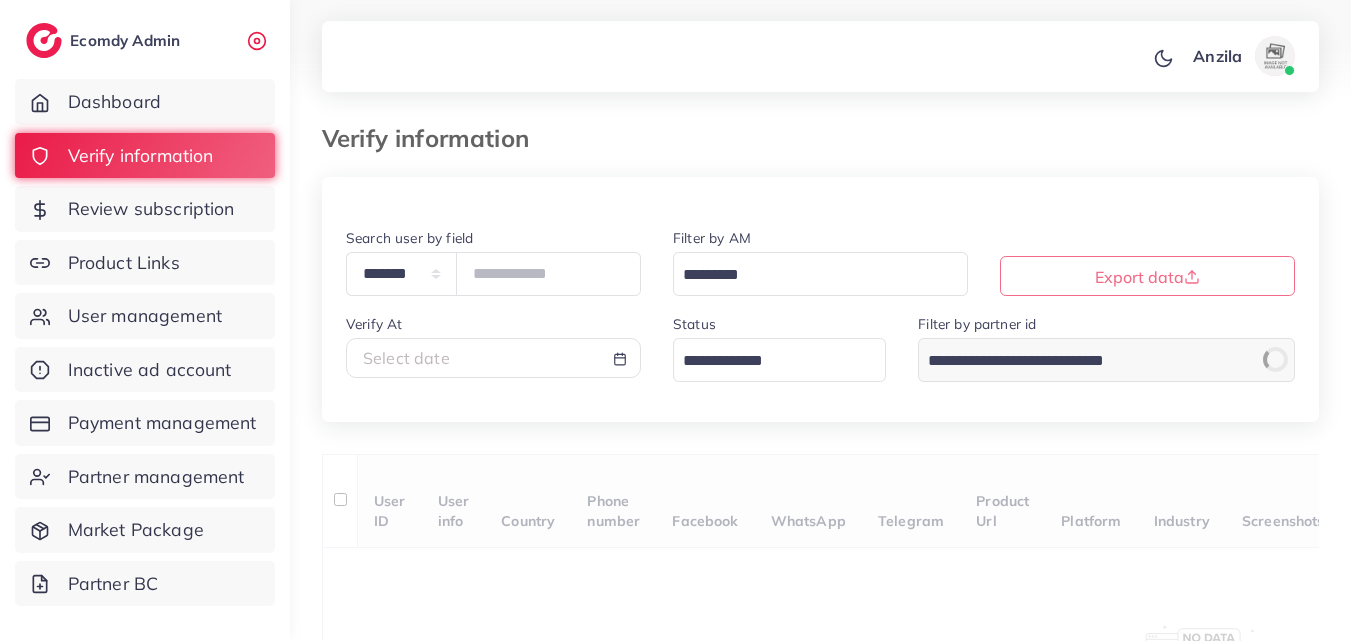 click at bounding box center (768, 361) 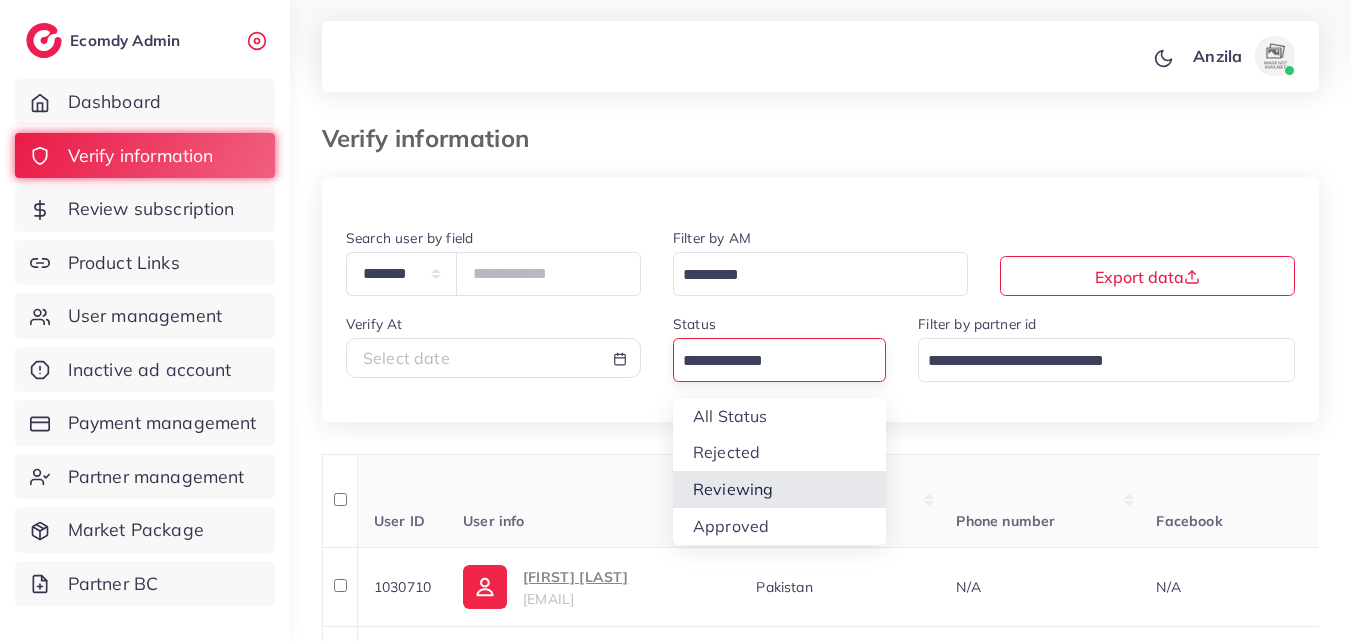 click on "Verify At [DATE]" at bounding box center [820, 1235] 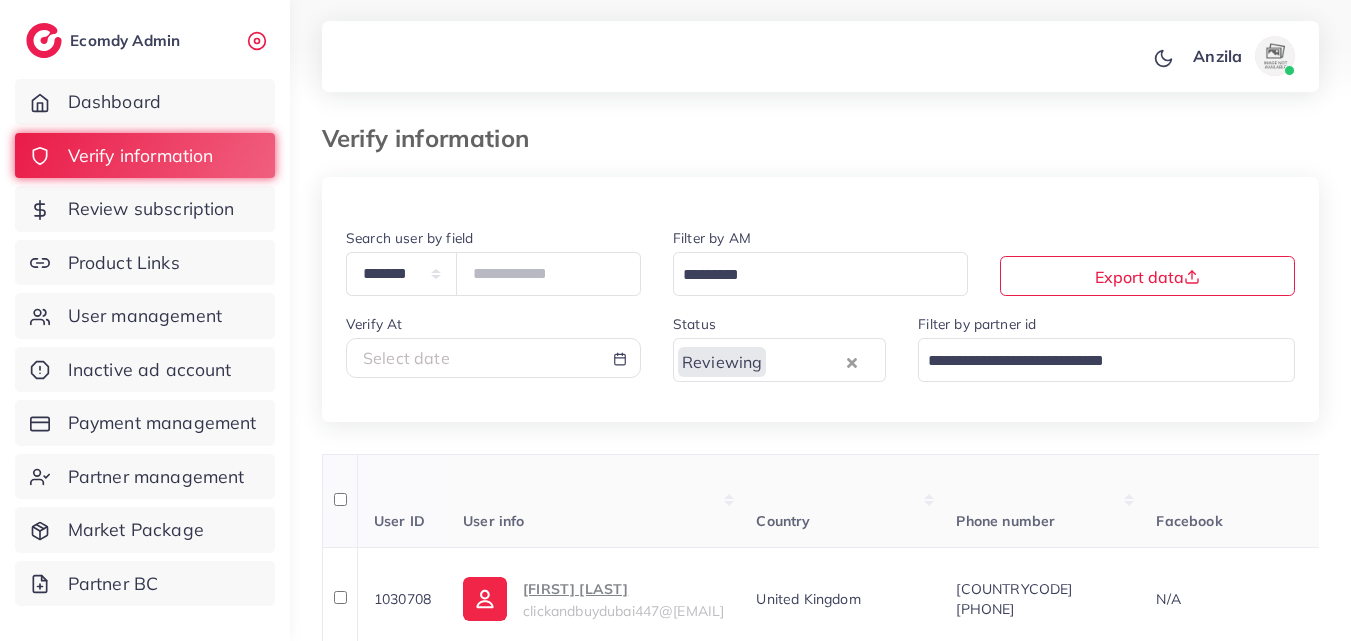 click on "Country" at bounding box center (840, 501) 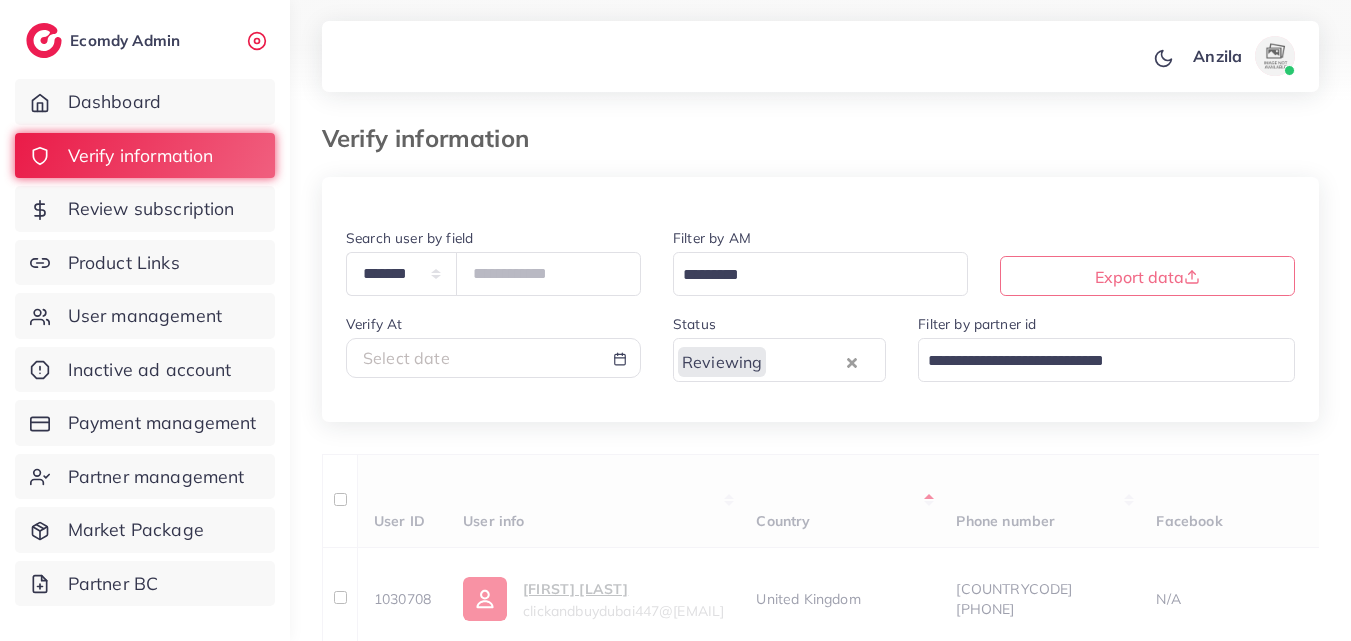 scroll, scrollTop: 169, scrollLeft: 0, axis: vertical 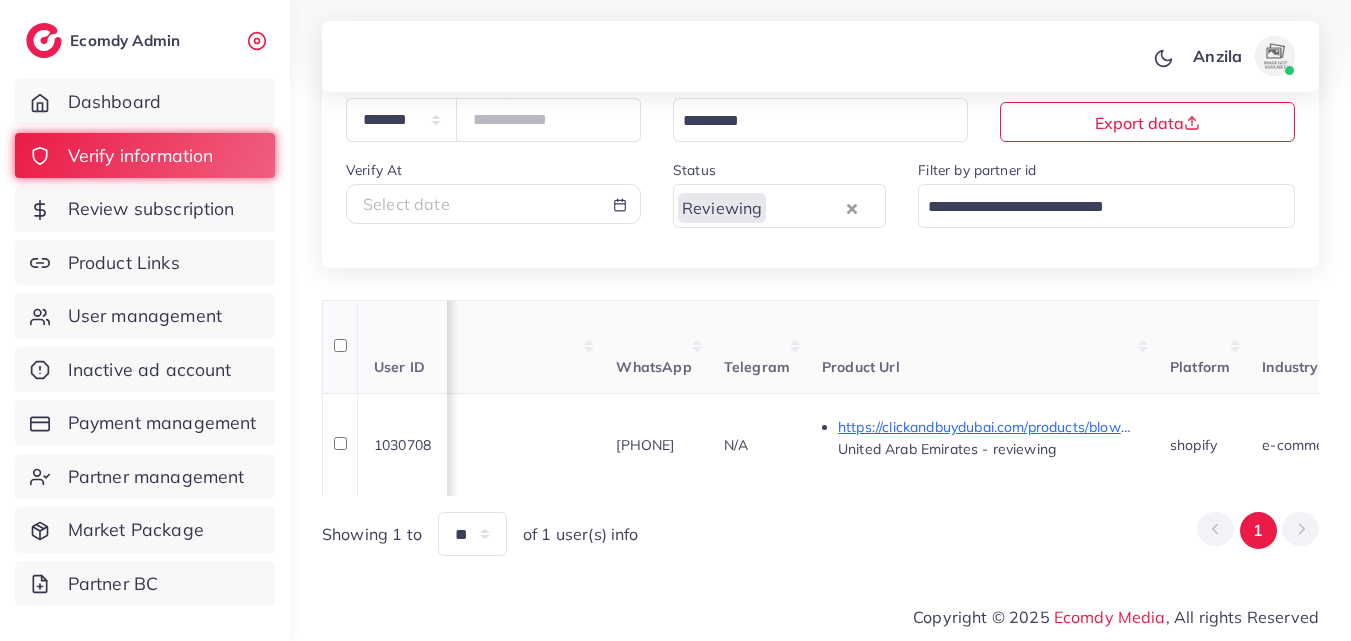 click on "Product Url" at bounding box center (980, 347) 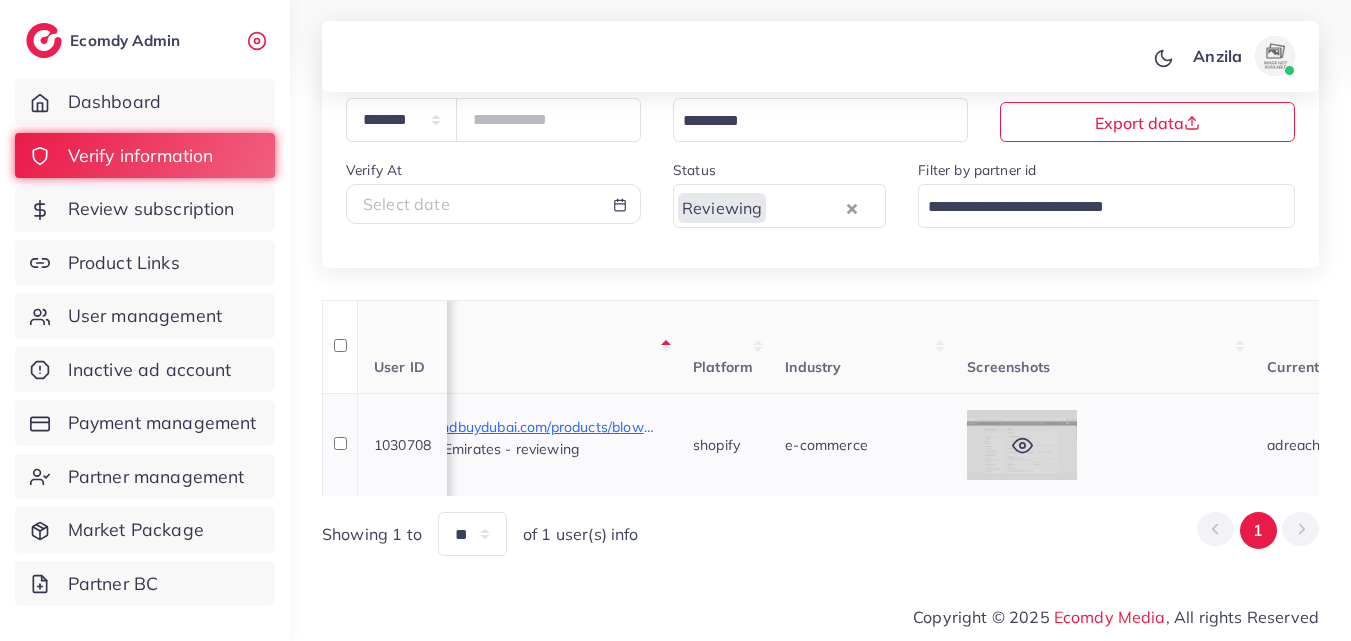 scroll, scrollTop: 0, scrollLeft: 1352, axis: horizontal 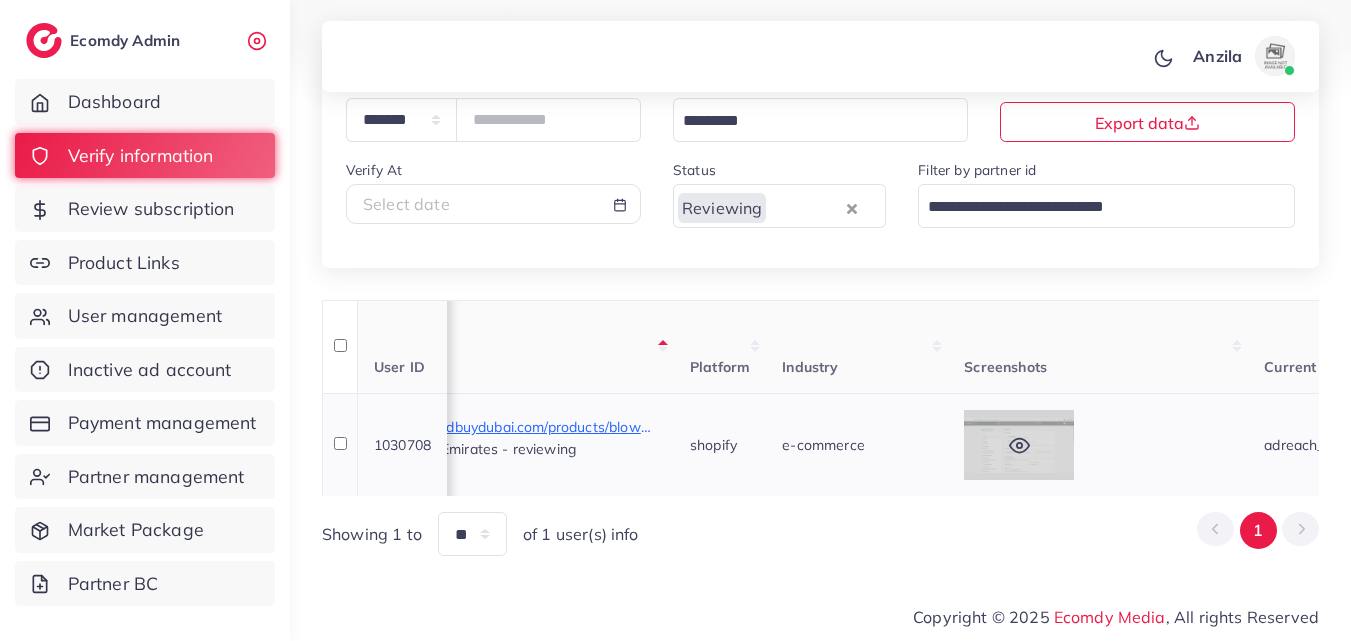 click at bounding box center (1019, 445) 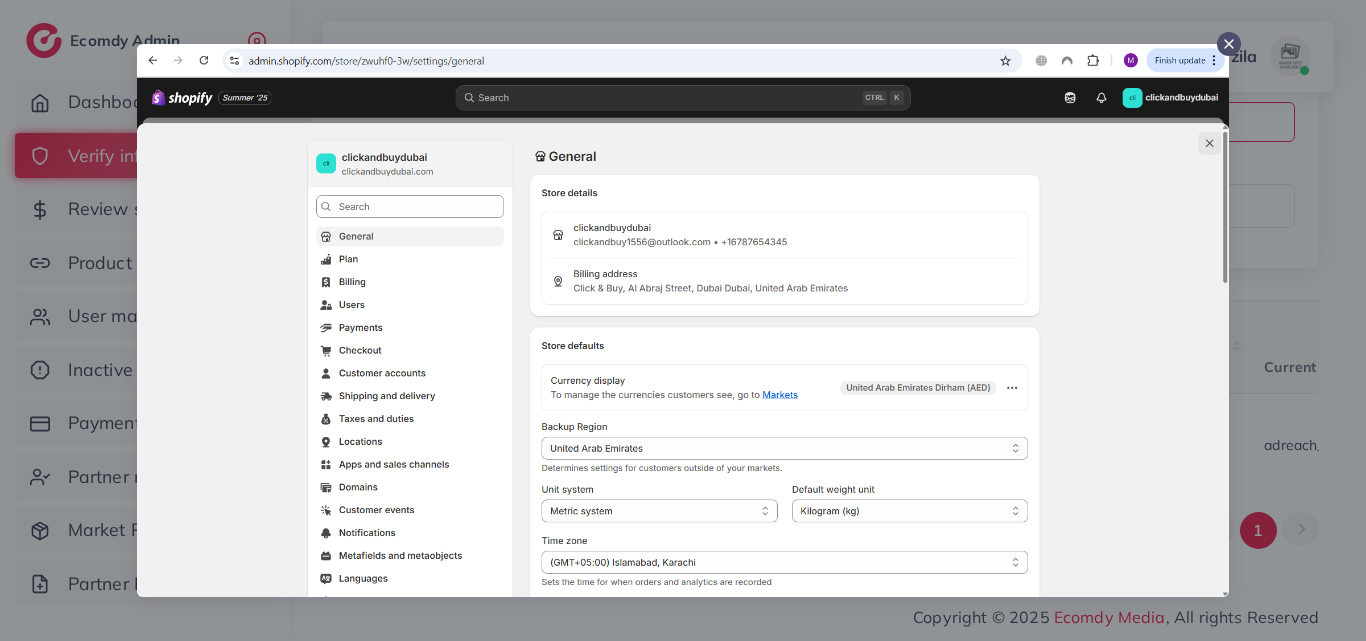 click at bounding box center [683, 320] 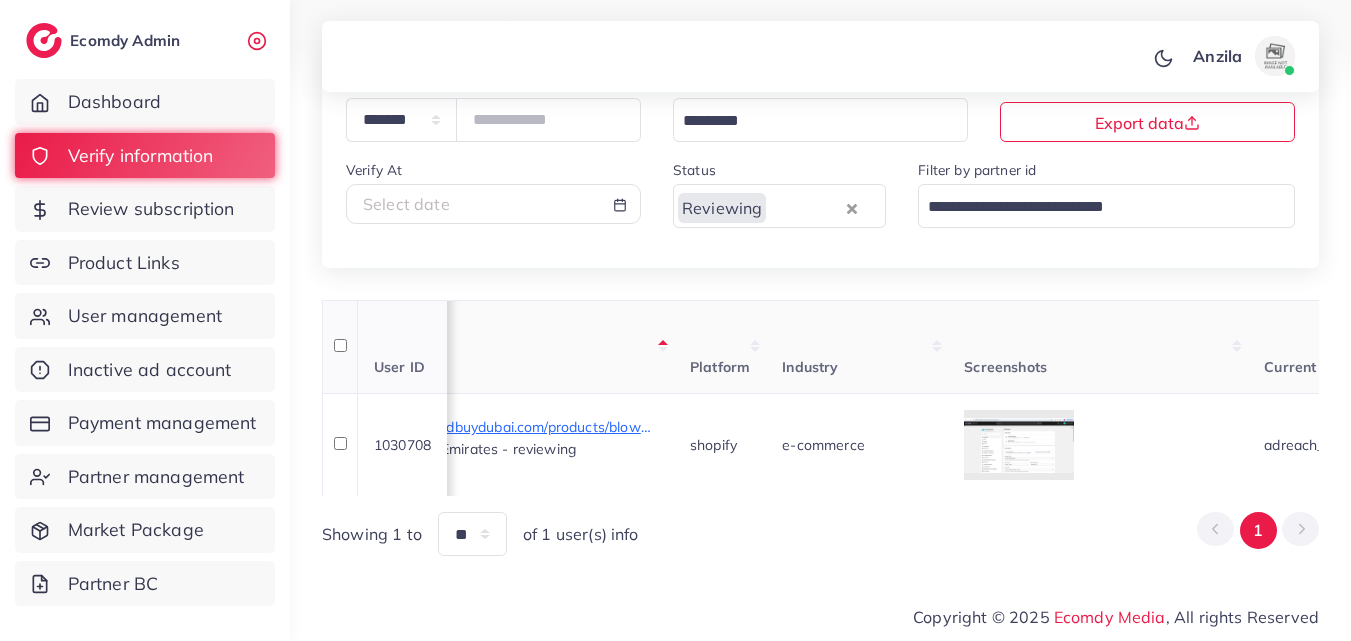 click on "Screenshots" at bounding box center [1005, 367] 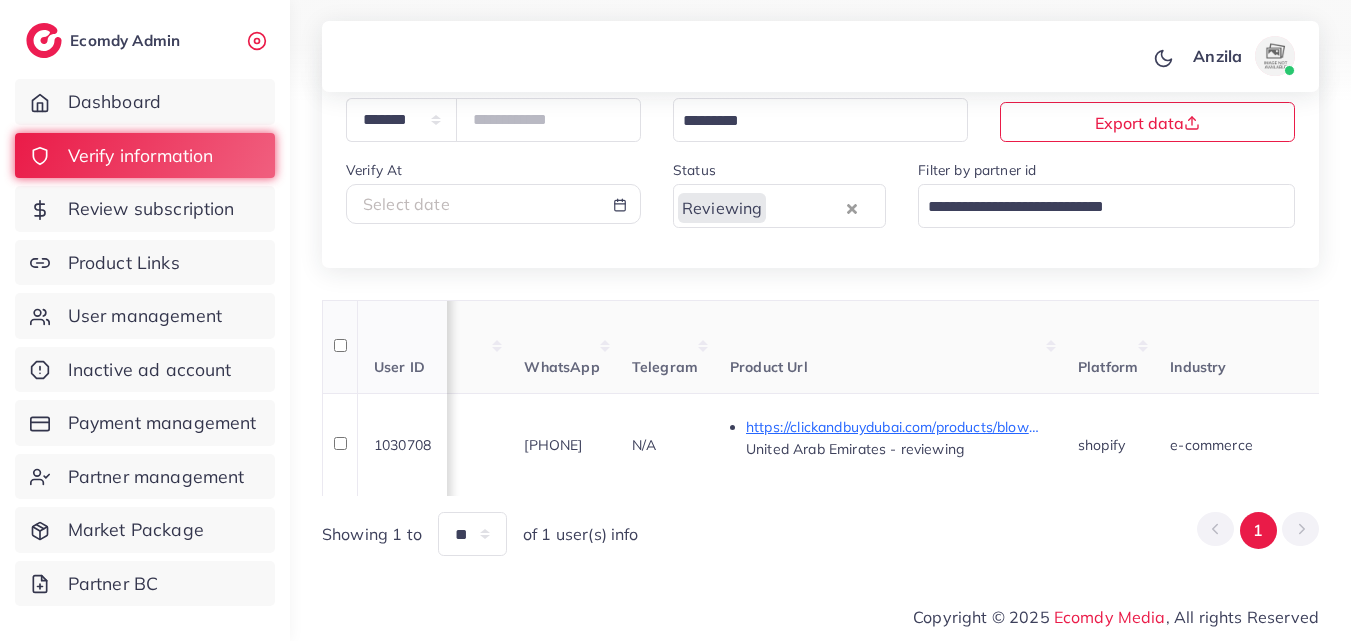 scroll, scrollTop: 0, scrollLeft: 872, axis: horizontal 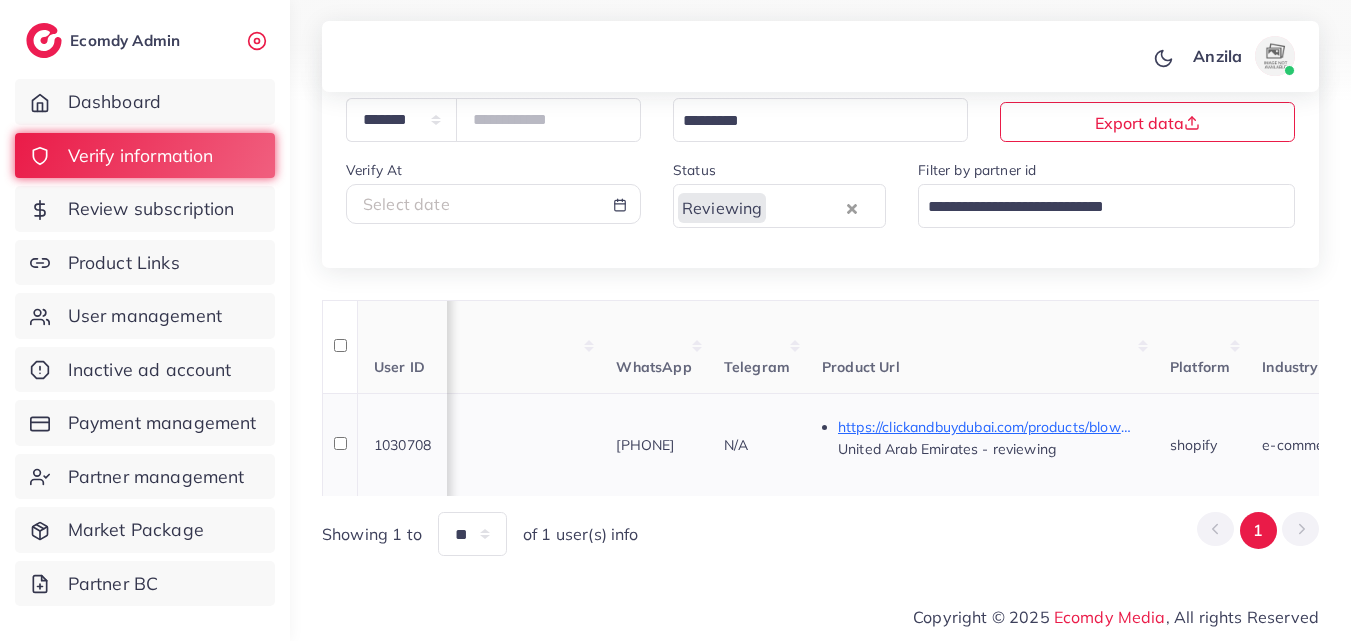 click on "[PHONE]" at bounding box center [645, 445] 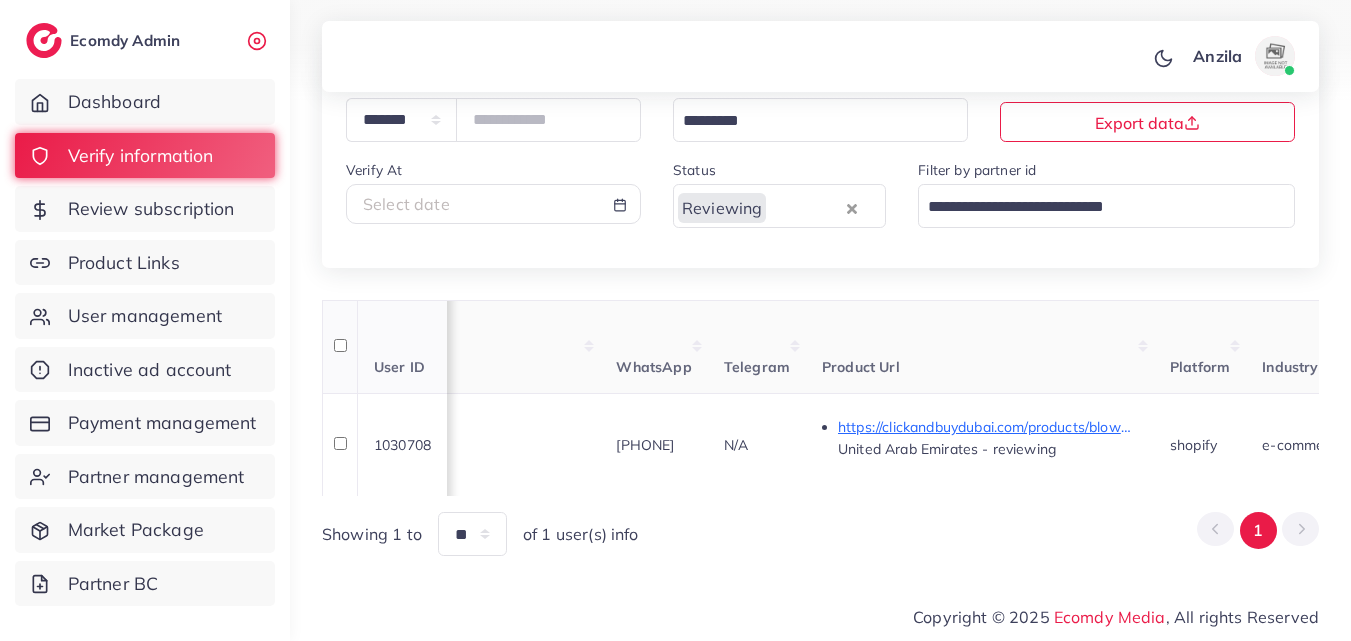 click on "WhatsApp" at bounding box center (653, 347) 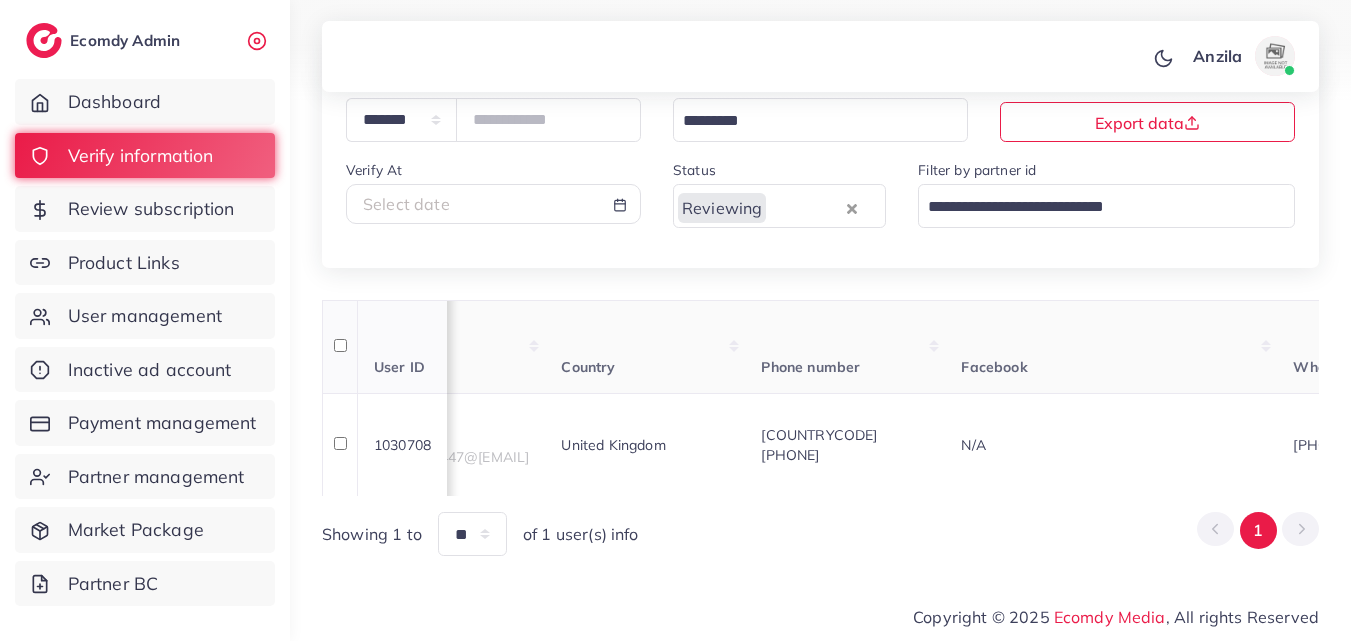 scroll, scrollTop: 0, scrollLeft: 0, axis: both 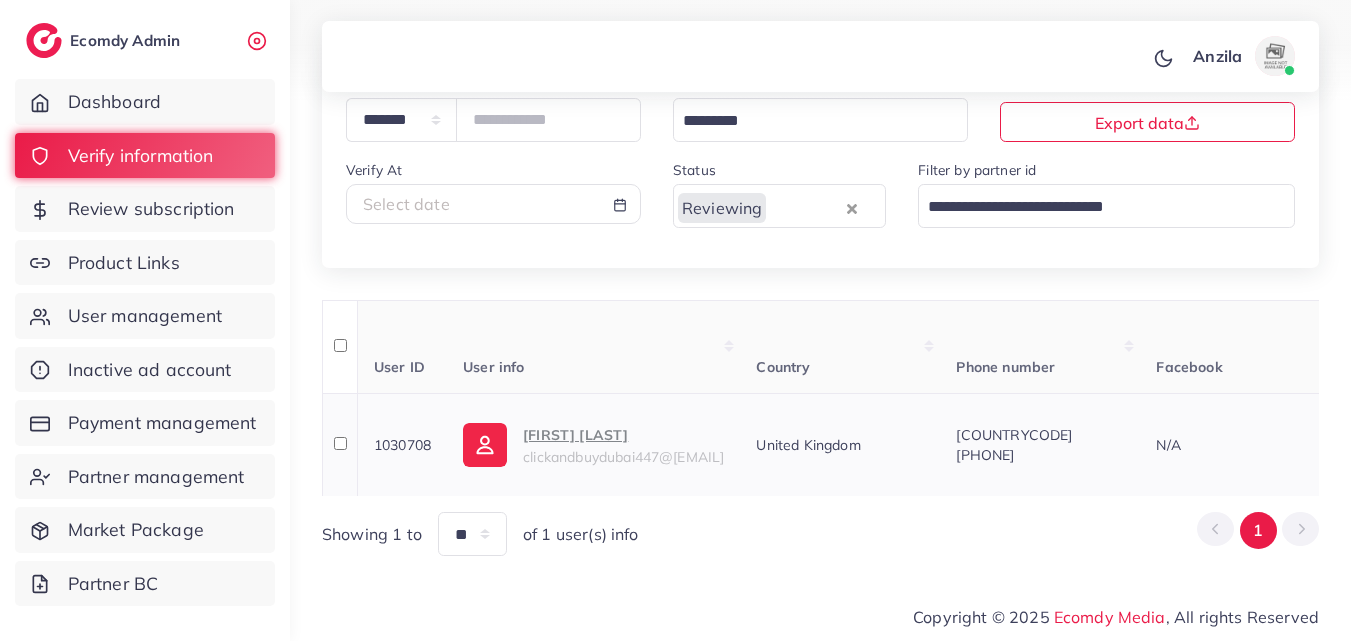 click on "[FIRST] [LAST]" at bounding box center [623, 435] 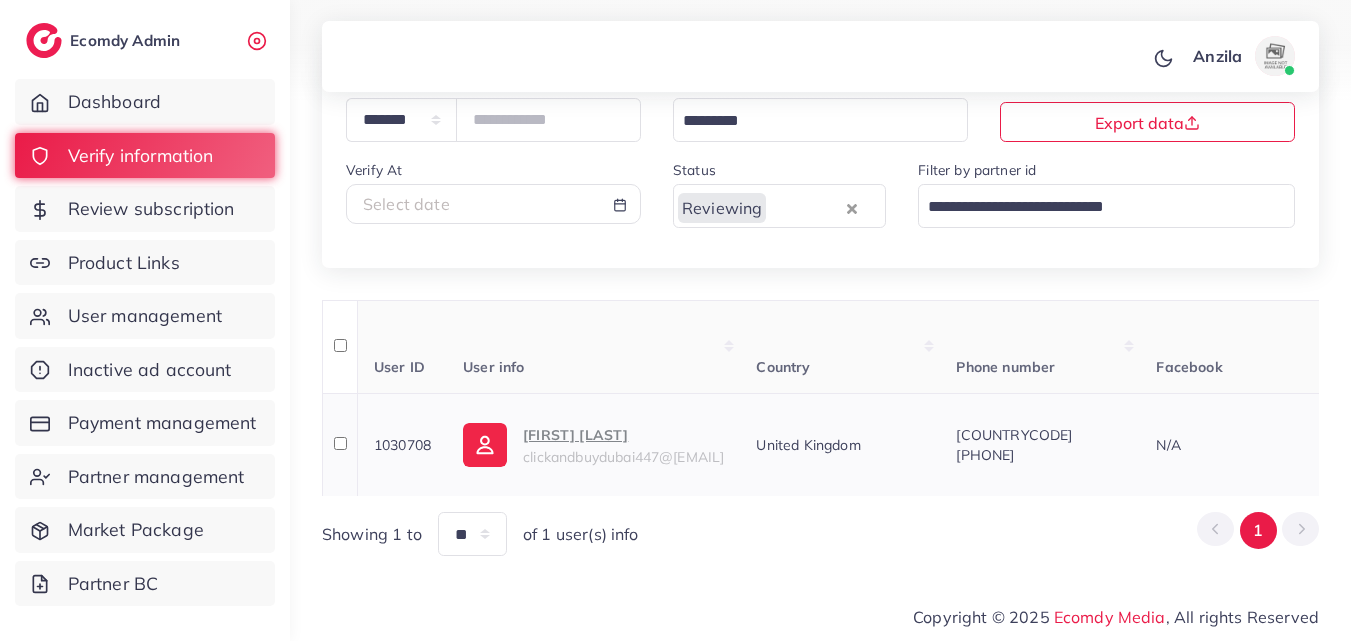 click on "N/A" at bounding box center [1306, 444] 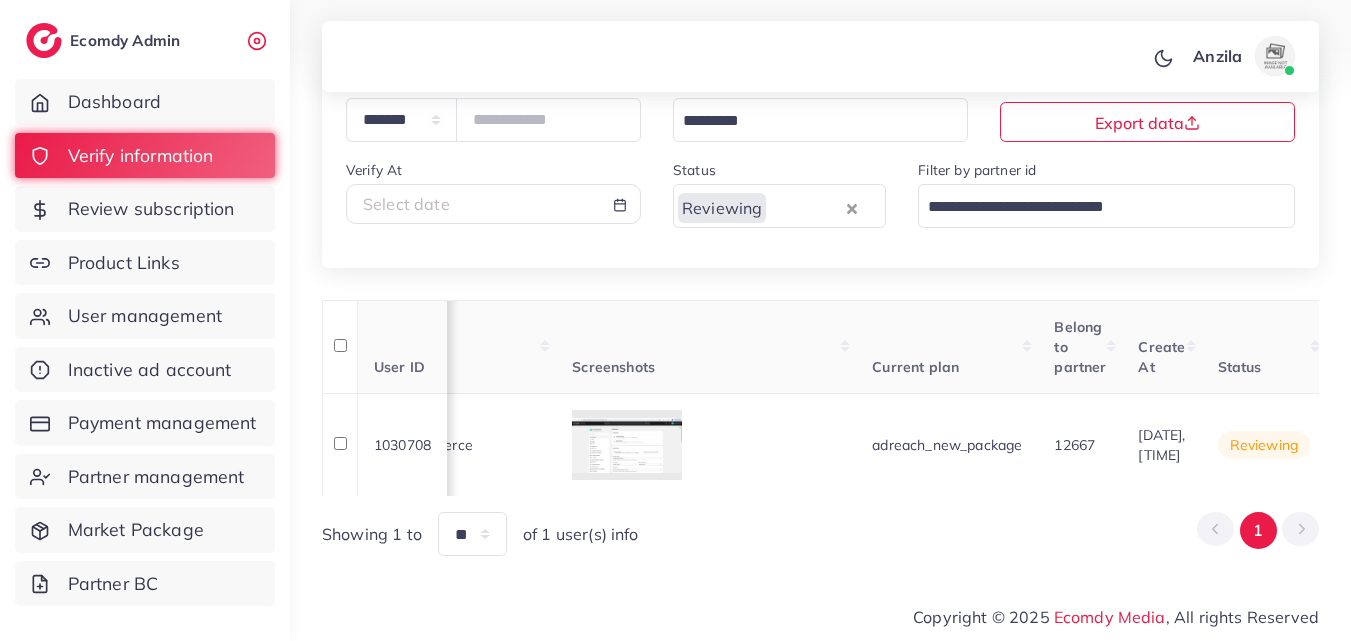 scroll, scrollTop: 0, scrollLeft: 2312, axis: horizontal 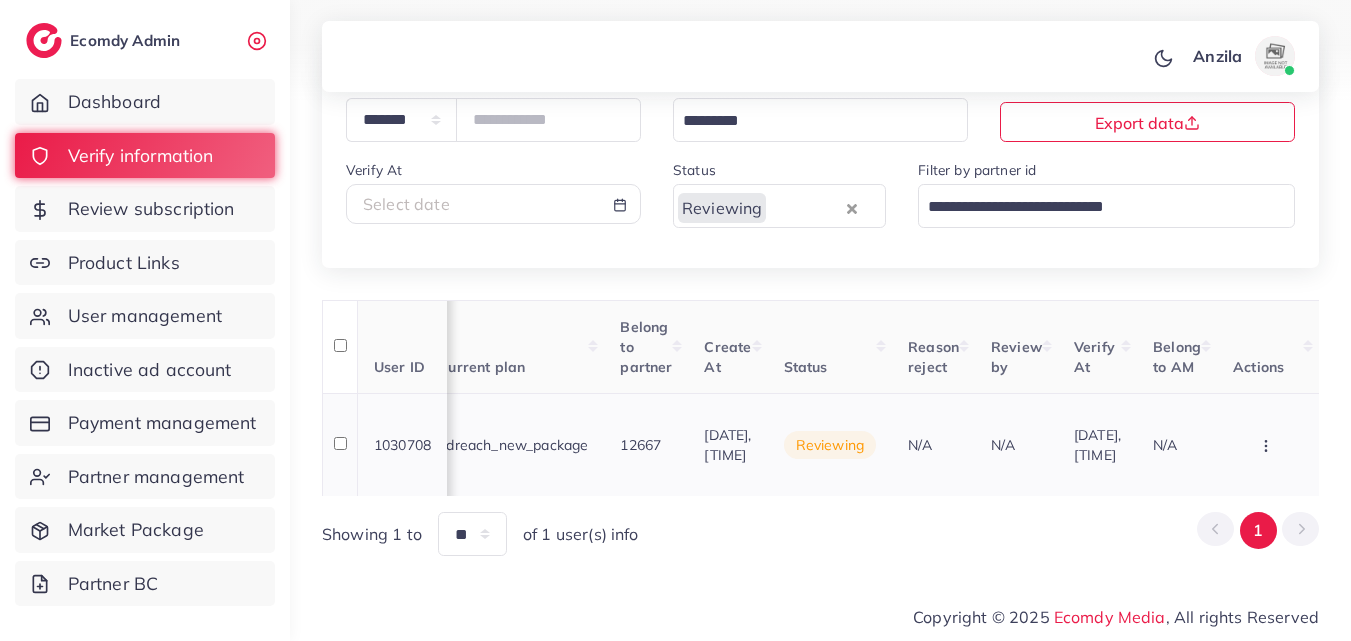 click 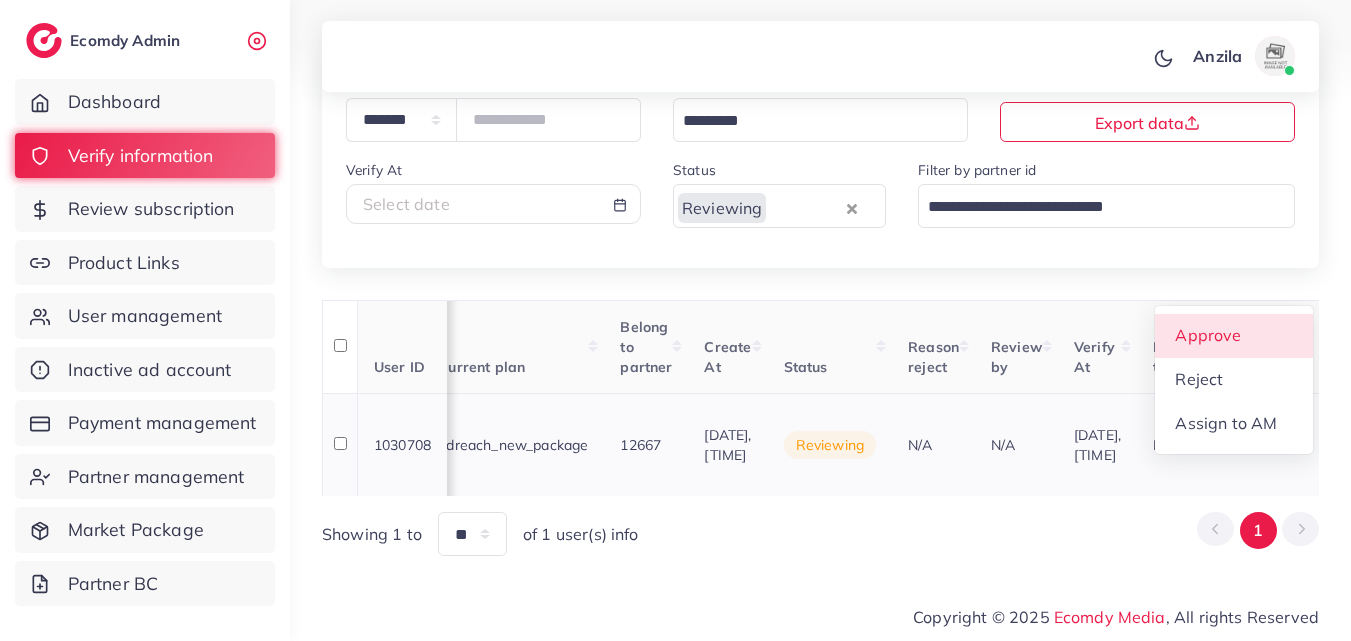 click on "Approve" at bounding box center (1234, 336) 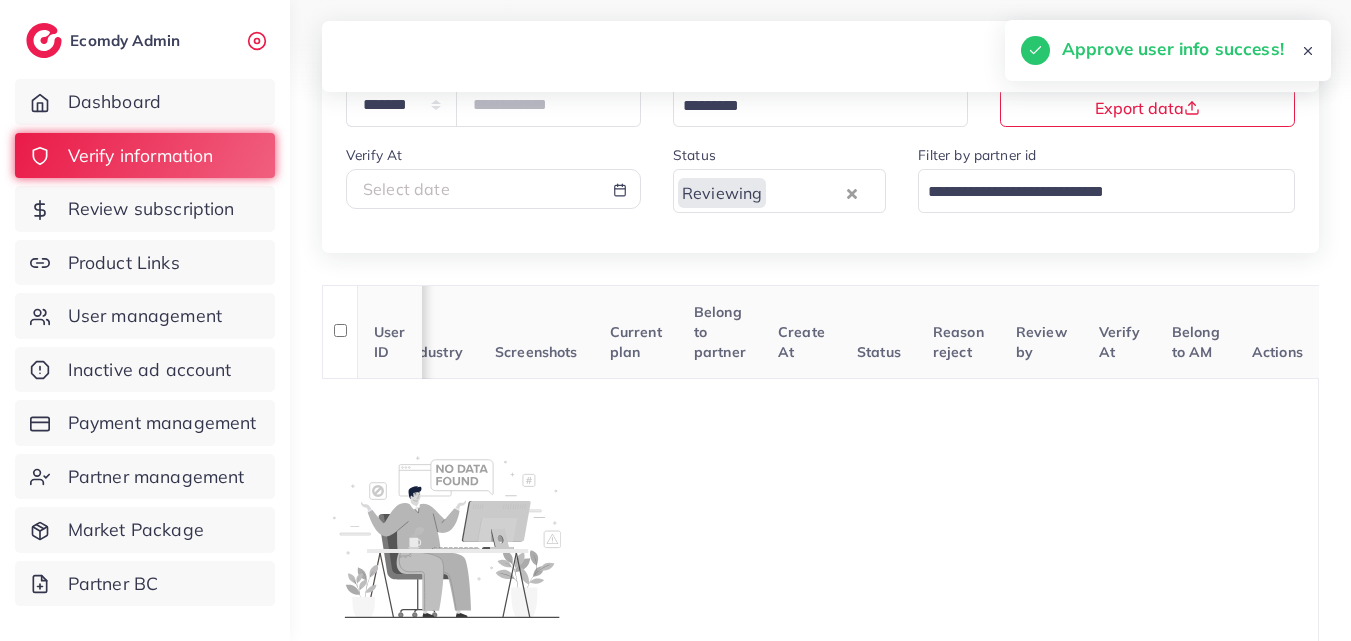 scroll, scrollTop: 0, scrollLeft: 734, axis: horizontal 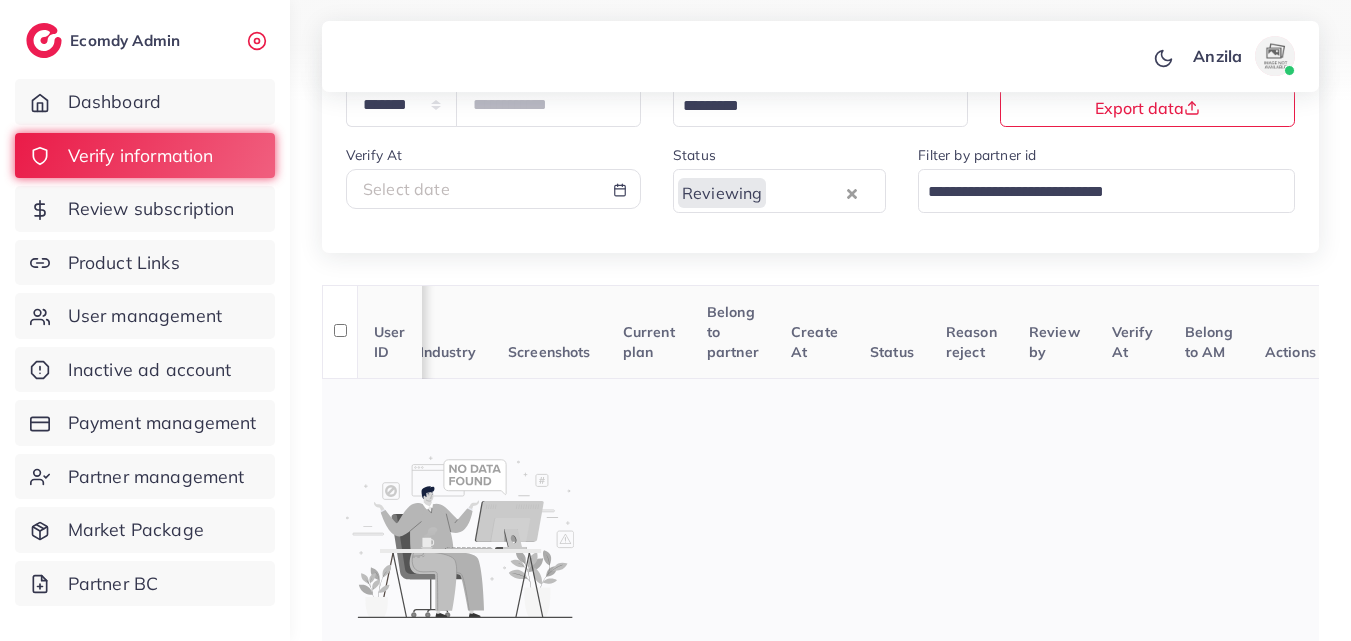 click at bounding box center (460, 535) 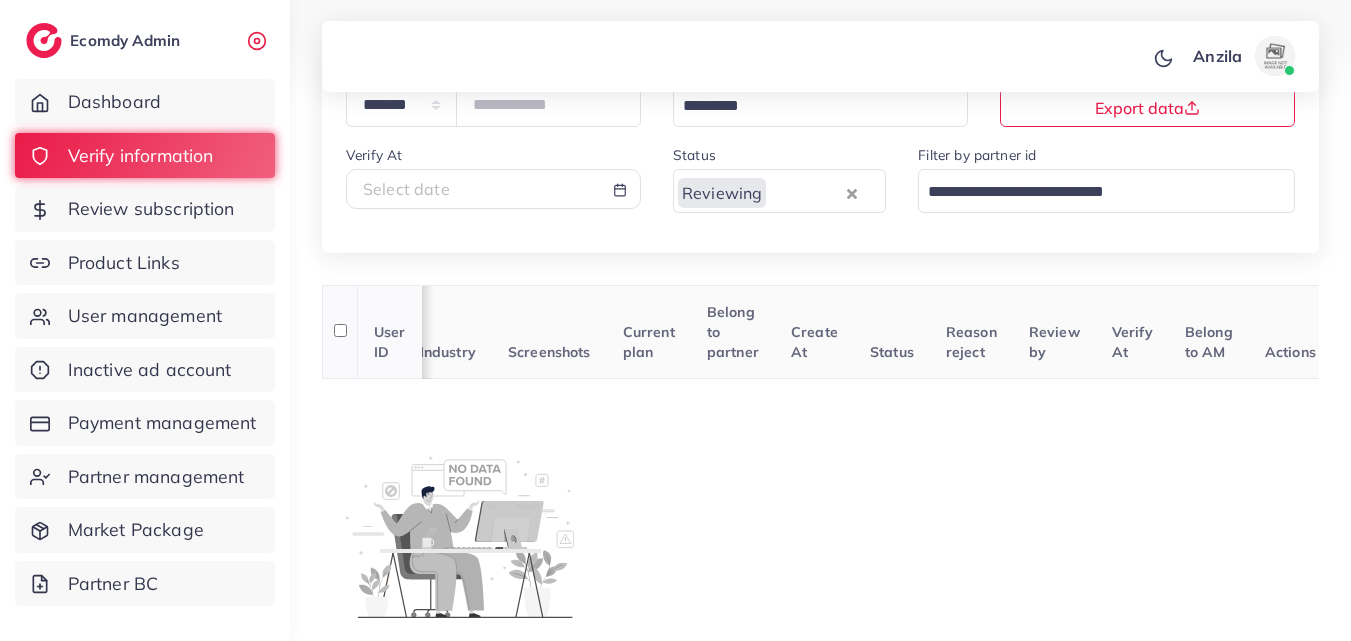 click on "Industry" at bounding box center [448, 332] 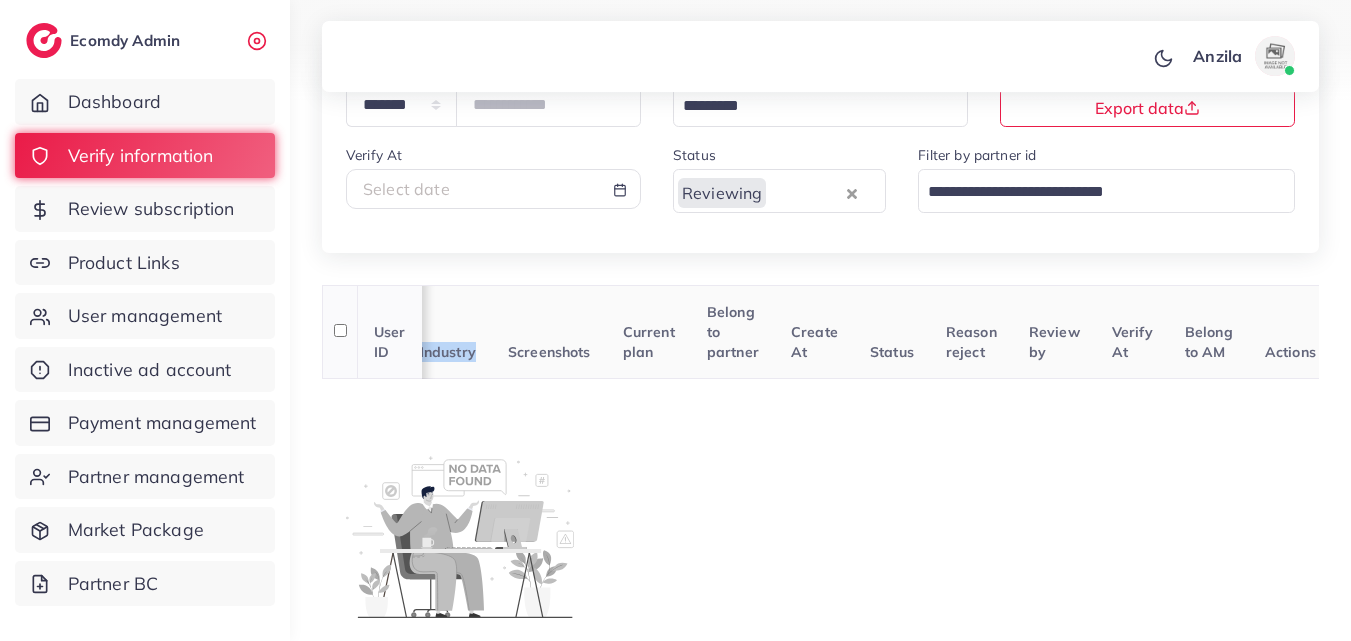 click on "Industry" at bounding box center [448, 332] 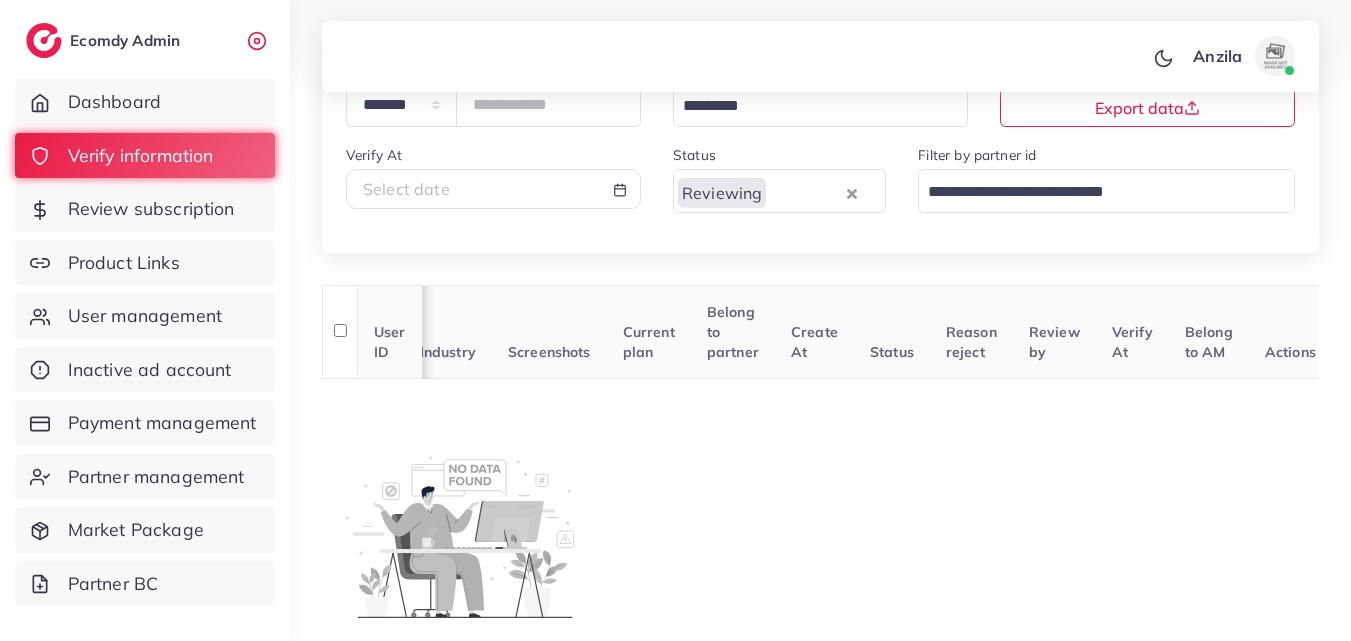 click at bounding box center [805, 192] 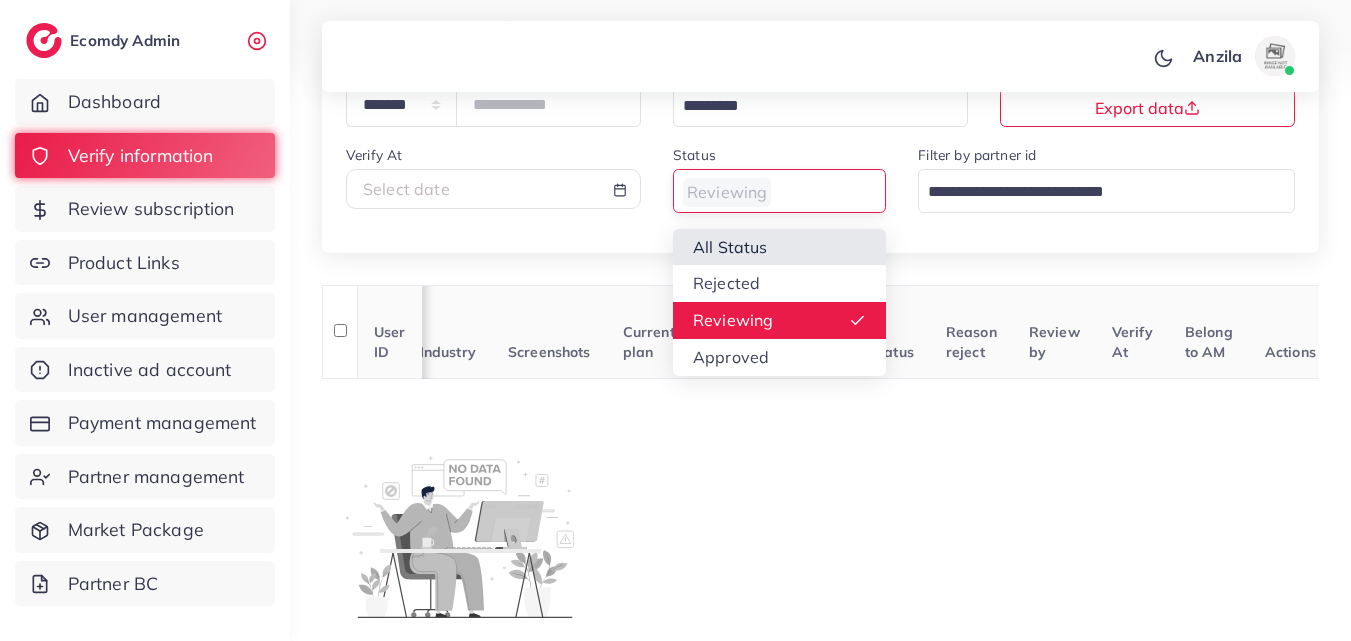 click on "**********" at bounding box center (820, 155) 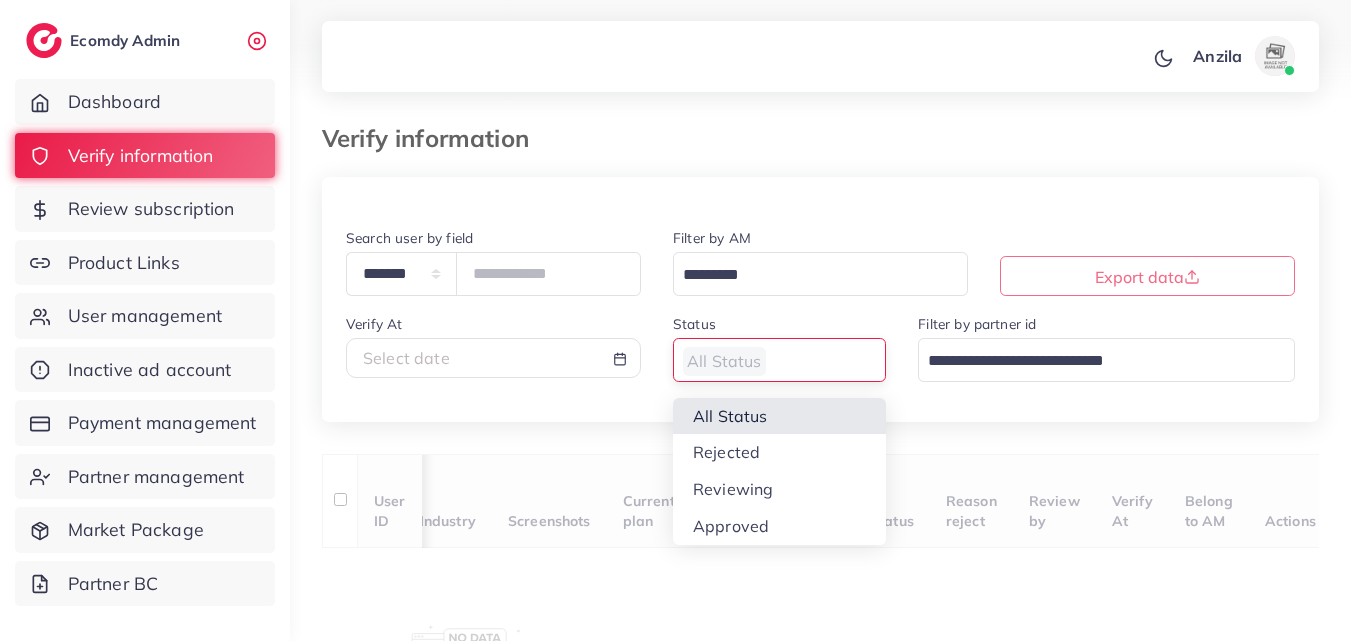 click on "All Status
Loading..." at bounding box center [779, 359] 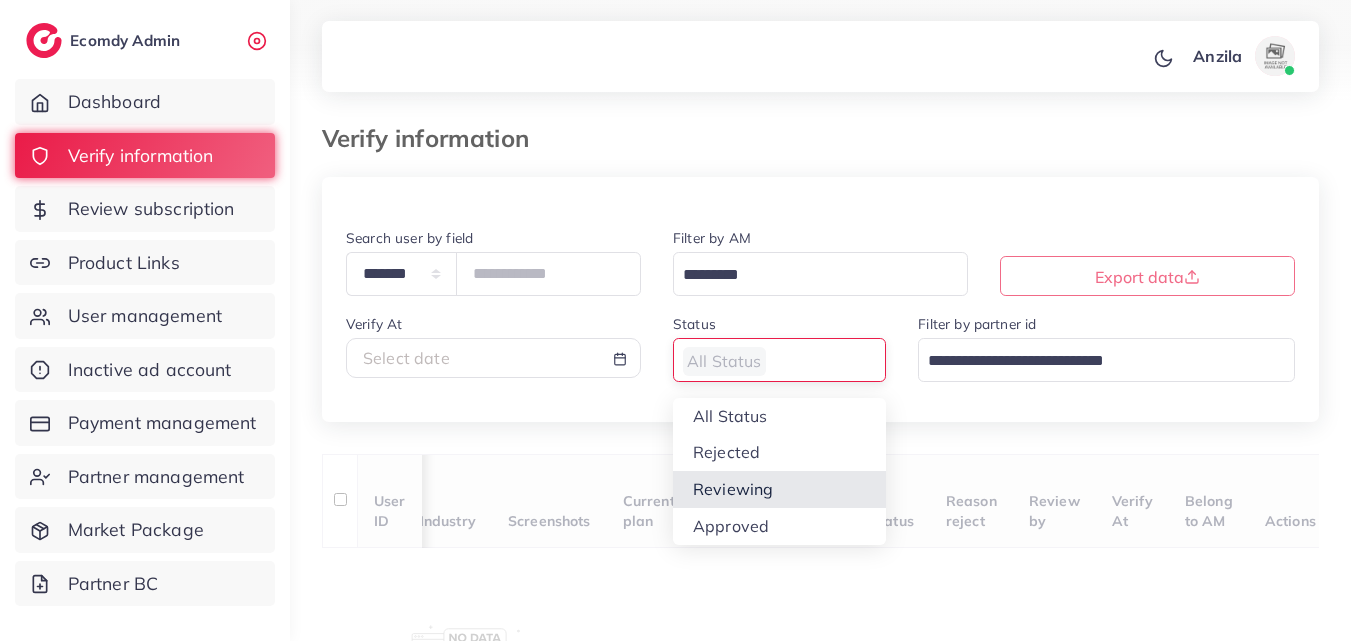 click on "Verify At Select date" at bounding box center (820, 520) 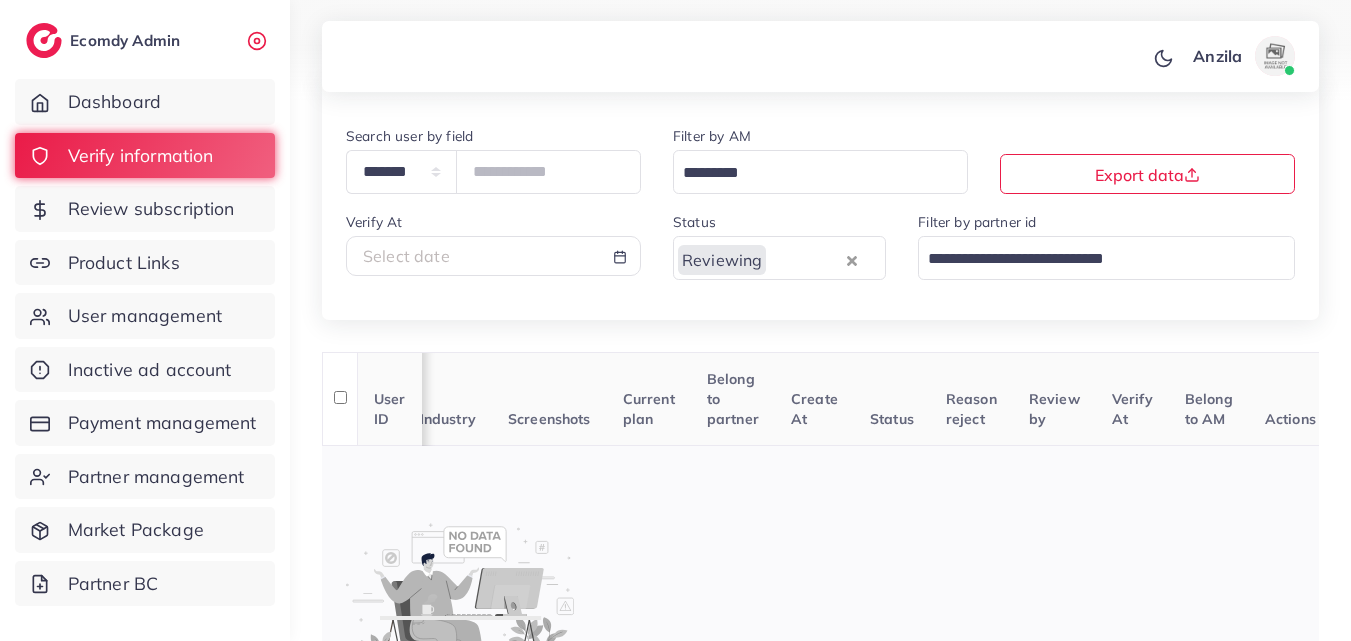 scroll, scrollTop: 100, scrollLeft: 0, axis: vertical 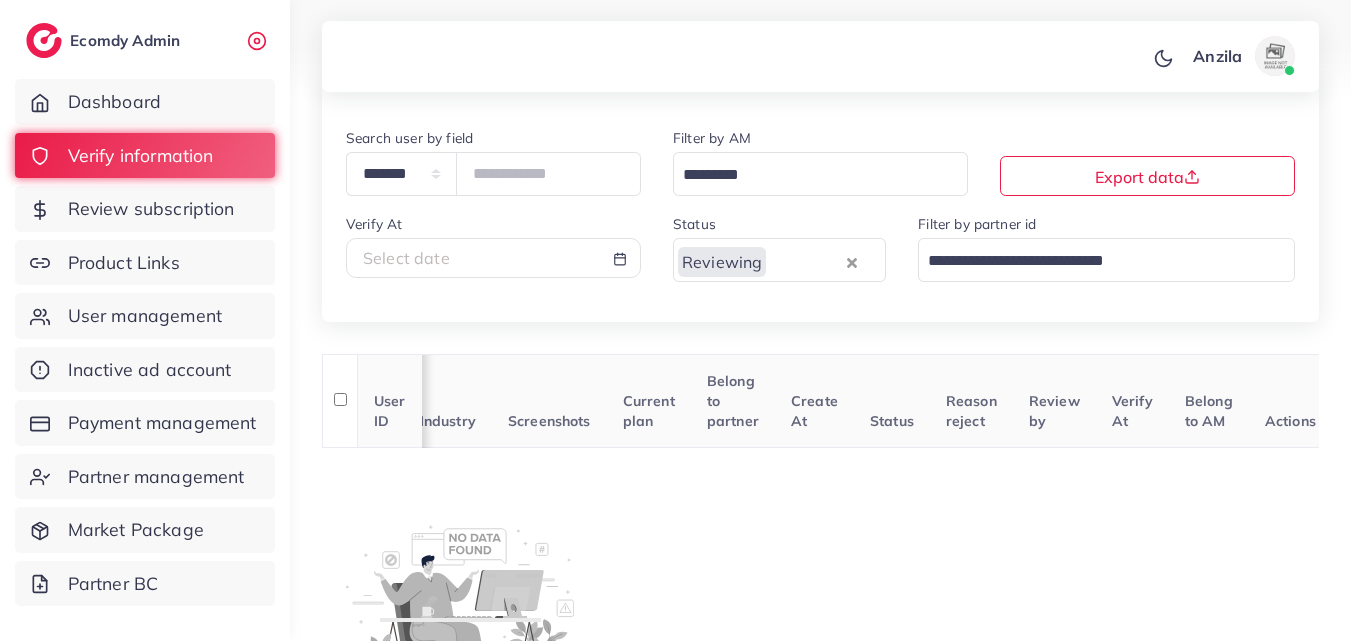 click on "Select date" at bounding box center [493, 258] 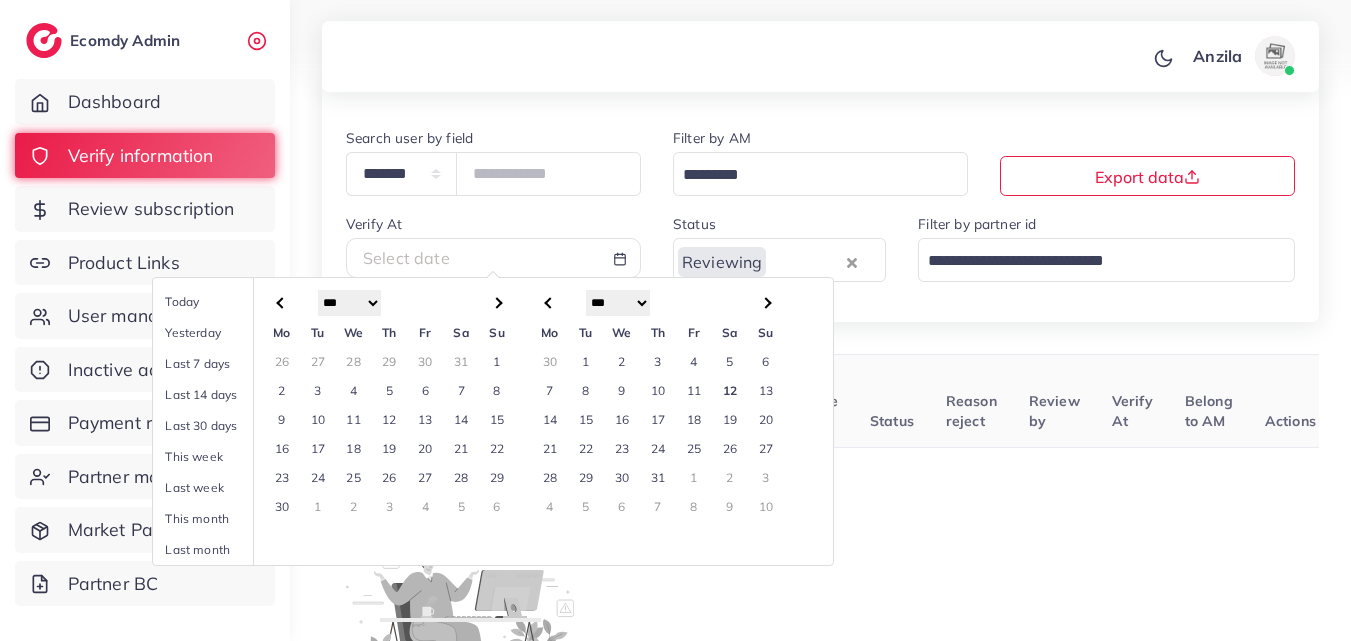 click on "Reason reject" at bounding box center [971, 401] 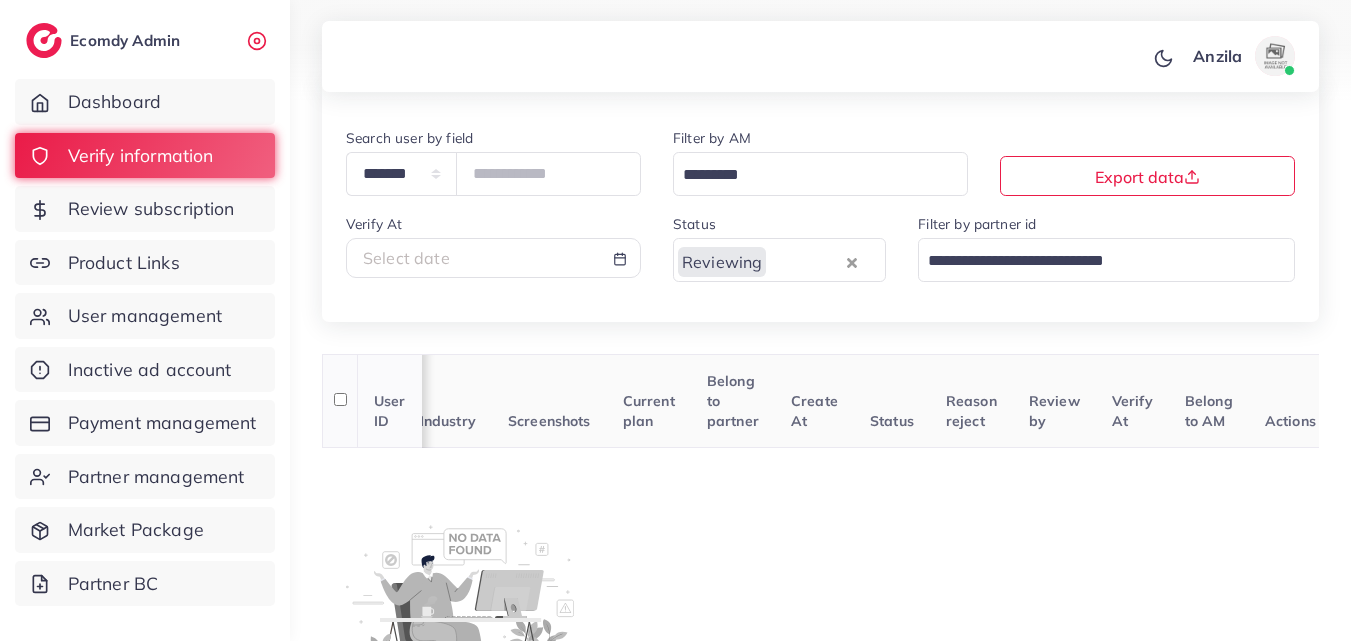 click on "Current plan" at bounding box center (649, 401) 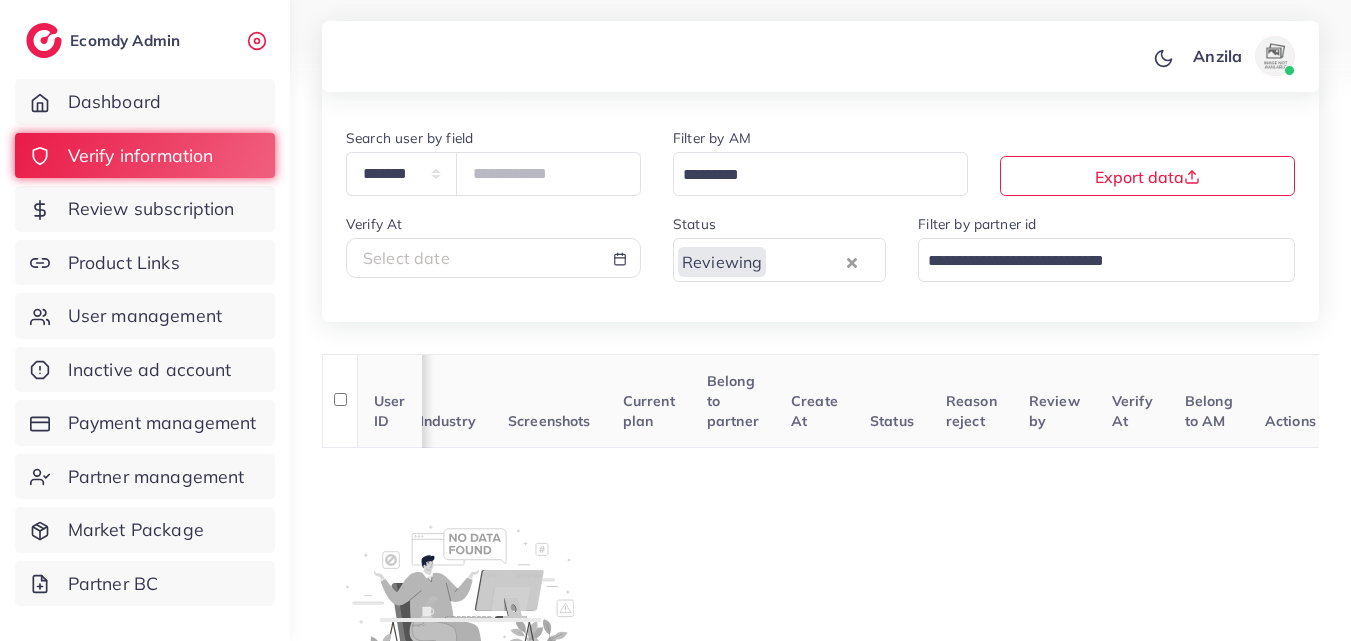 click on "Select date" at bounding box center (493, 258) 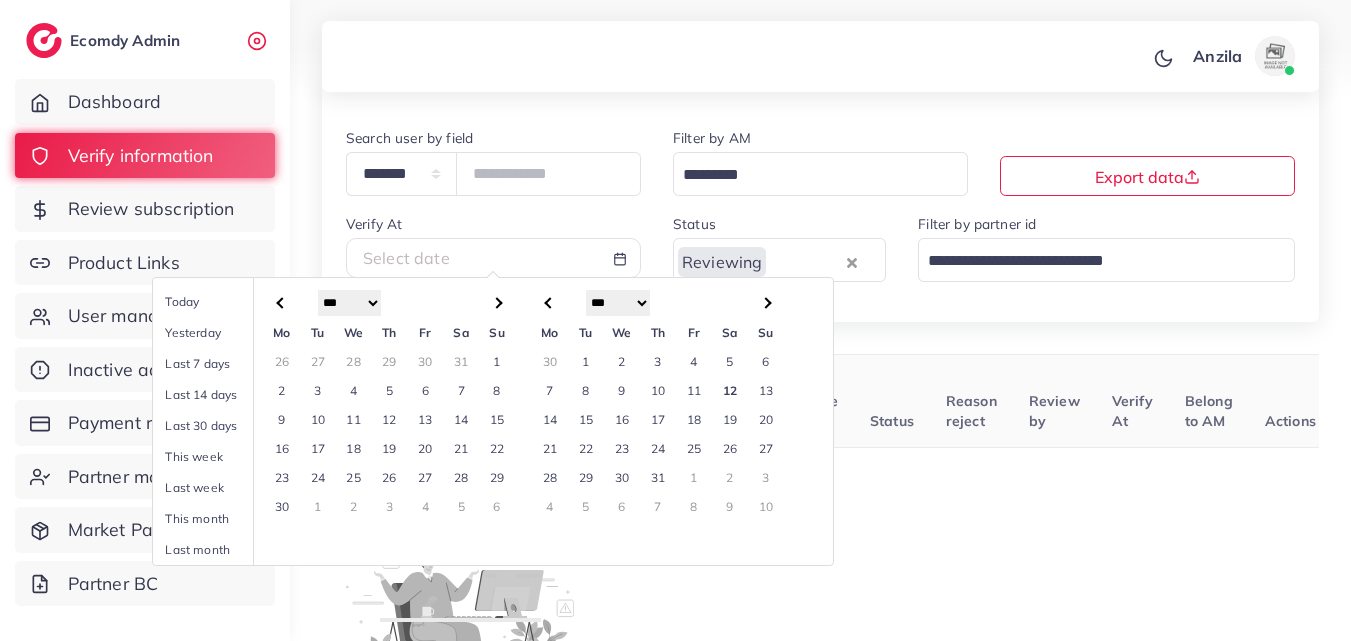 click on "12" at bounding box center (730, 390) 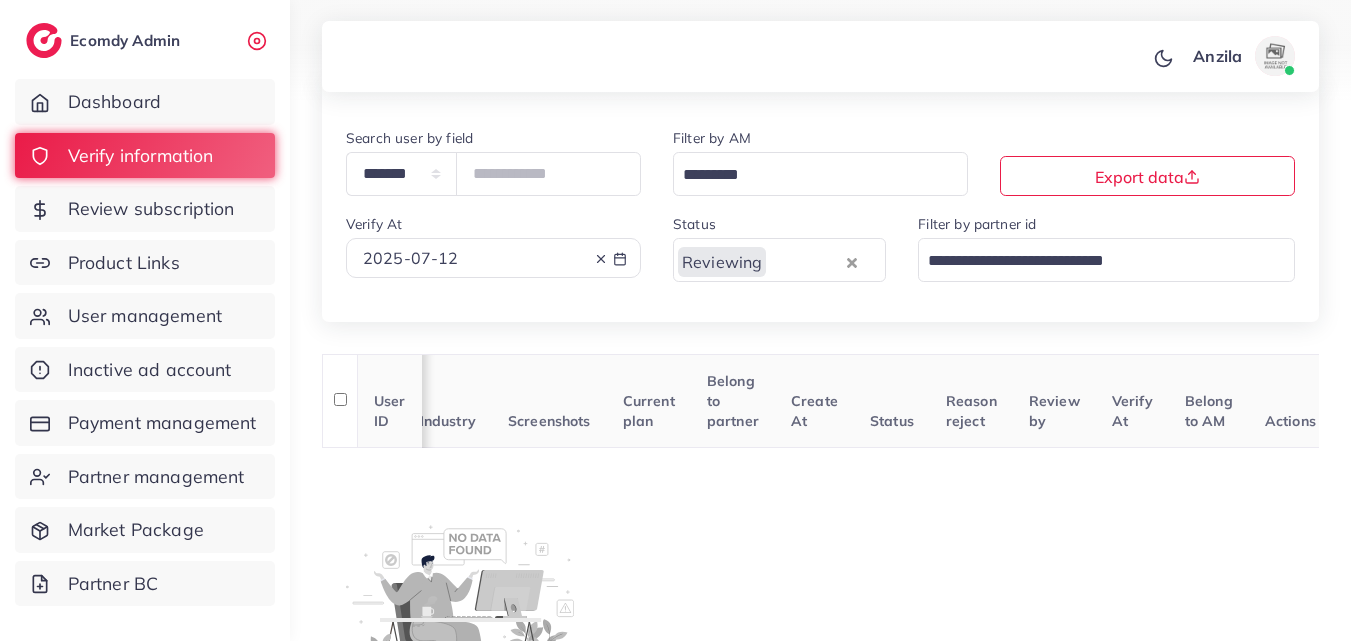 scroll, scrollTop: 200, scrollLeft: 0, axis: vertical 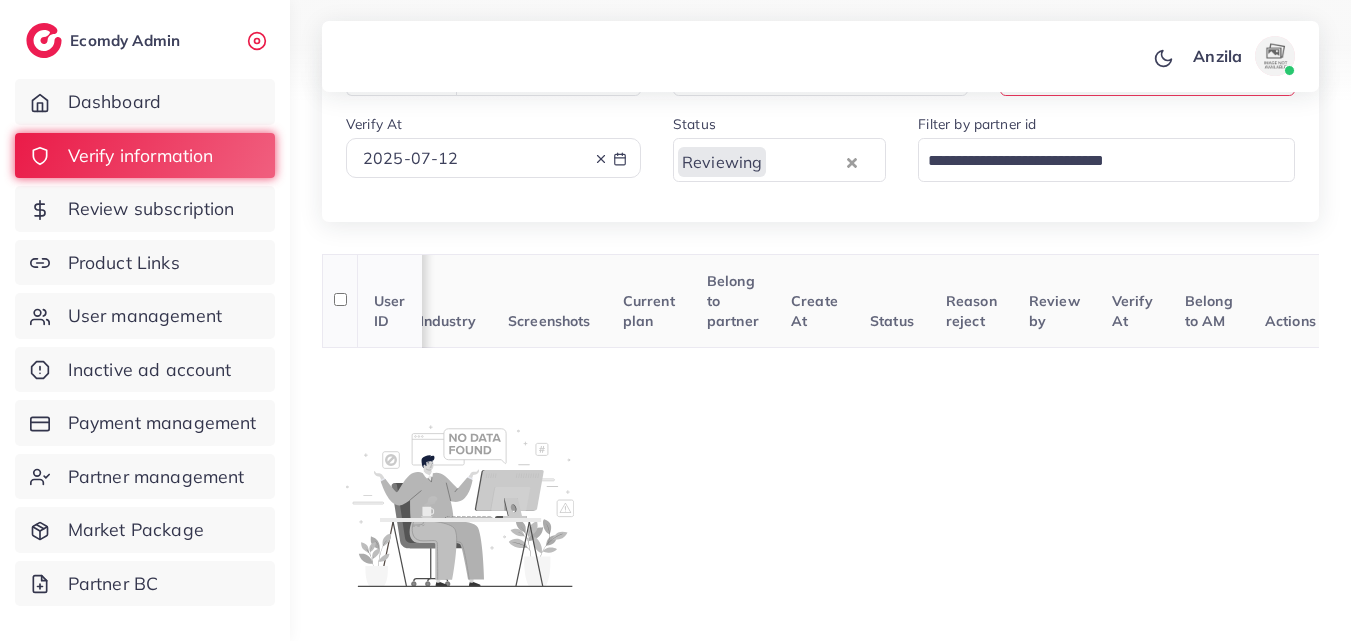 click on "Current plan" at bounding box center (649, 311) 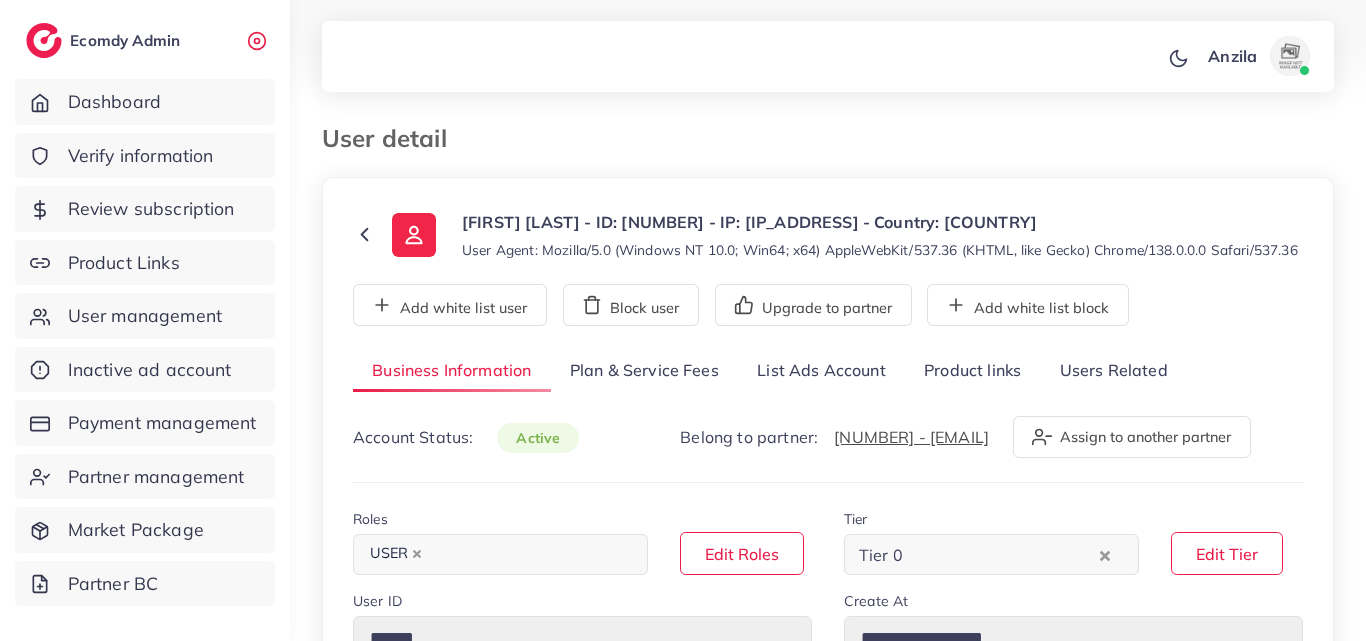 select on "**********" 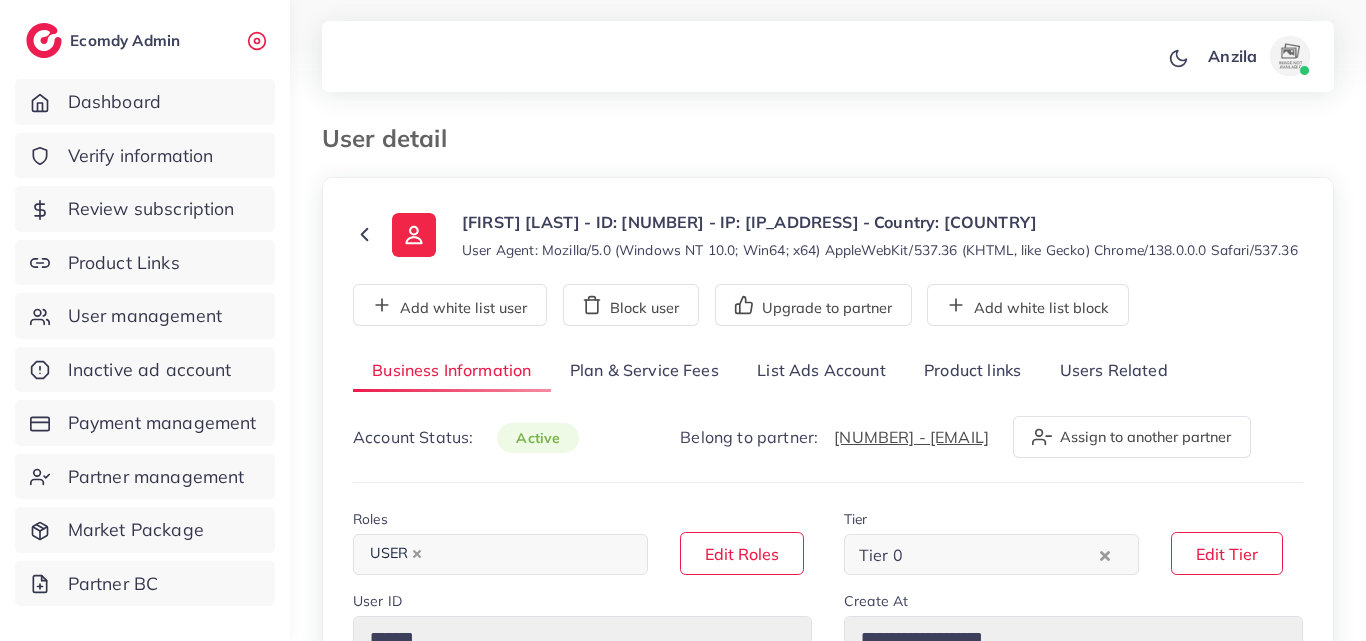 click on "Users Related" at bounding box center (1113, 371) 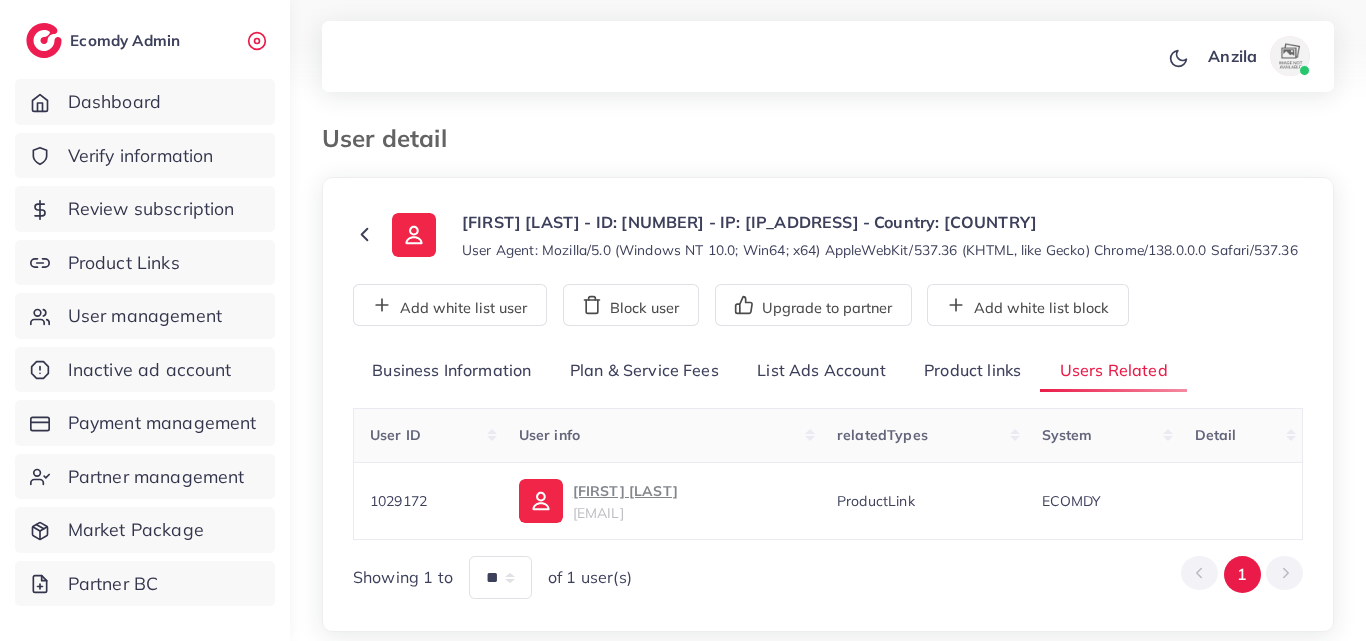 click on "Product links" at bounding box center [972, 371] 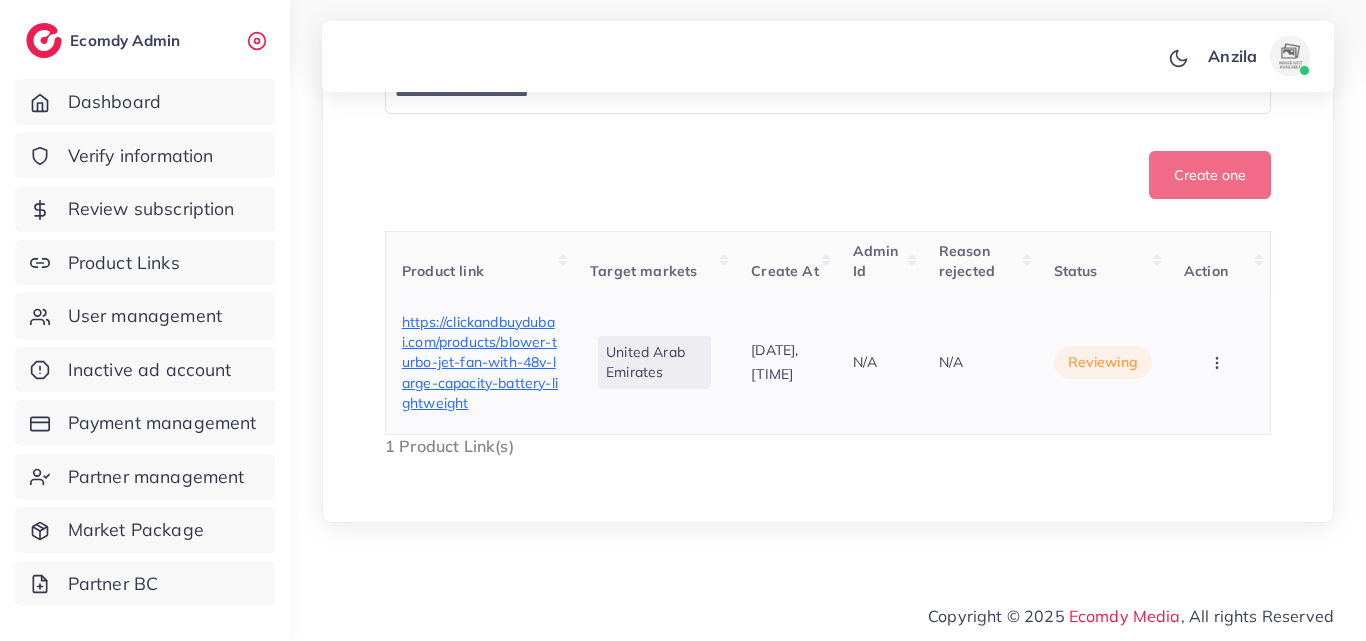 scroll, scrollTop: 611, scrollLeft: 0, axis: vertical 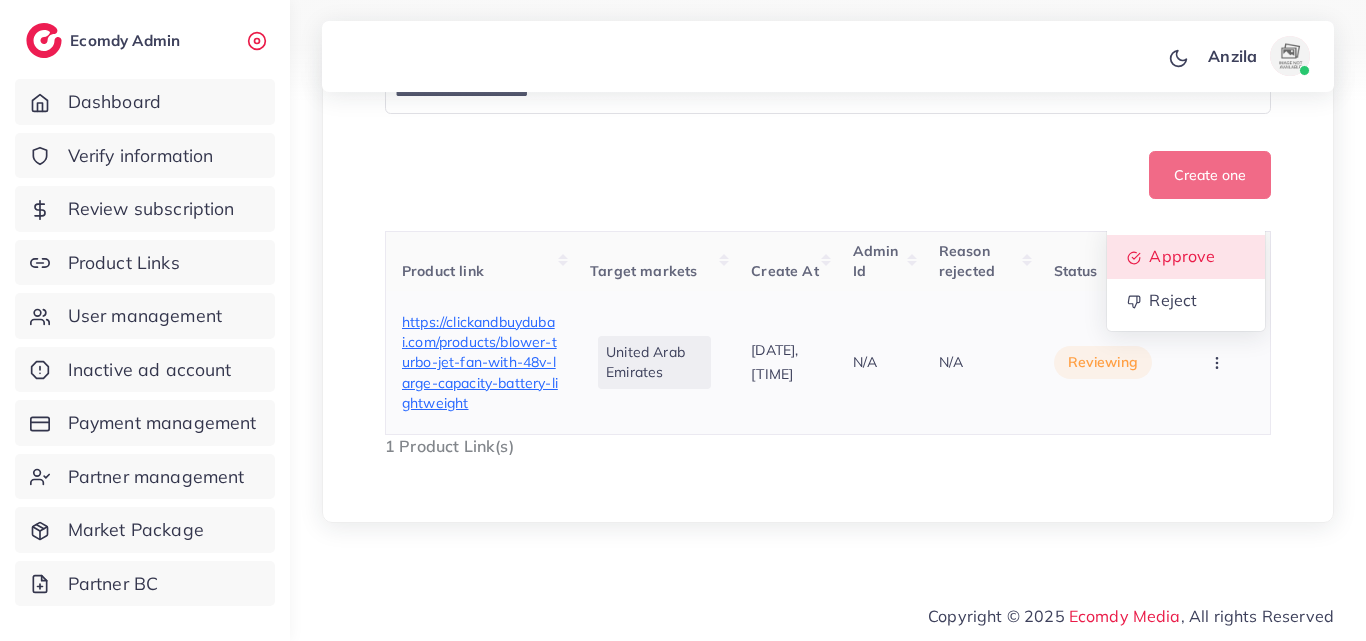 click on "Approve" at bounding box center [1186, 257] 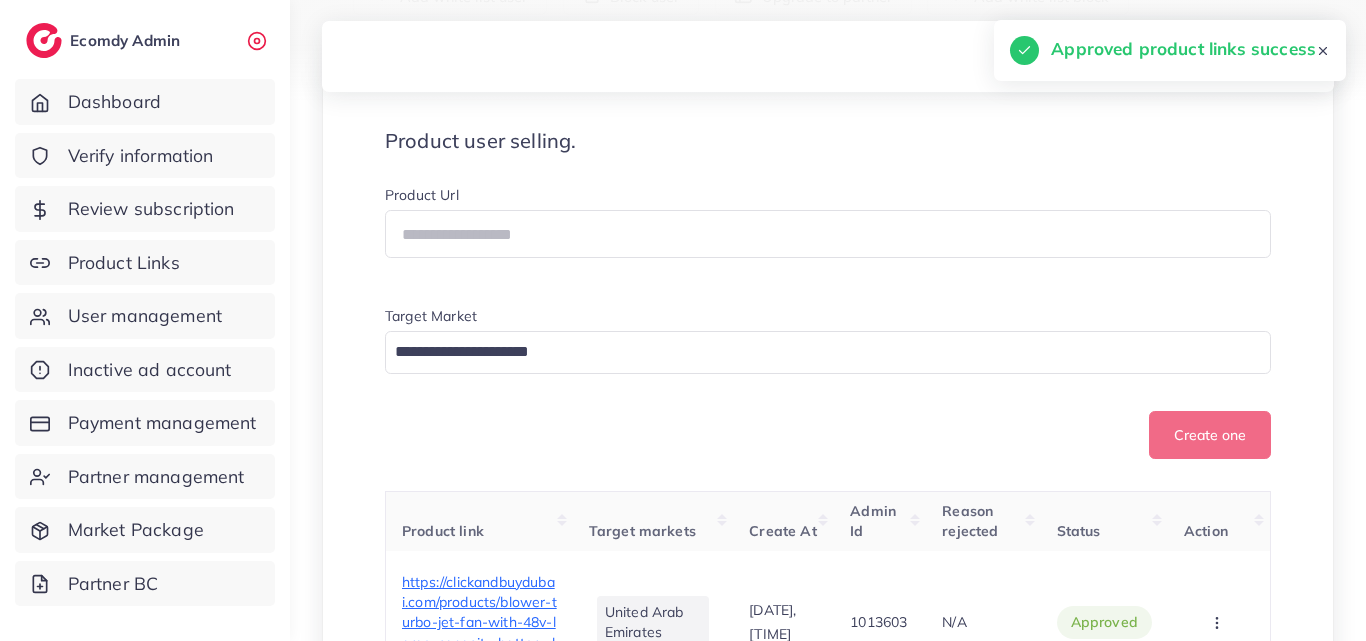 scroll, scrollTop: 111, scrollLeft: 0, axis: vertical 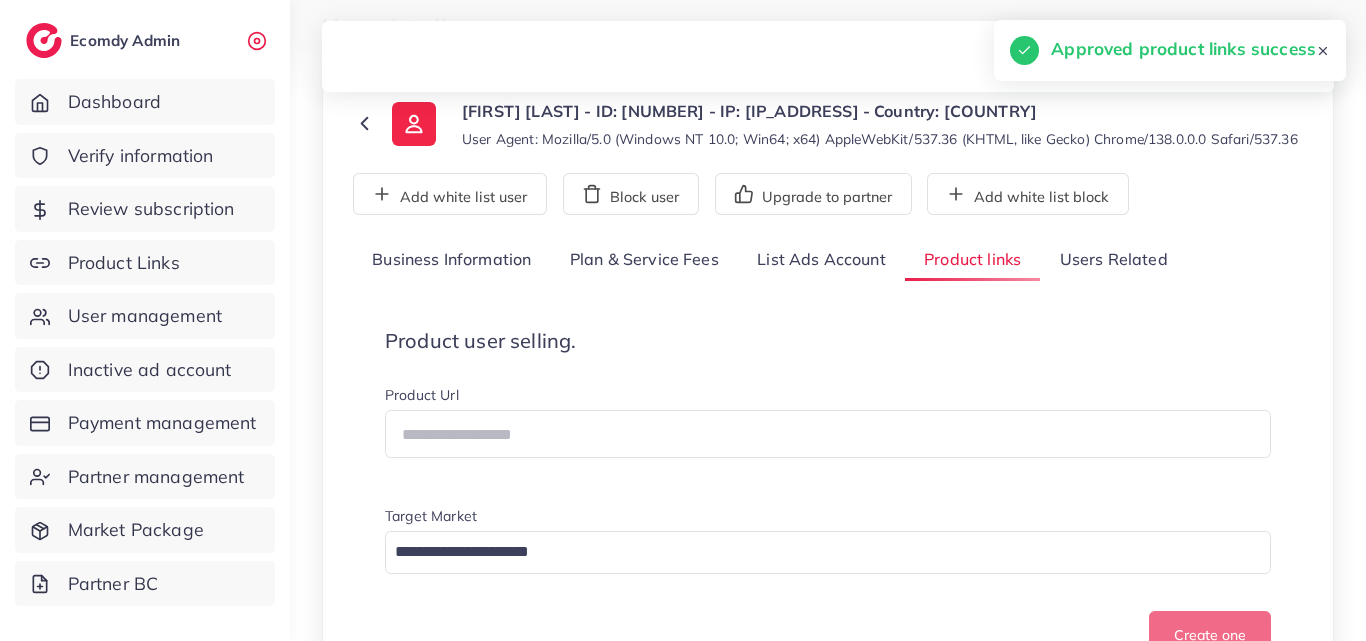 click on "Users Related" at bounding box center [1113, 260] 